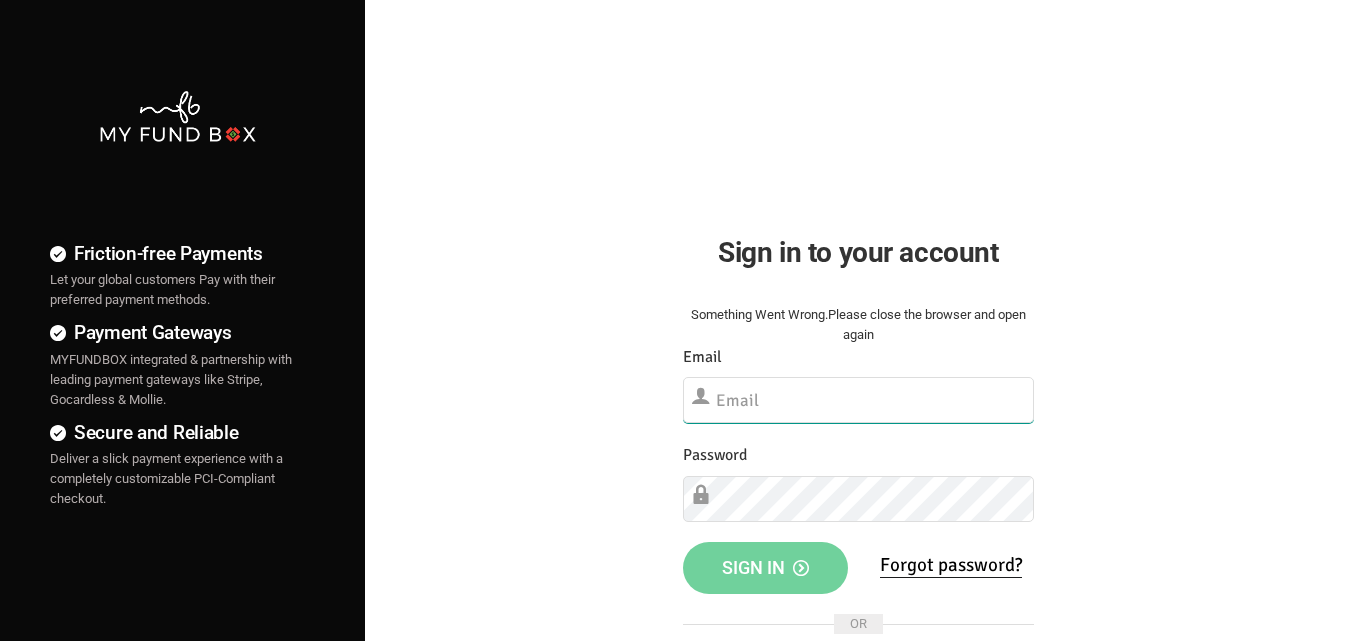 scroll, scrollTop: 0, scrollLeft: 0, axis: both 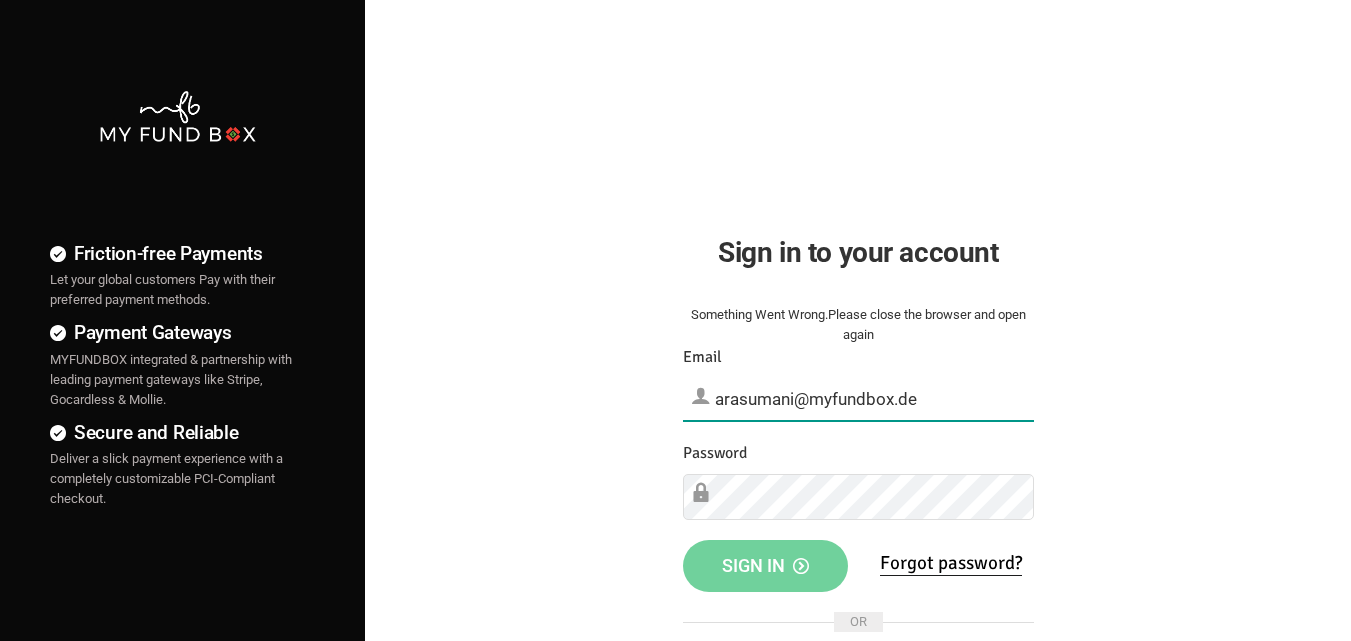 type on "arasumani@myfundbox.de" 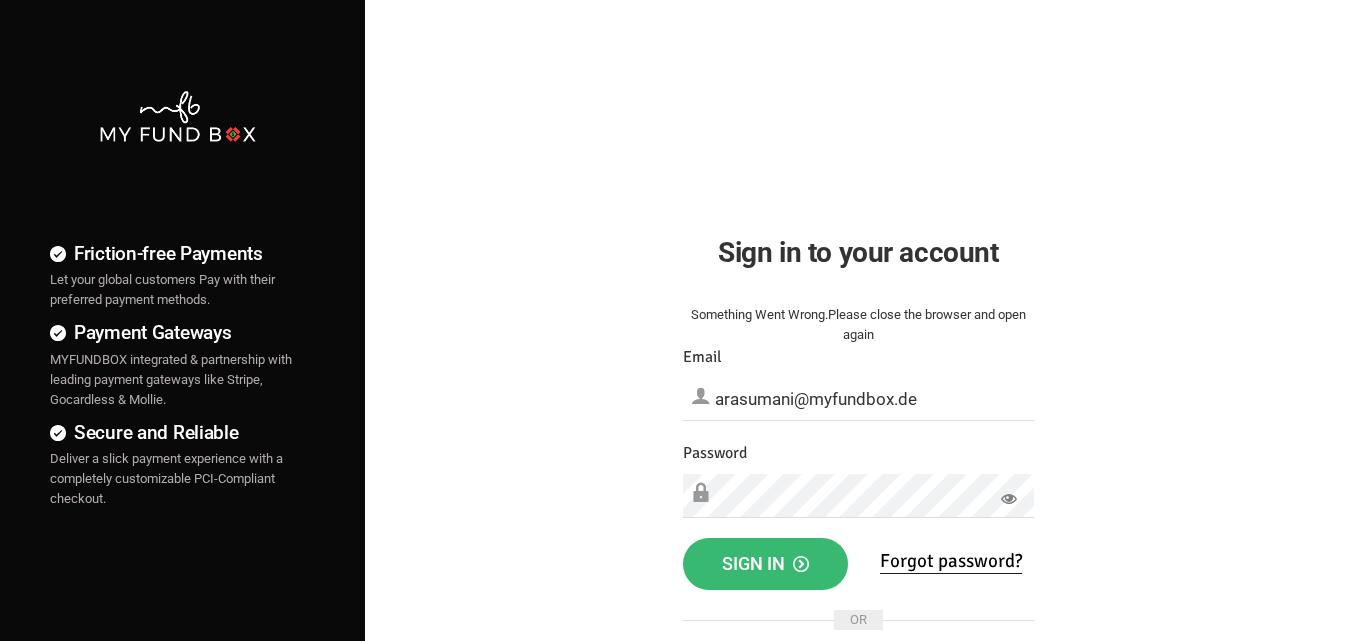 click on "Sign in" at bounding box center (766, 564) 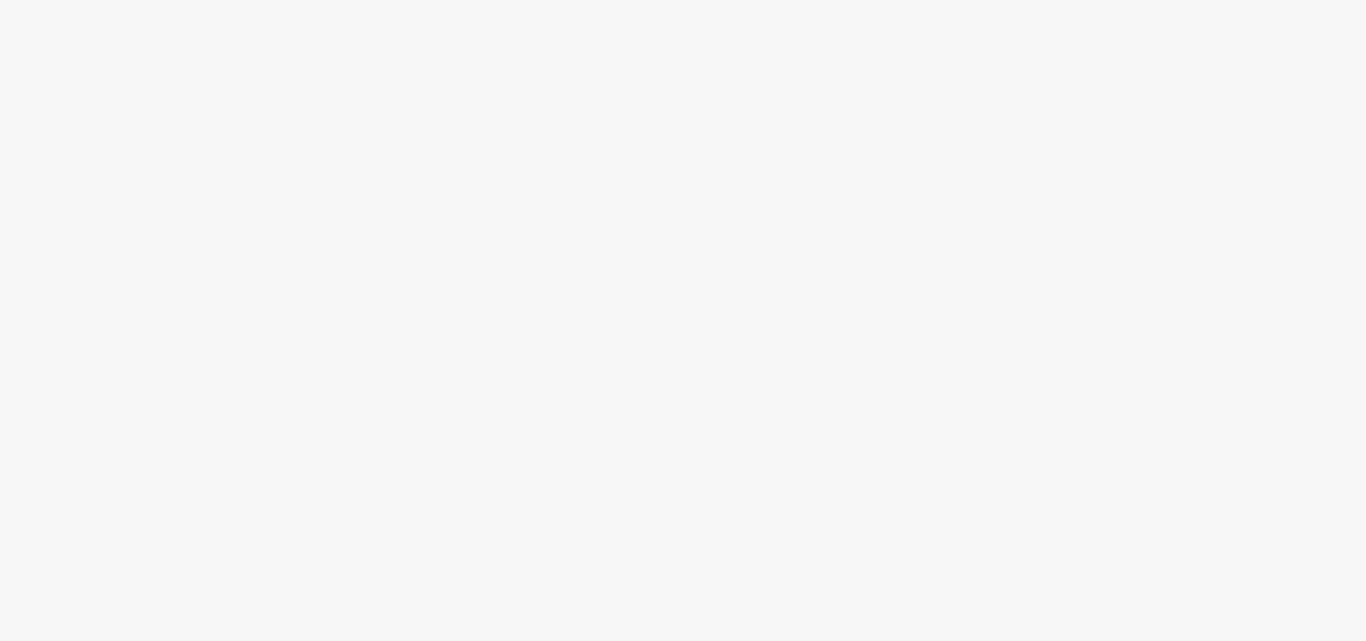 scroll, scrollTop: 0, scrollLeft: 0, axis: both 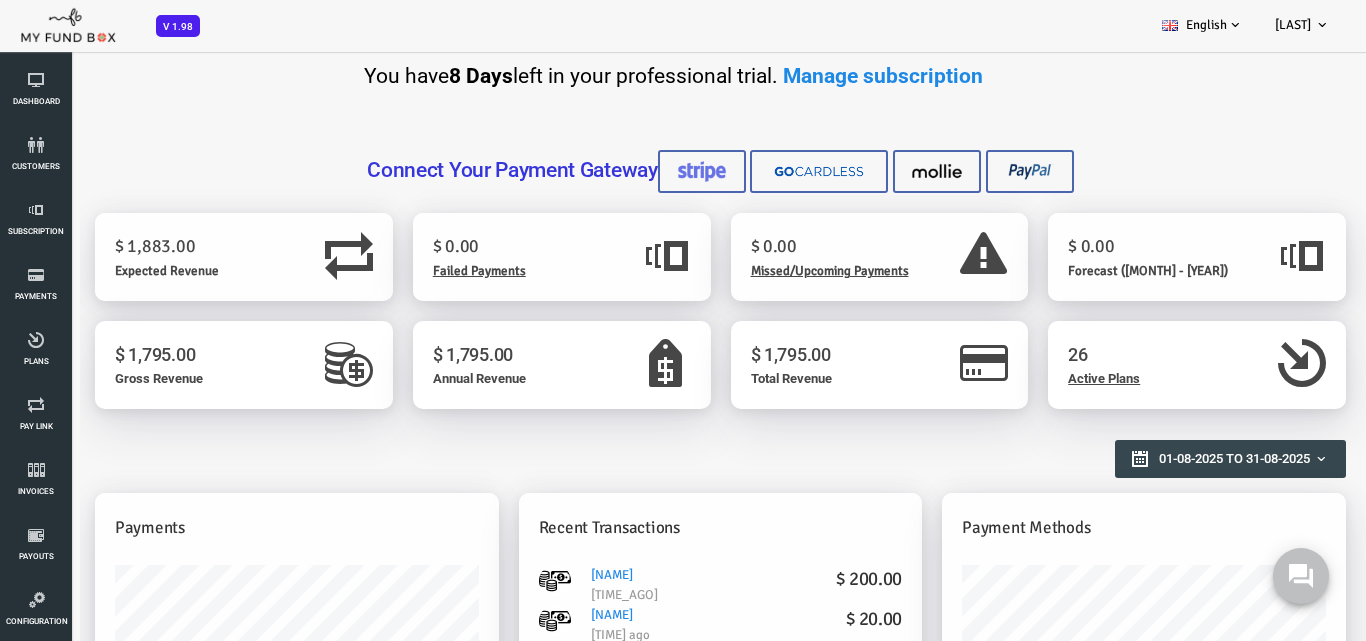 click on "Connect Your Payment Gateway
Create Pay Link
Create
Payment Gateway
Products & Plans
Create
0  26" at bounding box center [655, 1006] 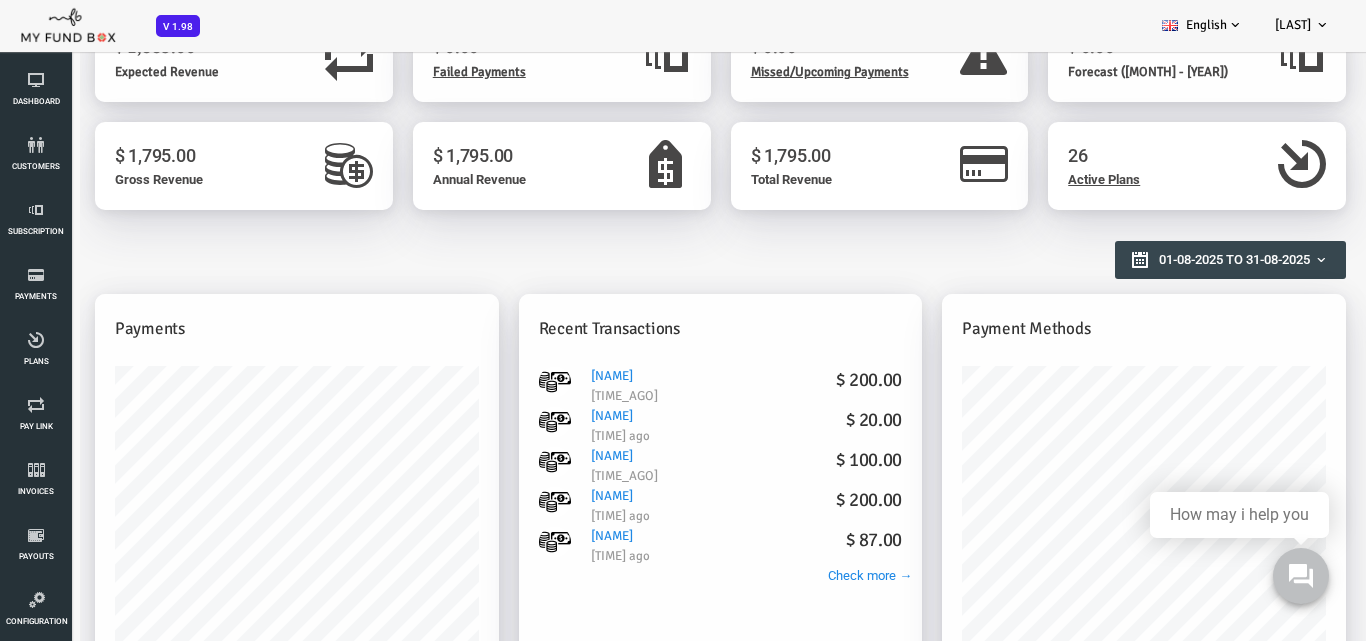scroll, scrollTop: 0, scrollLeft: 0, axis: both 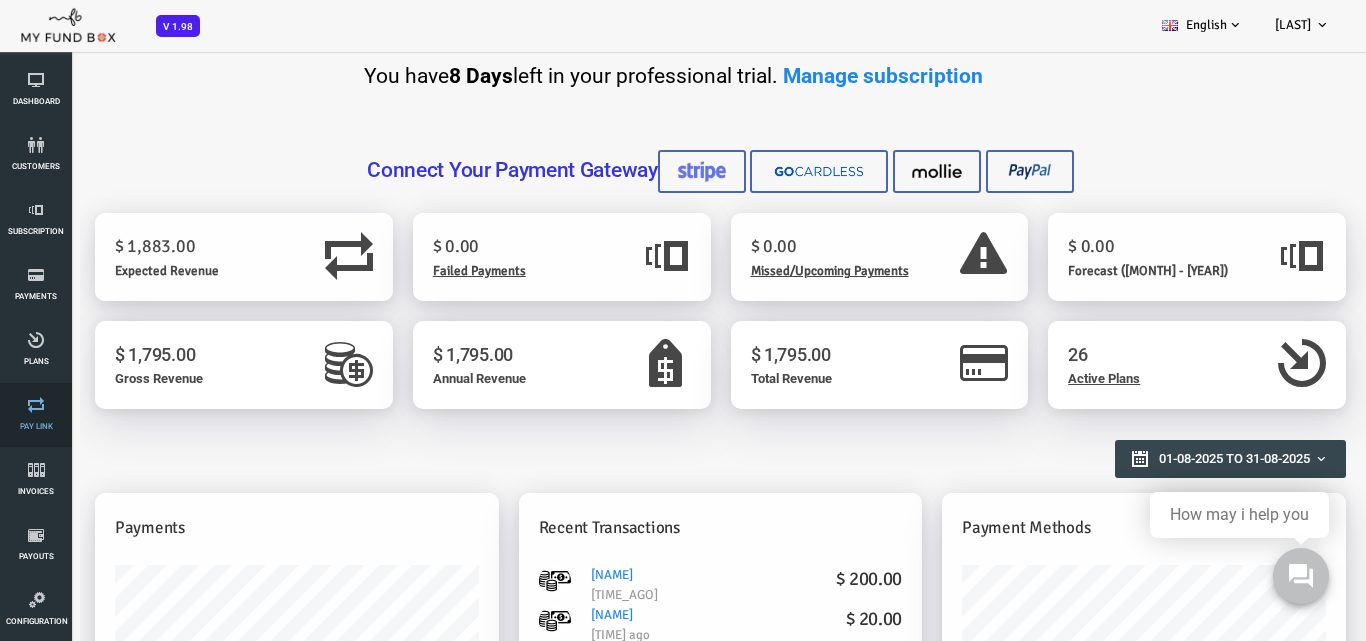 click on "Pay Link" at bounding box center (0, 0) 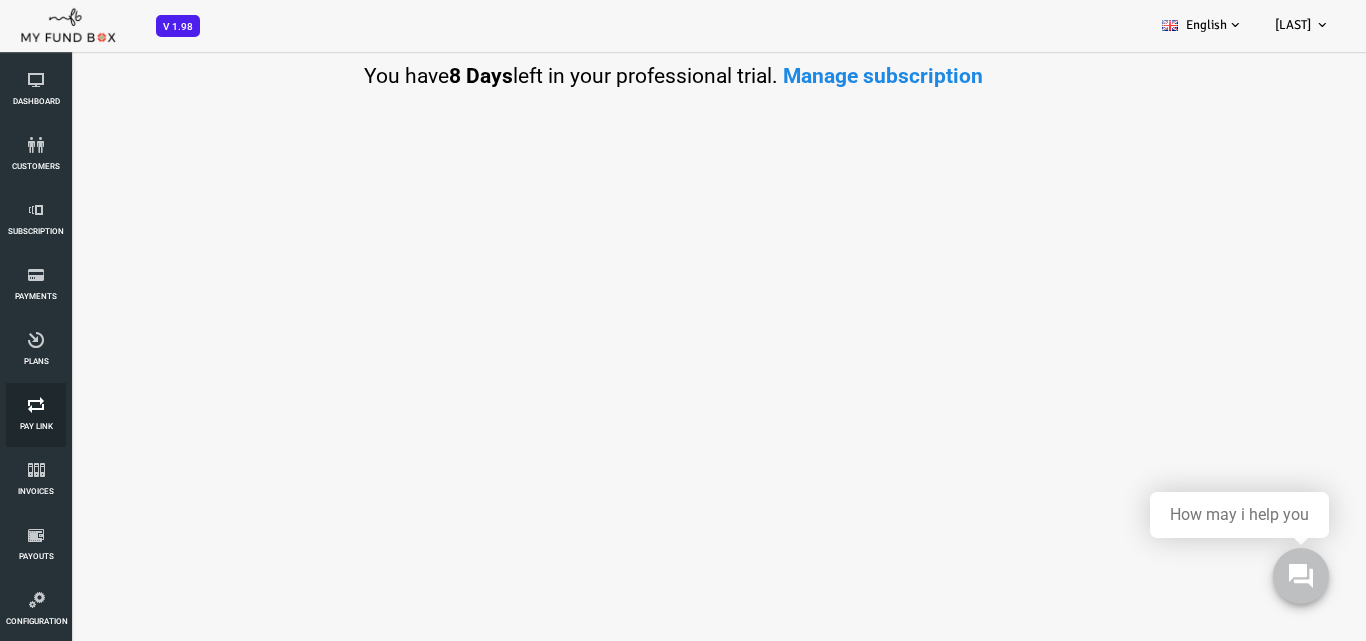 scroll, scrollTop: 0, scrollLeft: 0, axis: both 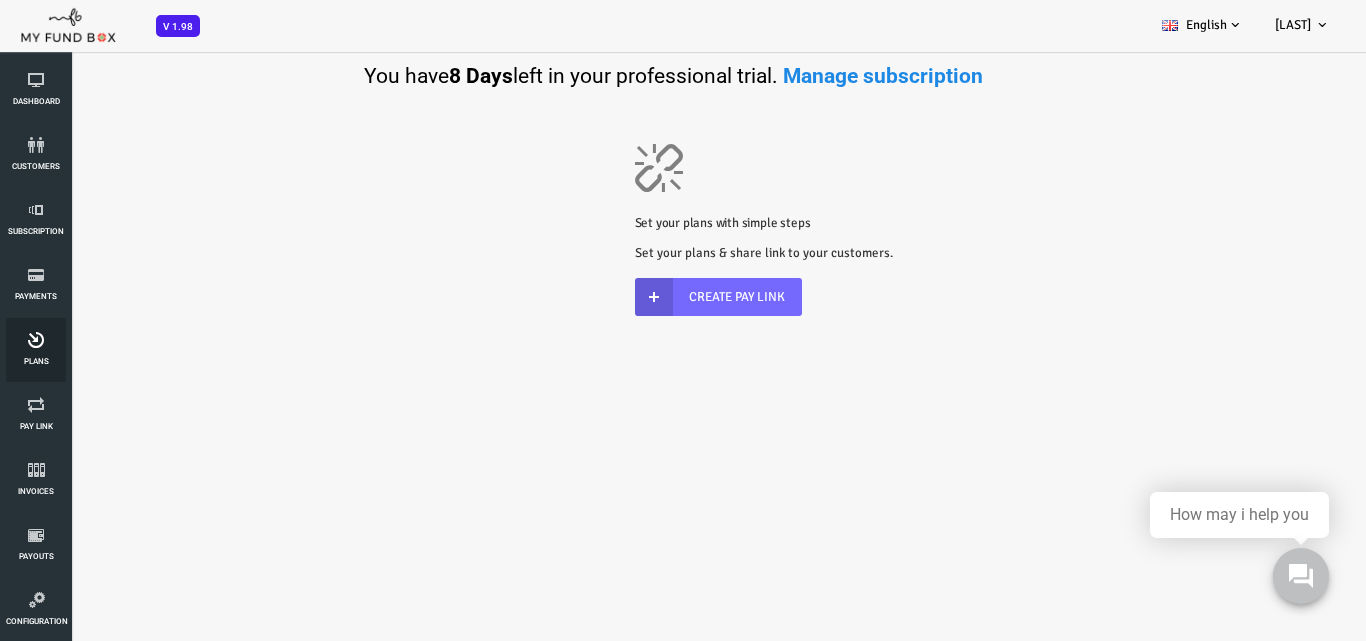 click on "Plans" at bounding box center (0, 0) 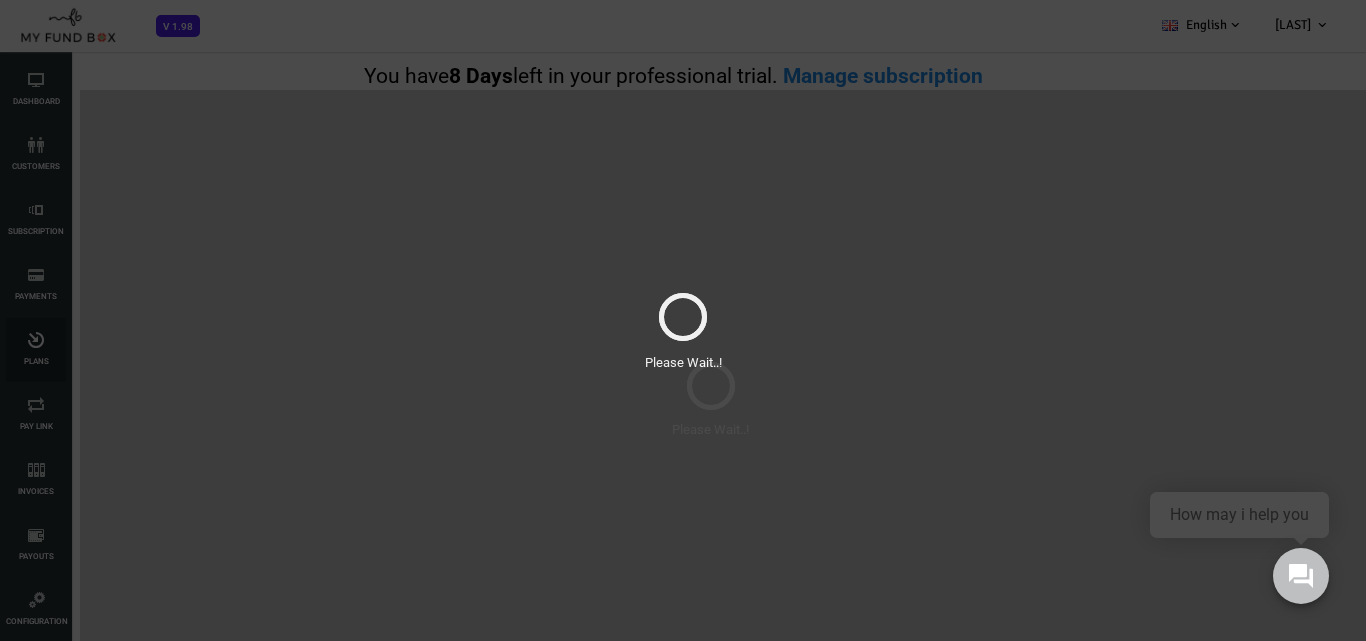 scroll, scrollTop: 0, scrollLeft: 0, axis: both 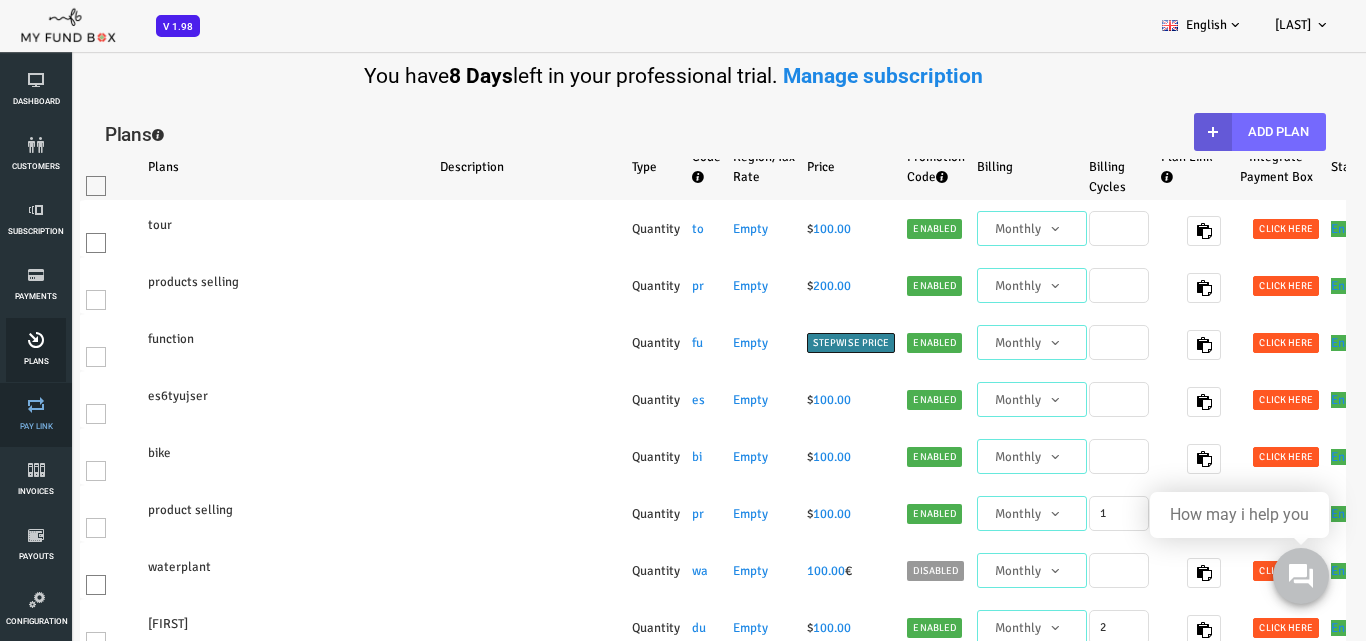 select on "100" 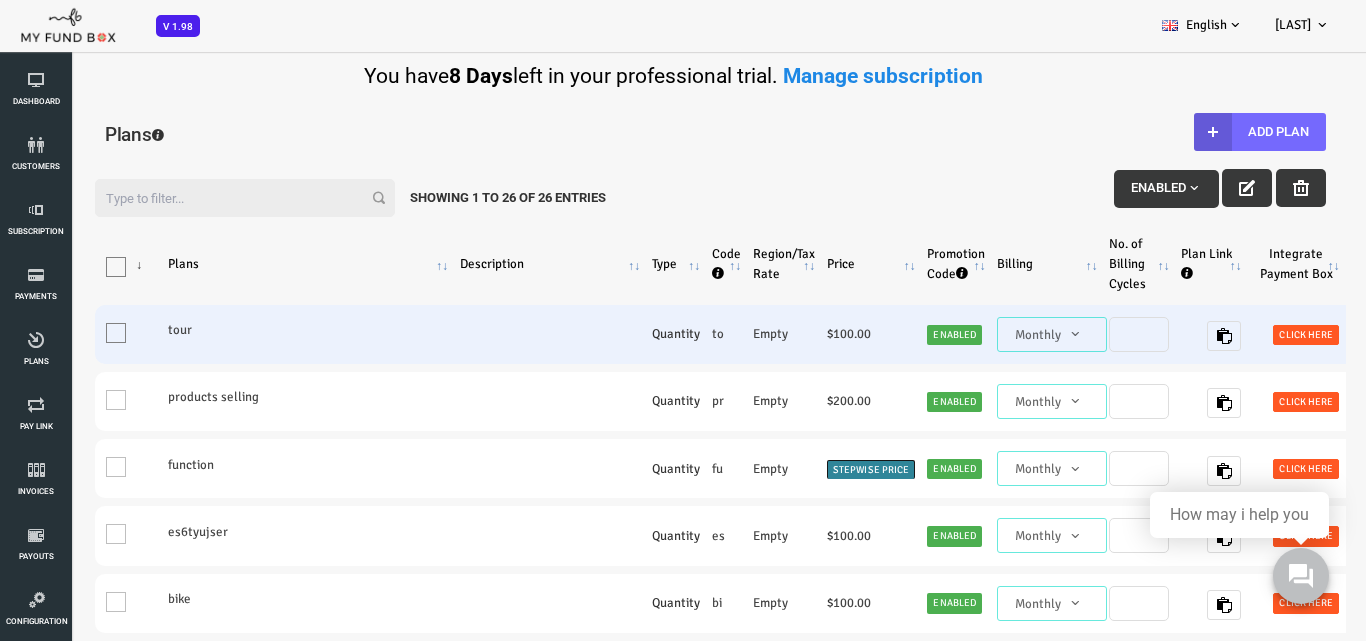 click at bounding box center (495, 334) 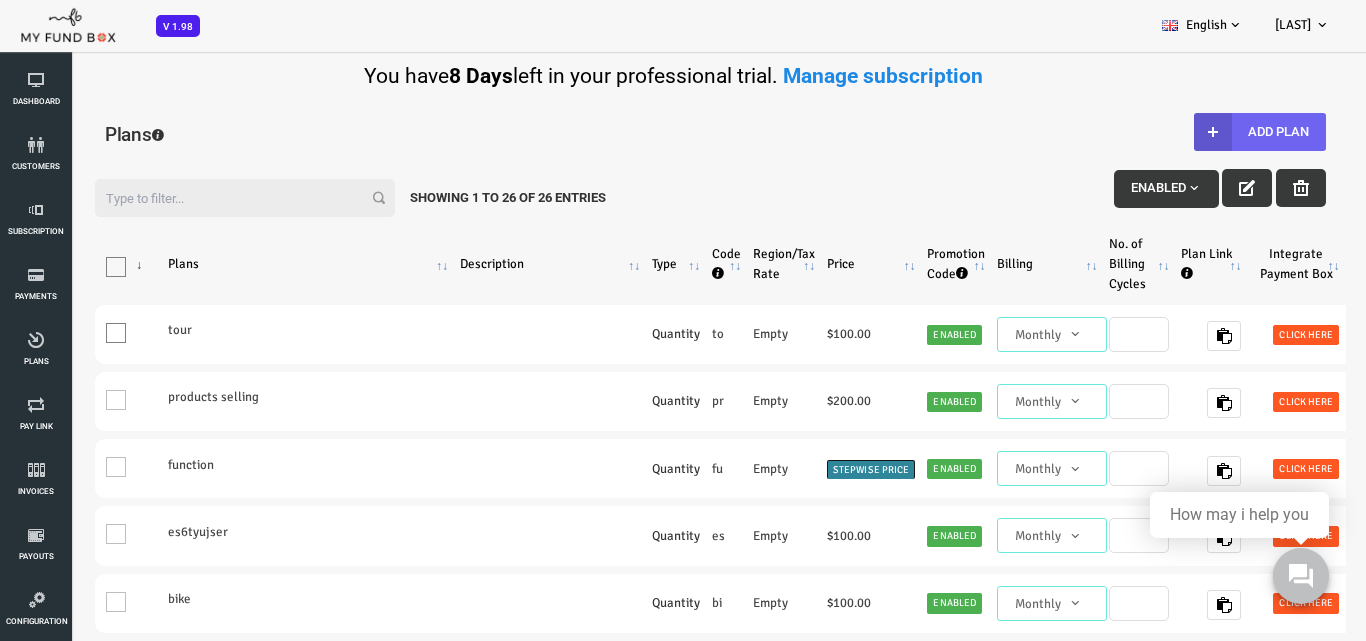 click on "Add Plan" at bounding box center [1205, 132] 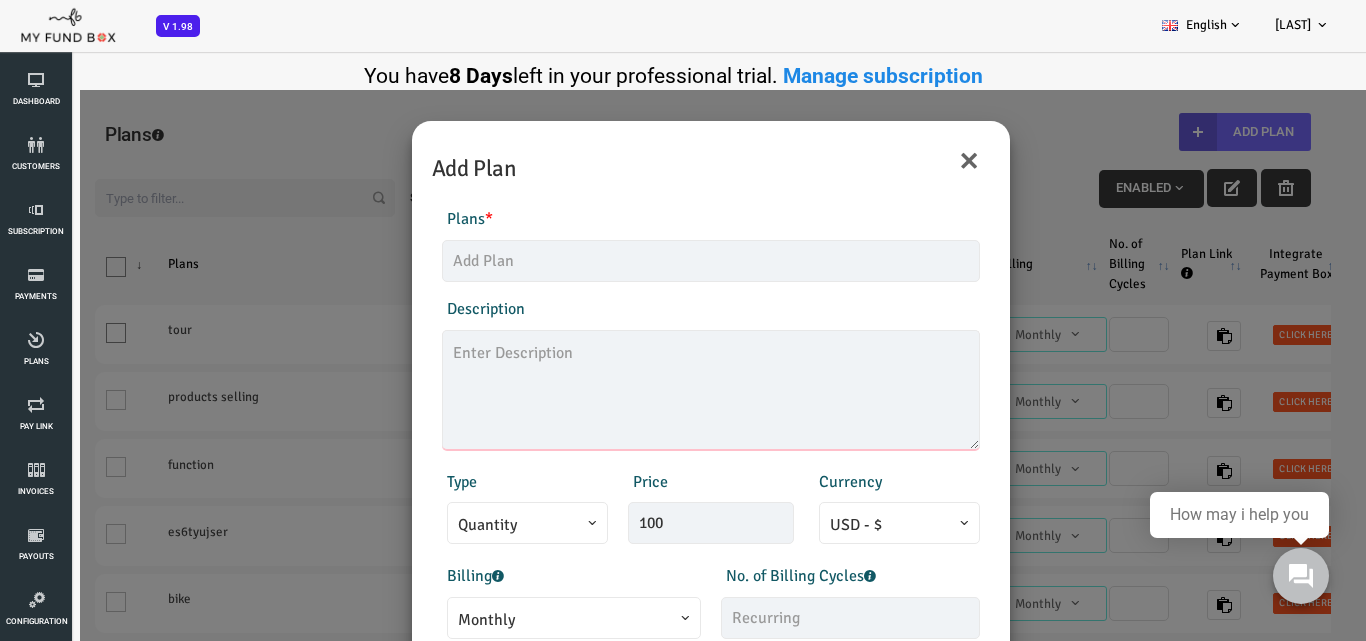 click at bounding box center (656, 390) 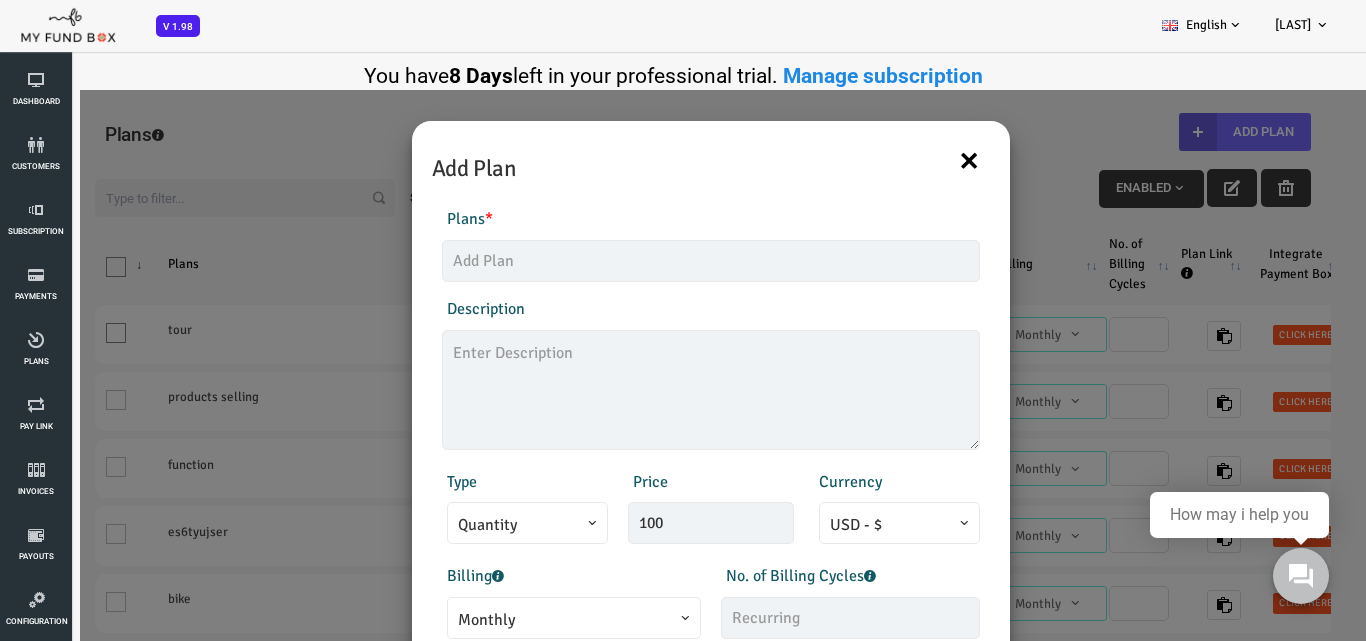 click on "×" at bounding box center [914, 160] 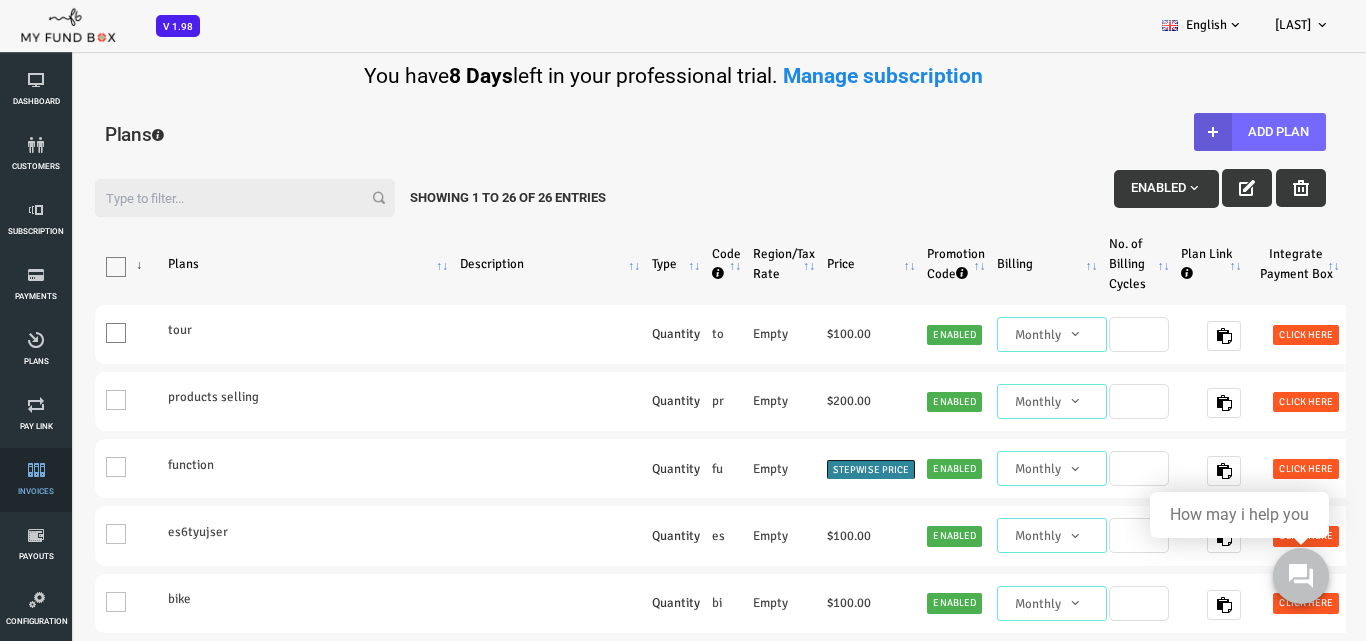 click on "Invoices" at bounding box center [36, 480] 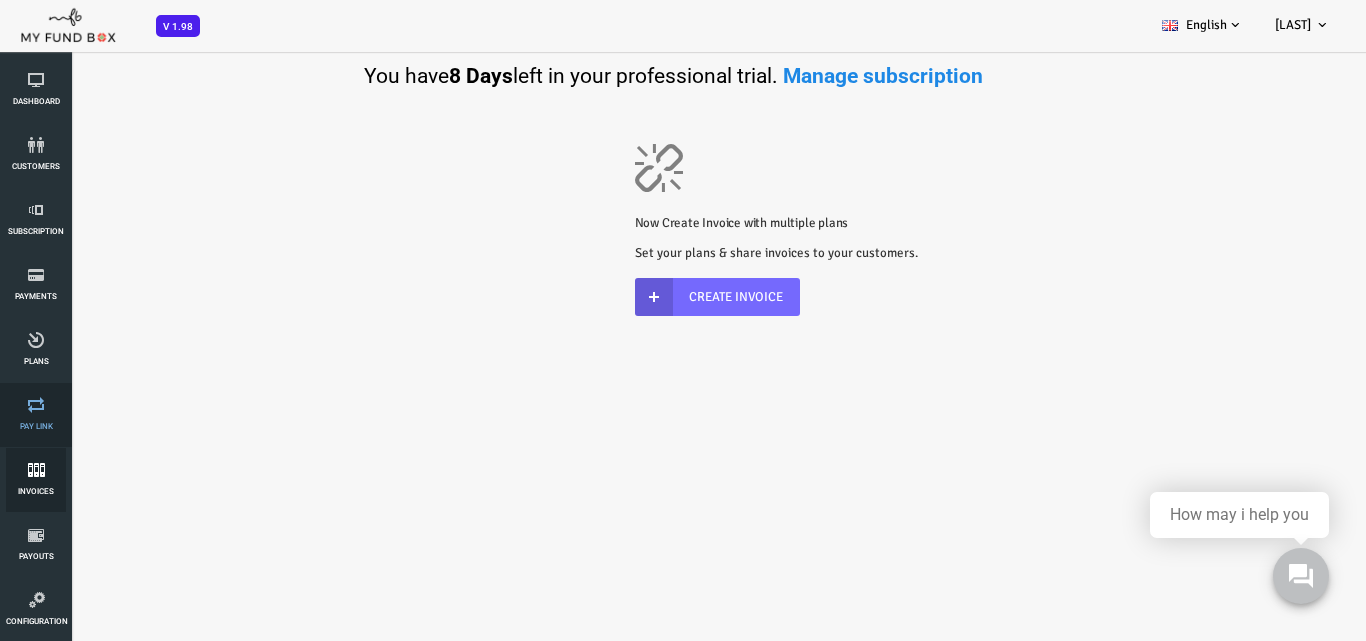 scroll, scrollTop: 0, scrollLeft: 0, axis: both 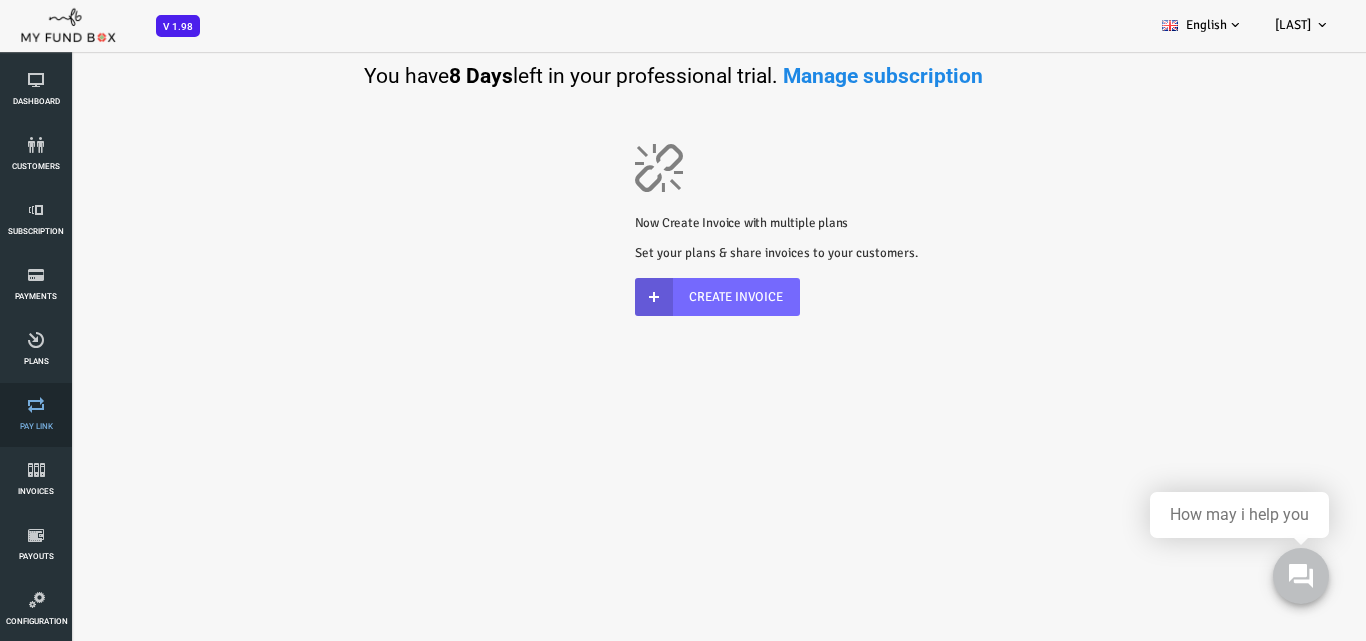 click on "Pay Link" at bounding box center [36, 415] 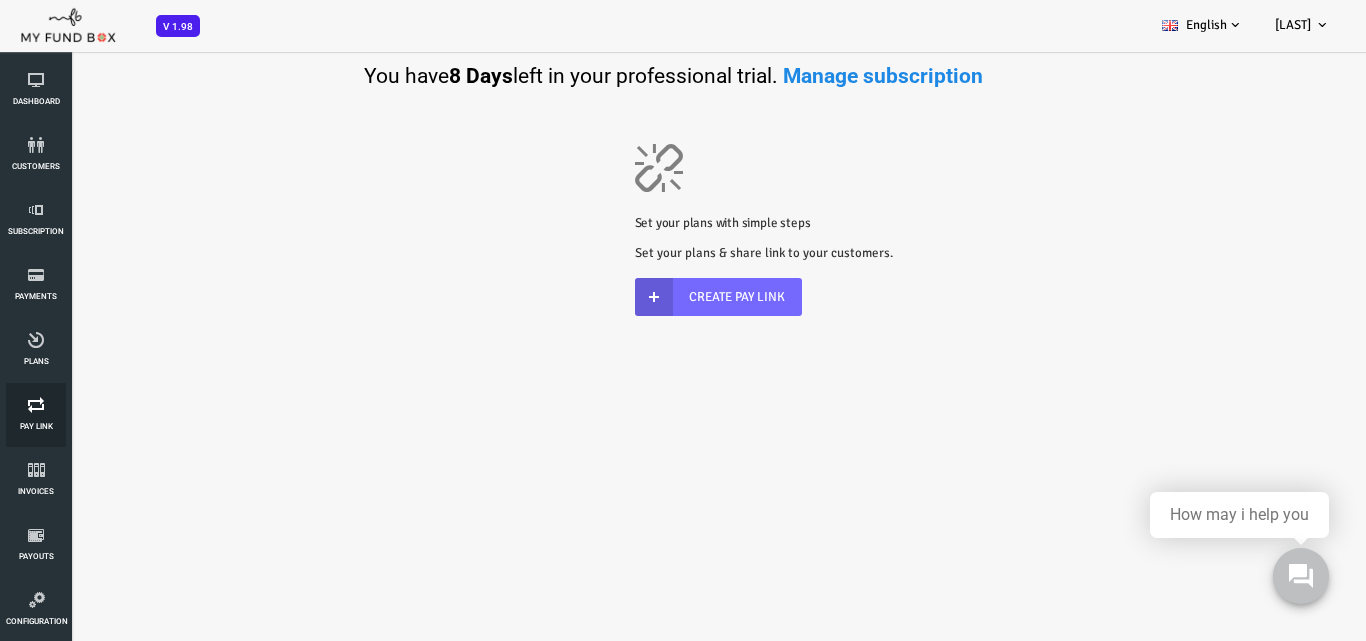 scroll, scrollTop: 0, scrollLeft: 0, axis: both 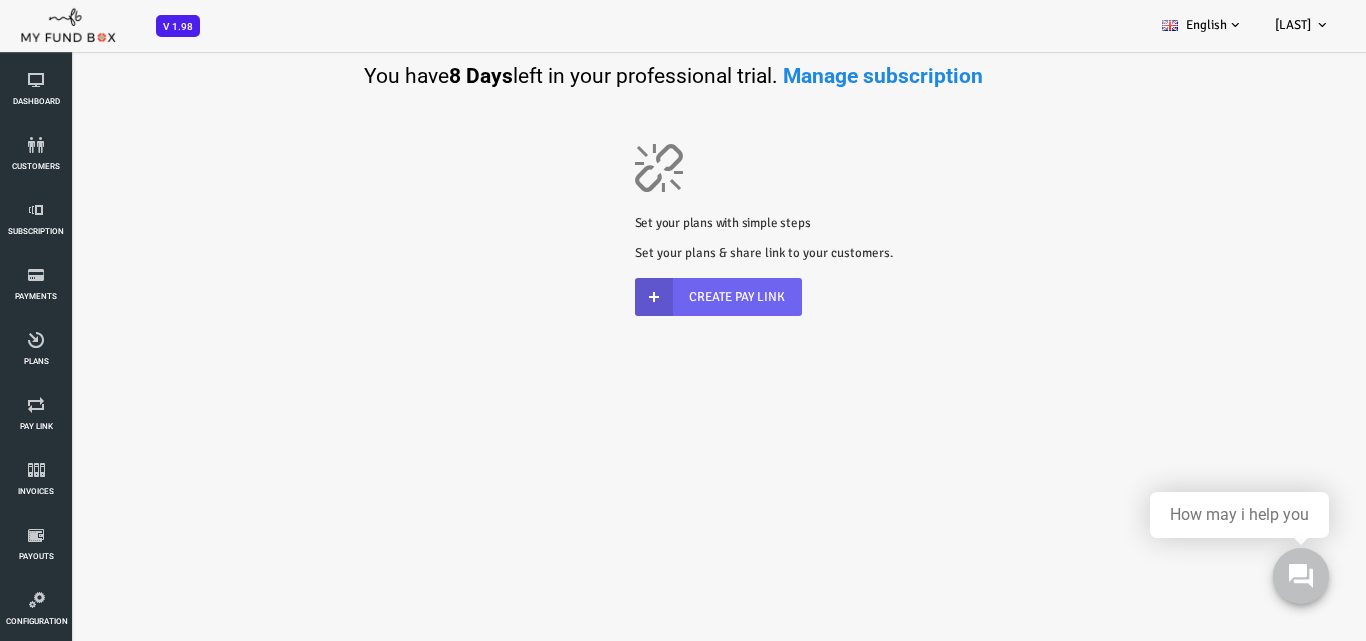click on "Create Pay Link" at bounding box center (663, 297) 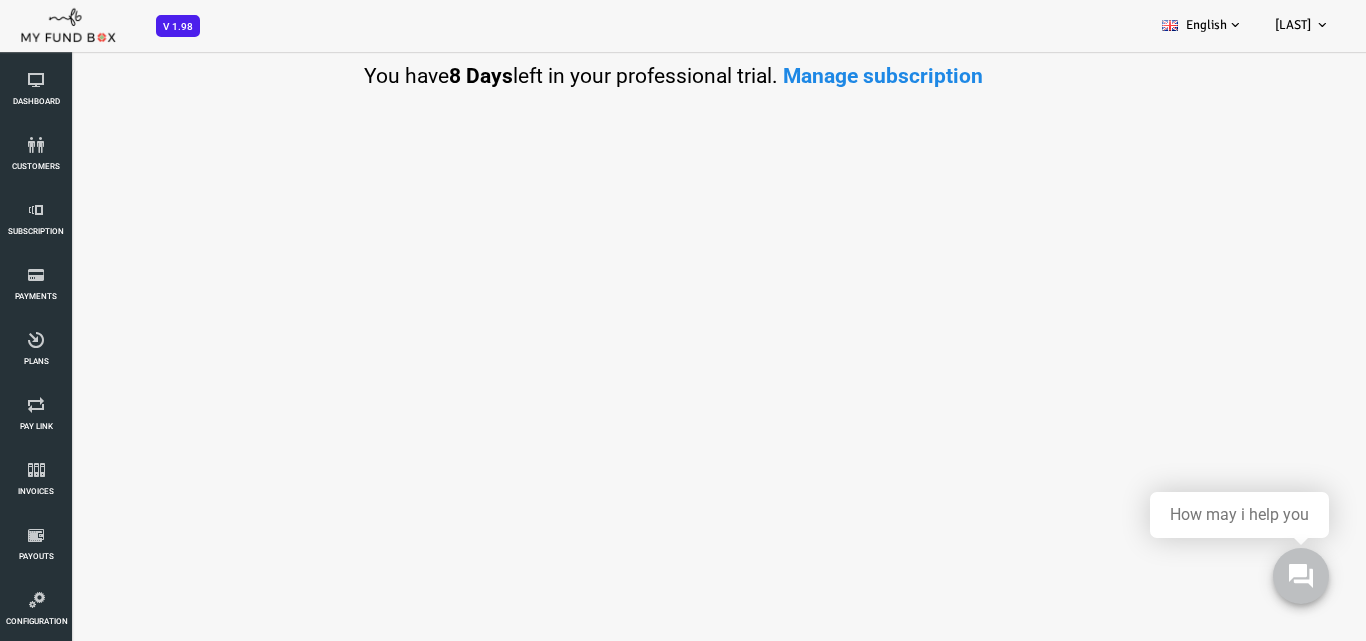 scroll, scrollTop: 0, scrollLeft: 0, axis: both 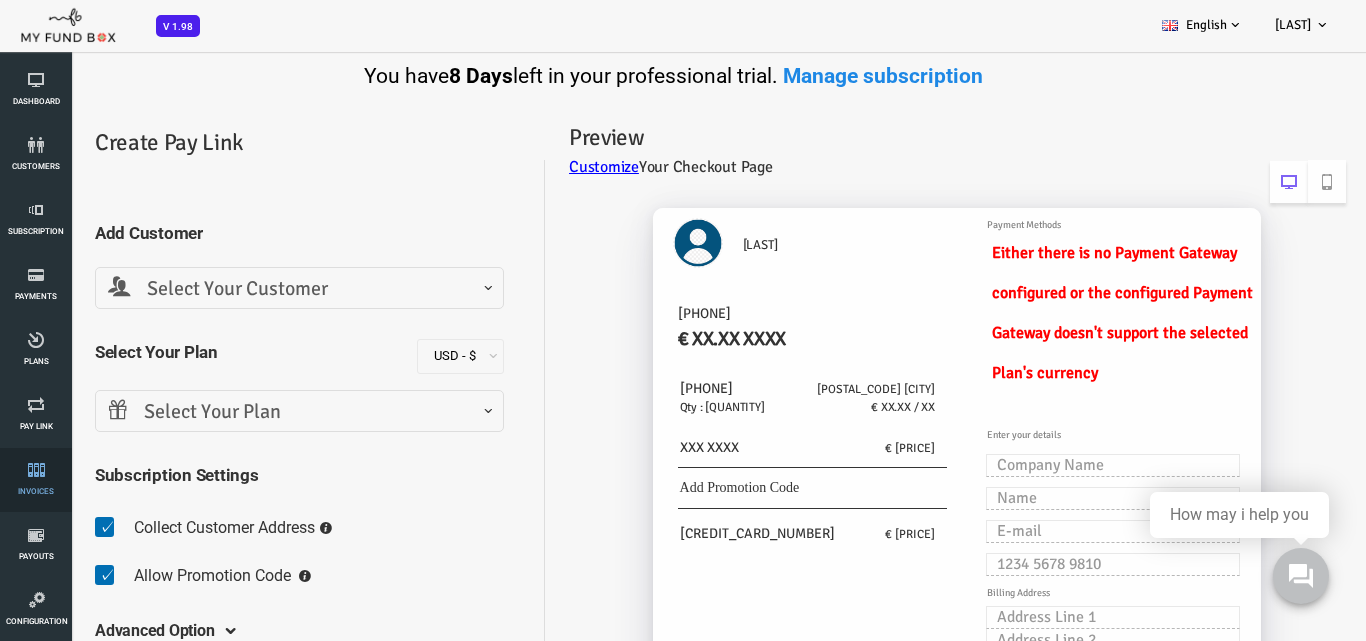 click on "Invoices" at bounding box center (36, 480) 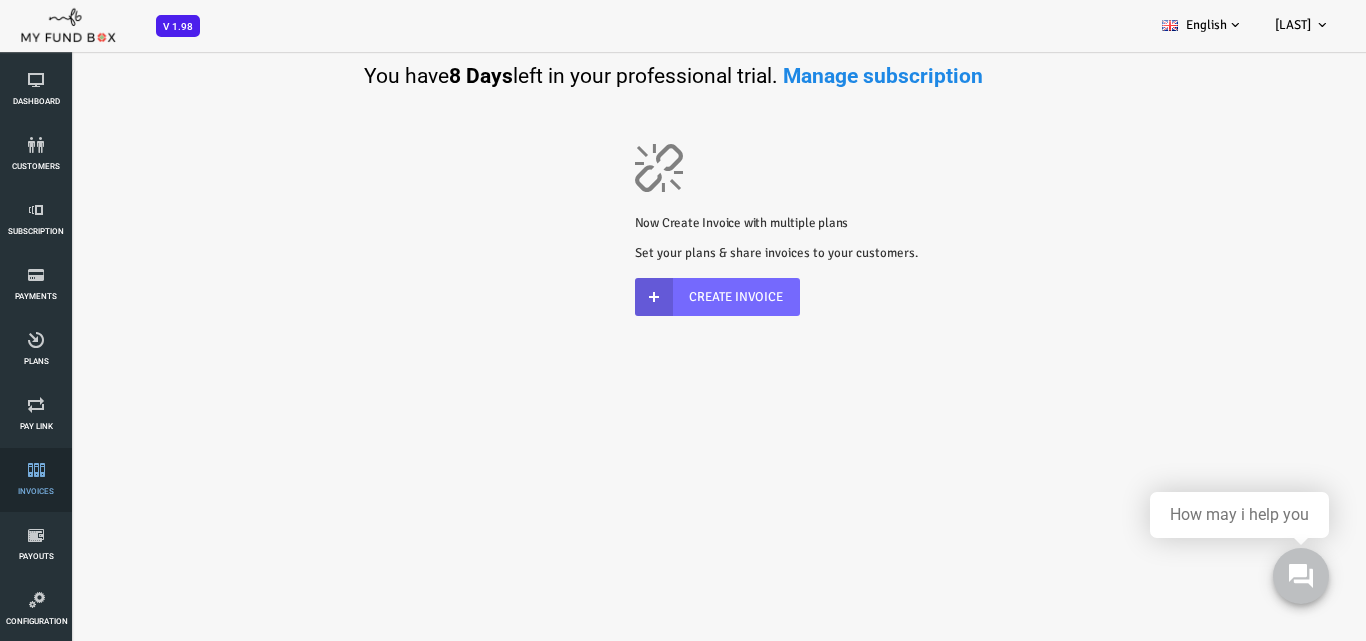 scroll, scrollTop: 0, scrollLeft: 0, axis: both 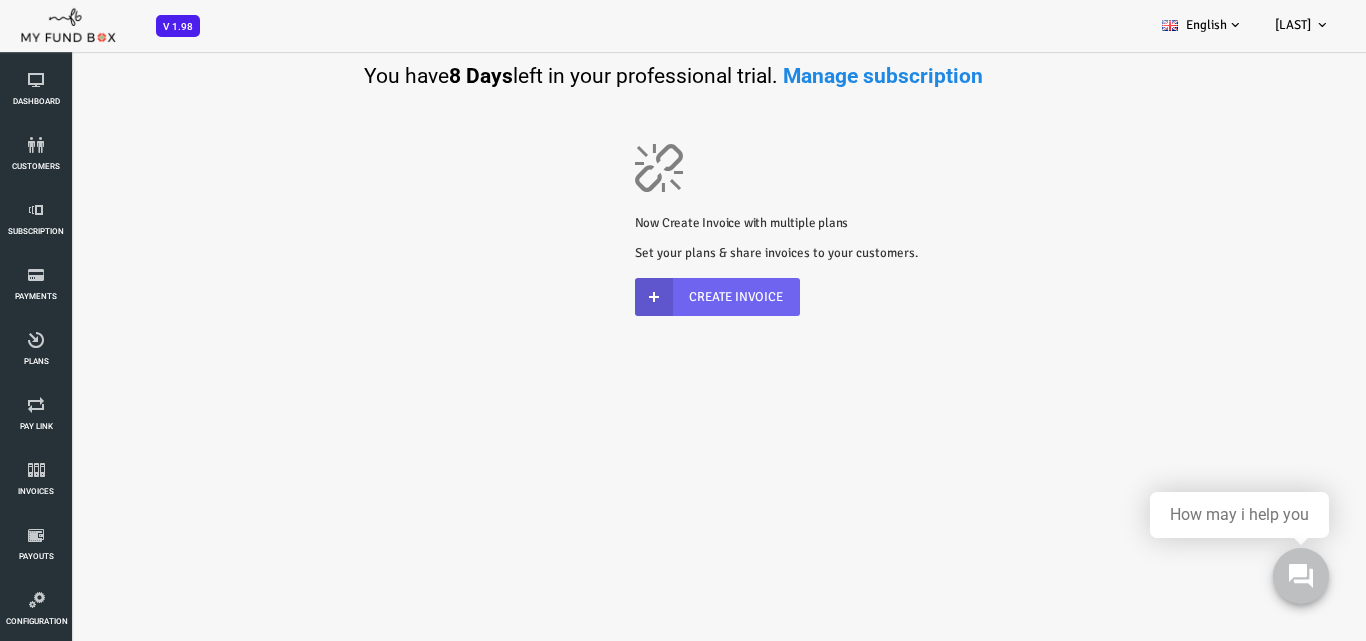 click on "Create Invoice" at bounding box center (662, 297) 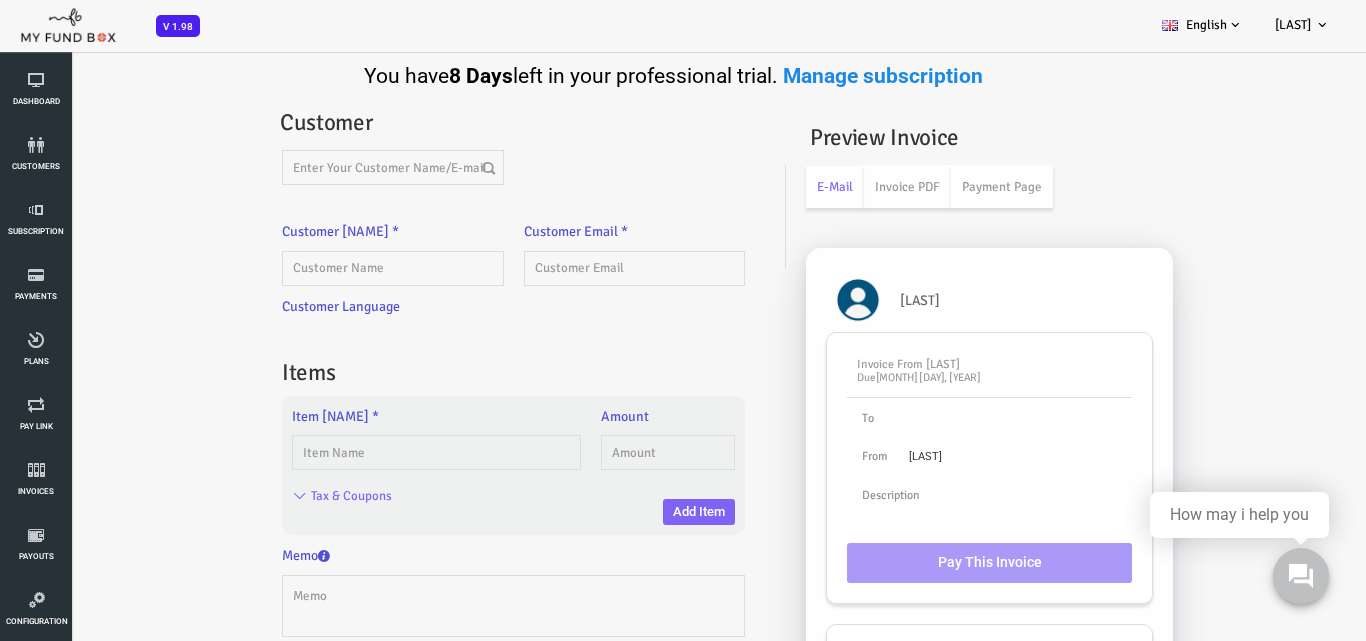 scroll, scrollTop: 0, scrollLeft: 0, axis: both 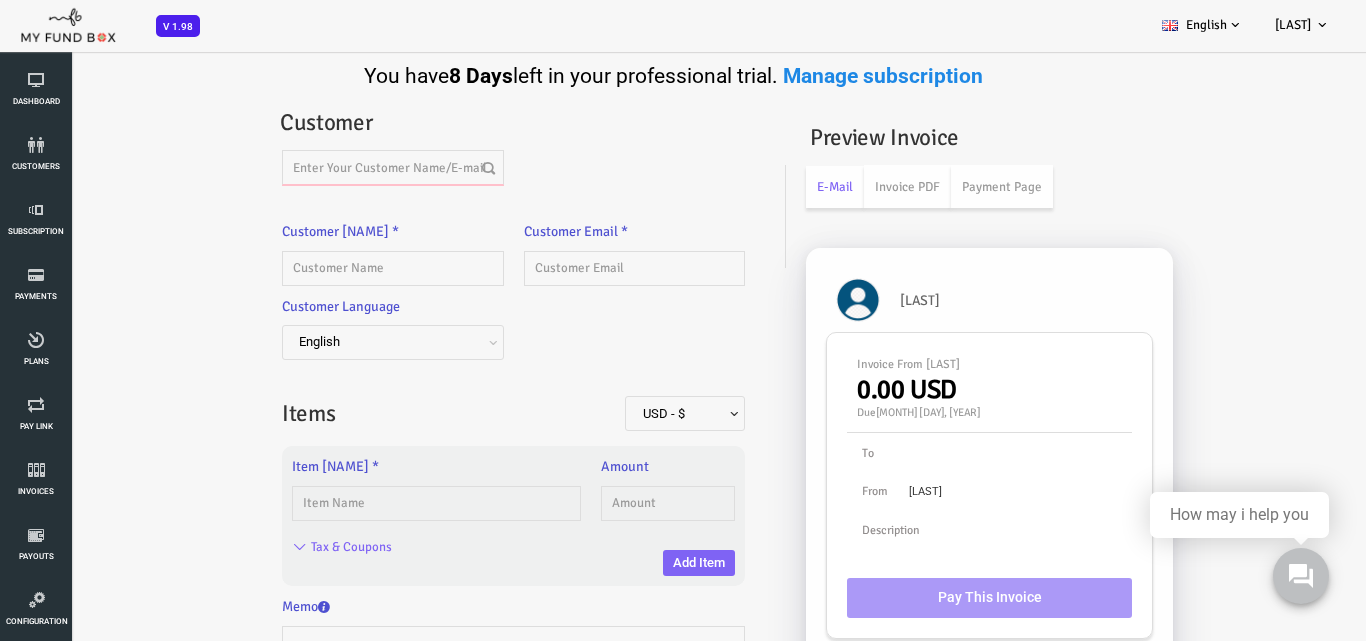 click at bounding box center [337, 167] 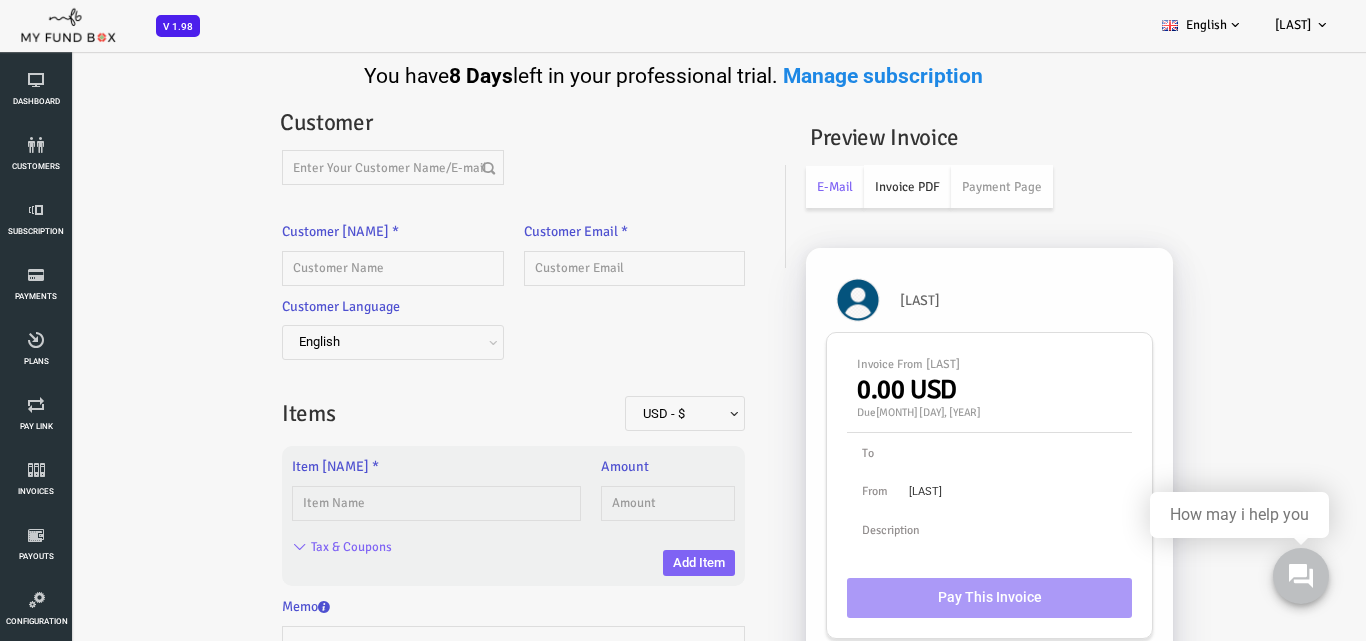 click on "Invoice PDF" at bounding box center [852, 186] 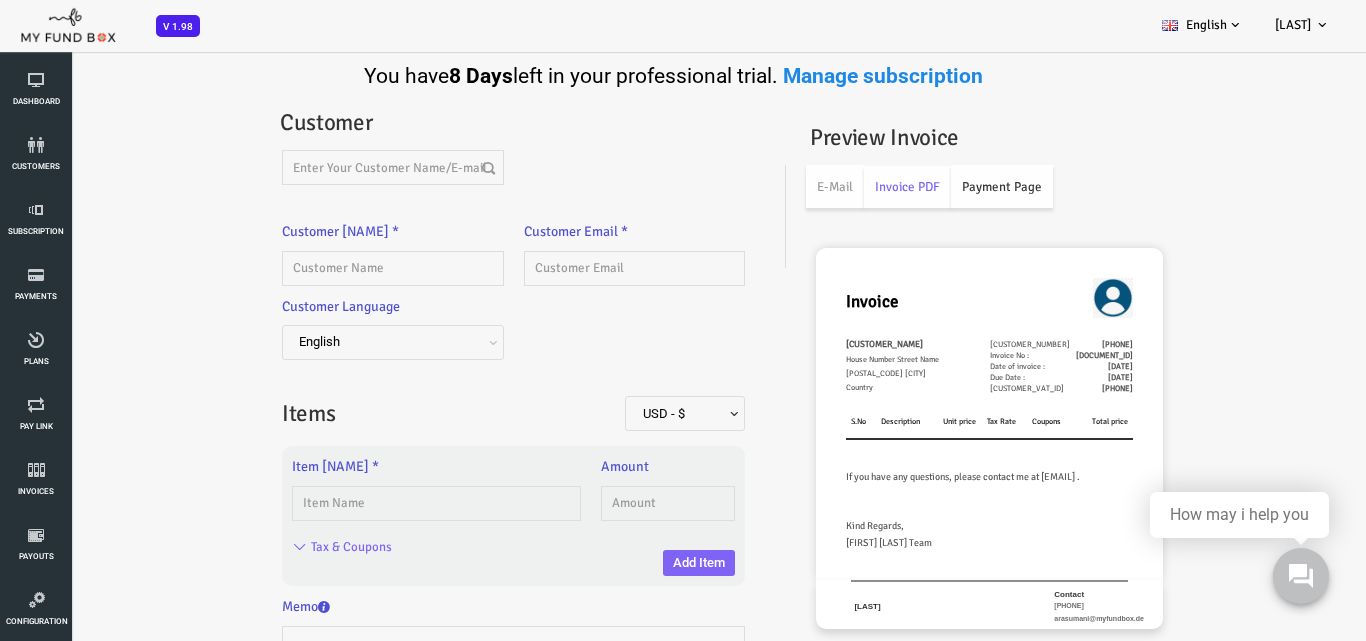 click on "Payment Page" at bounding box center (947, 186) 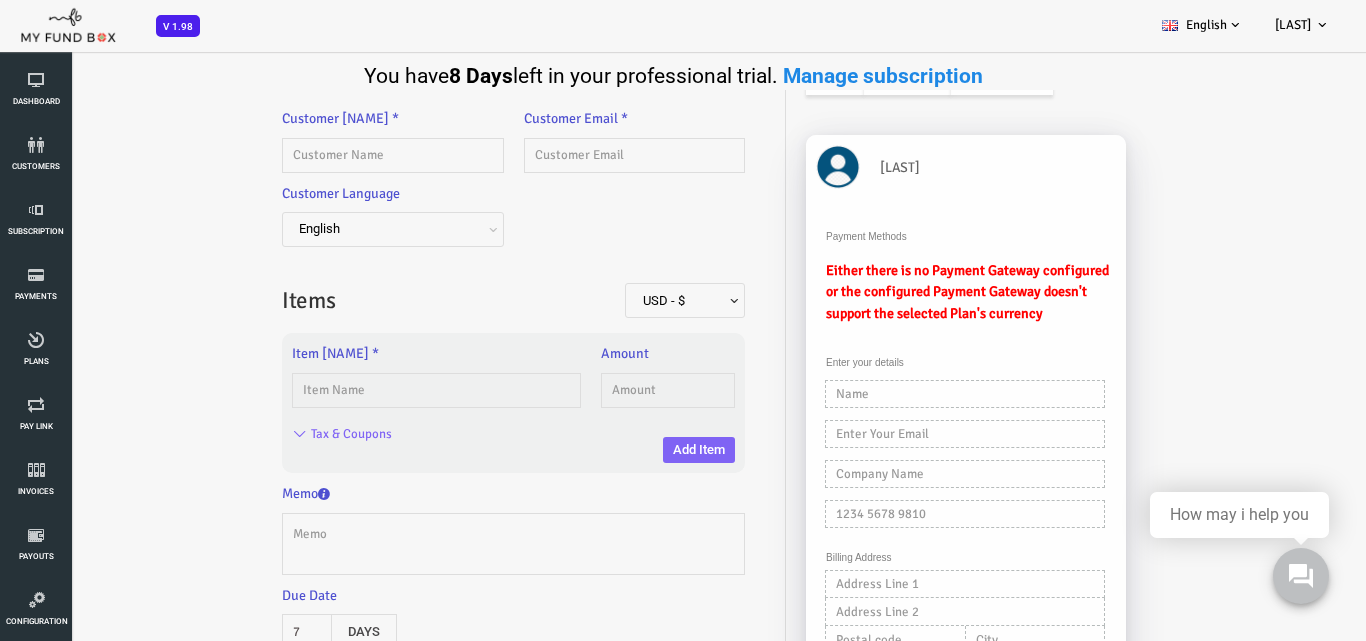 scroll, scrollTop: 0, scrollLeft: 0, axis: both 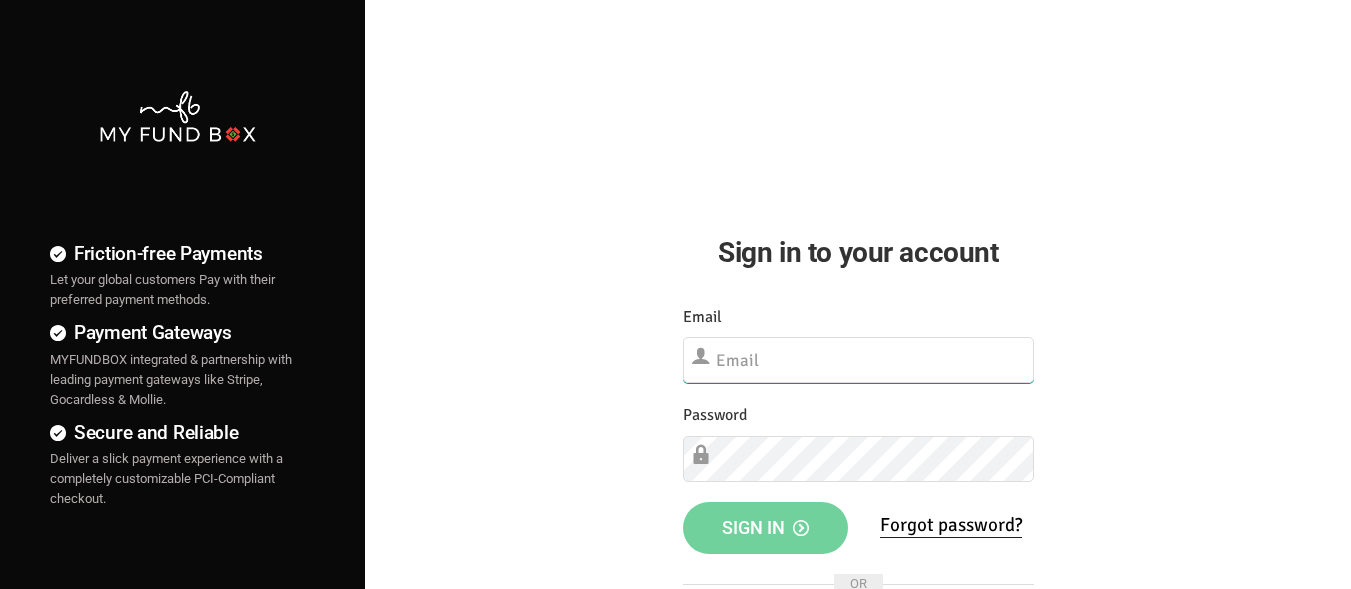 type on "arasumani@myfundbox.de" 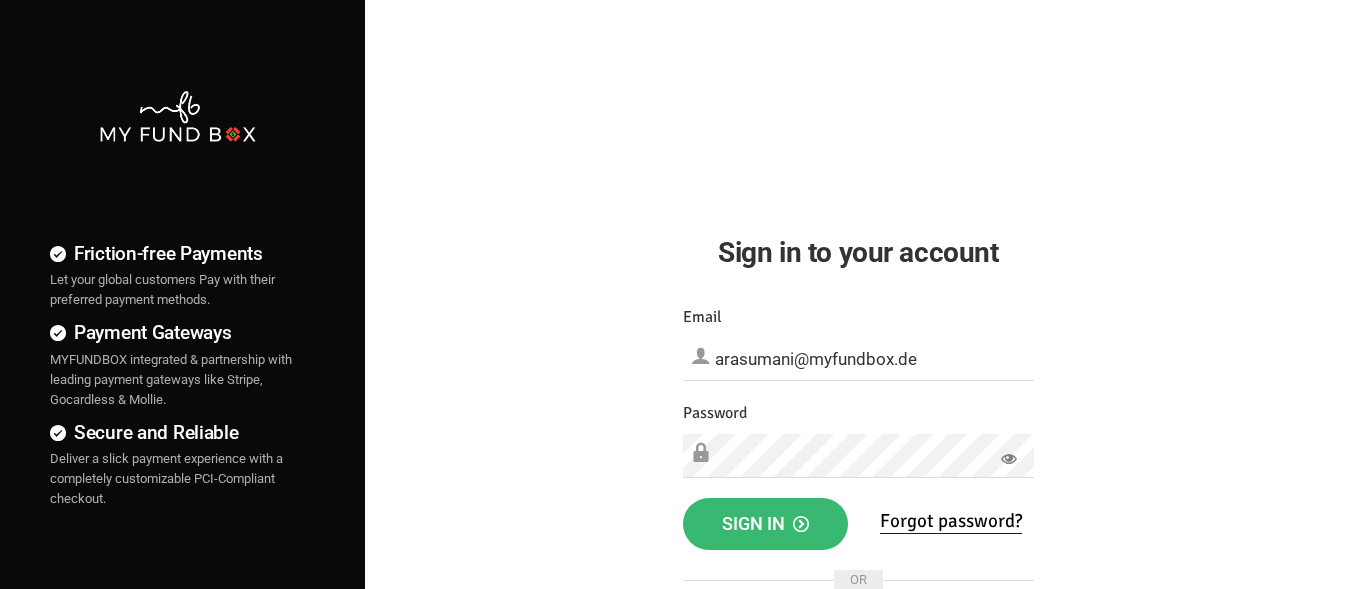 click on "Sign in" at bounding box center [765, 523] 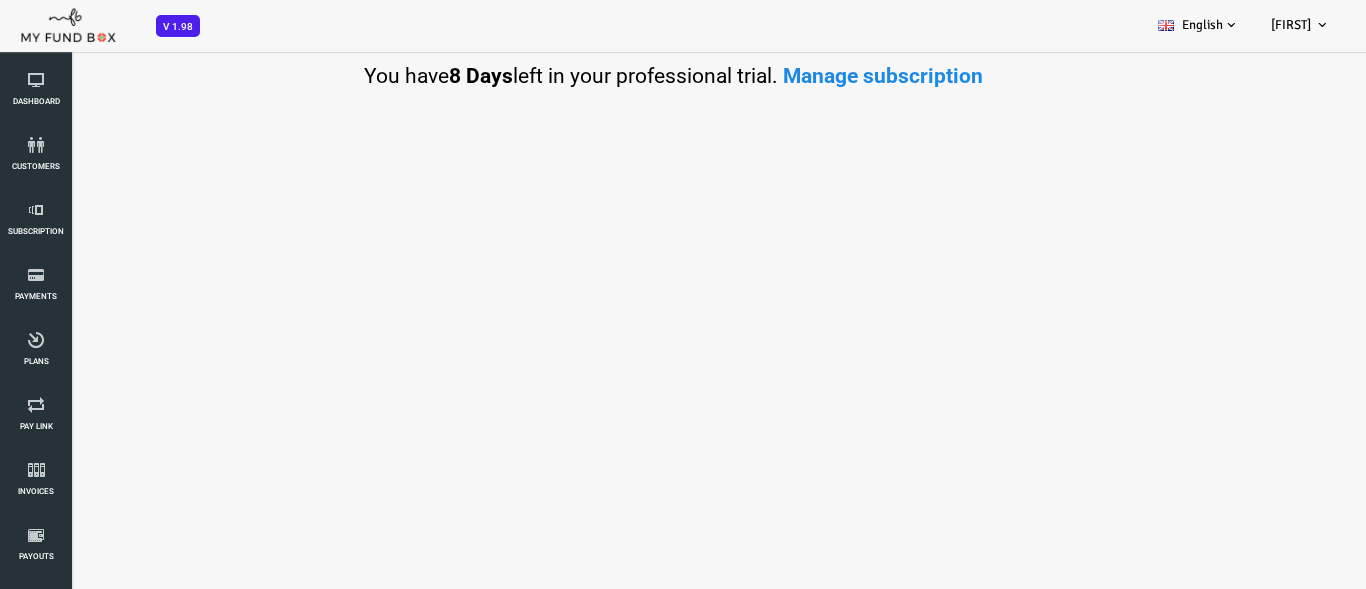 scroll, scrollTop: 0, scrollLeft: 0, axis: both 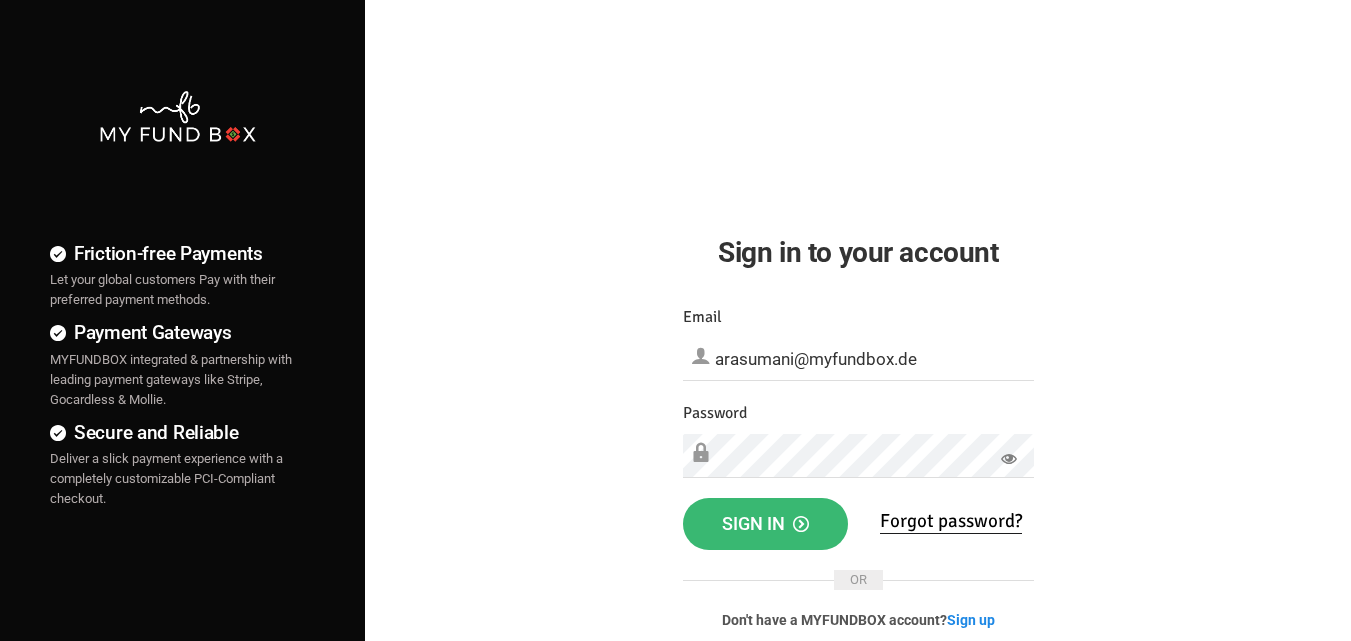 click on "Sign in" at bounding box center [766, 524] 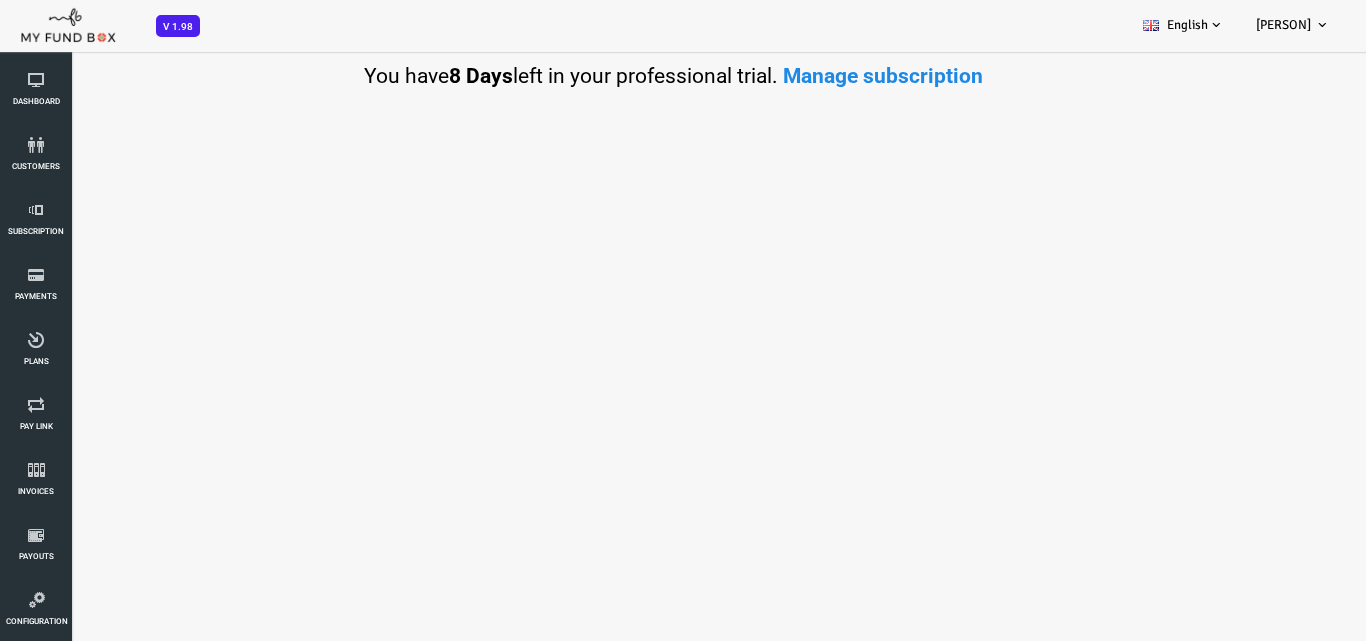 scroll, scrollTop: 0, scrollLeft: 0, axis: both 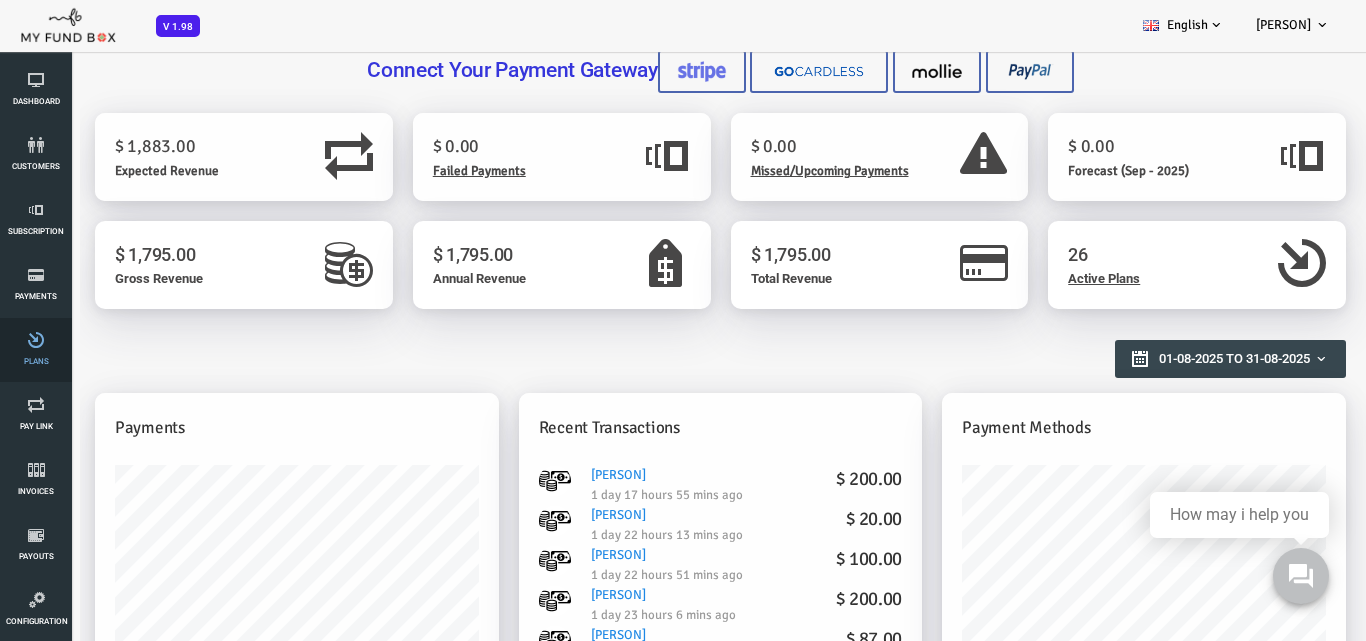 click on "Plans" at bounding box center (36, 350) 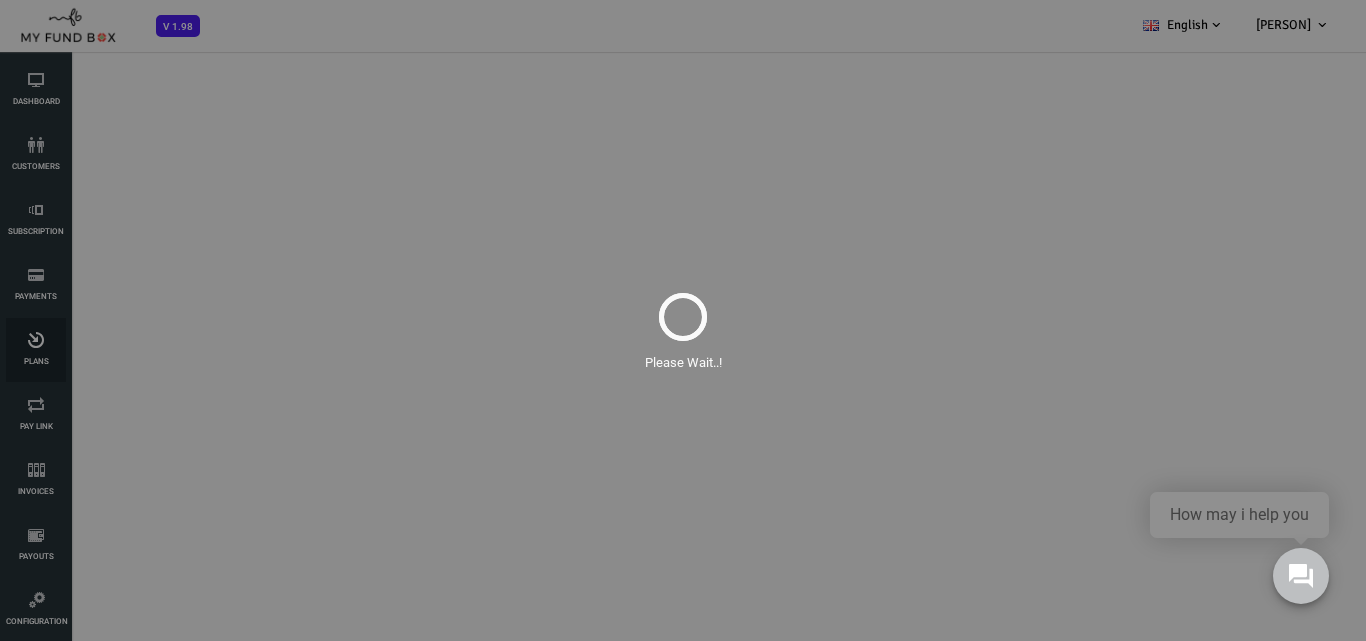 scroll, scrollTop: 0, scrollLeft: 0, axis: both 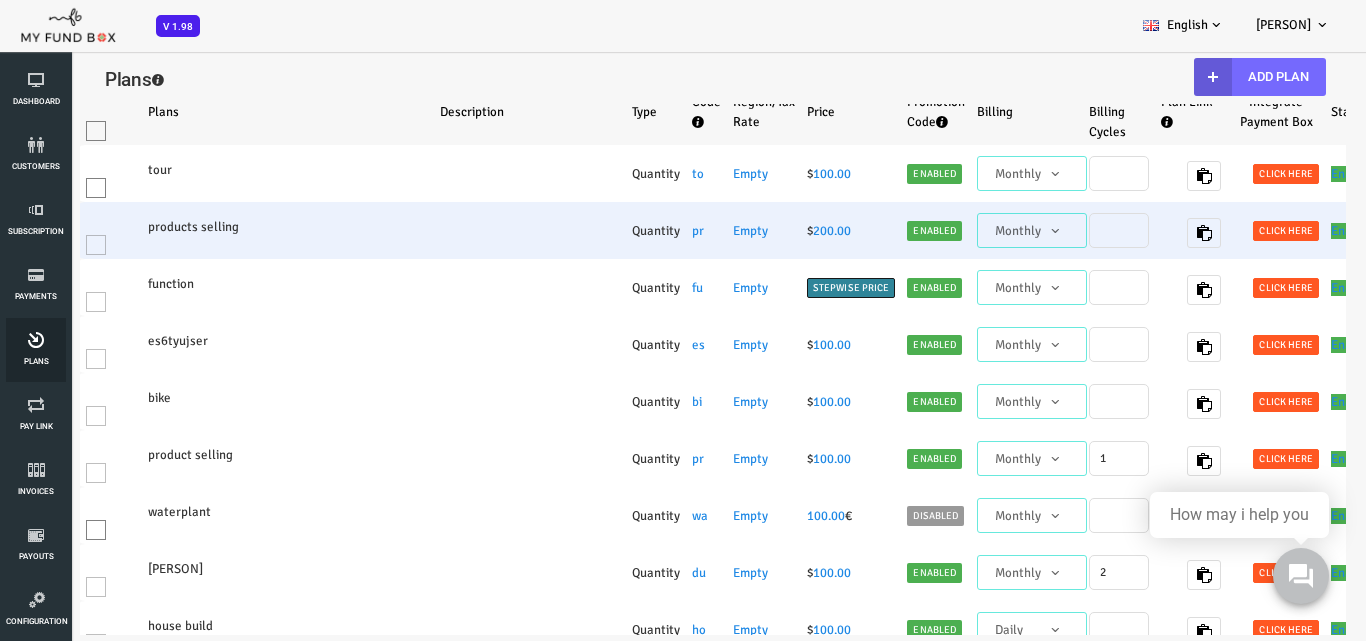 select on "100" 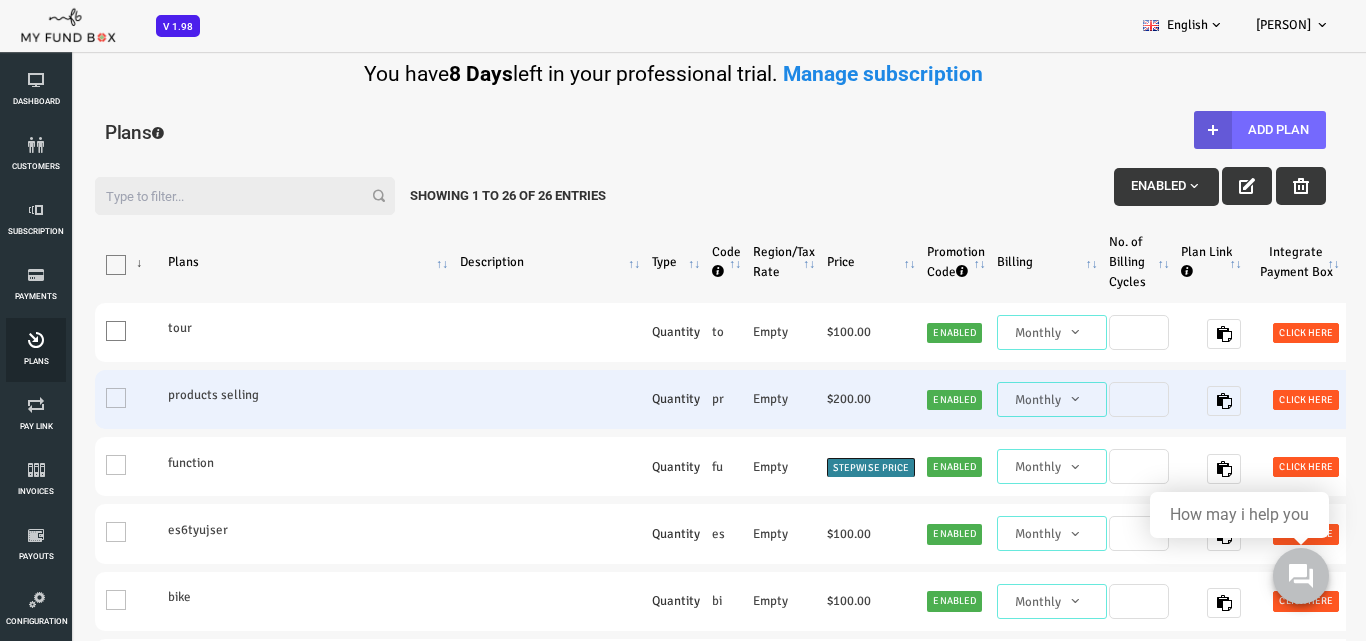 scroll, scrollTop: 0, scrollLeft: 0, axis: both 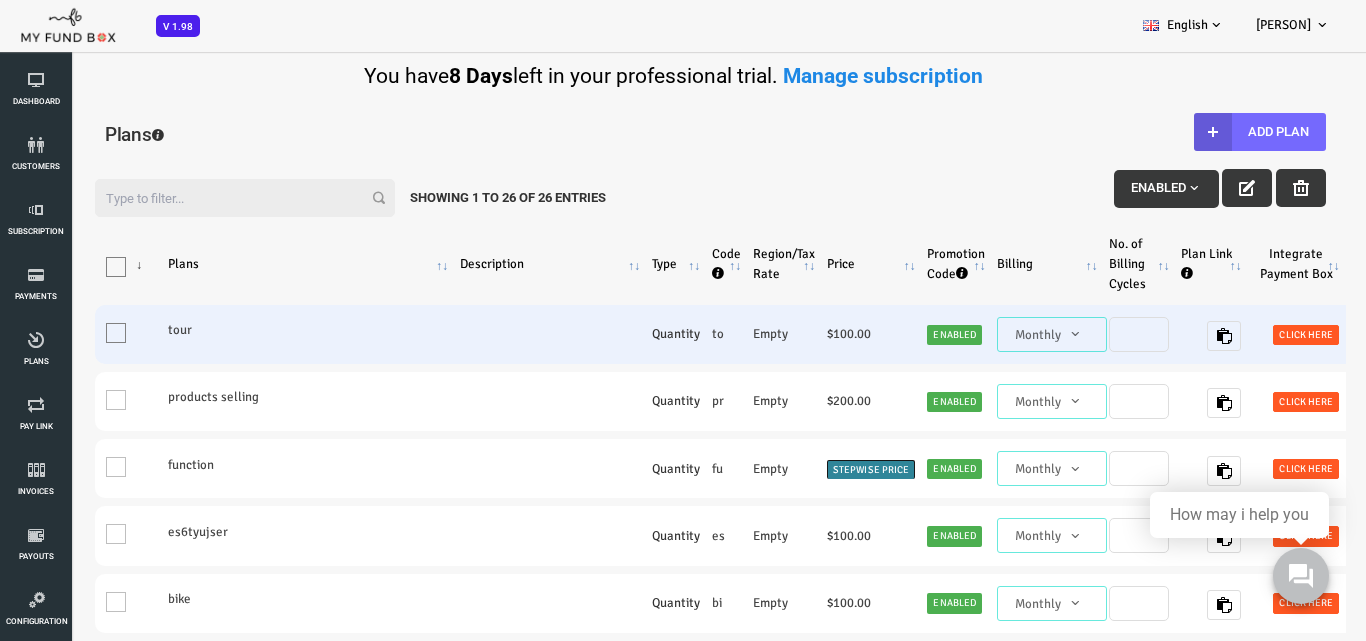 click on "Monthly" at bounding box center [997, 335] 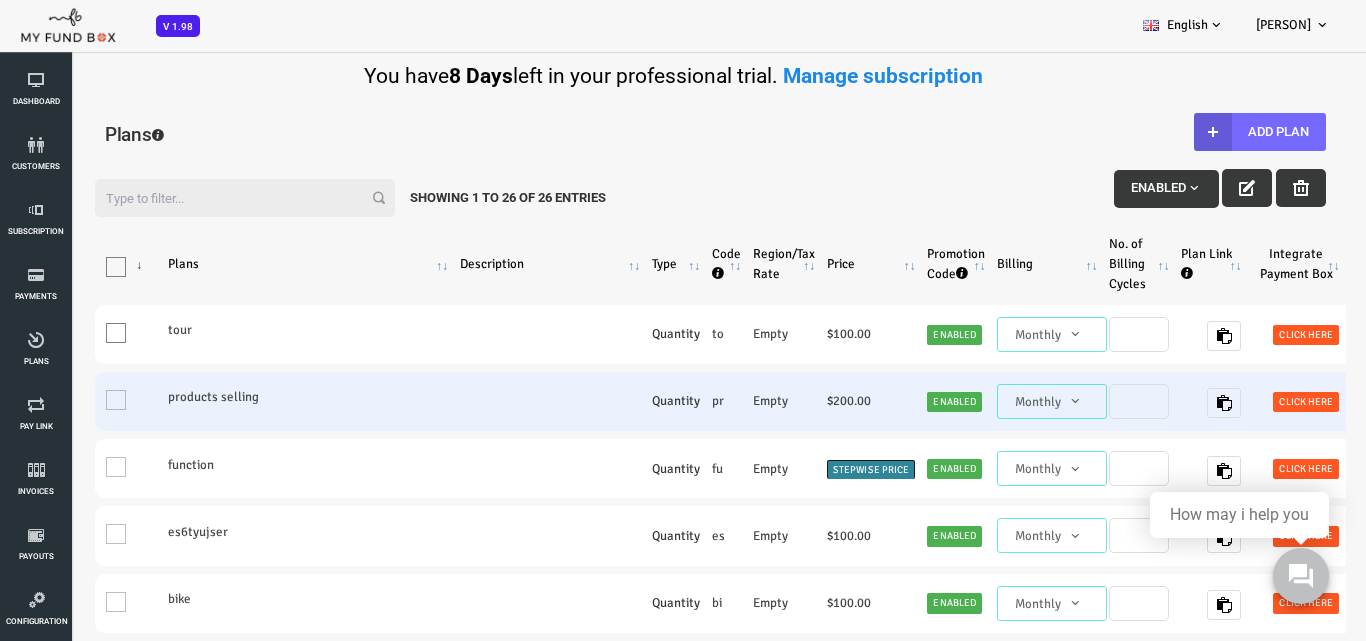 click on "Monthly" at bounding box center [997, 402] 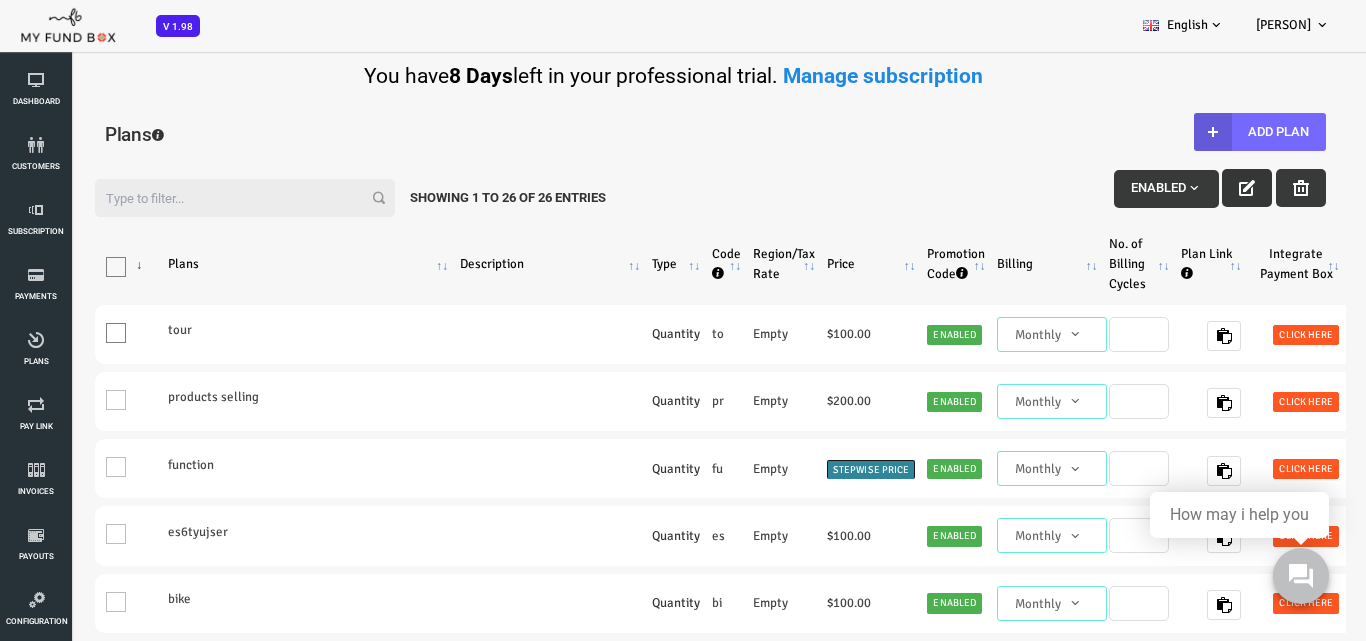 click at bounding box center [1192, 188] 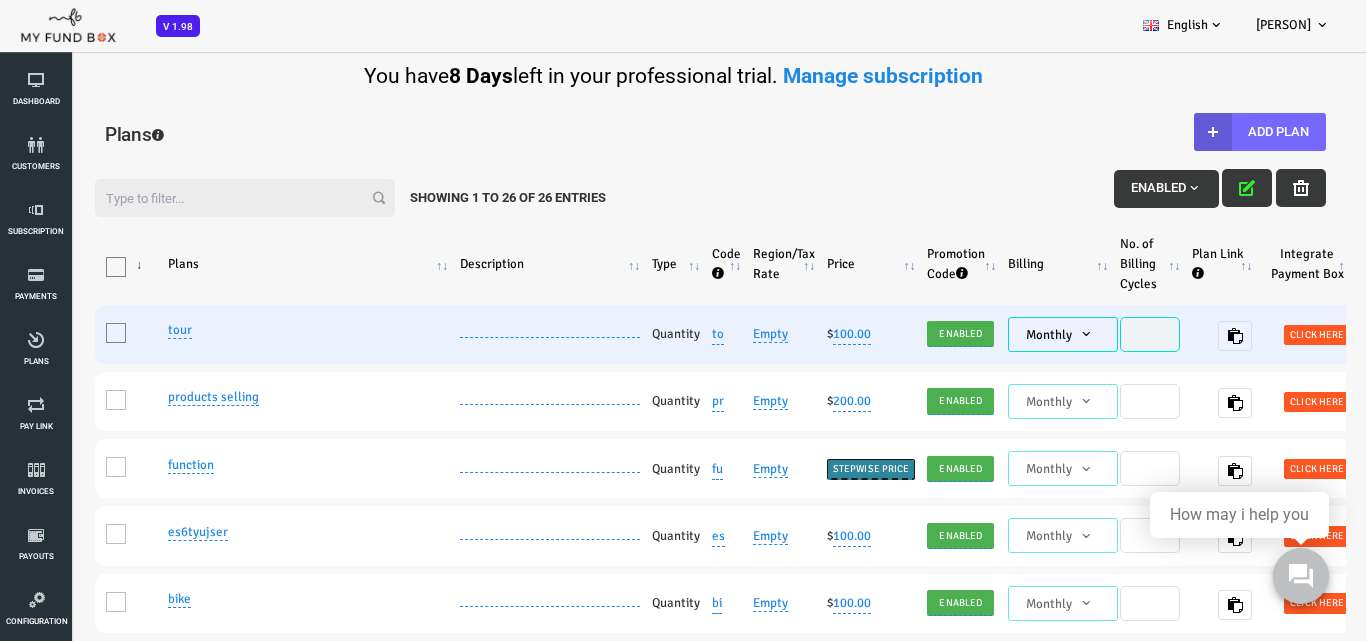 click on "Monthly" at bounding box center [1008, 334] 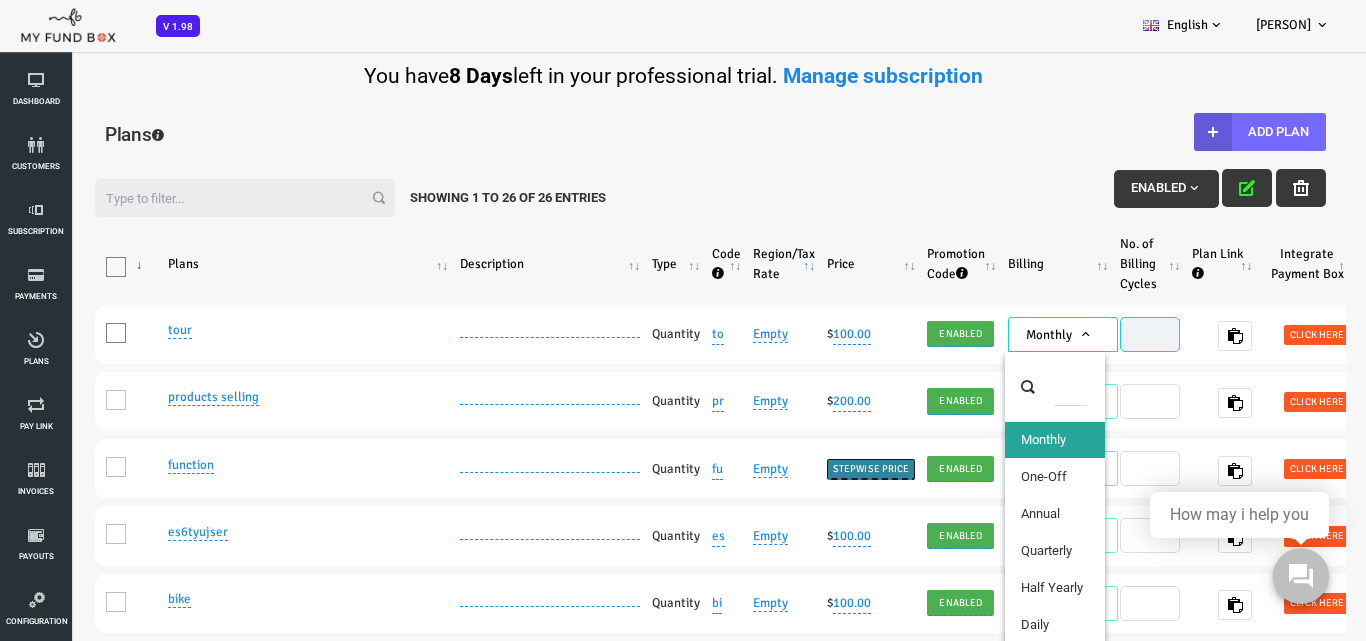 type on "o" 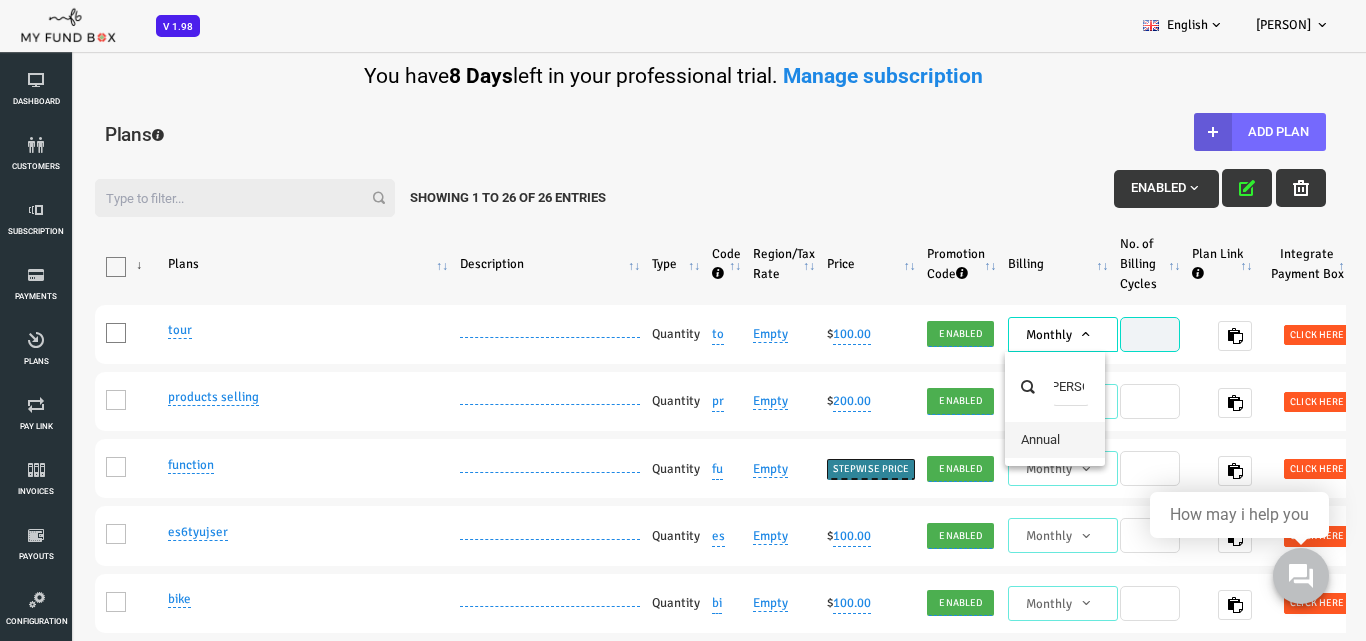 scroll, scrollTop: 0, scrollLeft: 0, axis: both 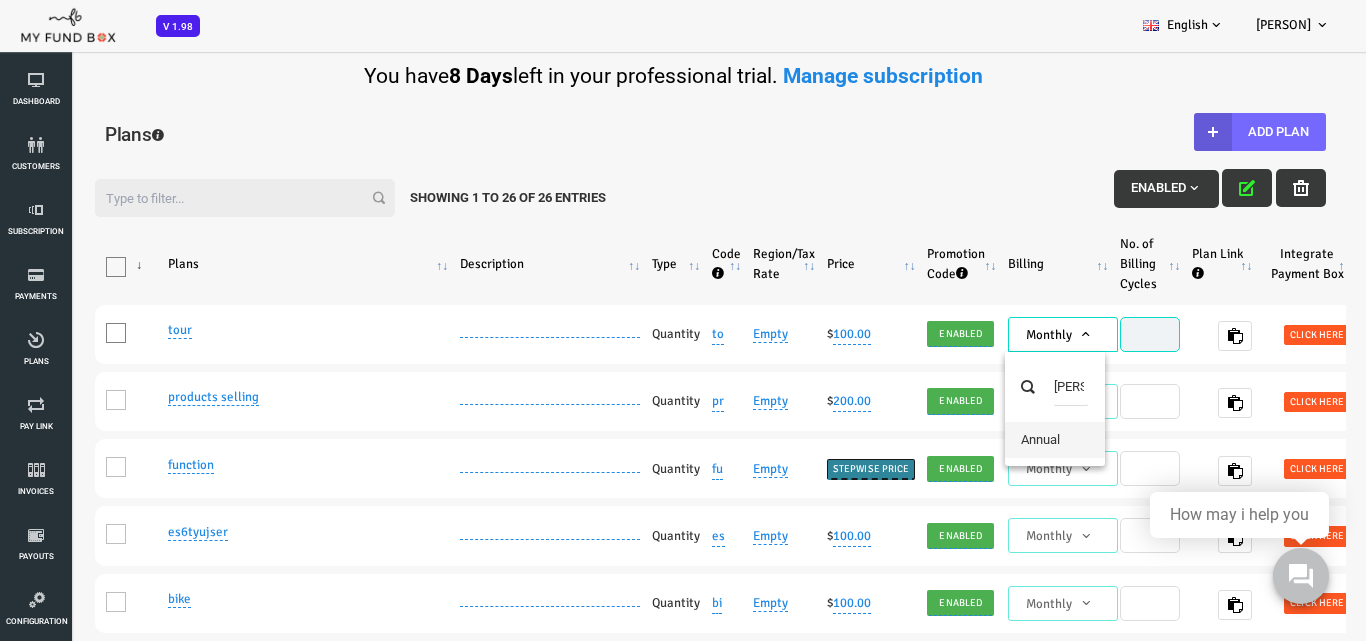 type on "a" 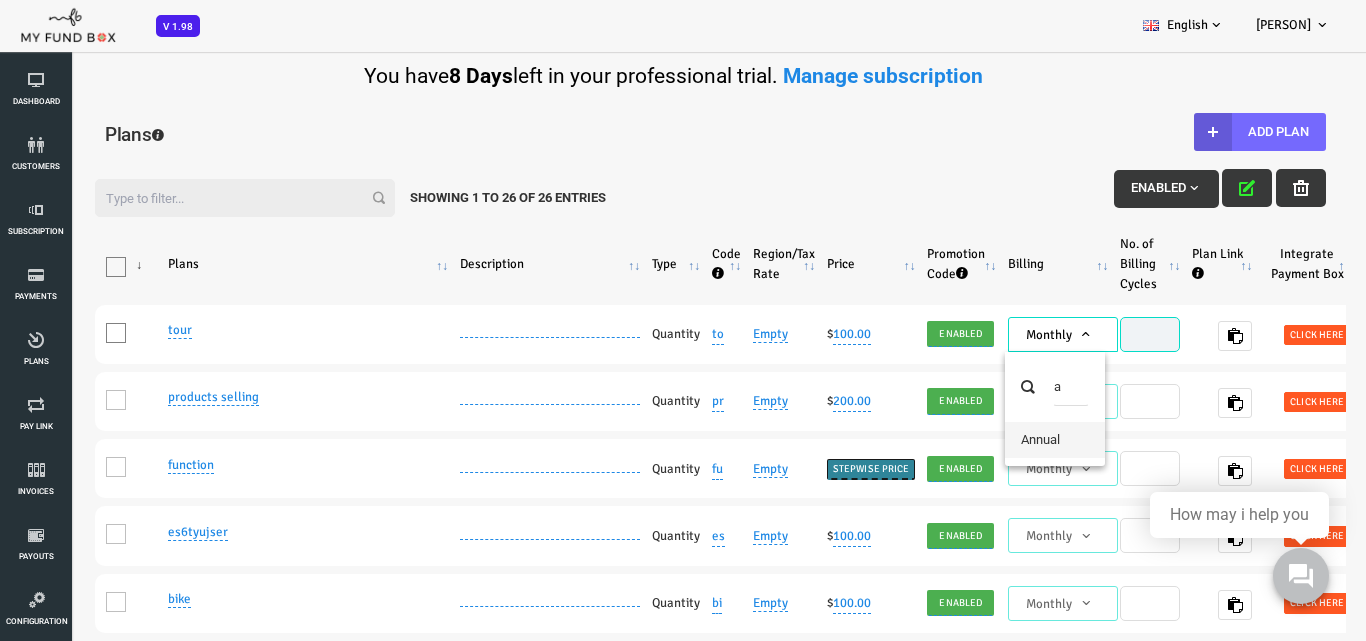 type 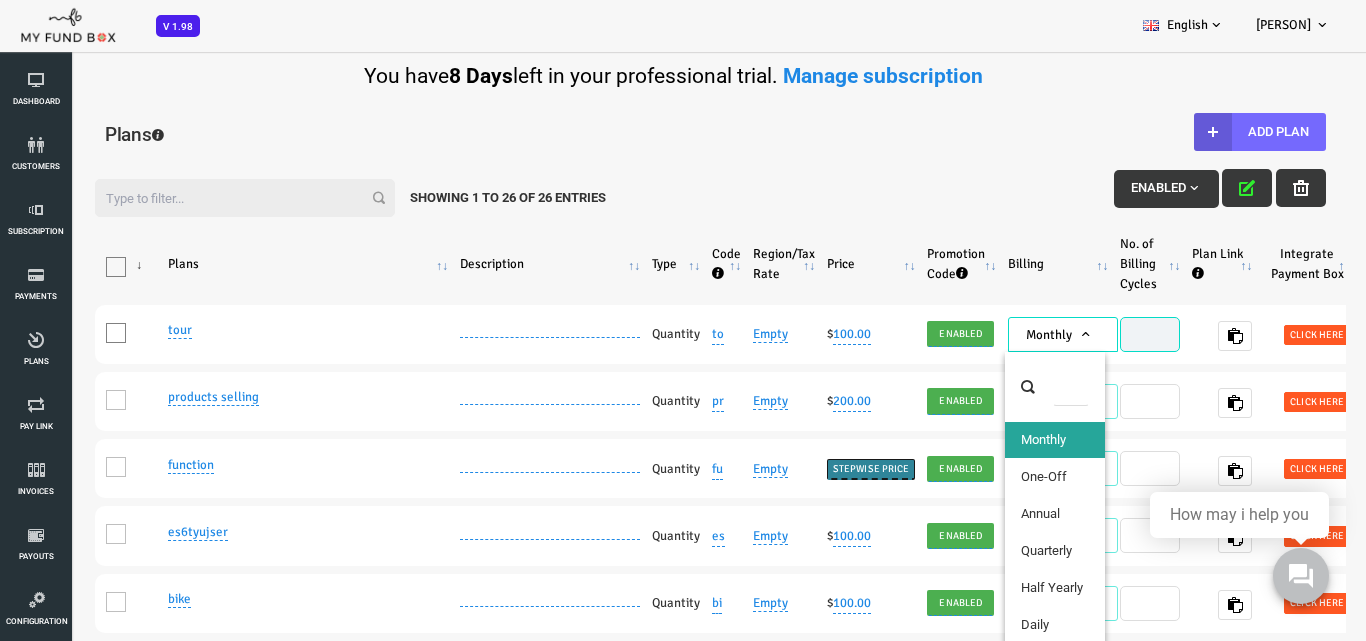 click at bounding box center (1000, 387) 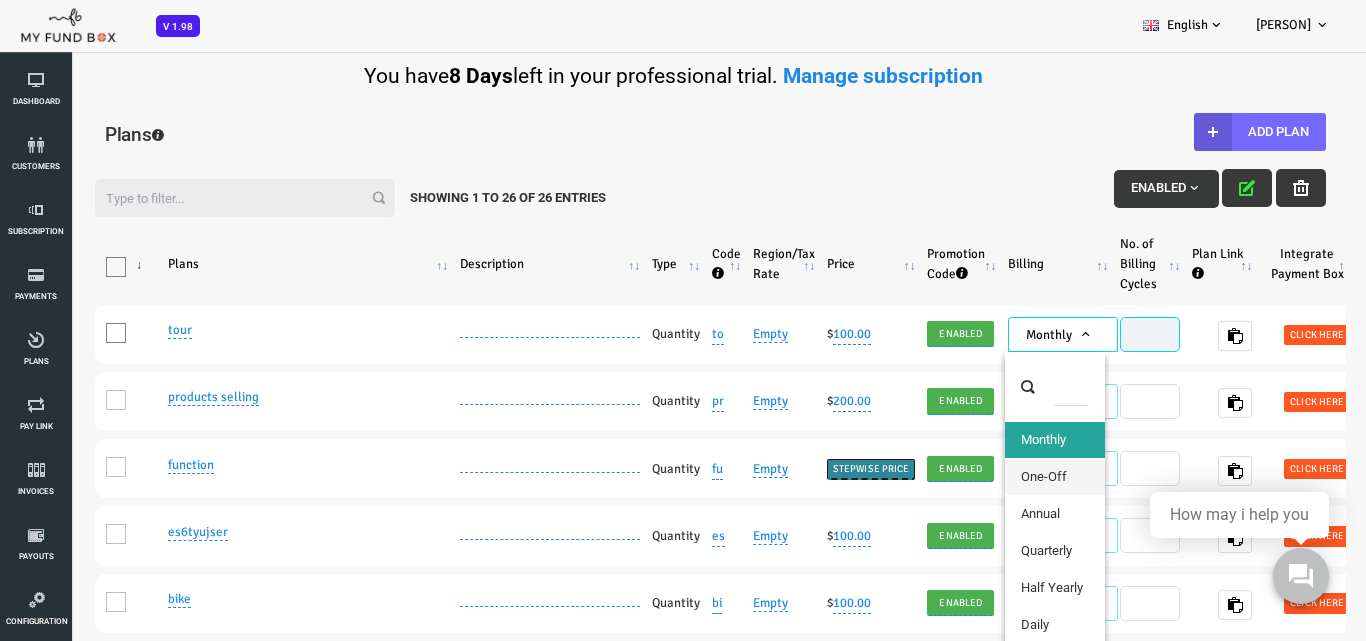 select on "4" 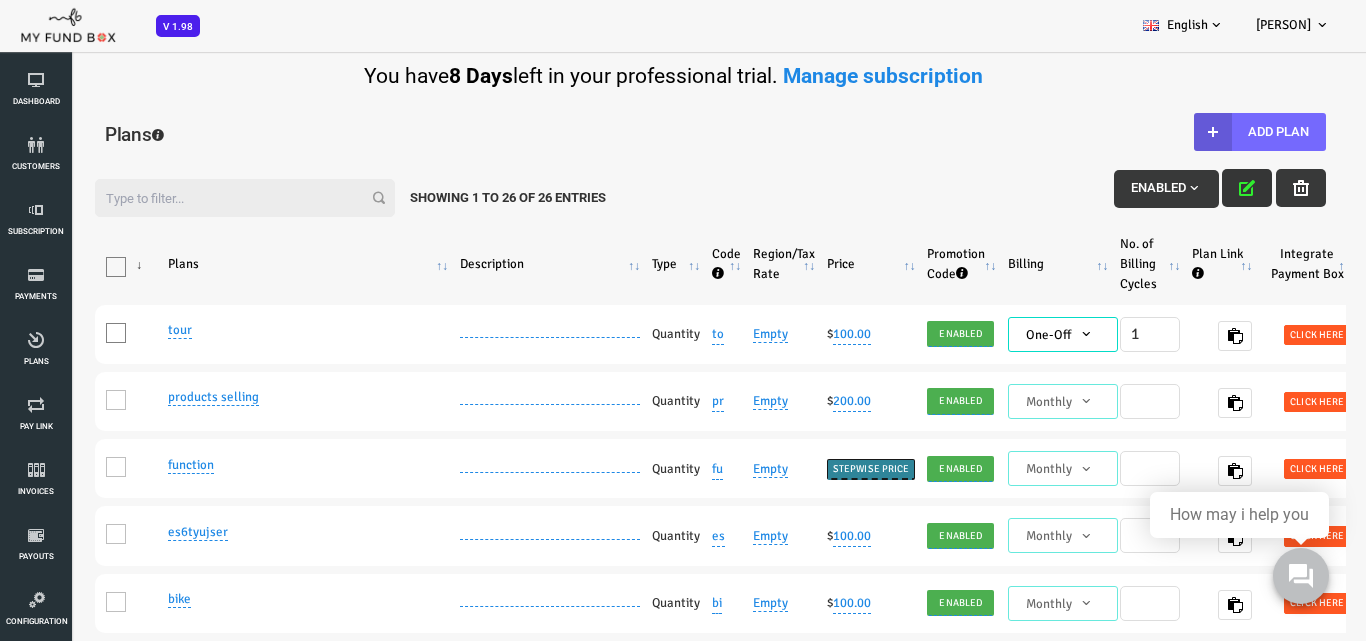 click at bounding box center [1192, 188] 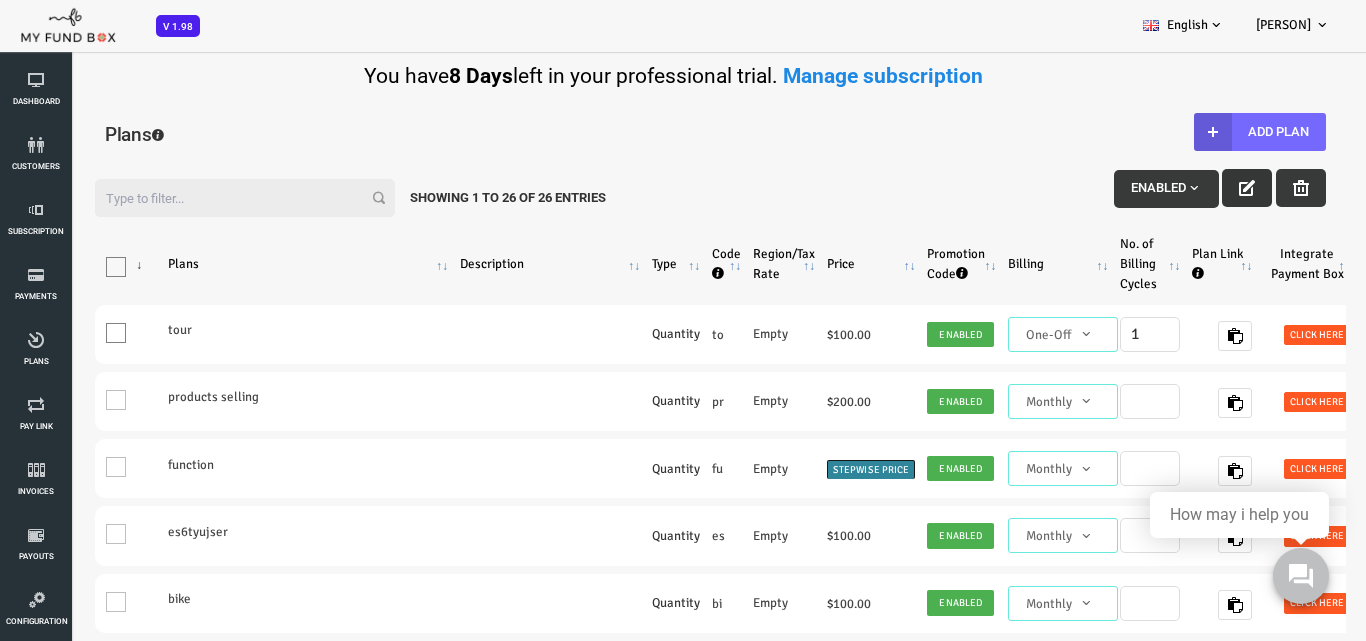 drag, startPoint x: 1153, startPoint y: 192, endPoint x: 1136, endPoint y: 218, distance: 31.06445 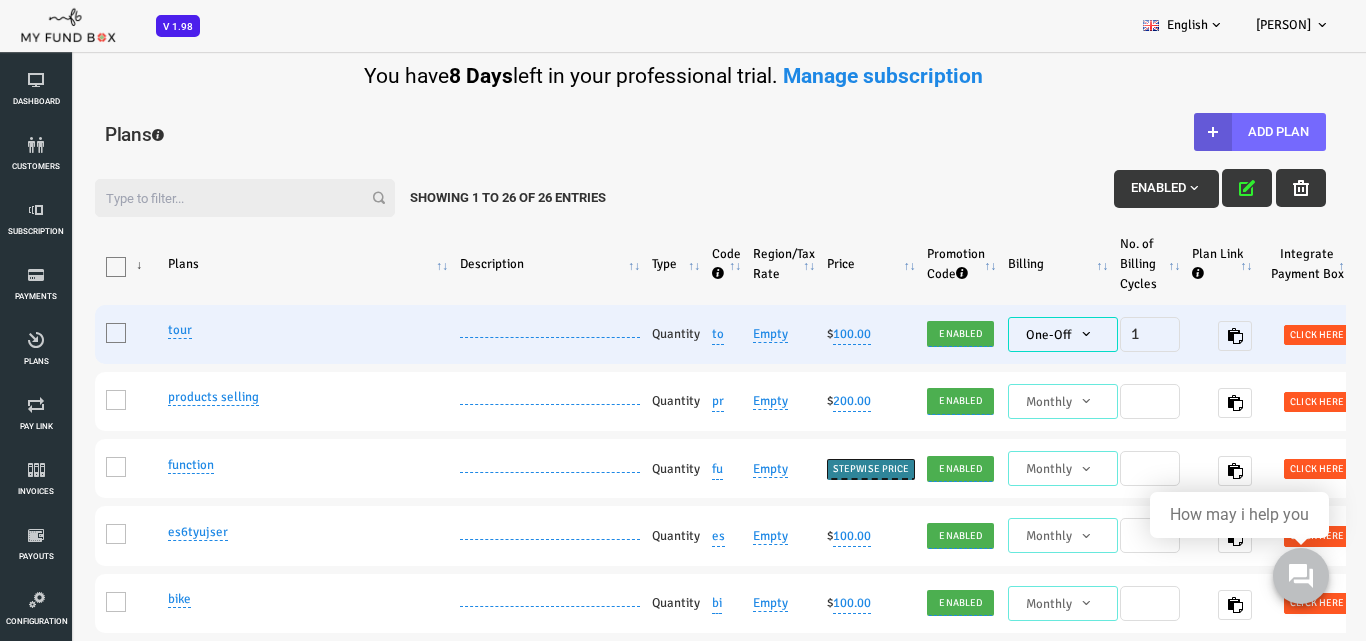 click at bounding box center [961, 345] 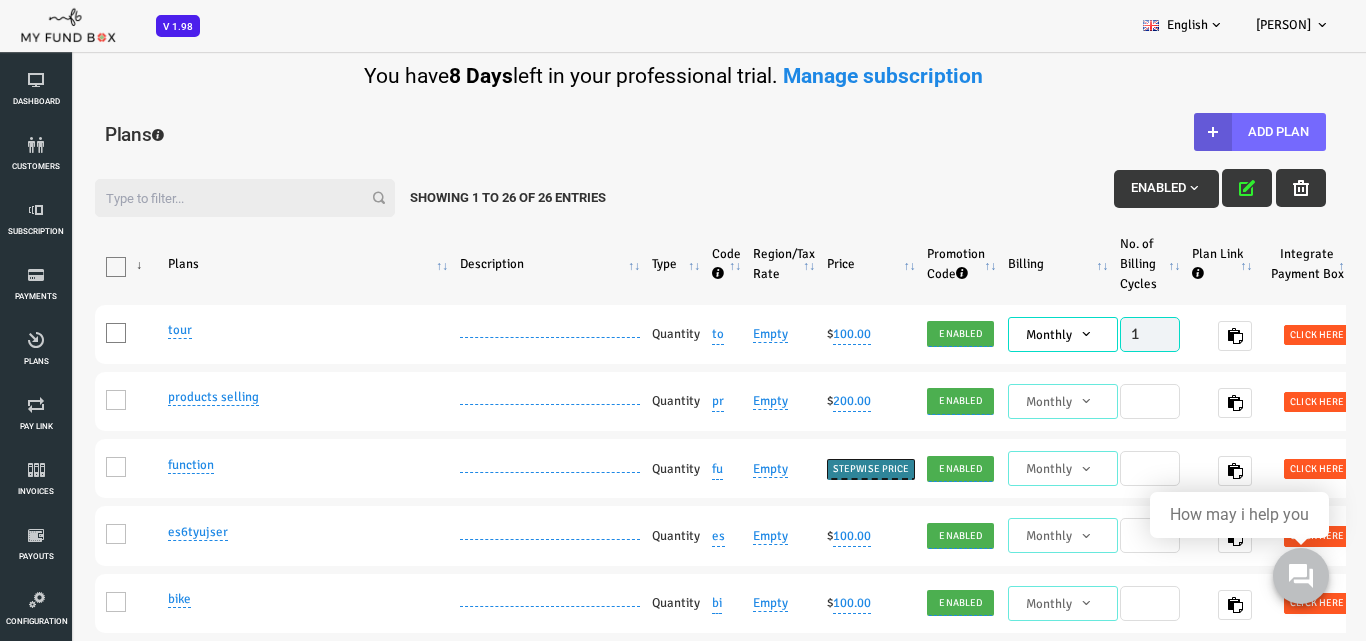select on "3" 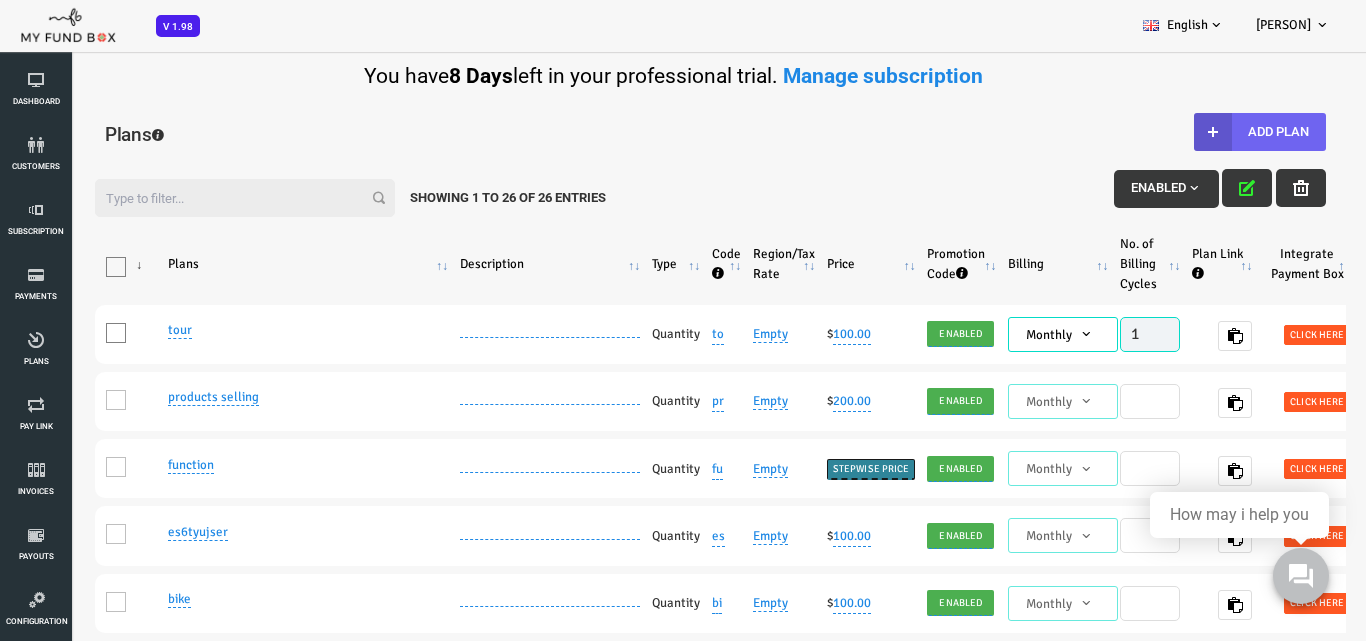 click on "Add Plan" at bounding box center [1205, 132] 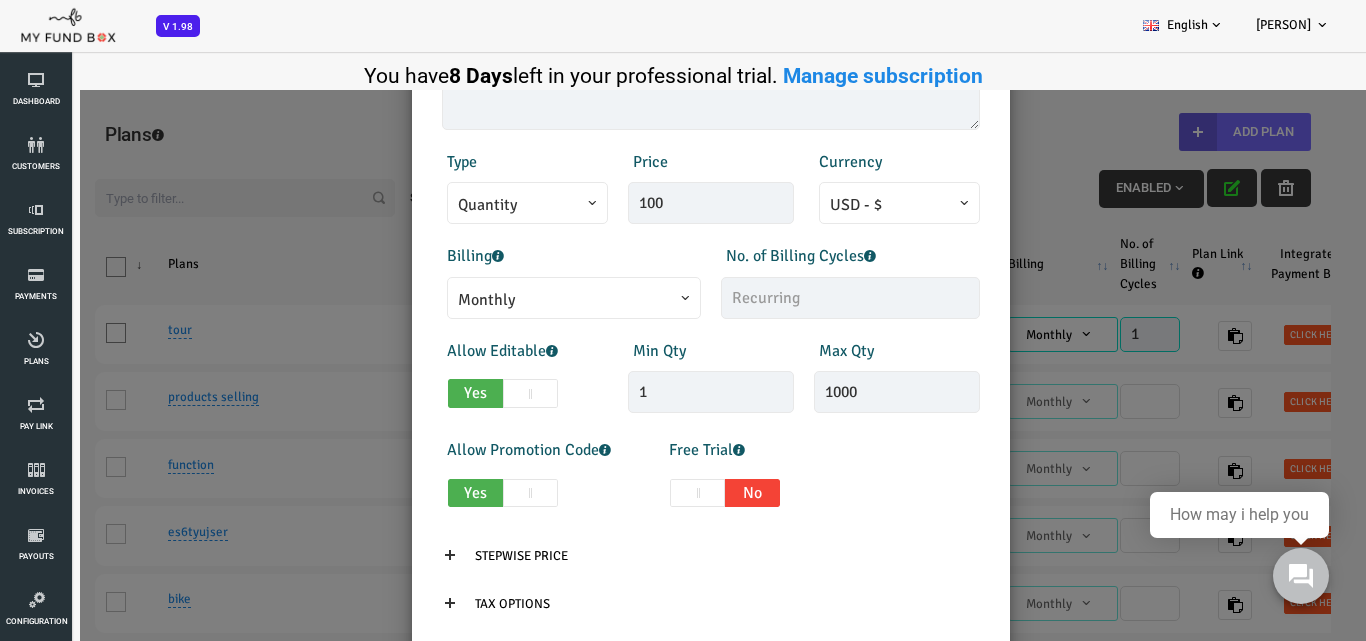 scroll, scrollTop: 383, scrollLeft: 0, axis: vertical 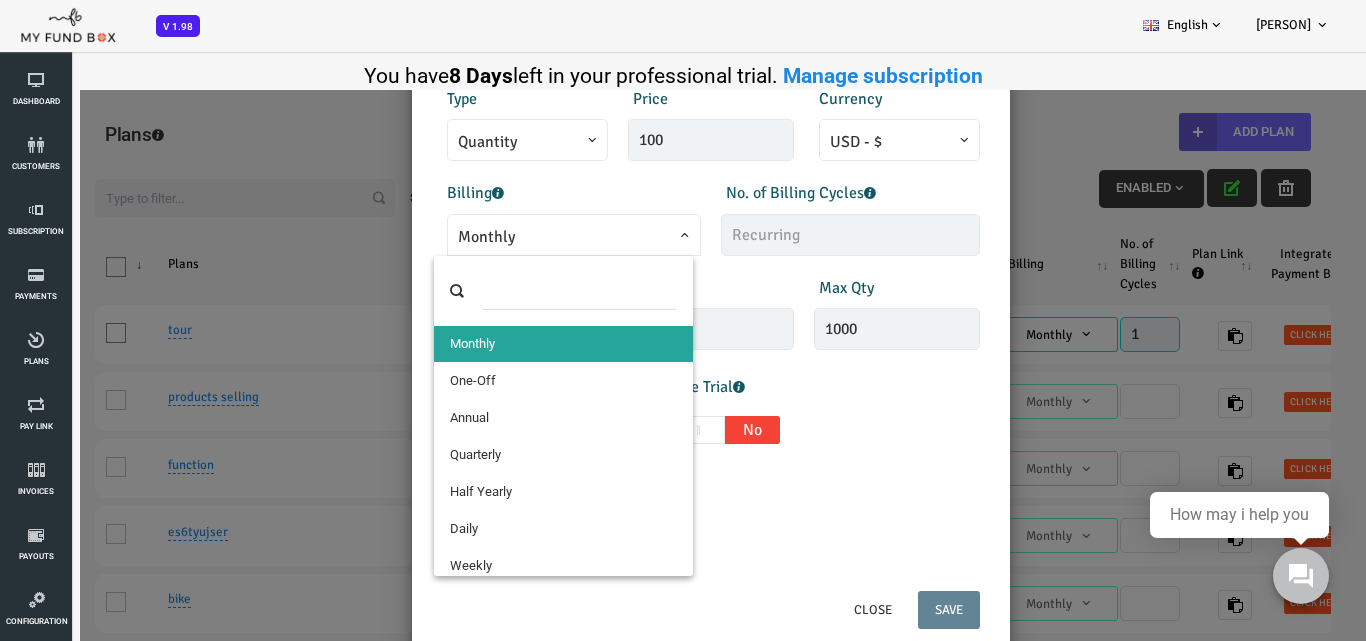 click on "Monthly" at bounding box center (519, 237) 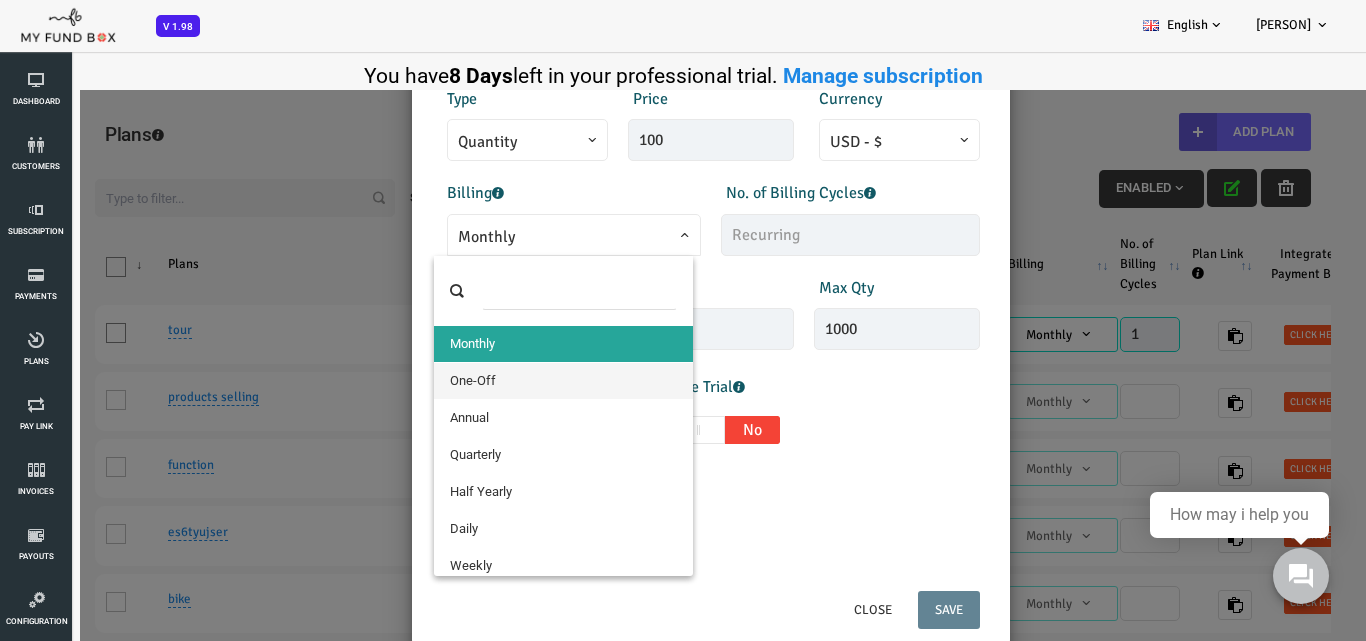 select on "4" 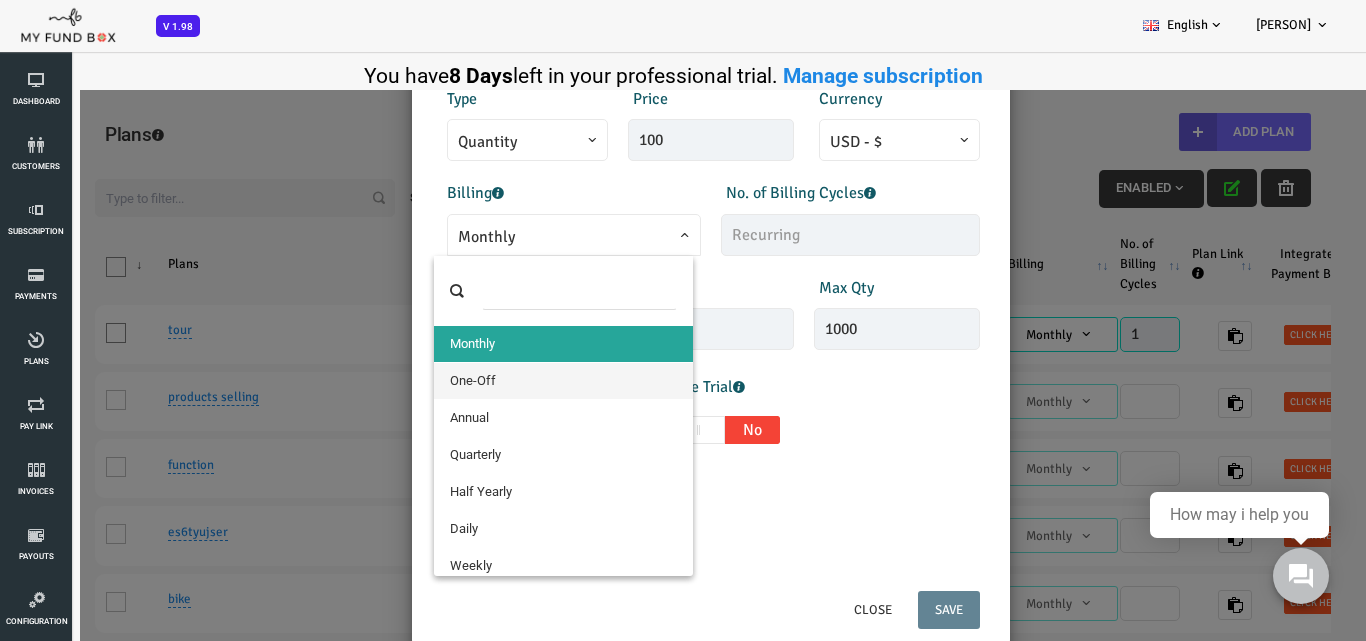 type on "1" 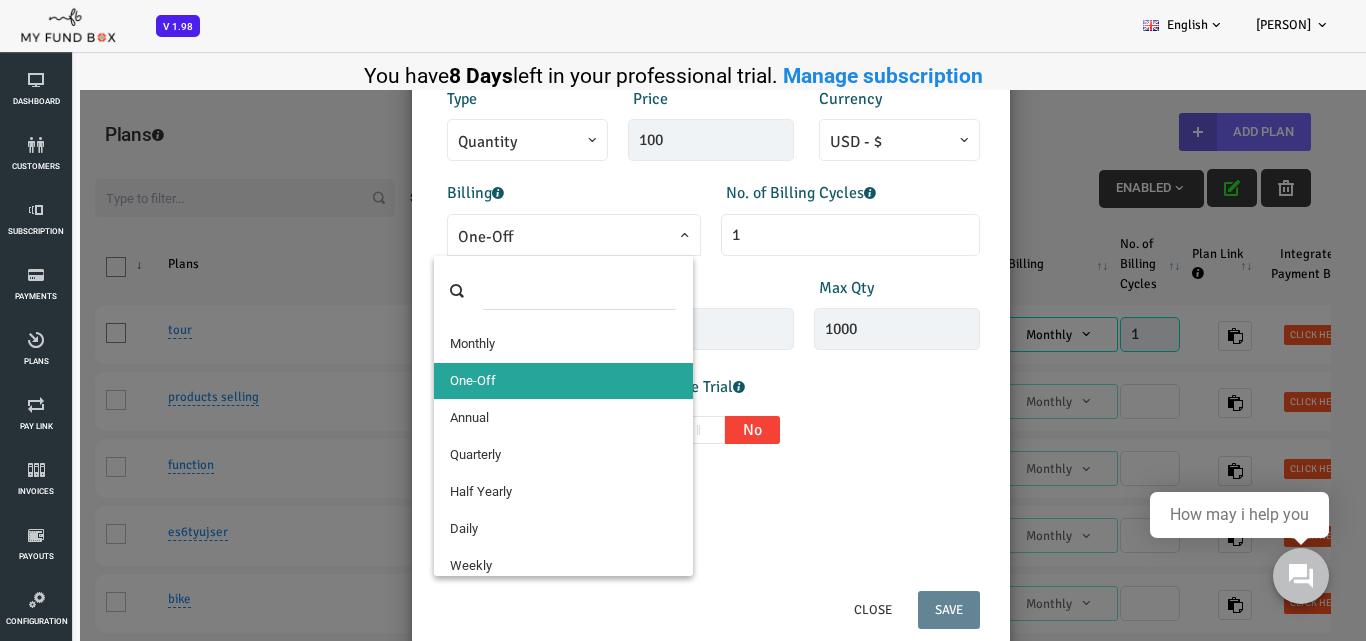 click on "One-Off" at bounding box center [519, 237] 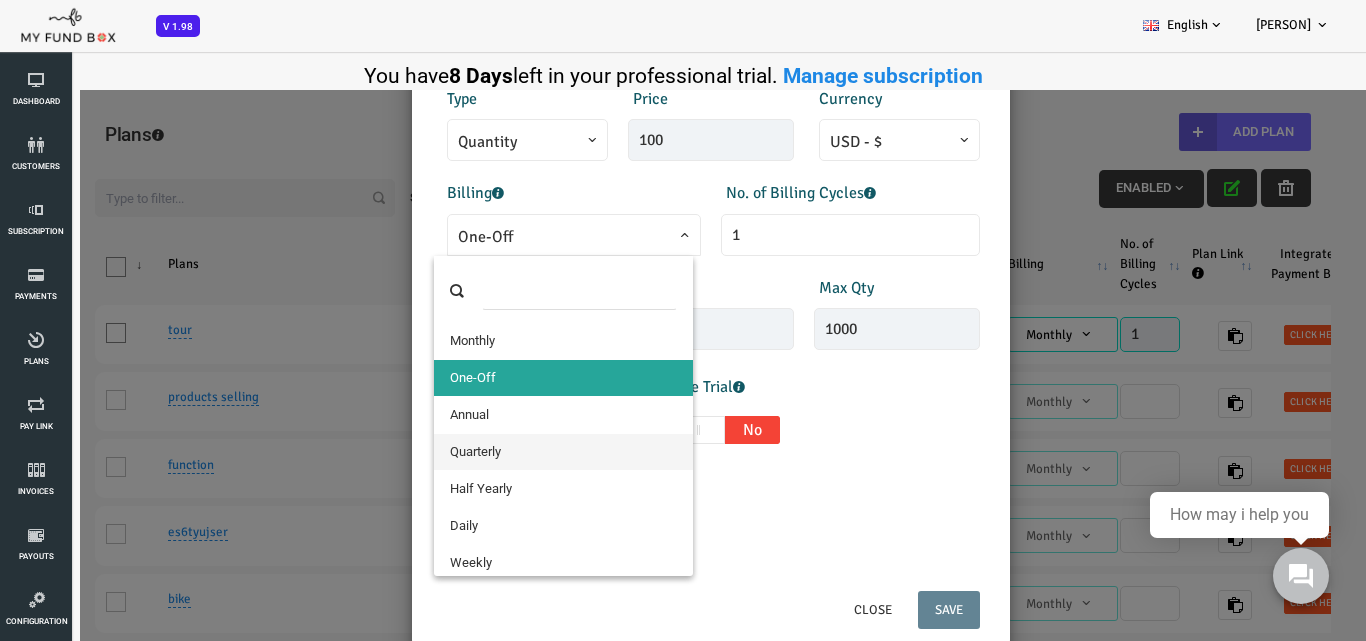 scroll, scrollTop: 0, scrollLeft: 0, axis: both 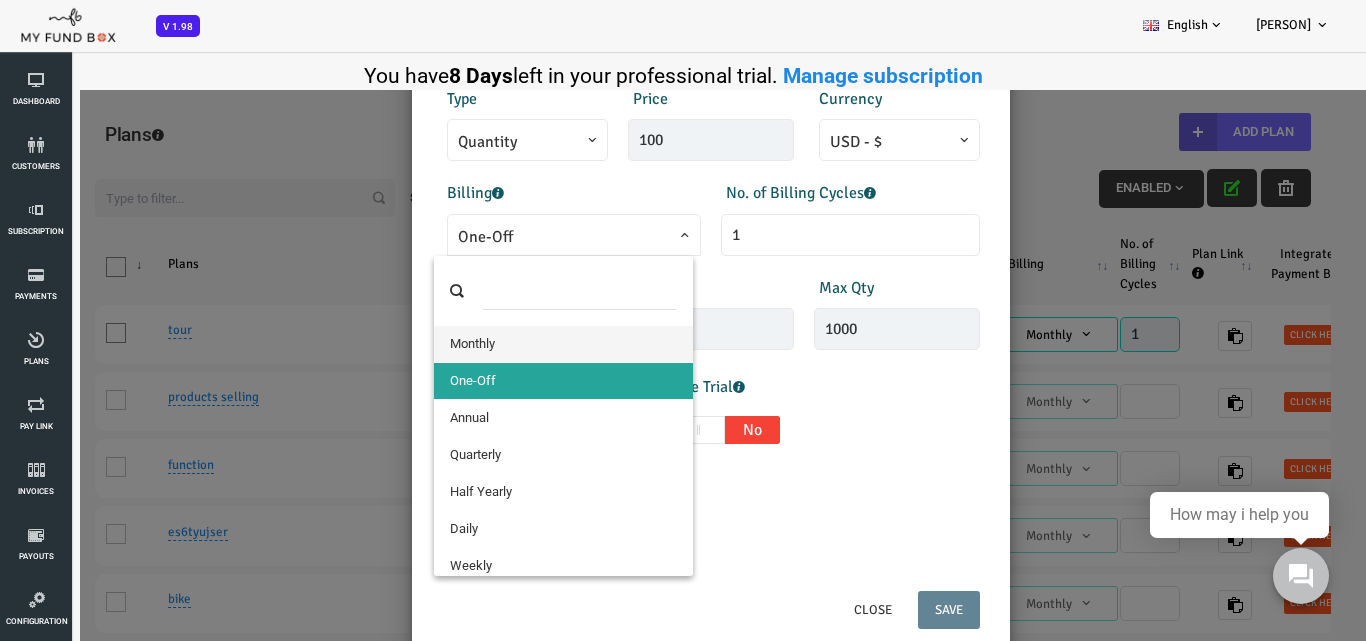 select on "3" 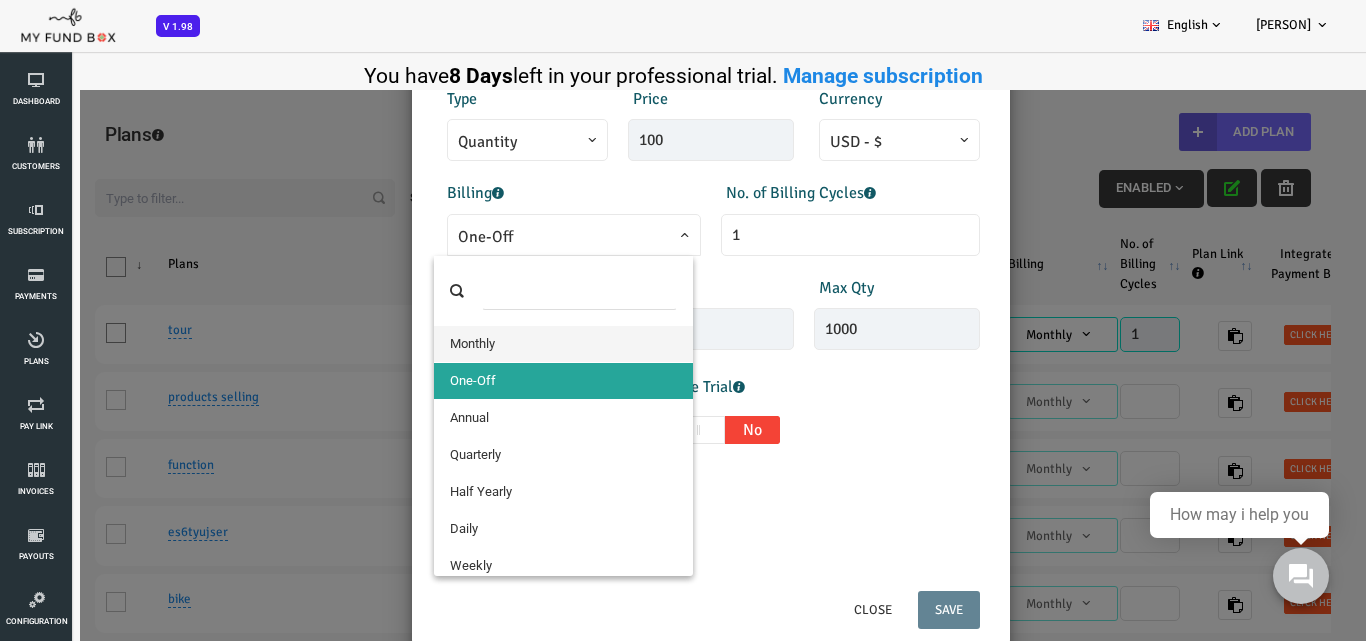 type 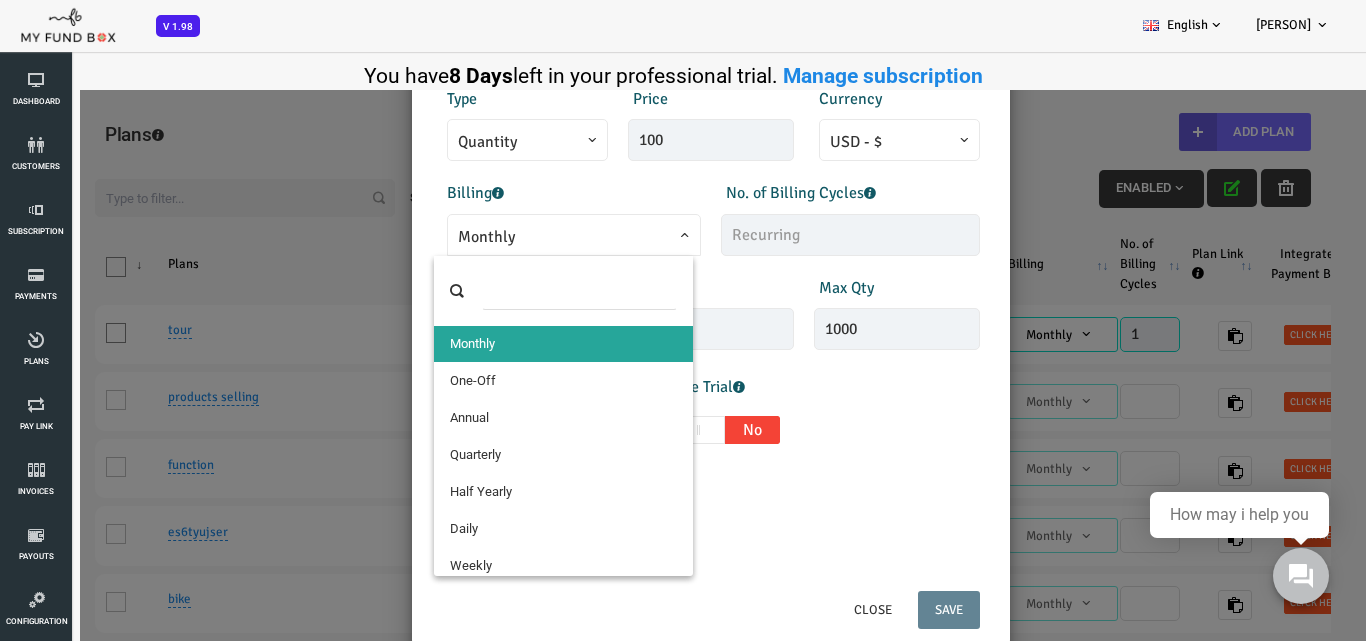 drag, startPoint x: 510, startPoint y: 224, endPoint x: 511, endPoint y: 244, distance: 20.024984 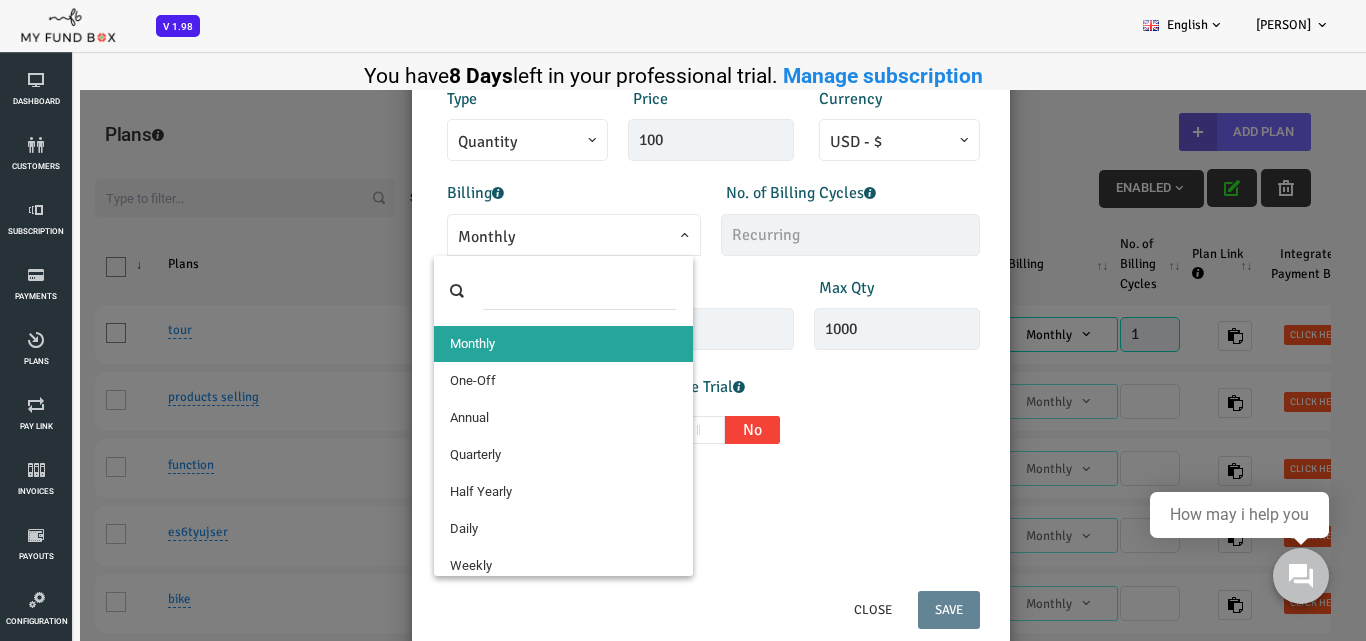click on "Monthly" at bounding box center (519, 237) 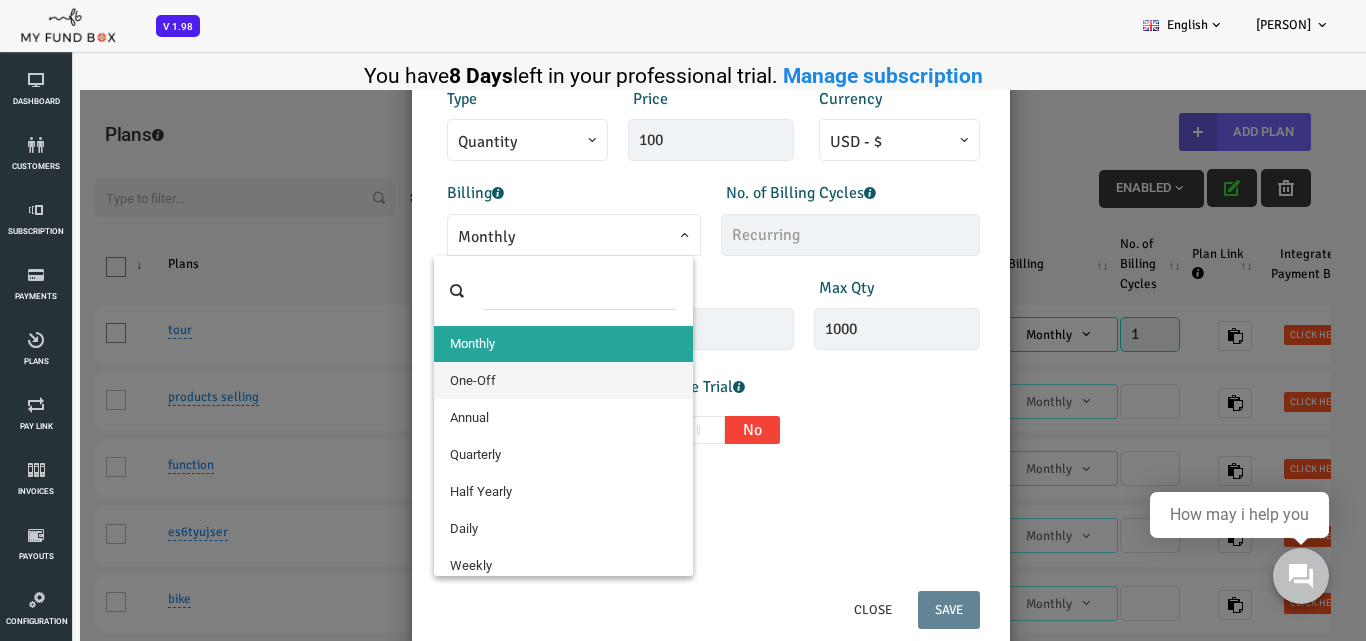 drag, startPoint x: 445, startPoint y: 363, endPoint x: 444, endPoint y: 375, distance: 12.0415945 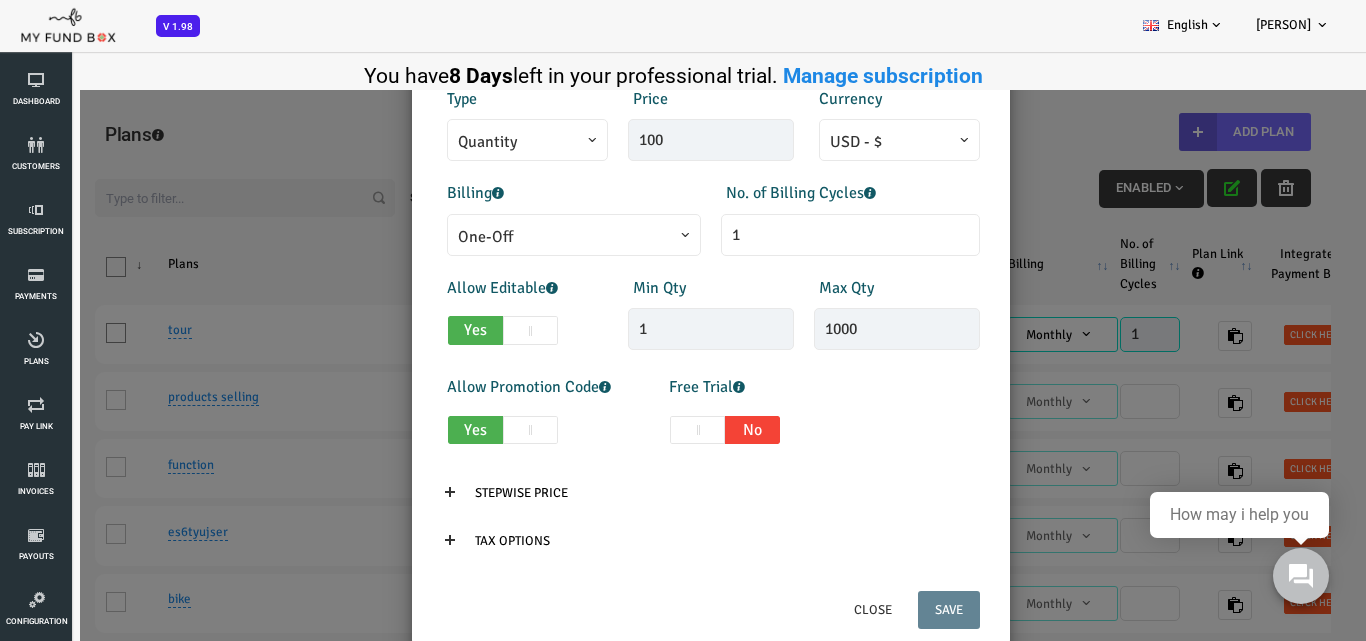 click on "One-Off" at bounding box center [519, 235] 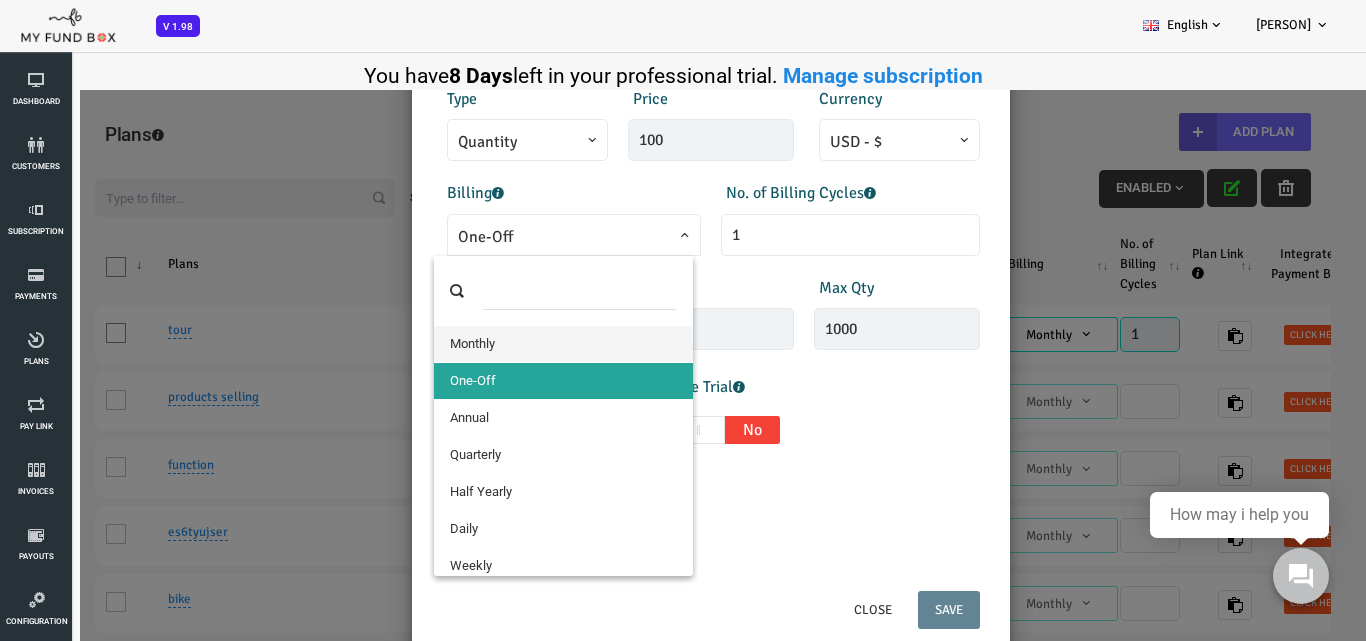 click at bounding box center [524, 291] 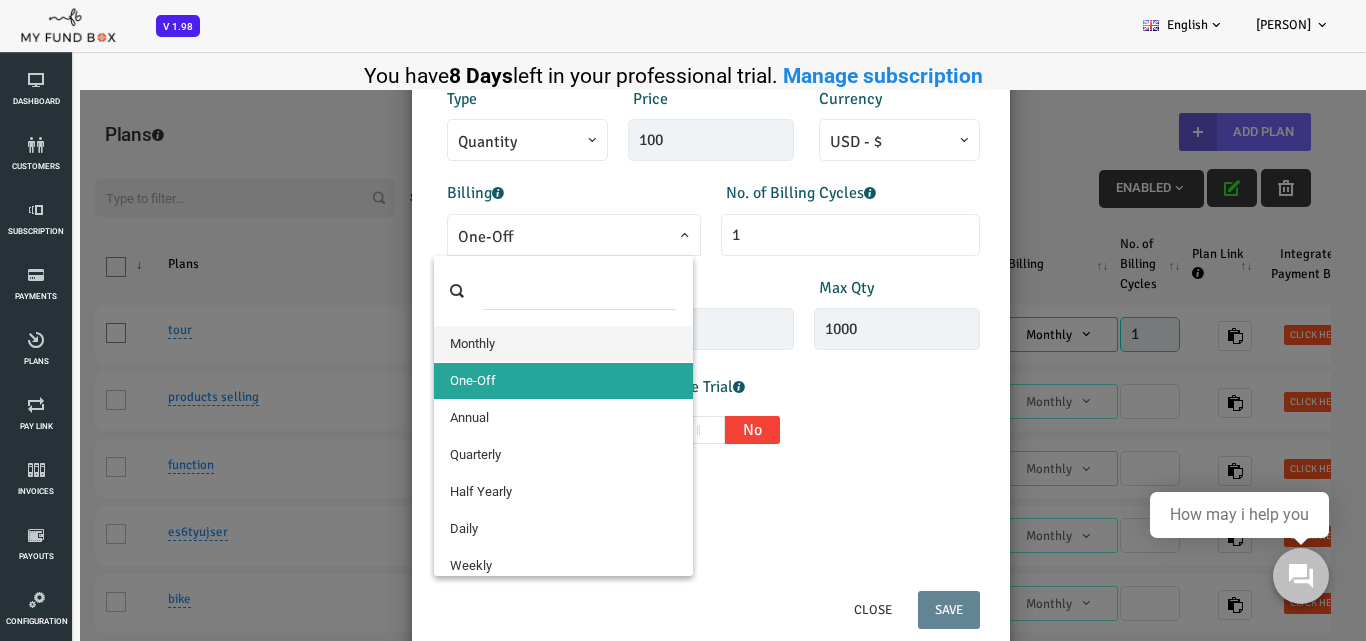 click at bounding box center (524, 291) 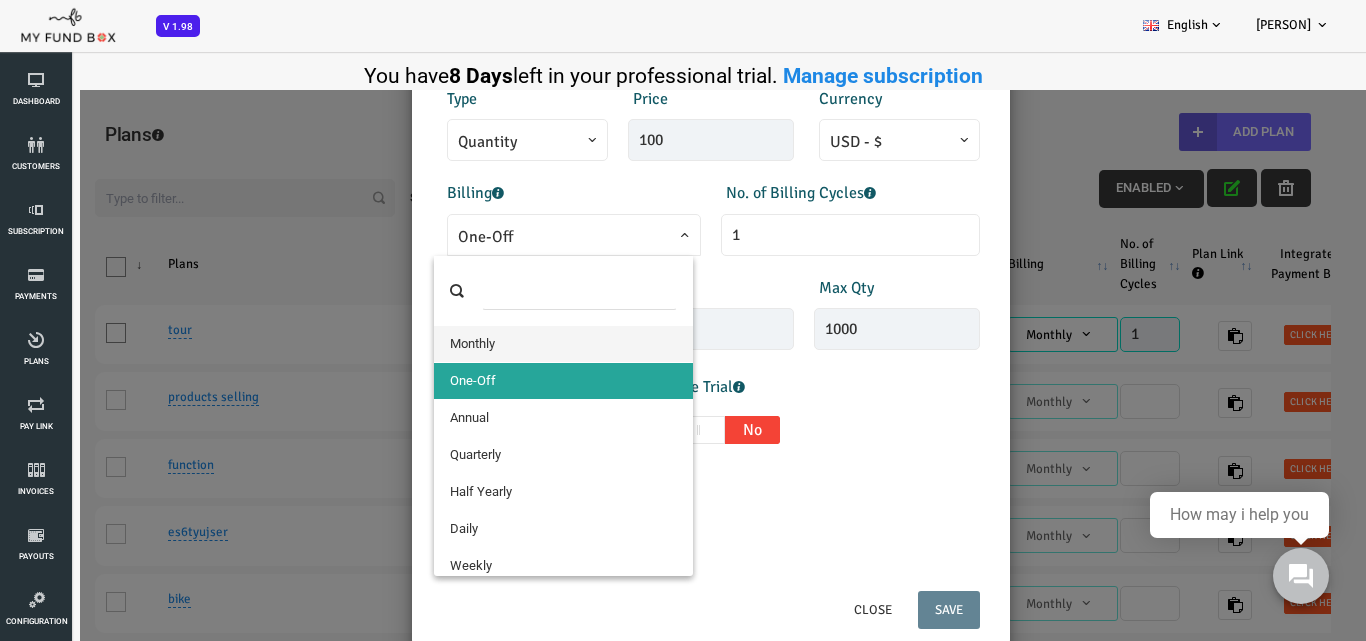click at bounding box center (524, 291) 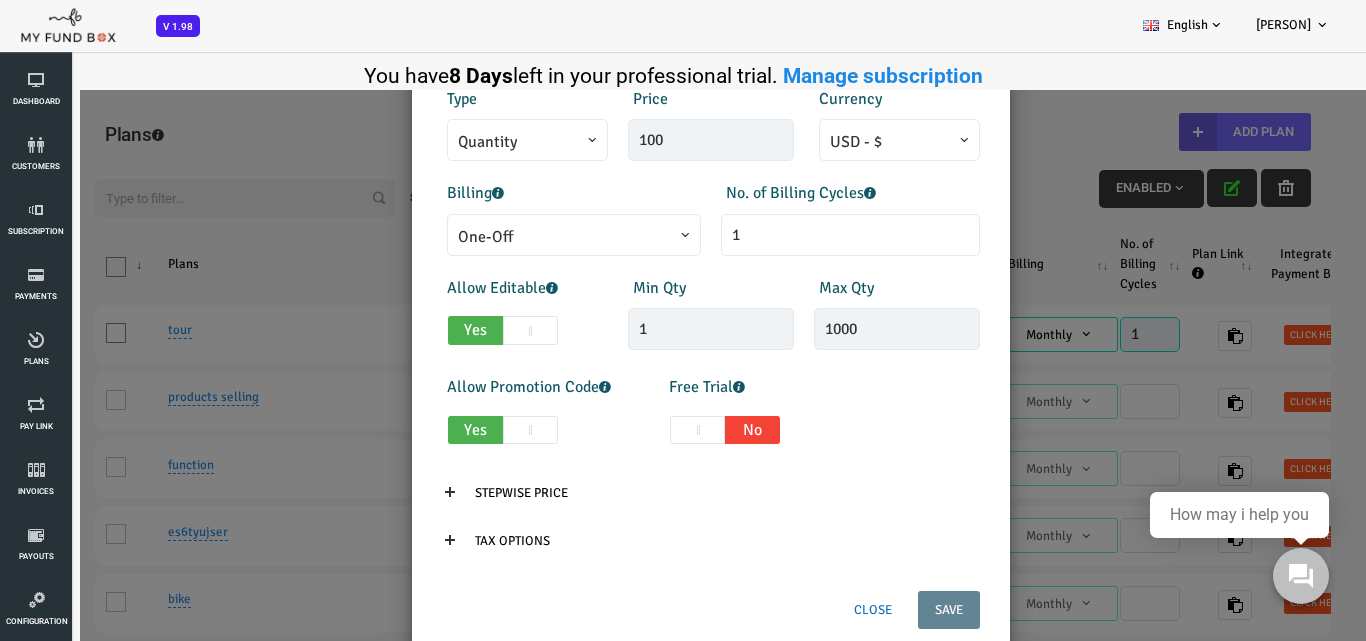 click on "Close" at bounding box center [818, 610] 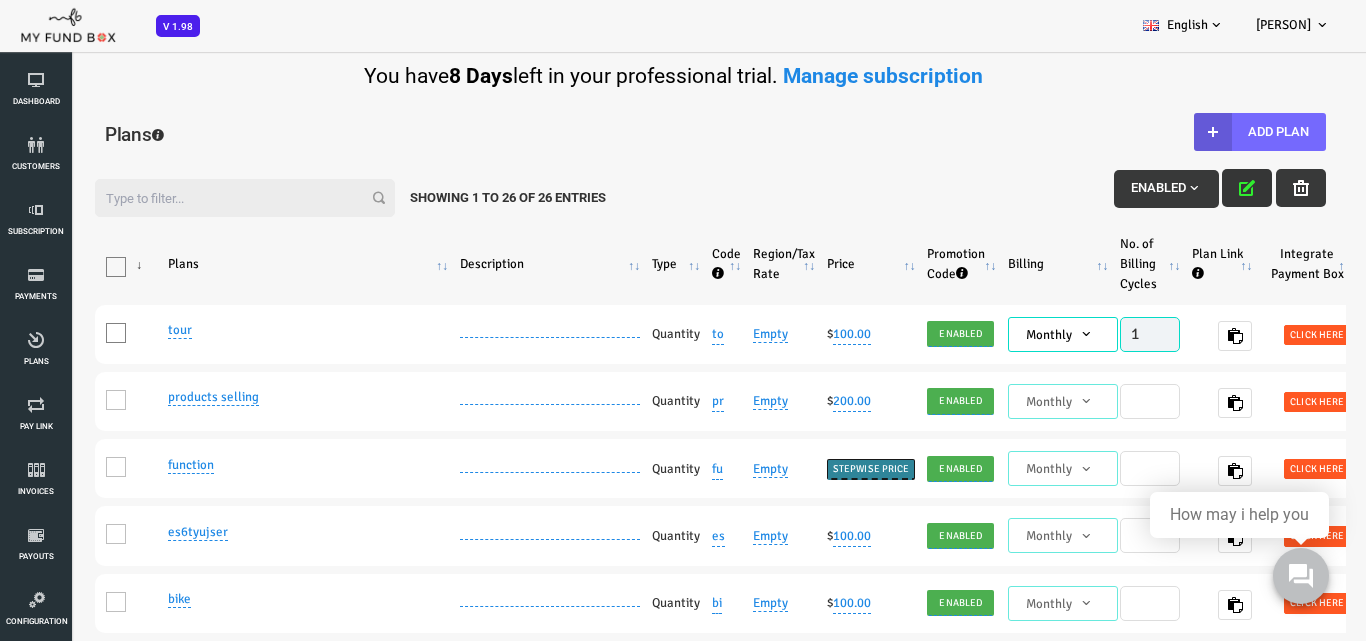 click at bounding box center (1192, 188) 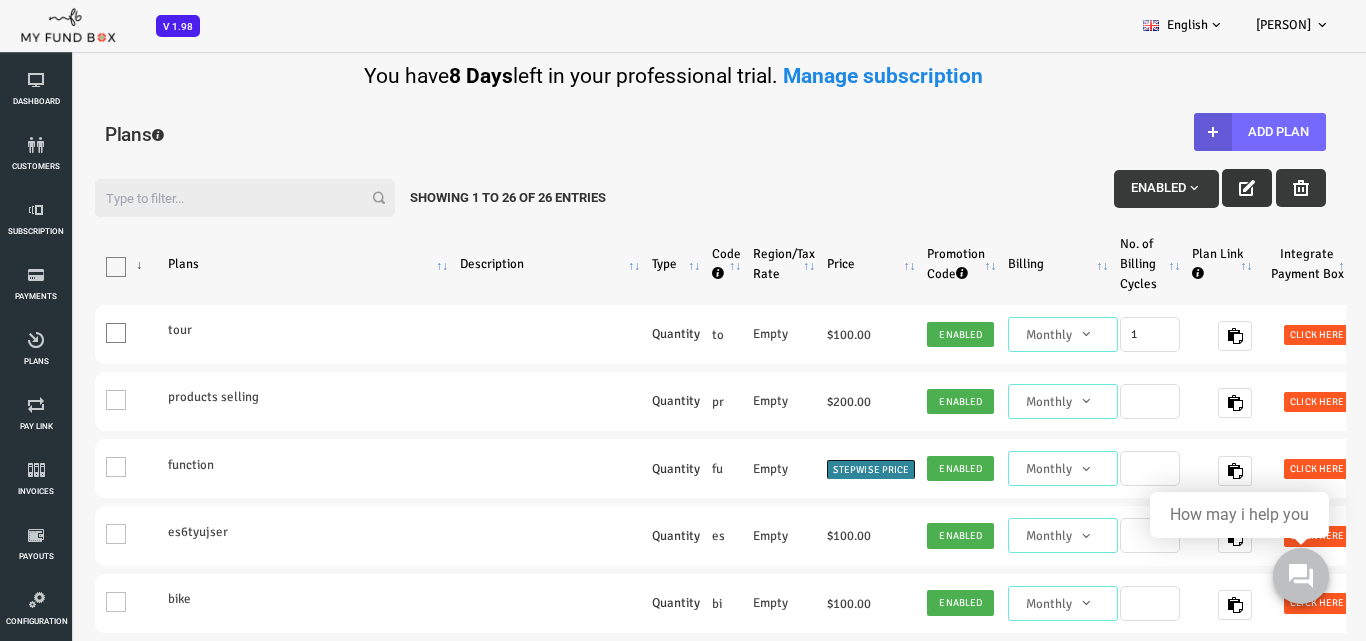click at bounding box center [1192, 188] 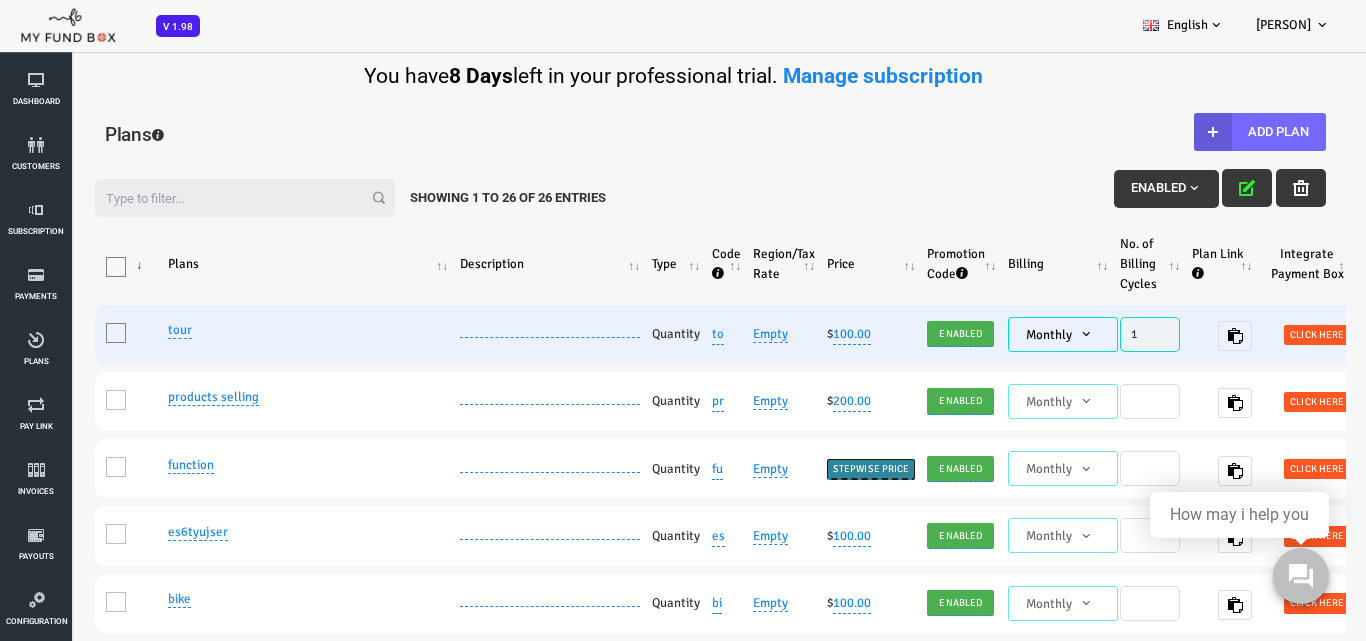 click on "Monthly" at bounding box center [1008, 335] 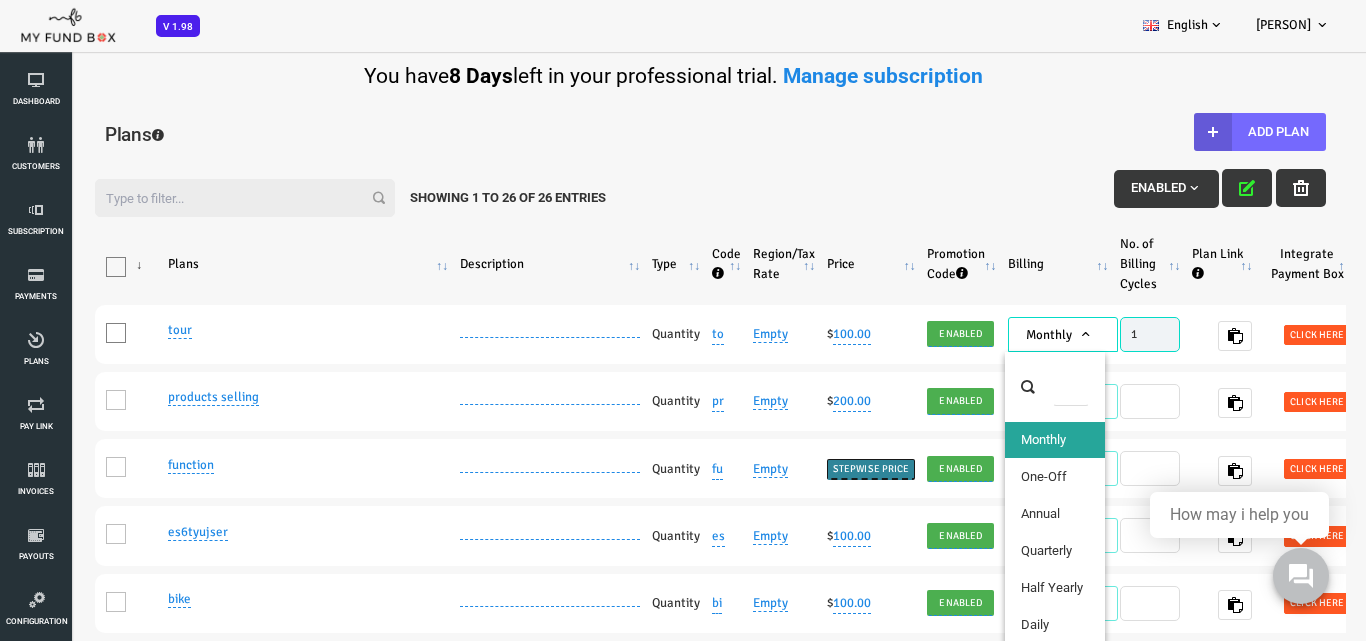 type on "e" 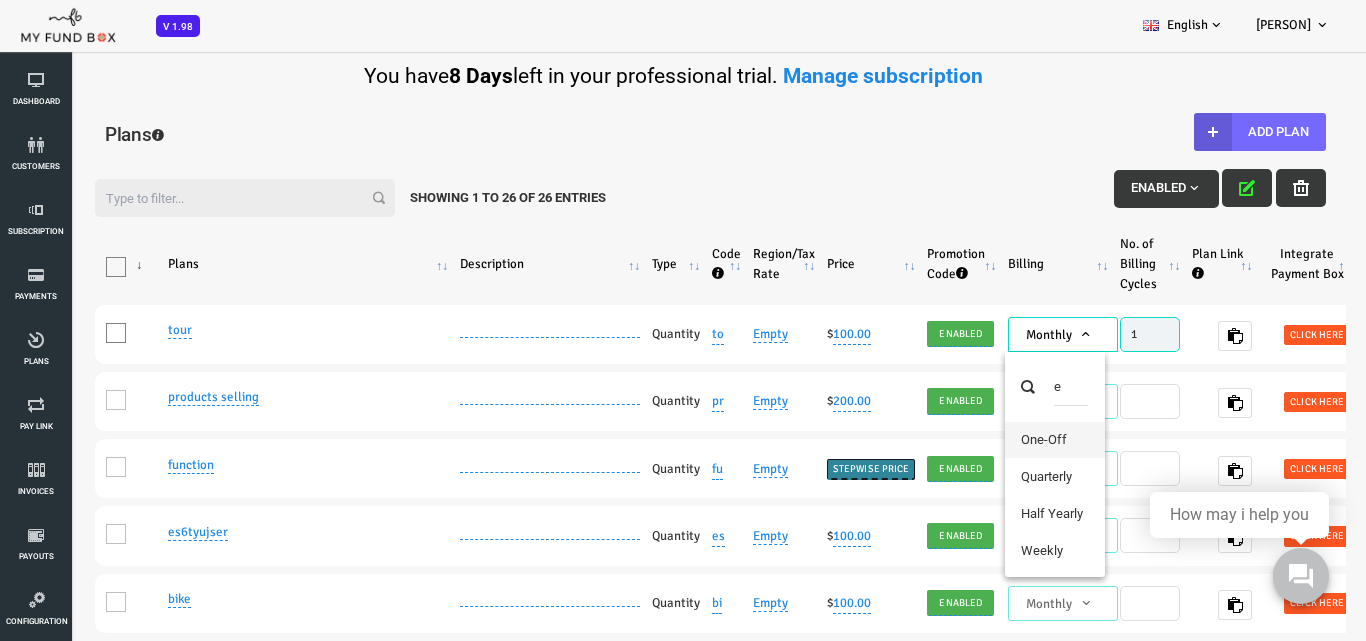 type 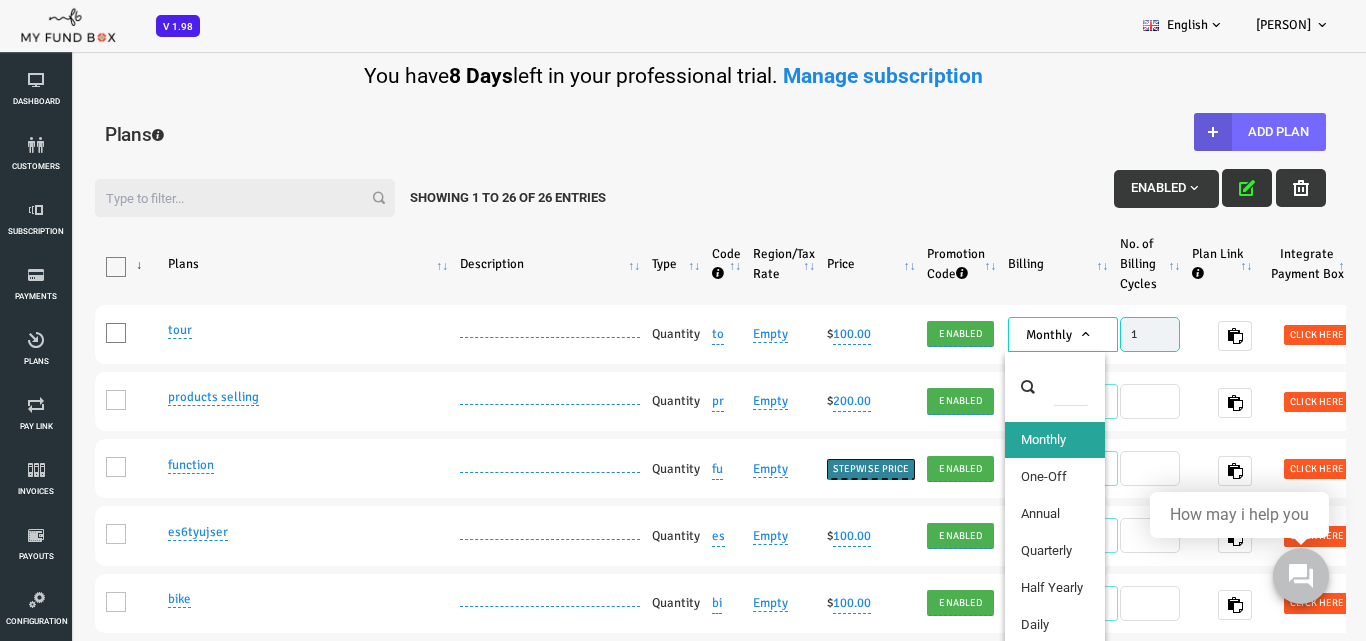 click at bounding box center [1192, 188] 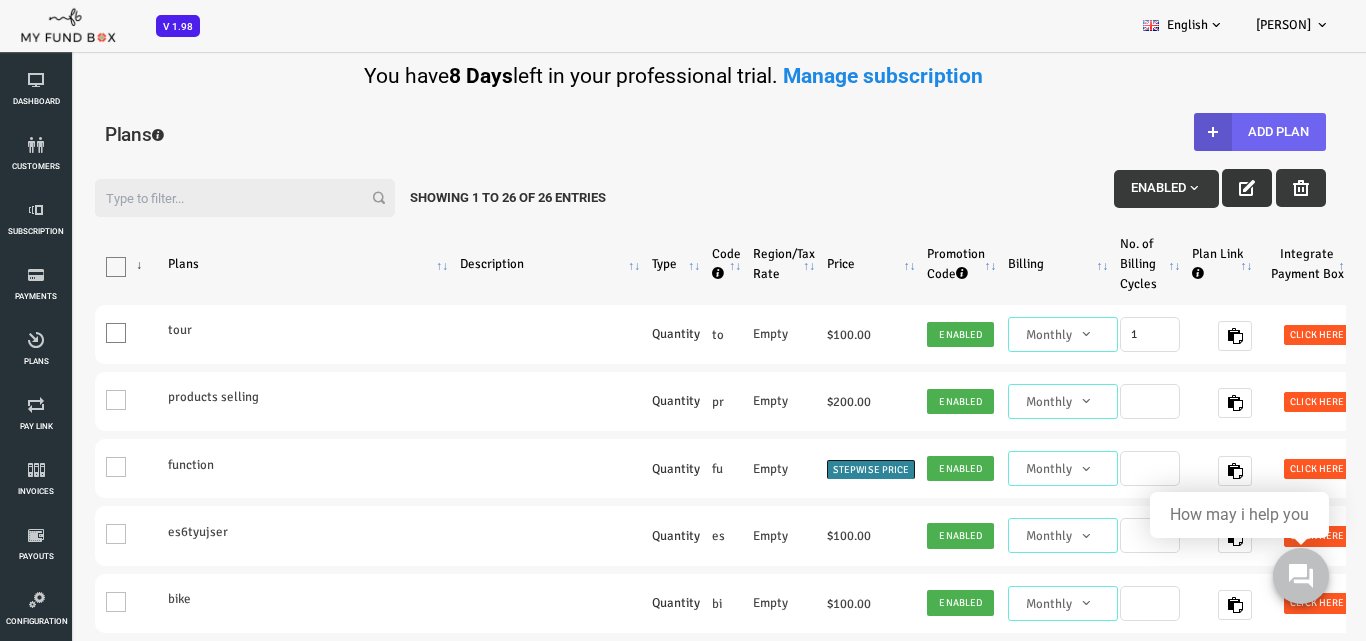 click on "Add Plan" at bounding box center [1205, 132] 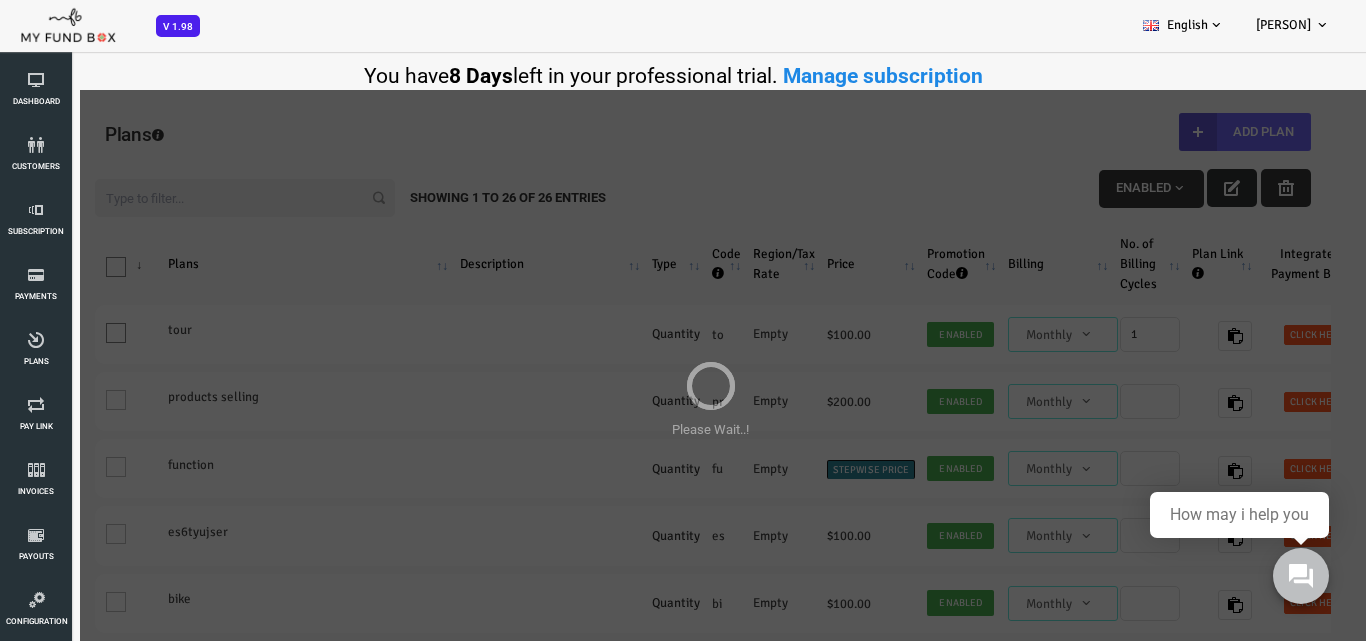 scroll, scrollTop: 0, scrollLeft: 0, axis: both 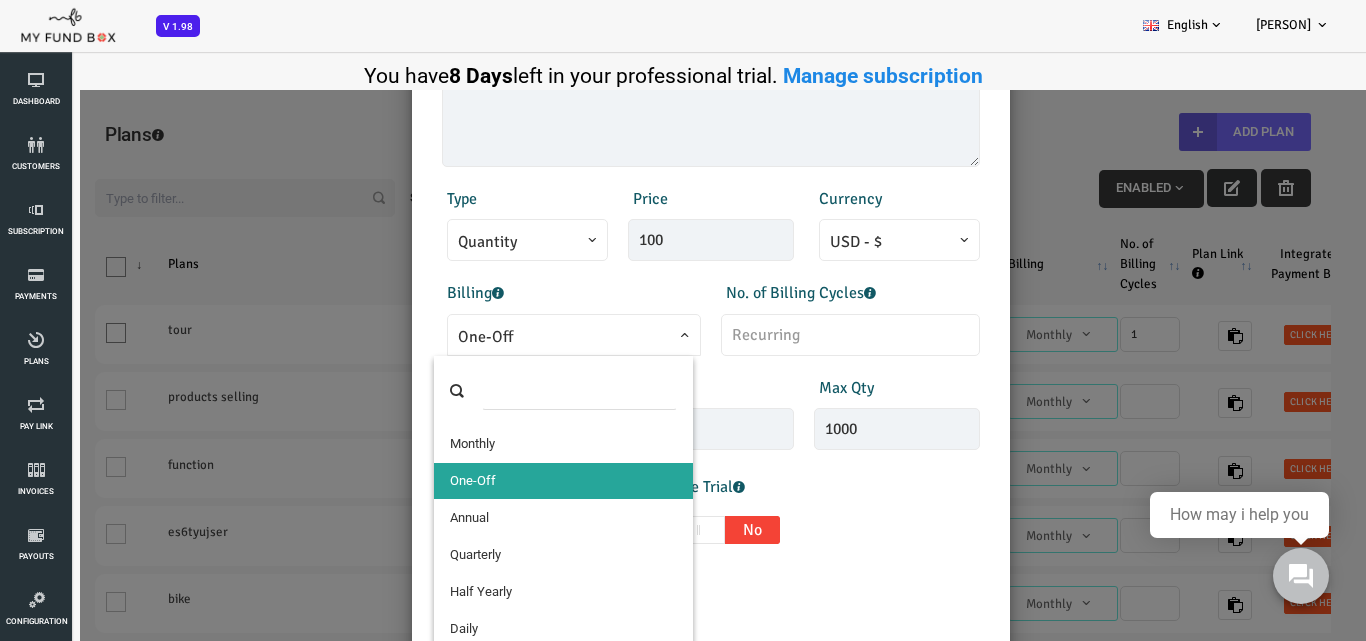 click on "One-Off" at bounding box center [519, 337] 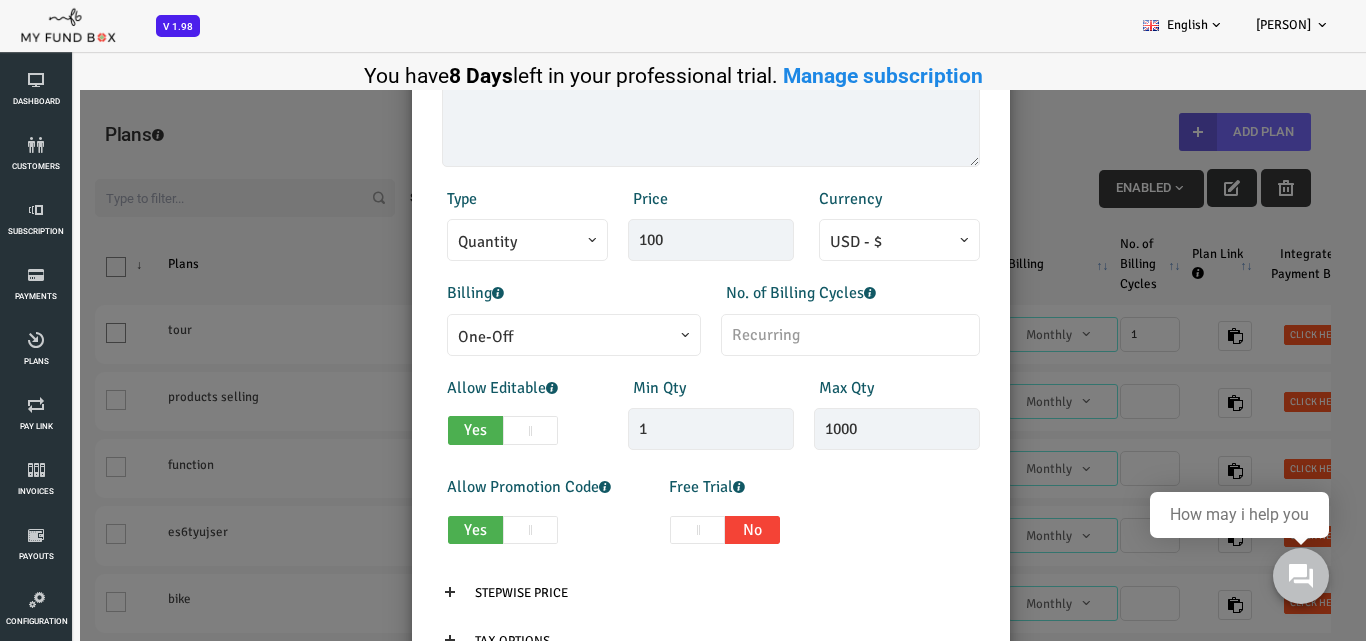 click on "One-Off" at bounding box center (519, 337) 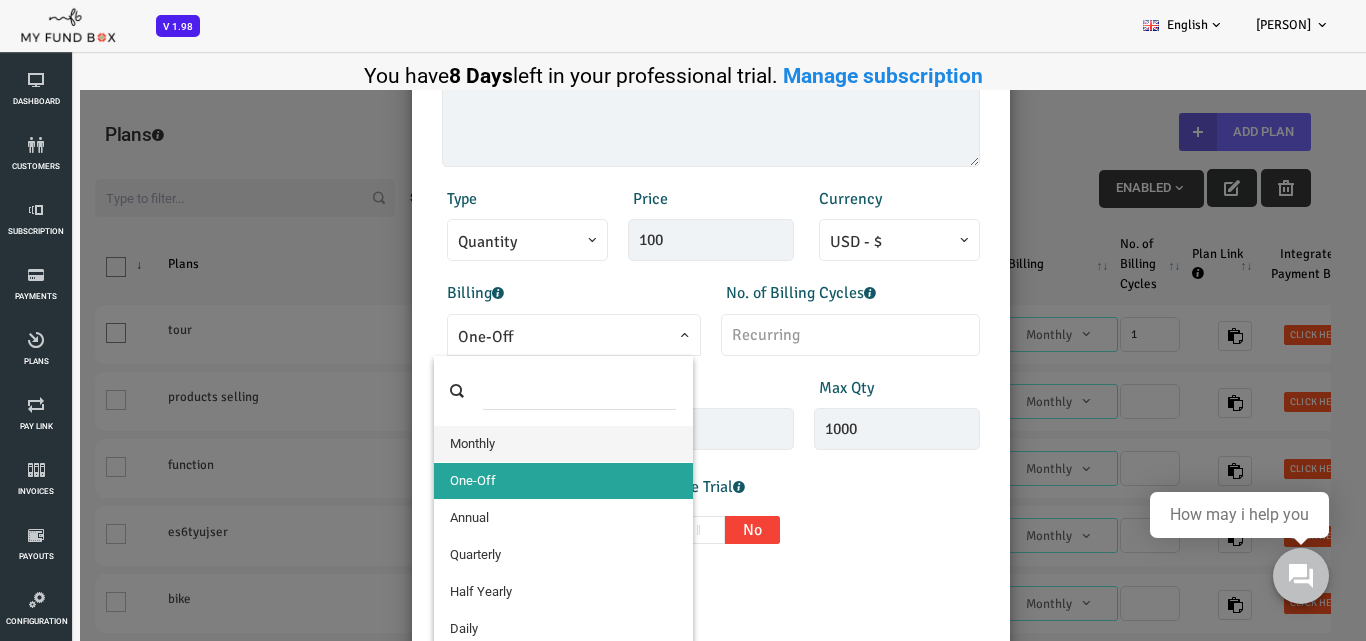 click at bounding box center [524, 391] 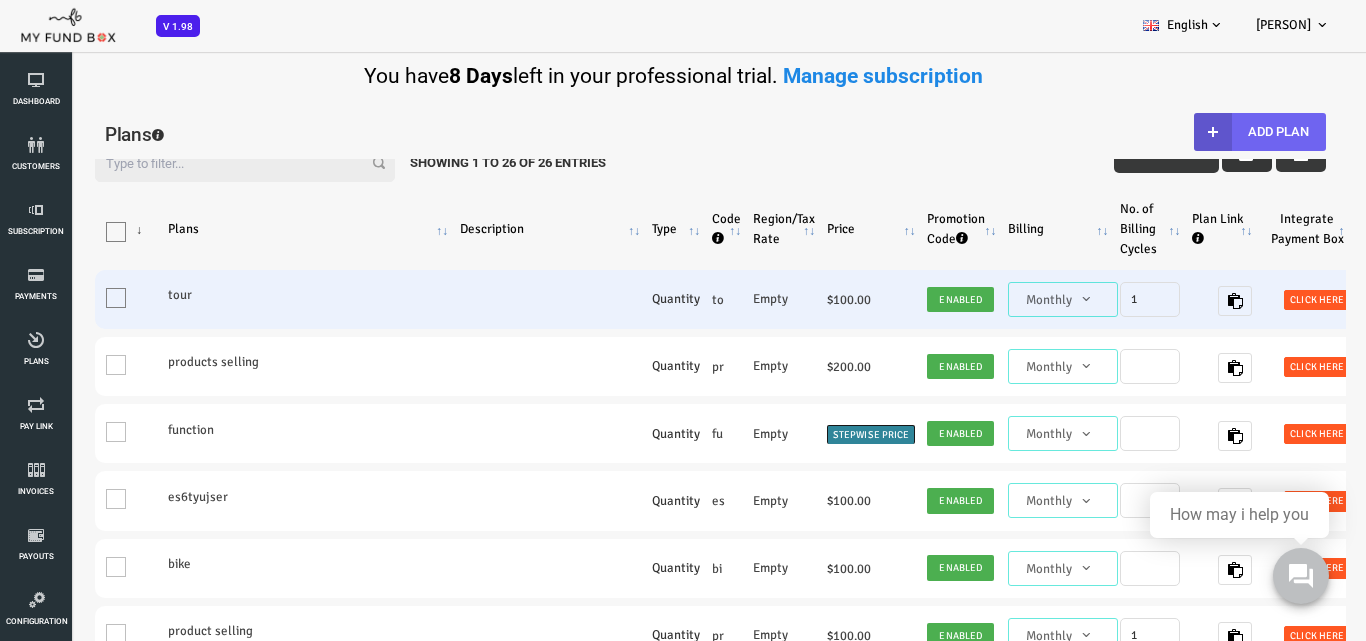 scroll, scrollTop: 0, scrollLeft: 0, axis: both 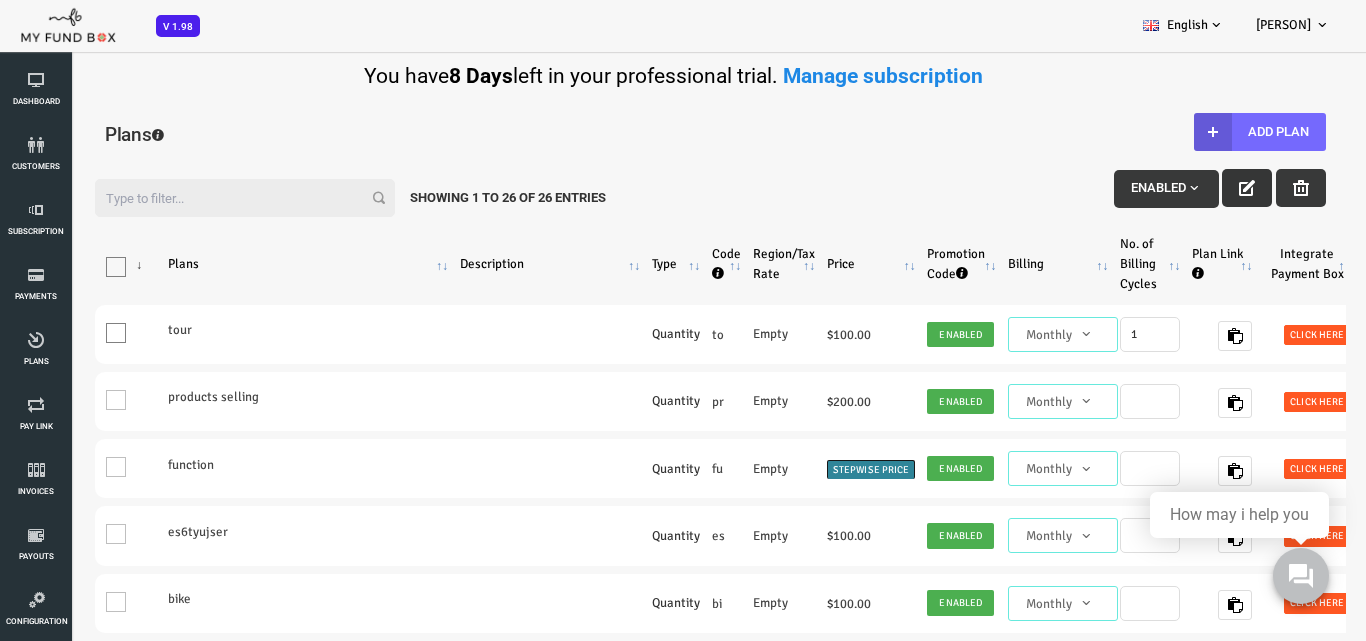 click at bounding box center [1192, 188] 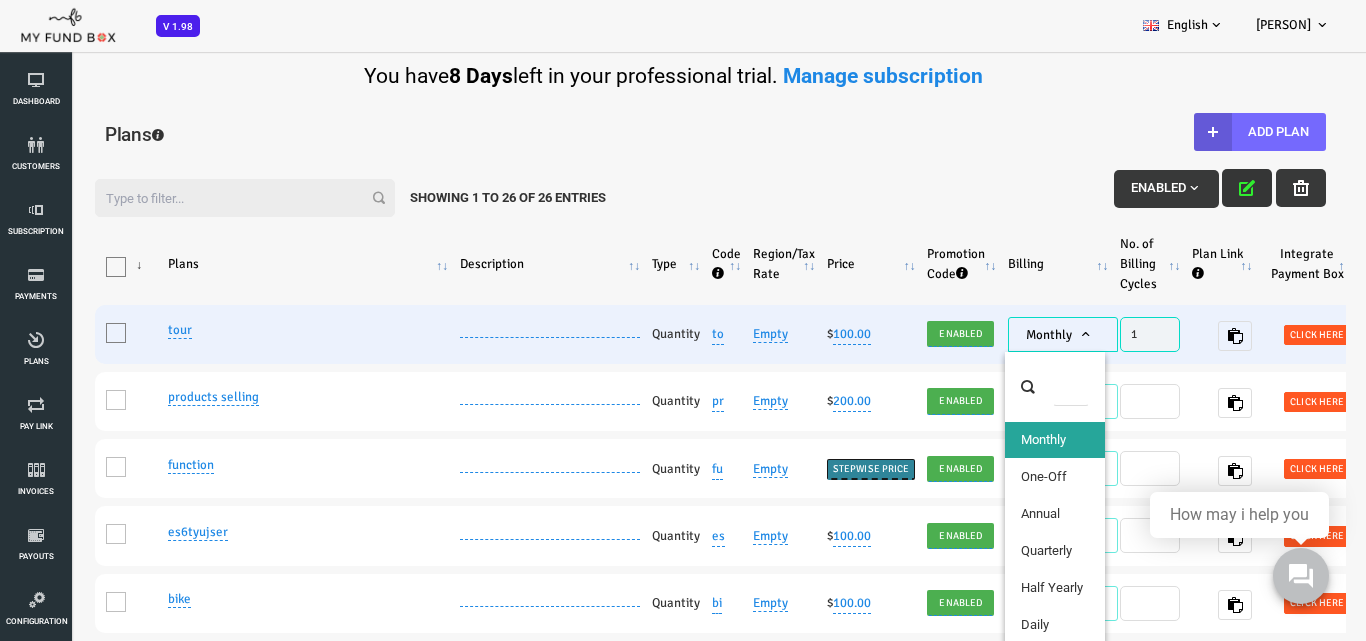 click on "Monthly" at bounding box center (1008, 335) 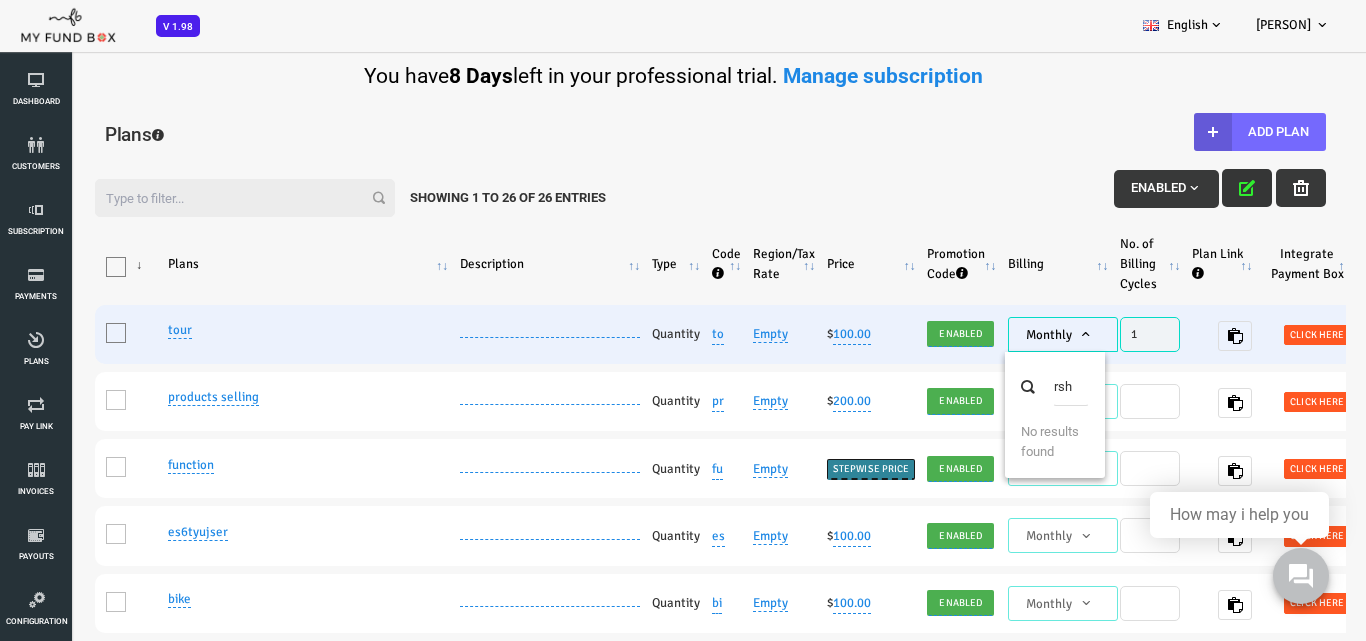 scroll, scrollTop: 0, scrollLeft: 0, axis: both 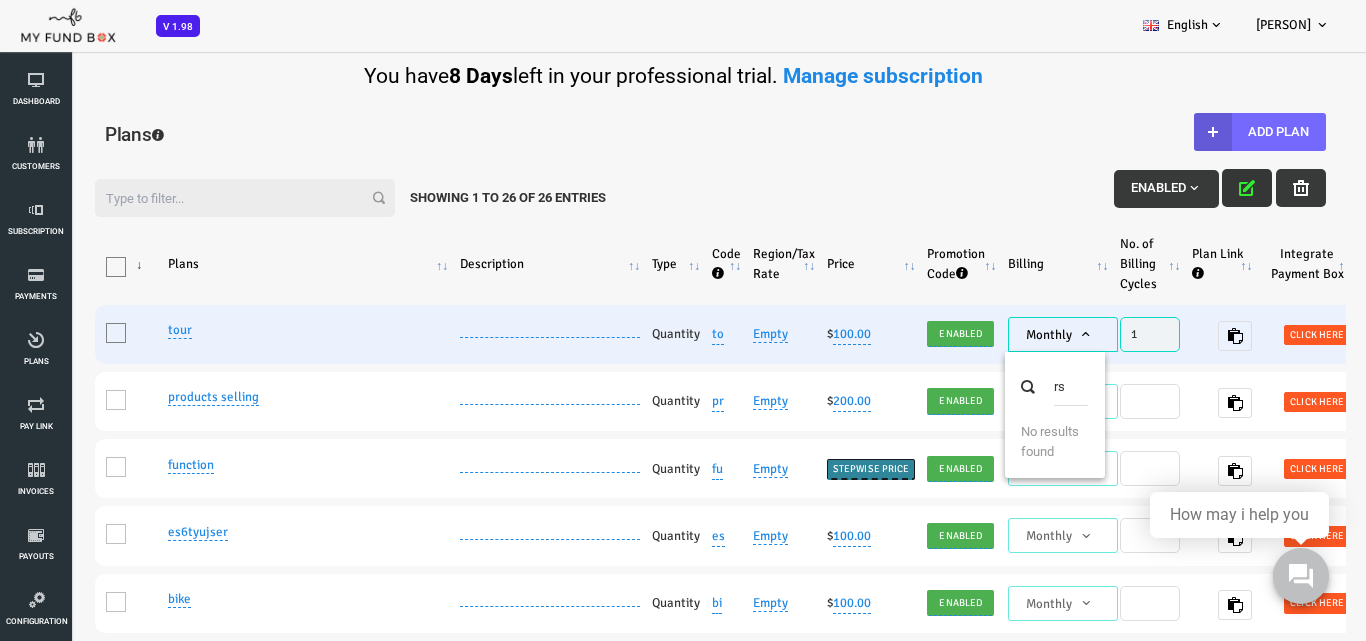 type on "r" 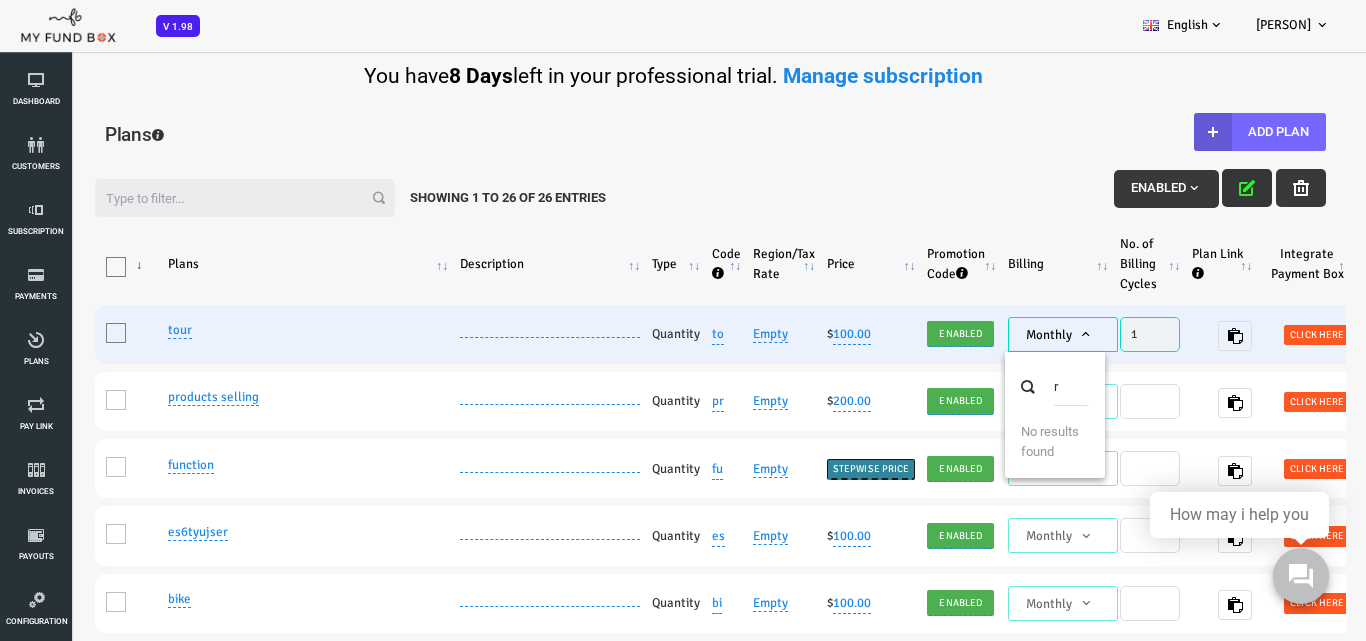type 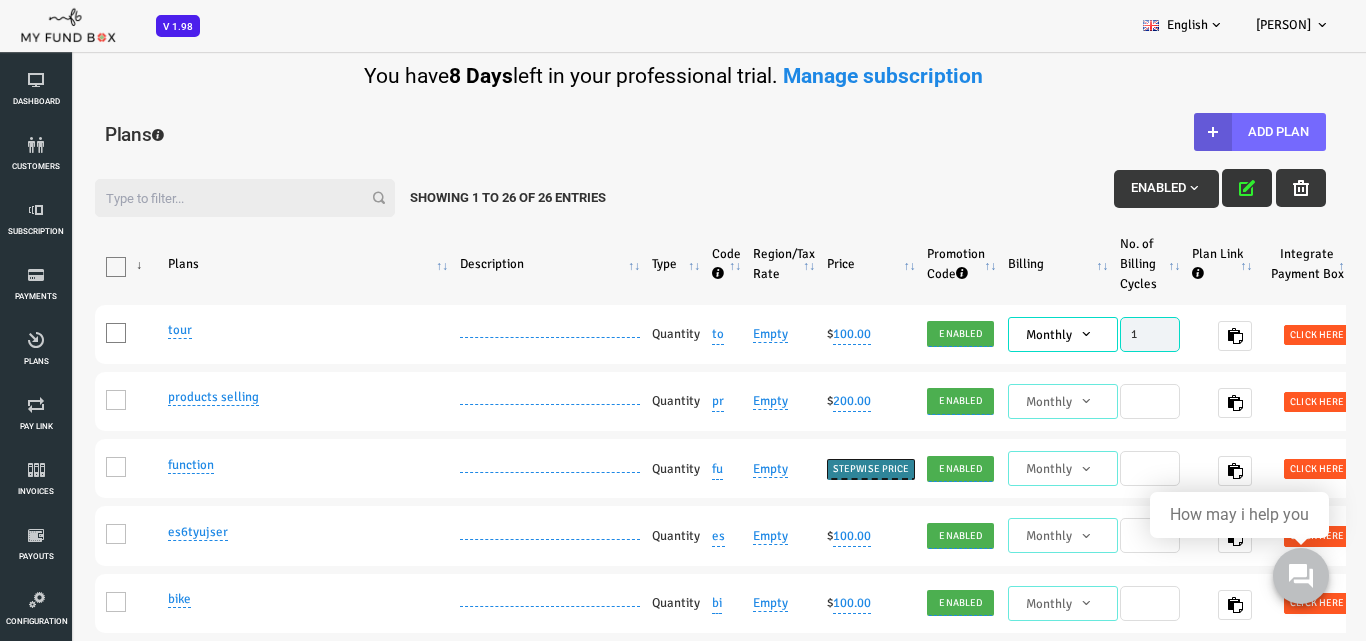 click on "Region/Tax Rate" at bounding box center [729, 264] 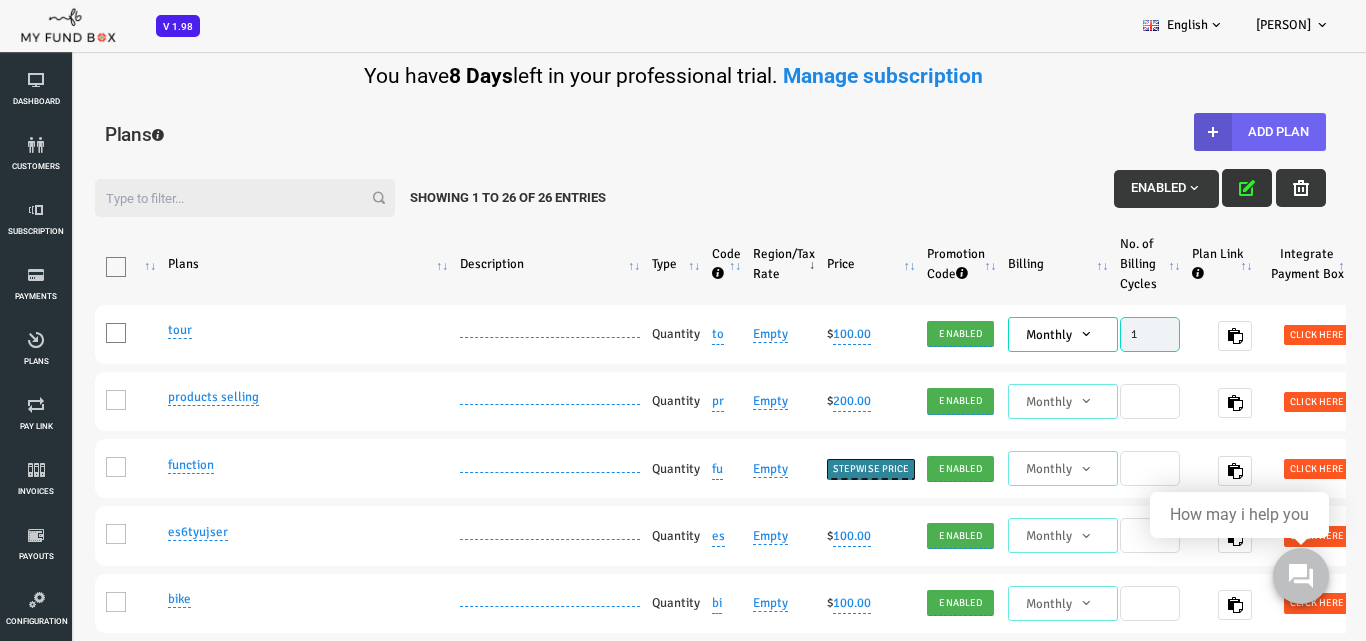 click on "Add Plan" at bounding box center [1205, 132] 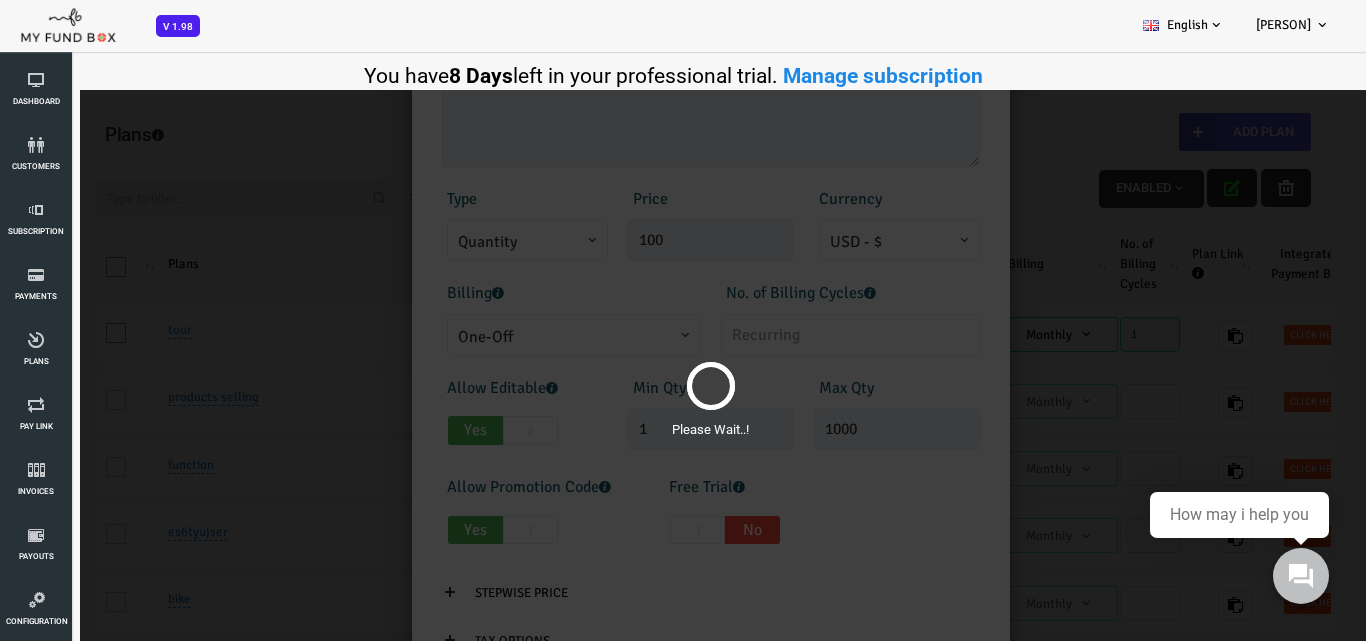 scroll, scrollTop: 0, scrollLeft: 0, axis: both 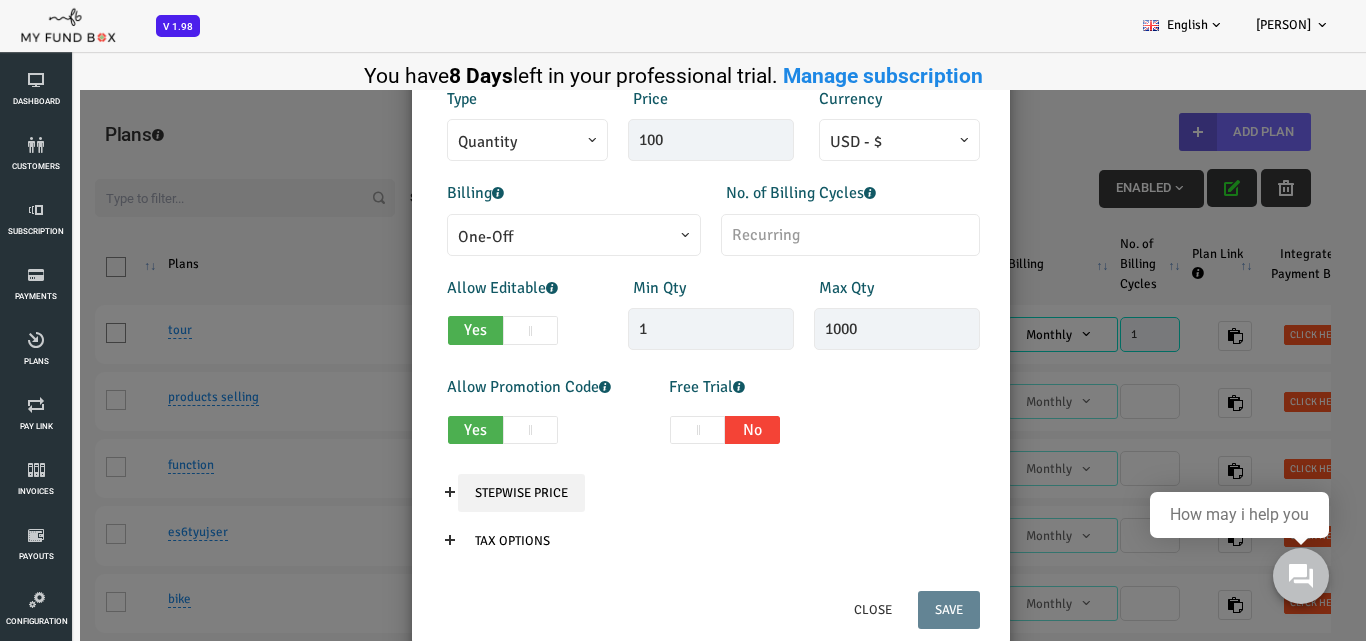 click on "Stepwise Price" at bounding box center (466, 493) 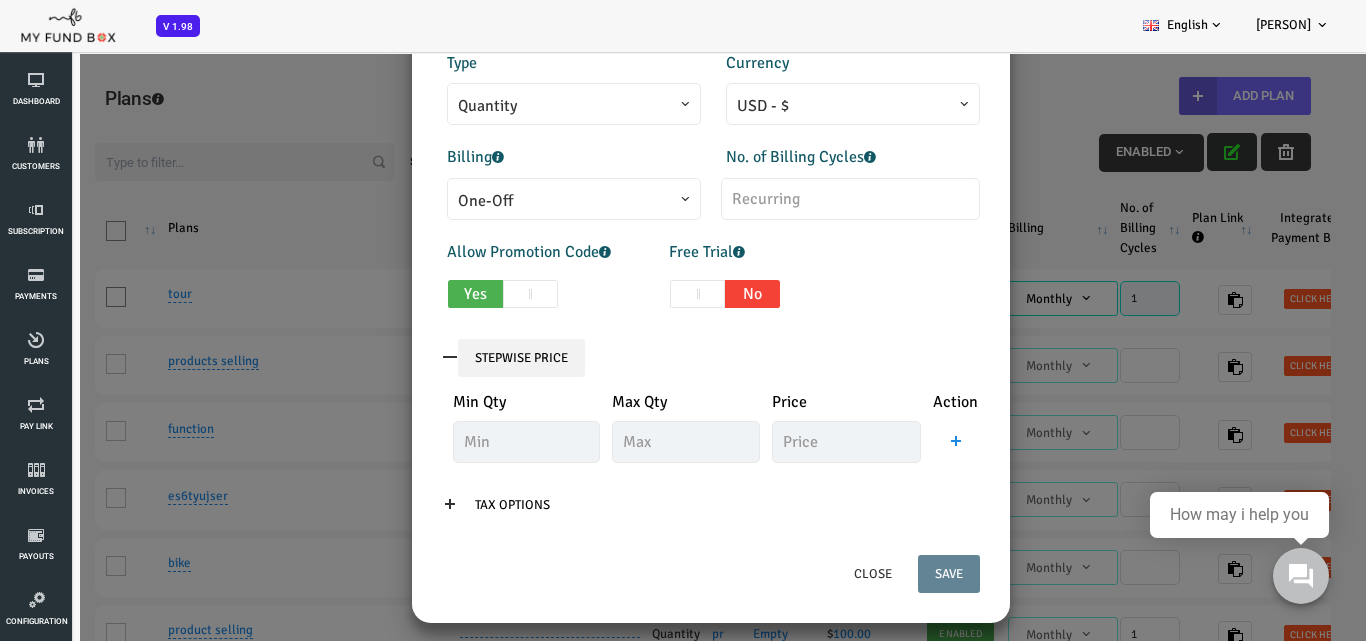 scroll, scrollTop: 55, scrollLeft: 0, axis: vertical 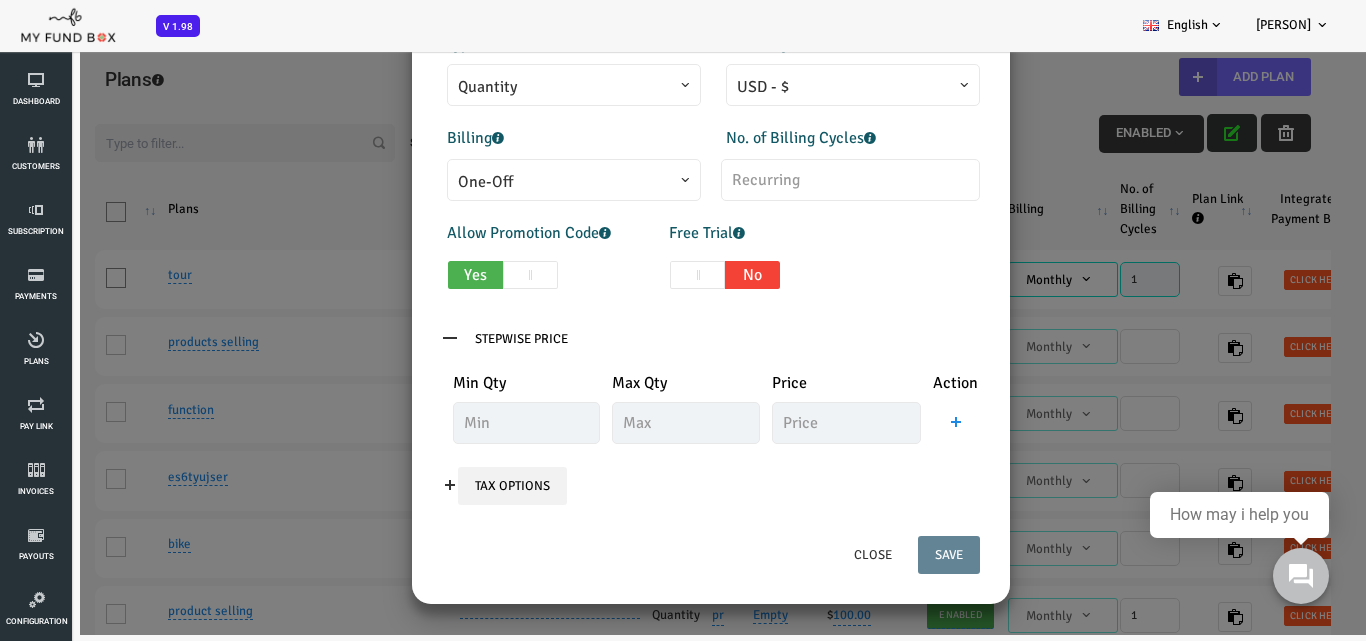click on "Tax Options" at bounding box center [457, 486] 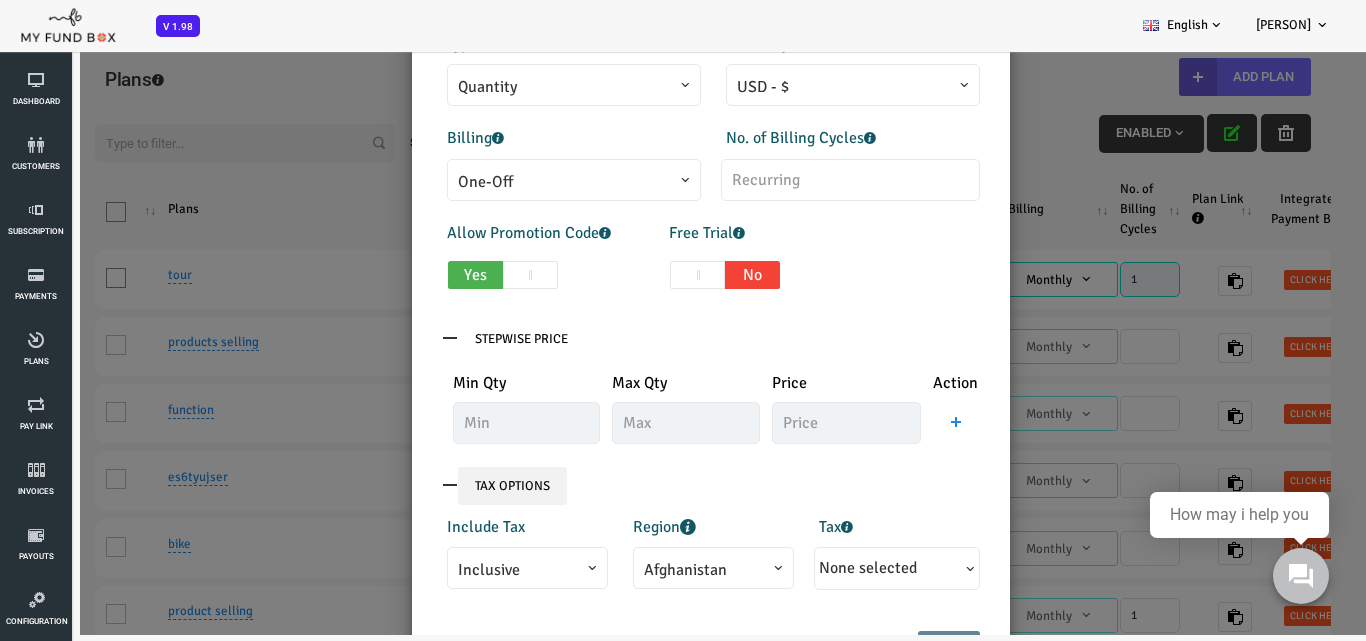 scroll, scrollTop: 478, scrollLeft: 0, axis: vertical 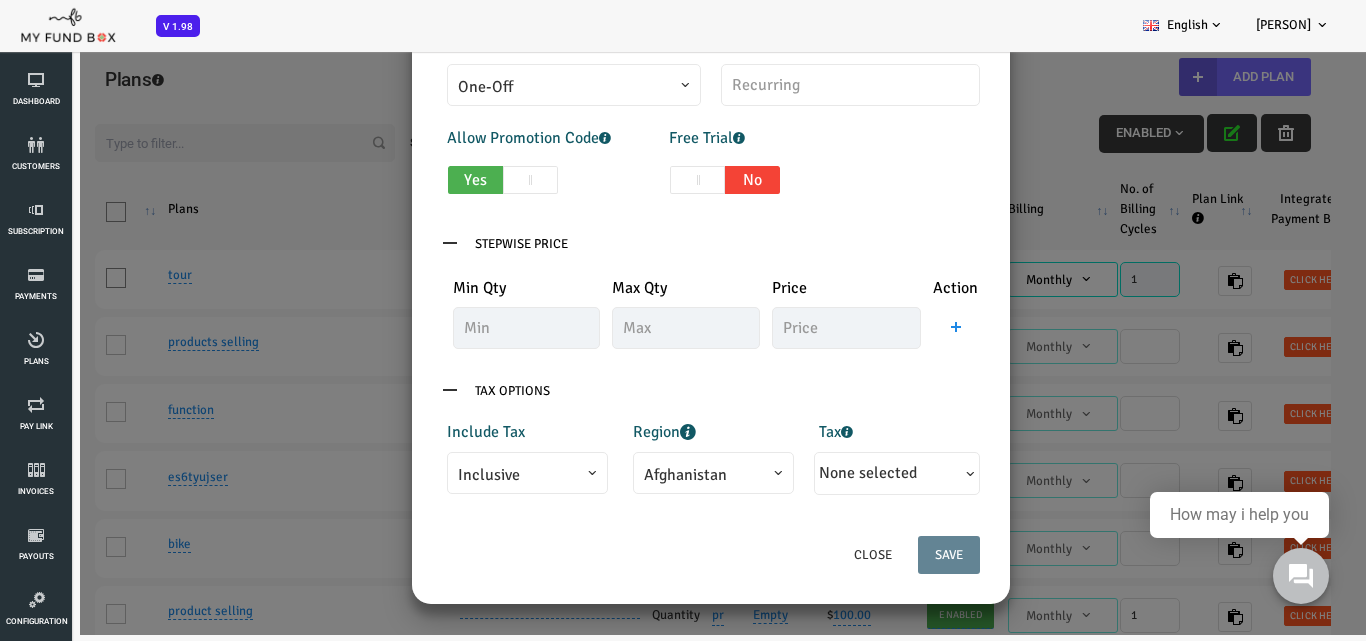 click on "Afghanistan" at bounding box center [658, 475] 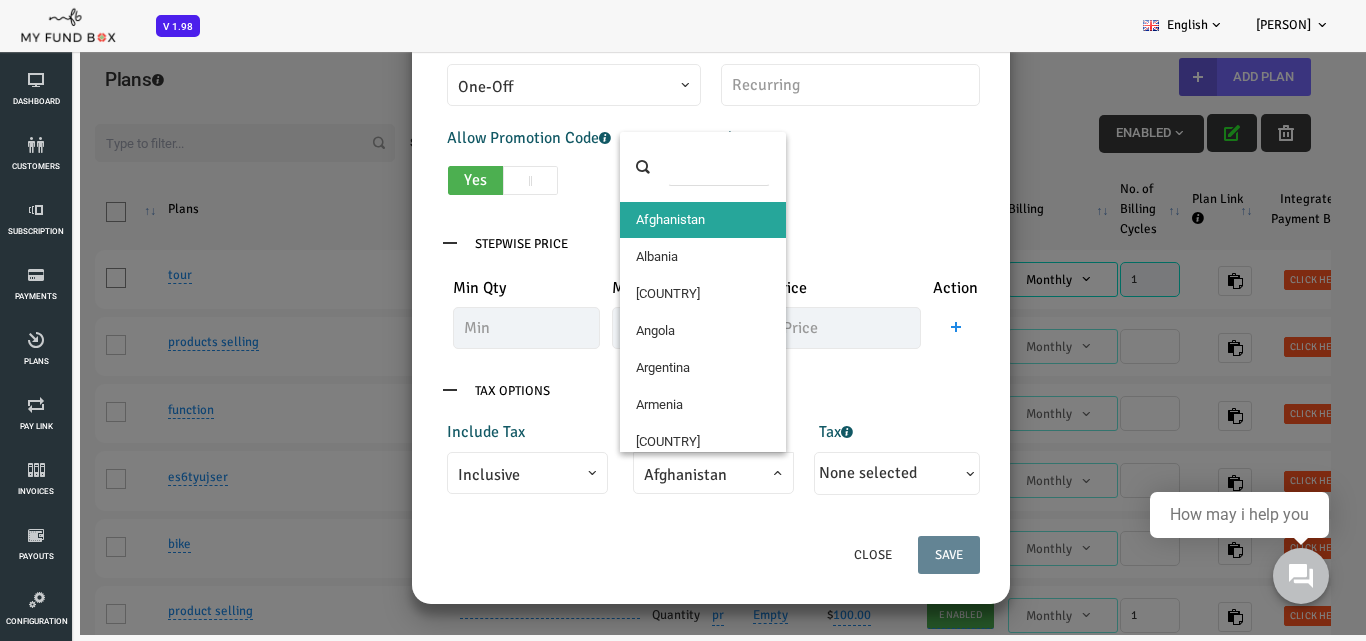 click at bounding box center [664, 167] 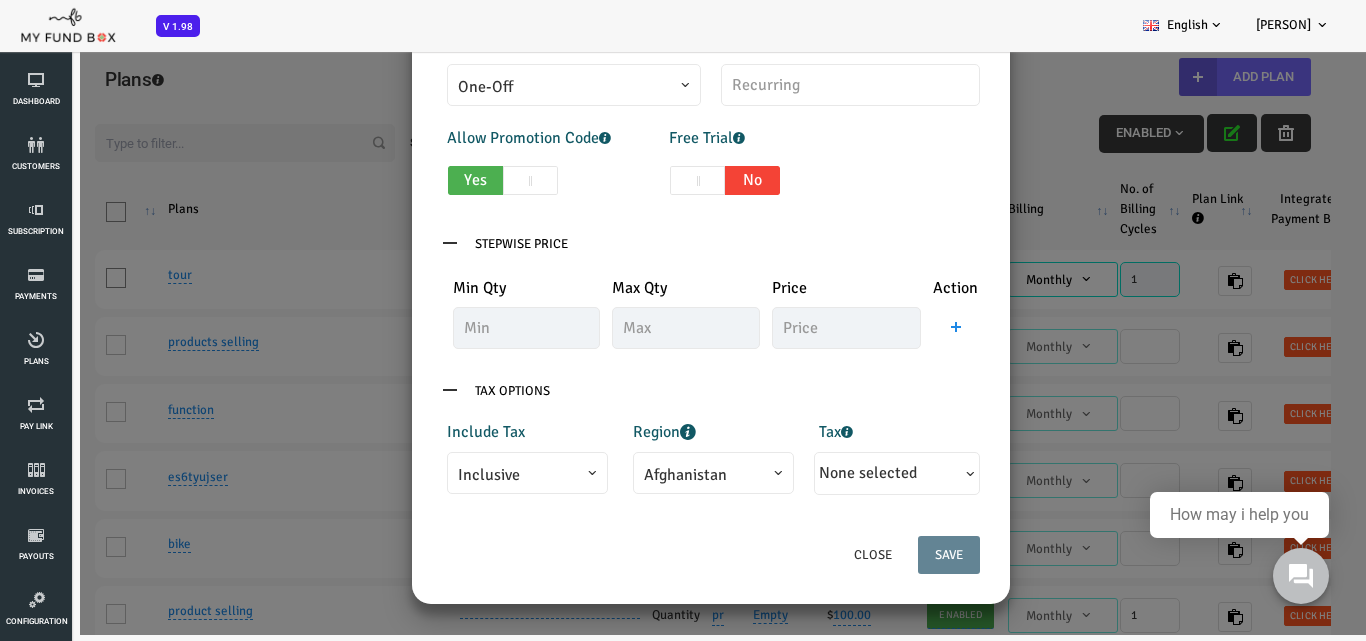 click on "Free Trial
Yes   No" at bounding box center [0, 35] 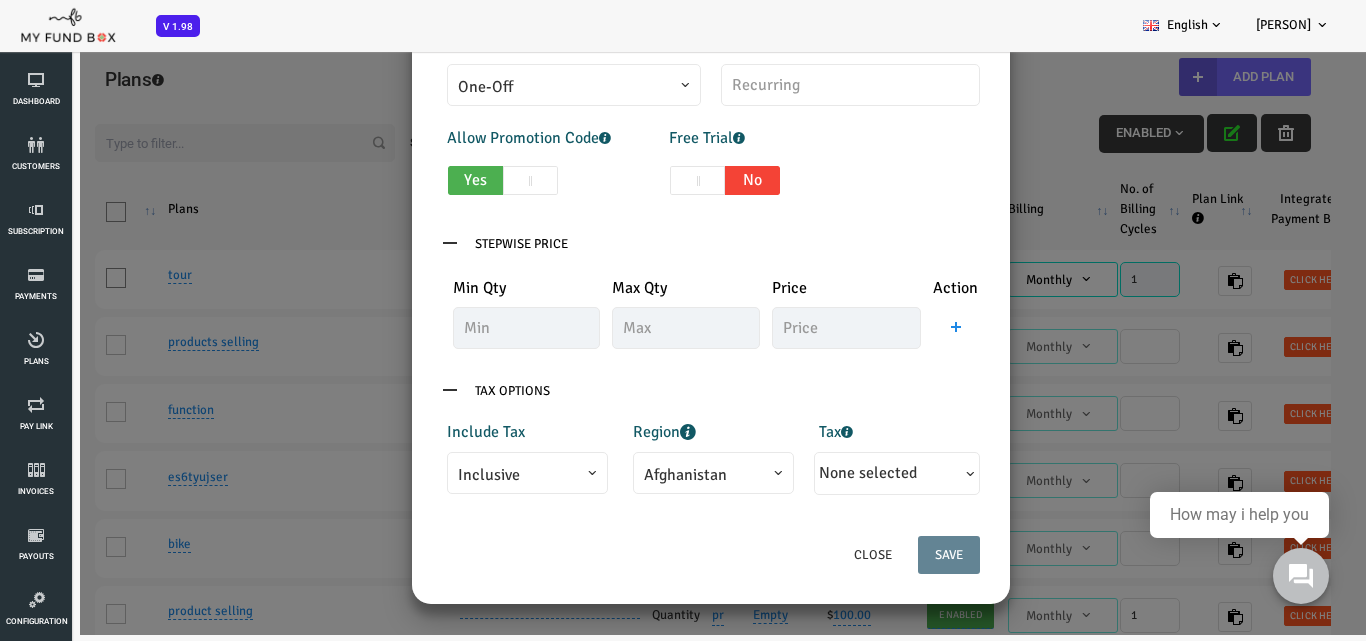 click on "None selected" at bounding box center (813, 473) 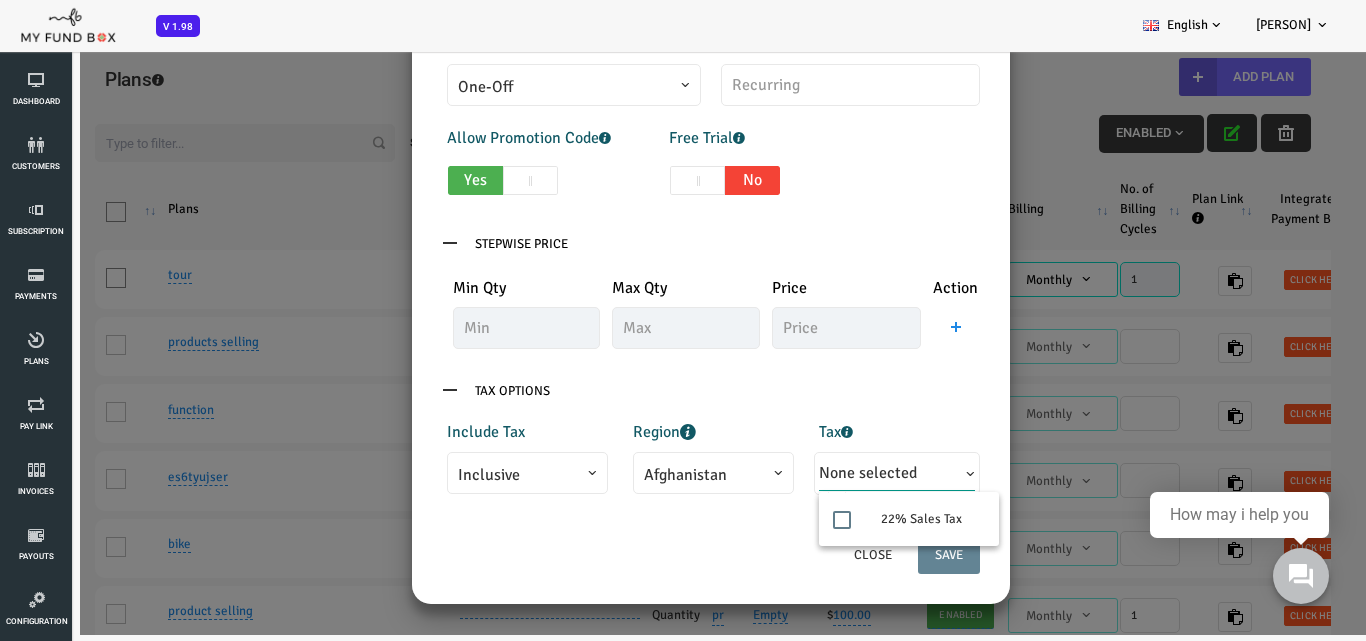click on "None selected" at bounding box center [813, 473] 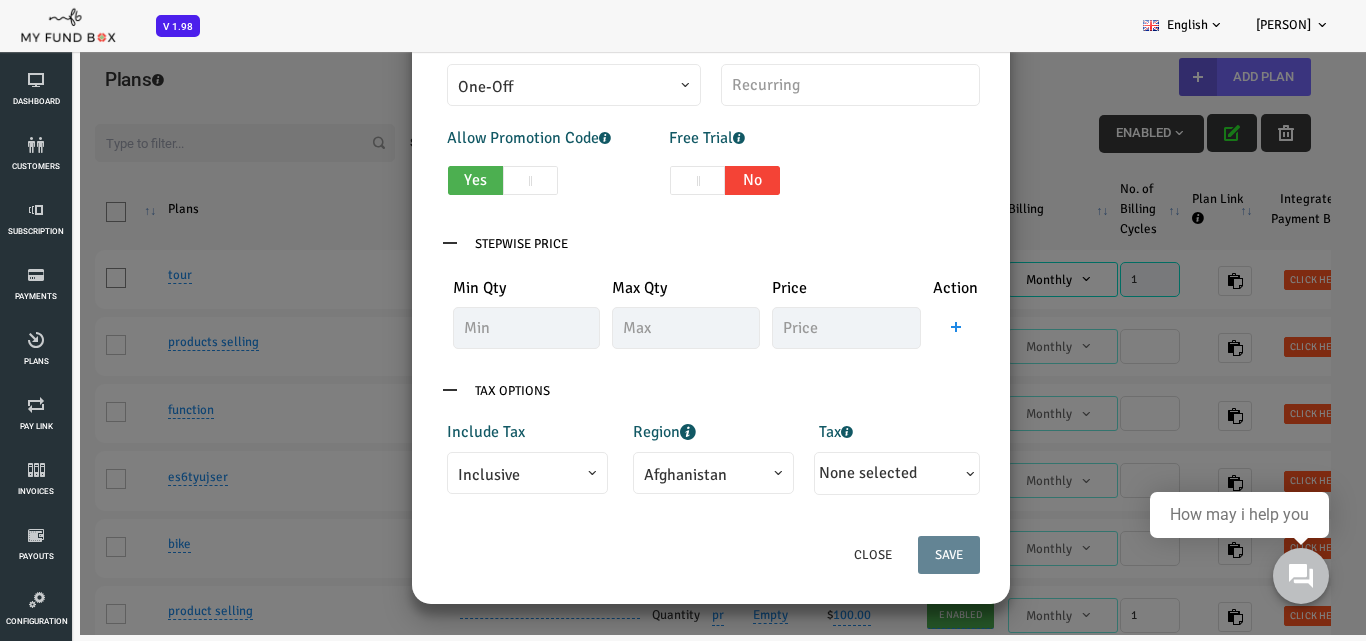 click on "None selected" at bounding box center (813, 473) 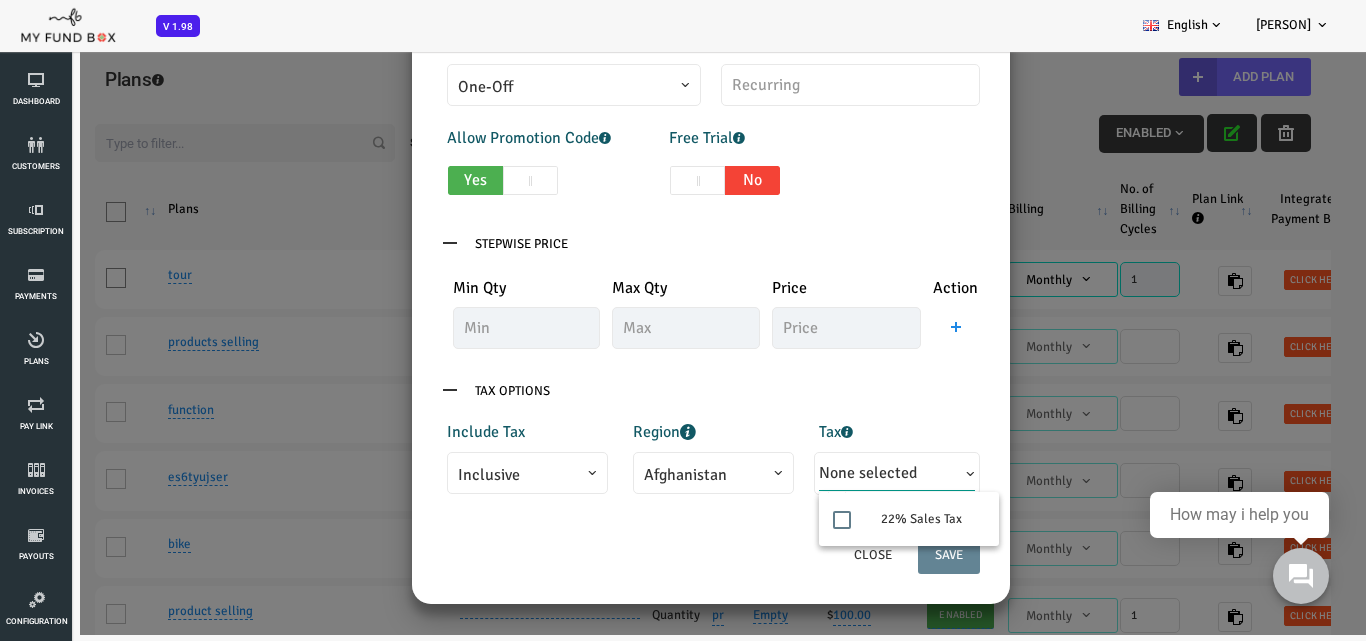 click on "None selected" at bounding box center (813, 473) 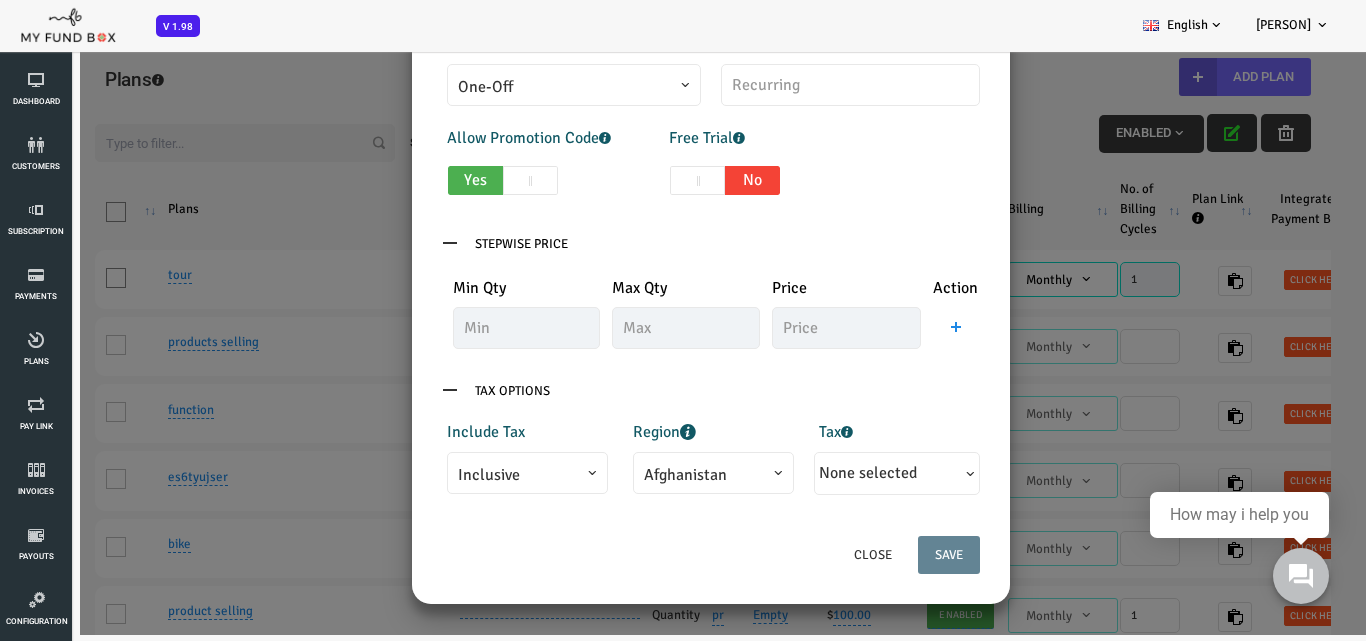 click on "Afghanistan" at bounding box center (658, 475) 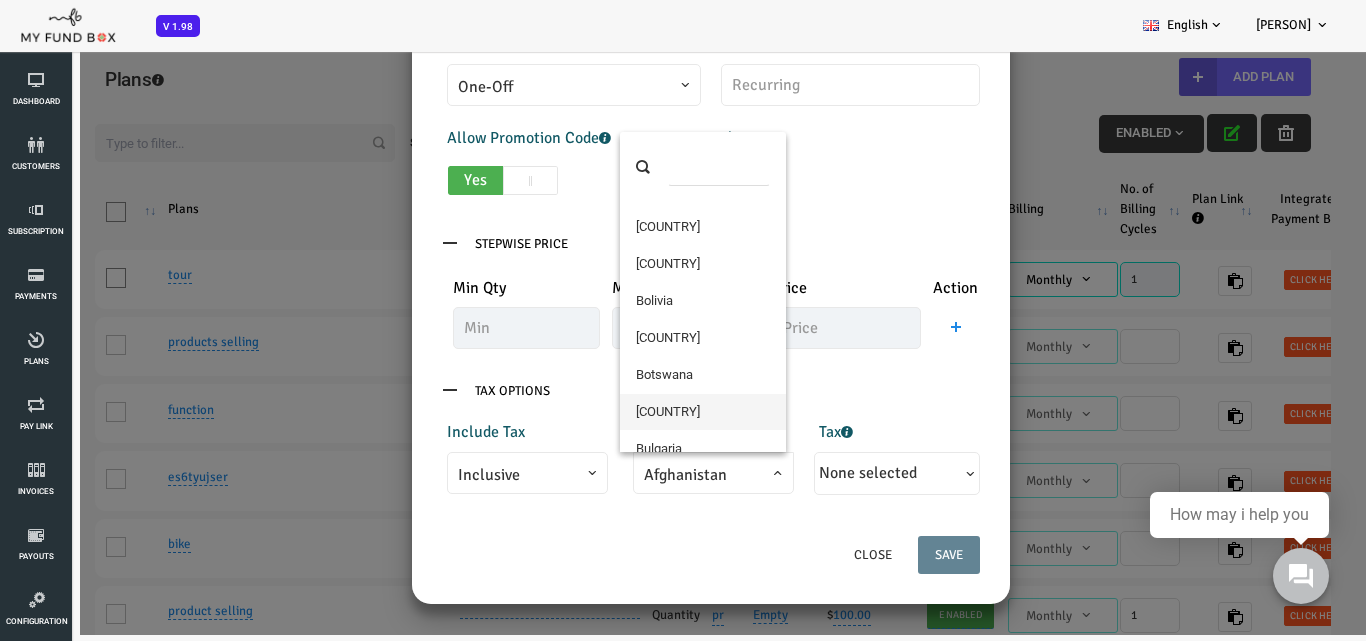 scroll, scrollTop: 0, scrollLeft: 0, axis: both 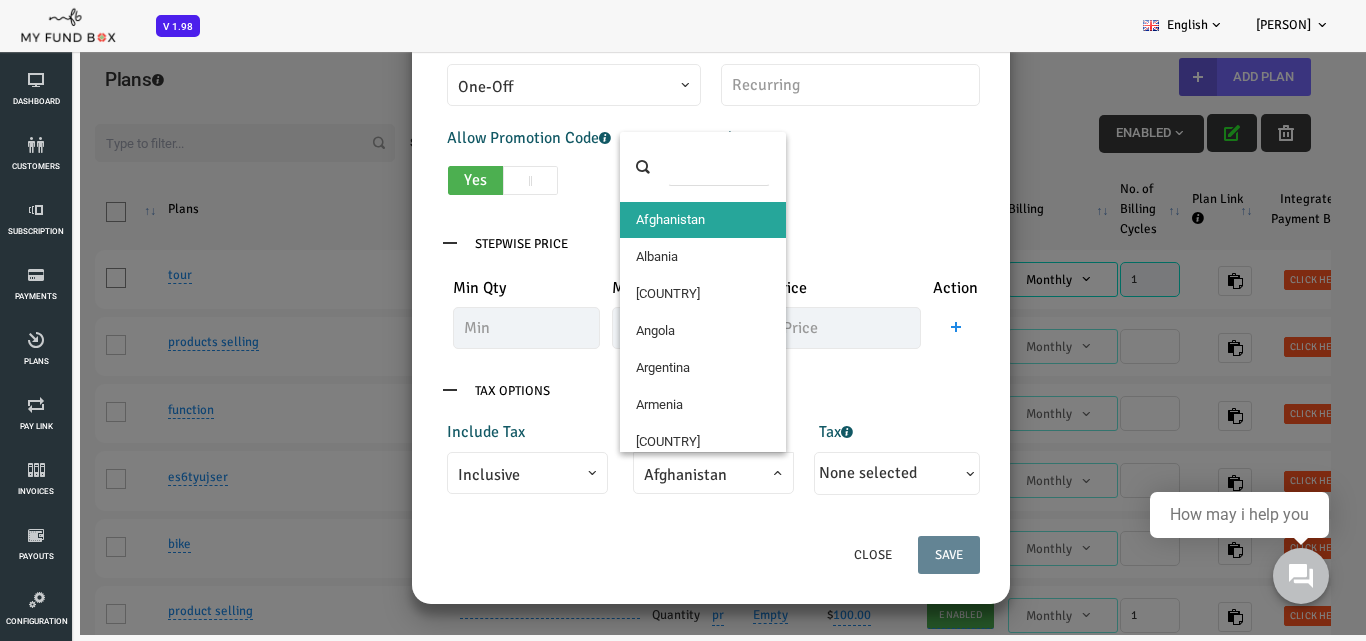 click at bounding box center [664, 167] 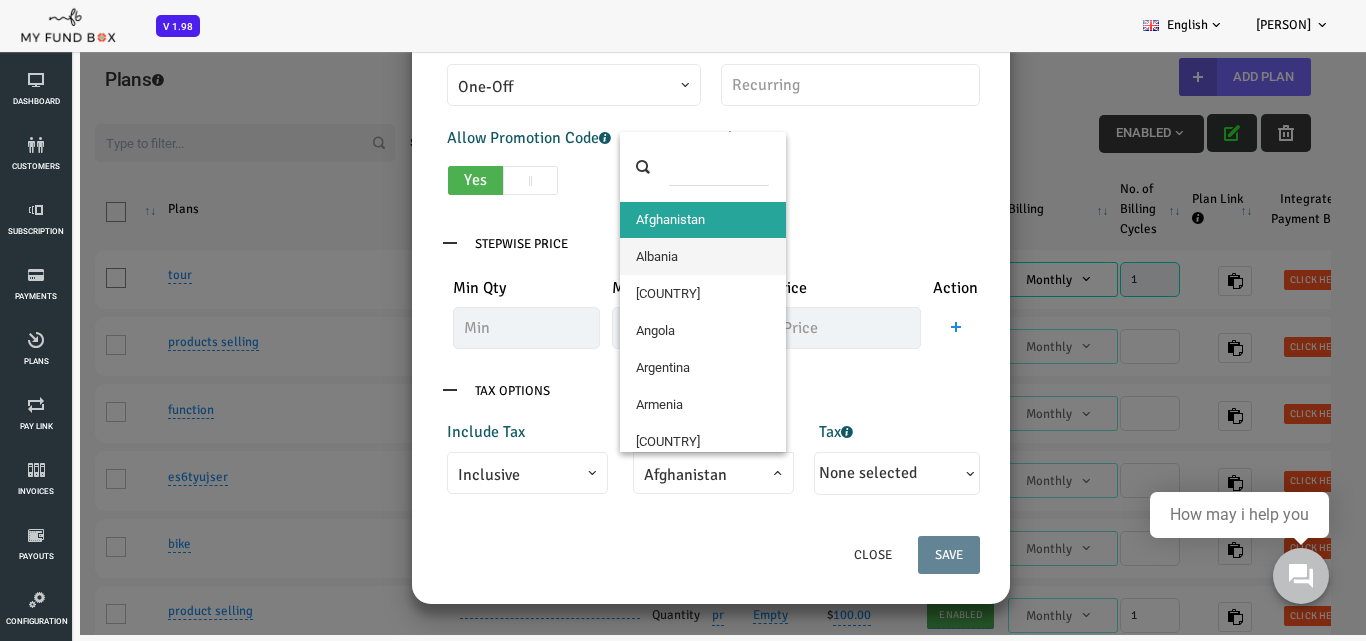 click on "Inclusive" at bounding box center (472, 473) 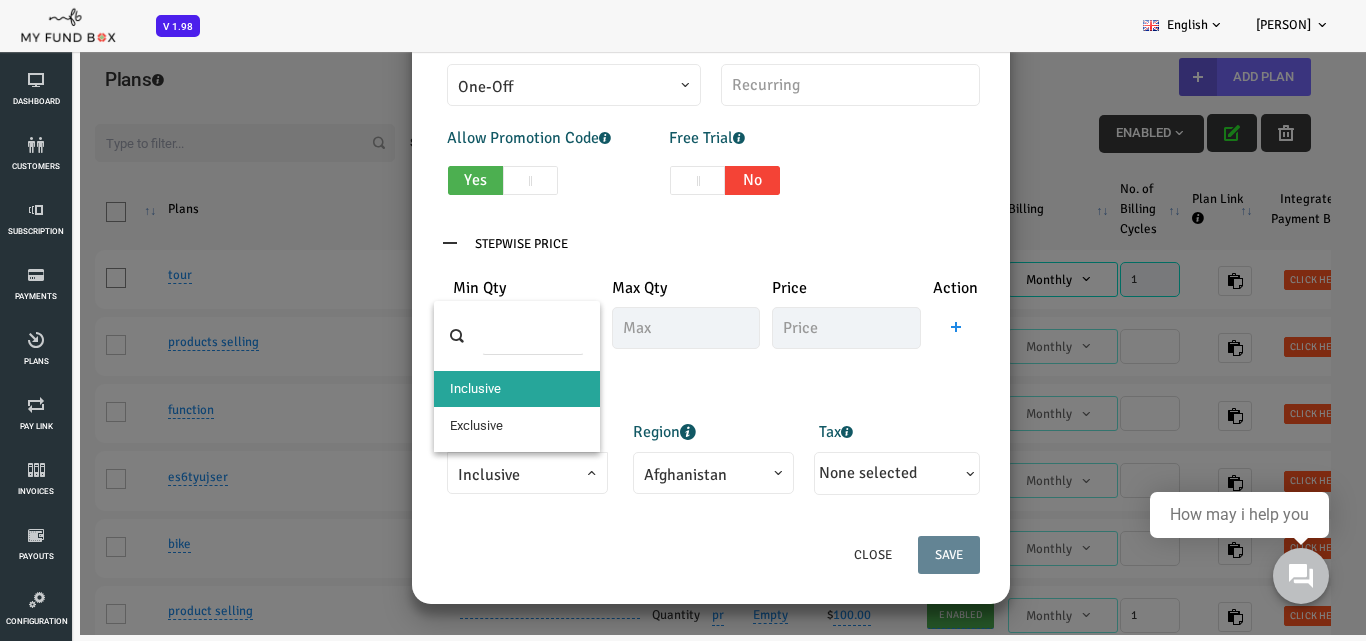 click at bounding box center (478, 336) 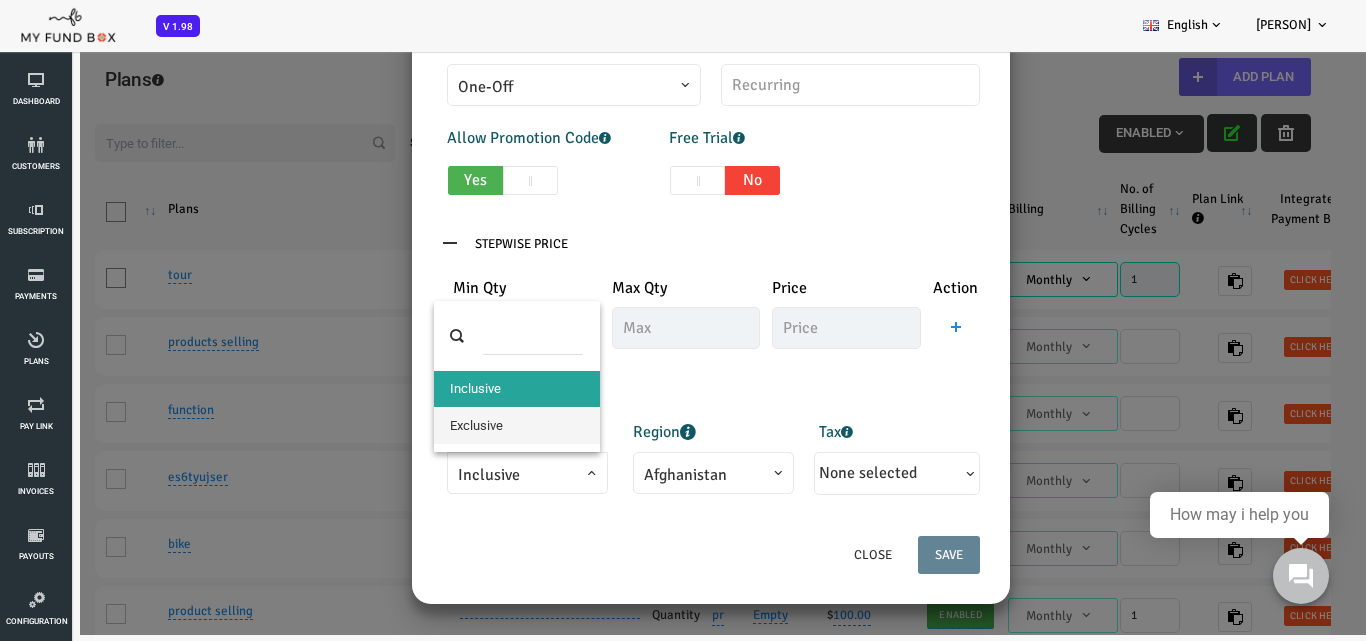 click on "Tax Options" at bounding box center (656, 391) 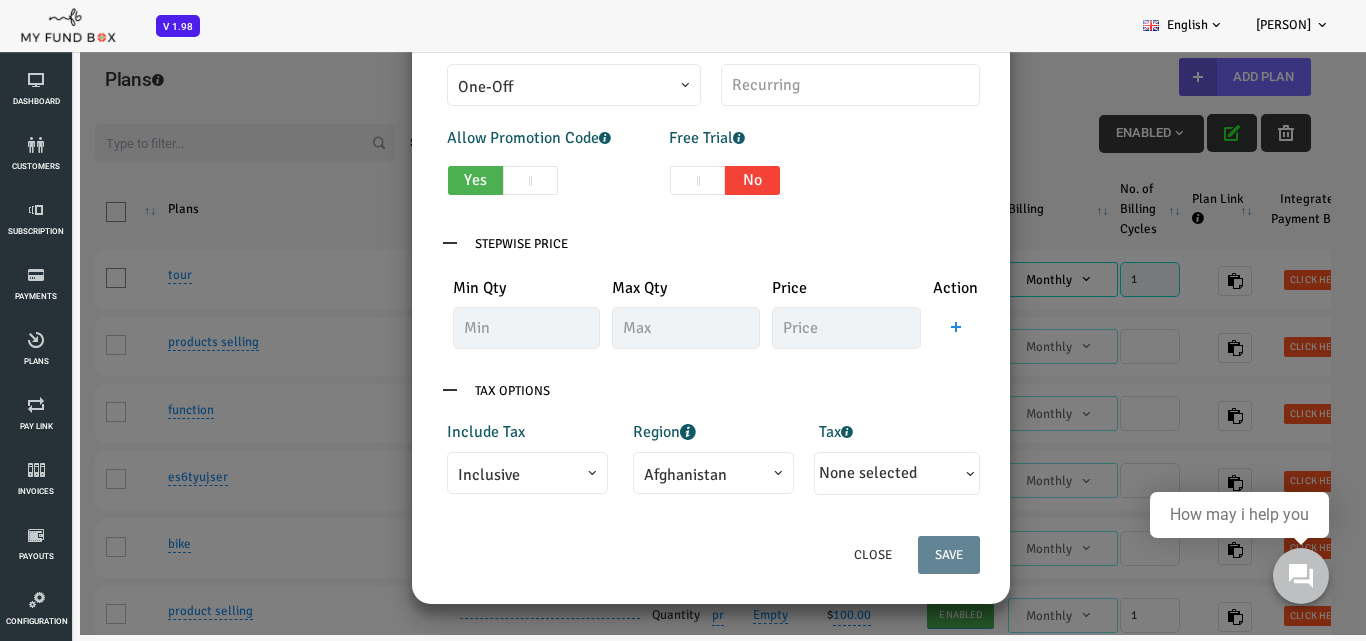 click on "×
Add Plan
Products
Invoice
Product is empty
Plans *
This field is required
Description
1/255
Type
Quantity
Variable
Quantity
Price
100
Currency
EUR - €
USD - $
Daily" at bounding box center [655, 335] 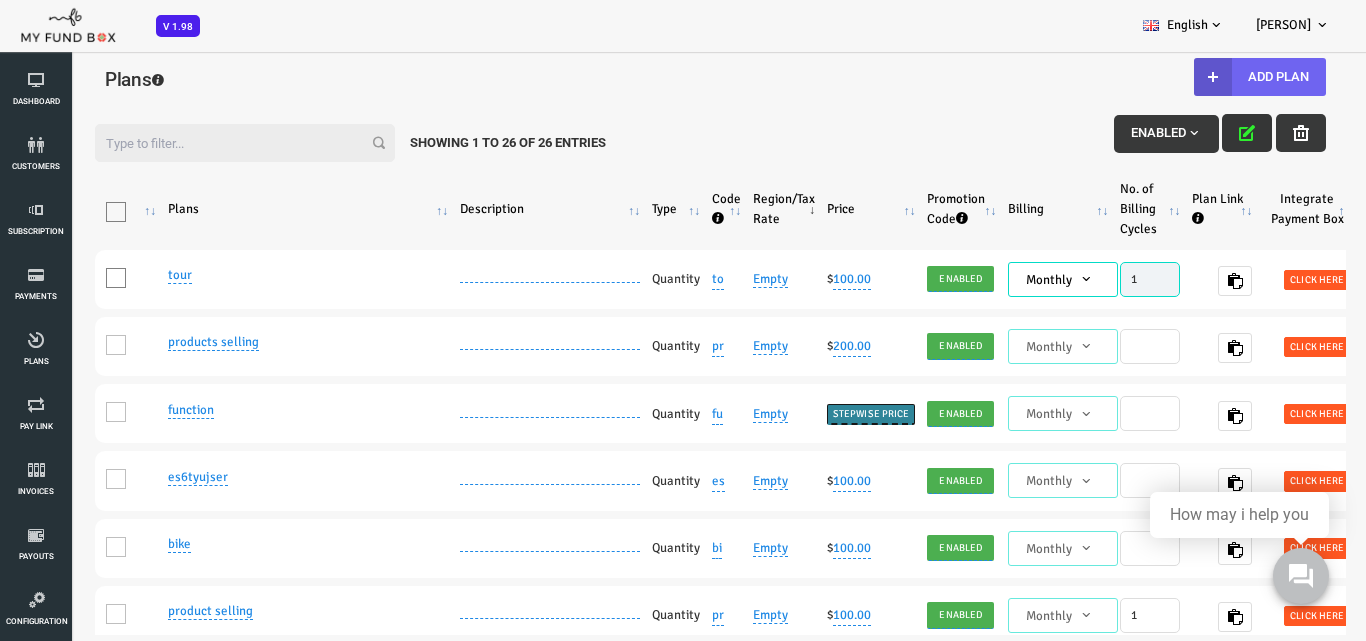 type 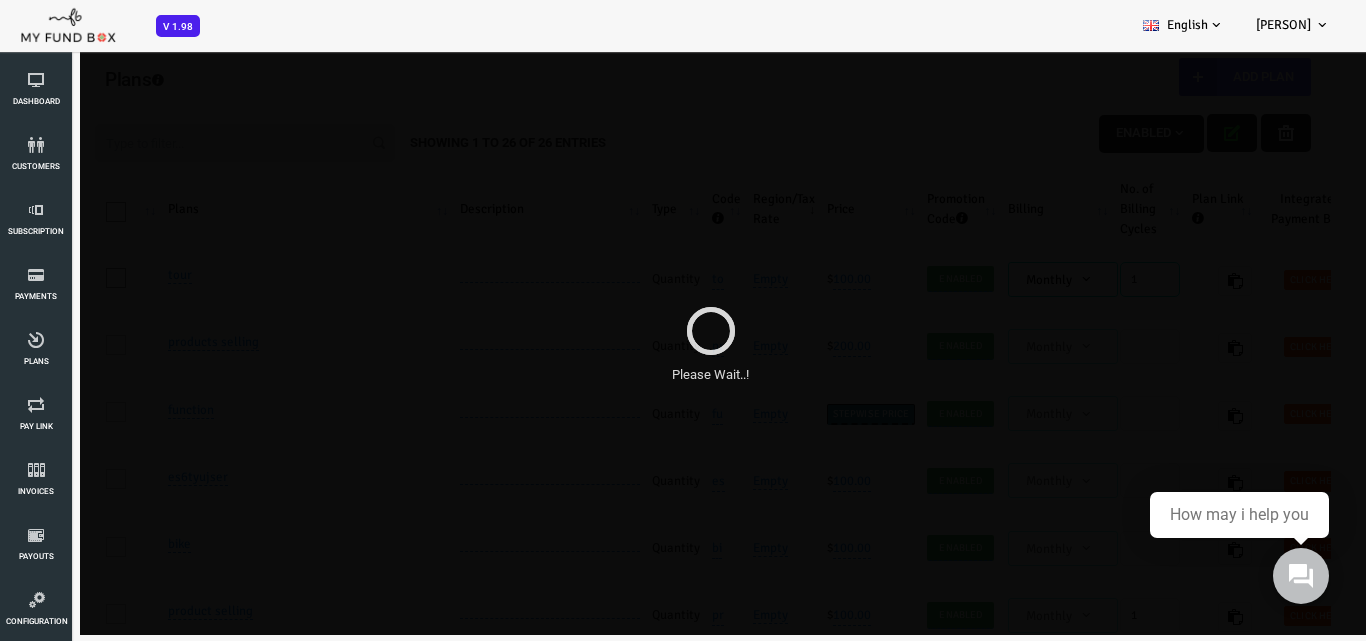 scroll, scrollTop: 0, scrollLeft: 0, axis: both 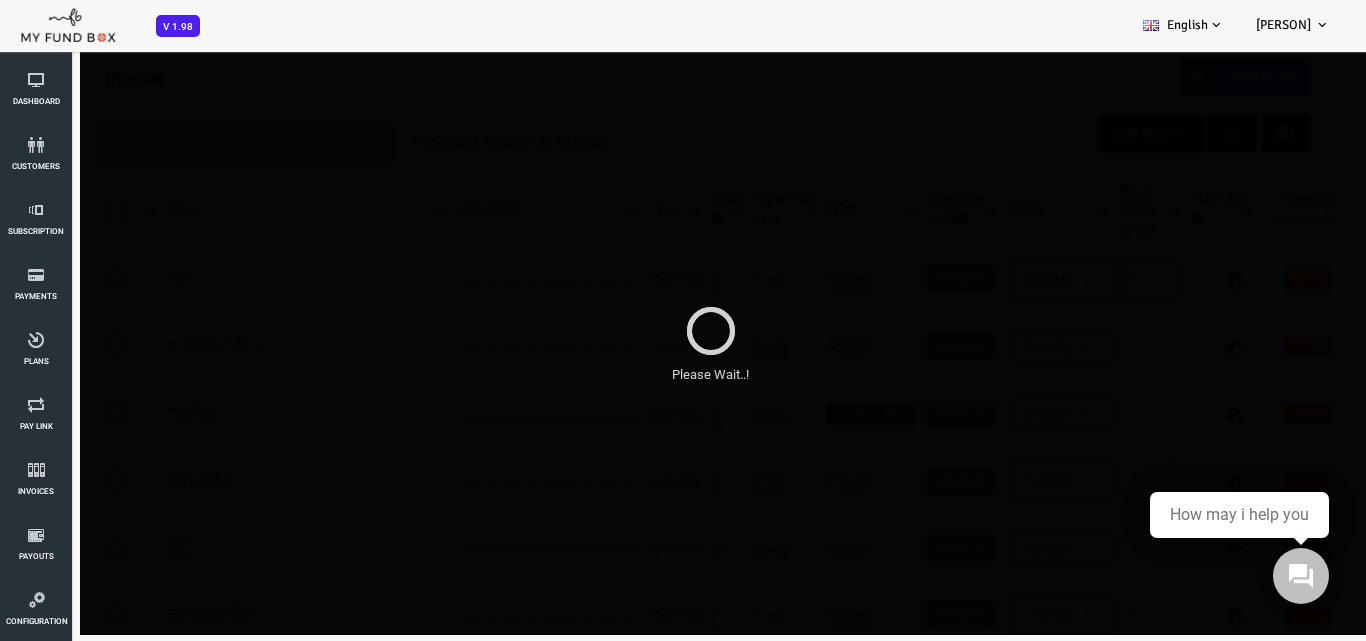 drag, startPoint x: 486, startPoint y: 204, endPoint x: 501, endPoint y: 67, distance: 137.81873 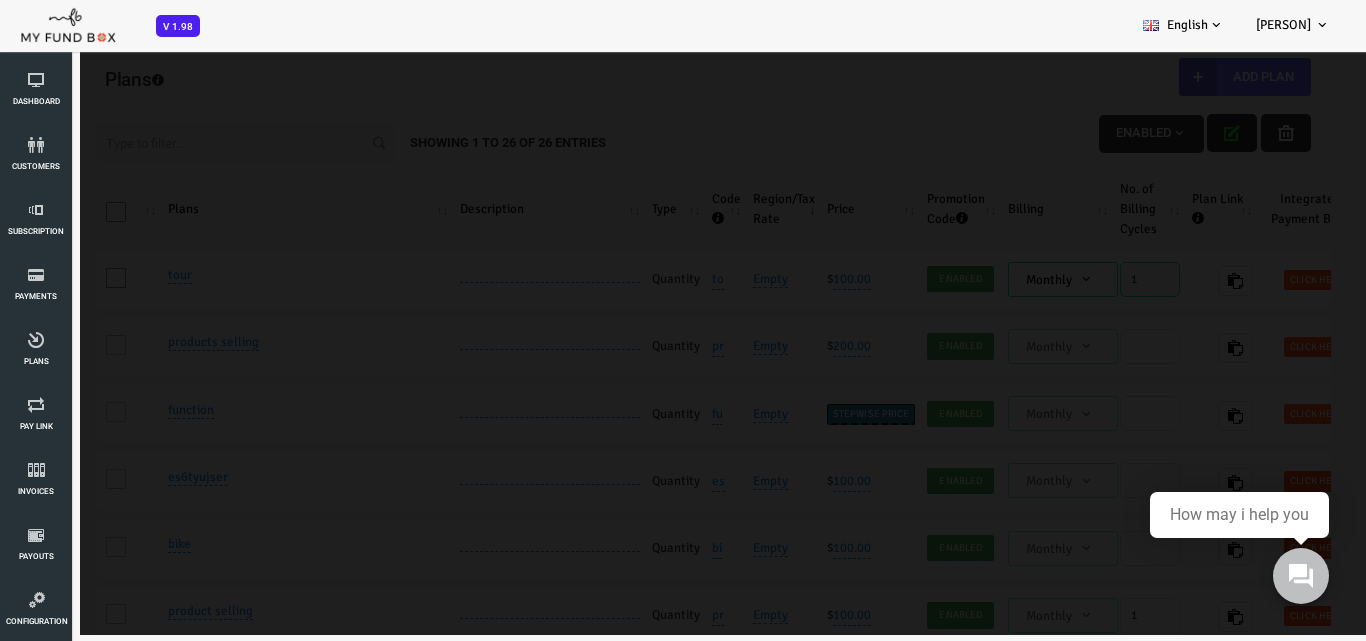 click at bounding box center [655, 335] 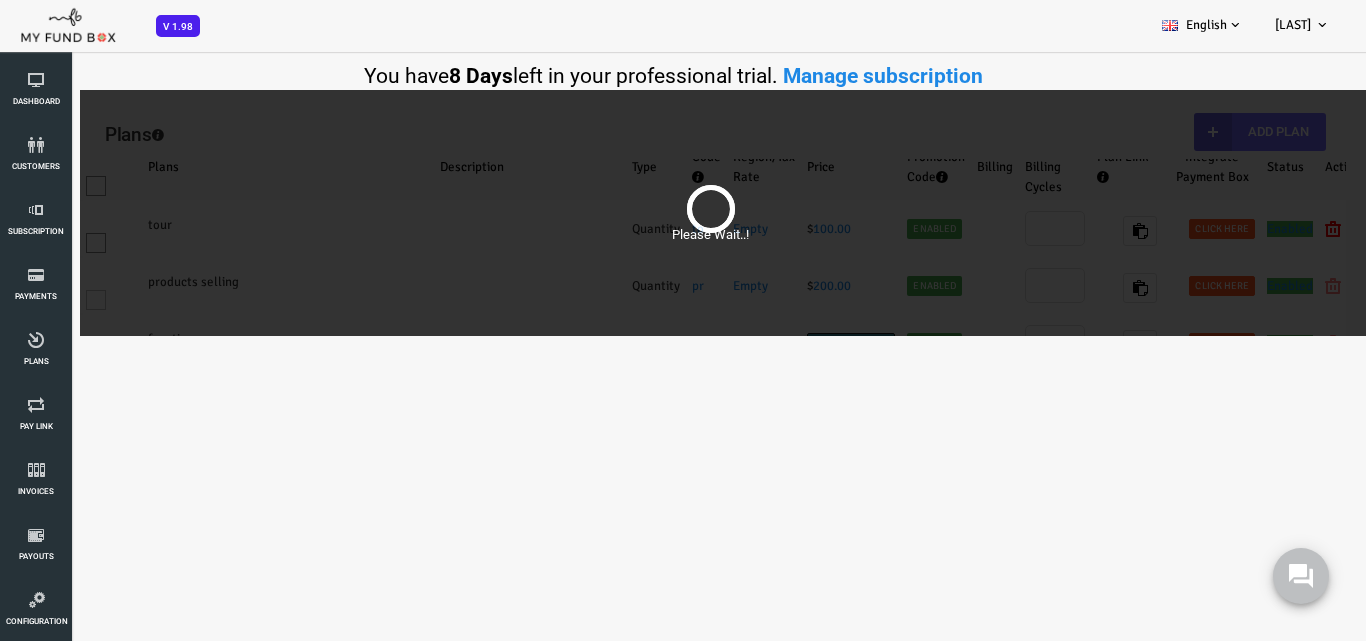 scroll, scrollTop: 23, scrollLeft: 0, axis: vertical 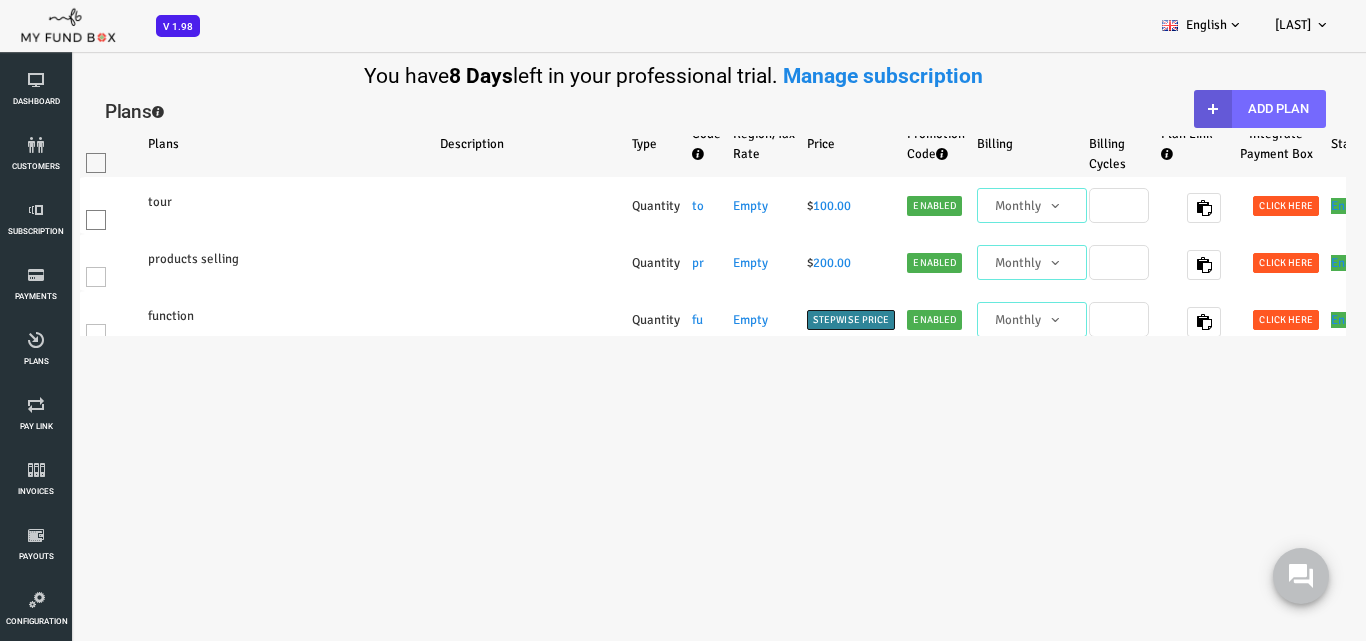 select on "100" 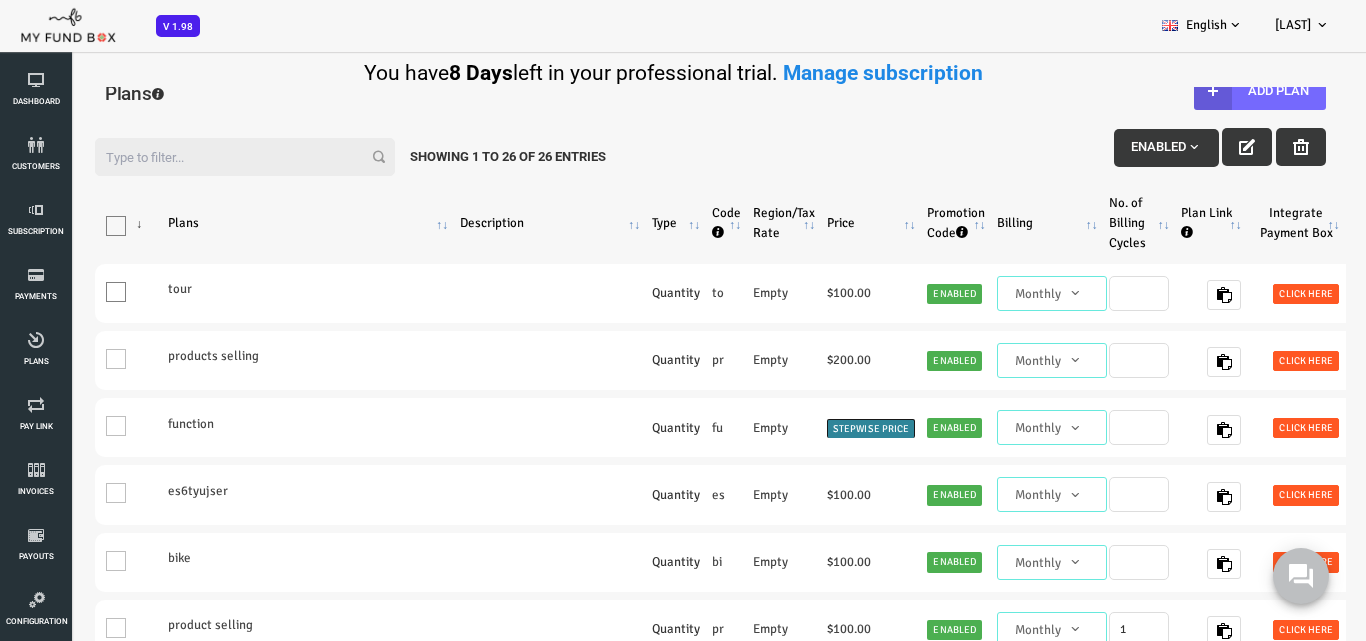scroll, scrollTop: 0, scrollLeft: 0, axis: both 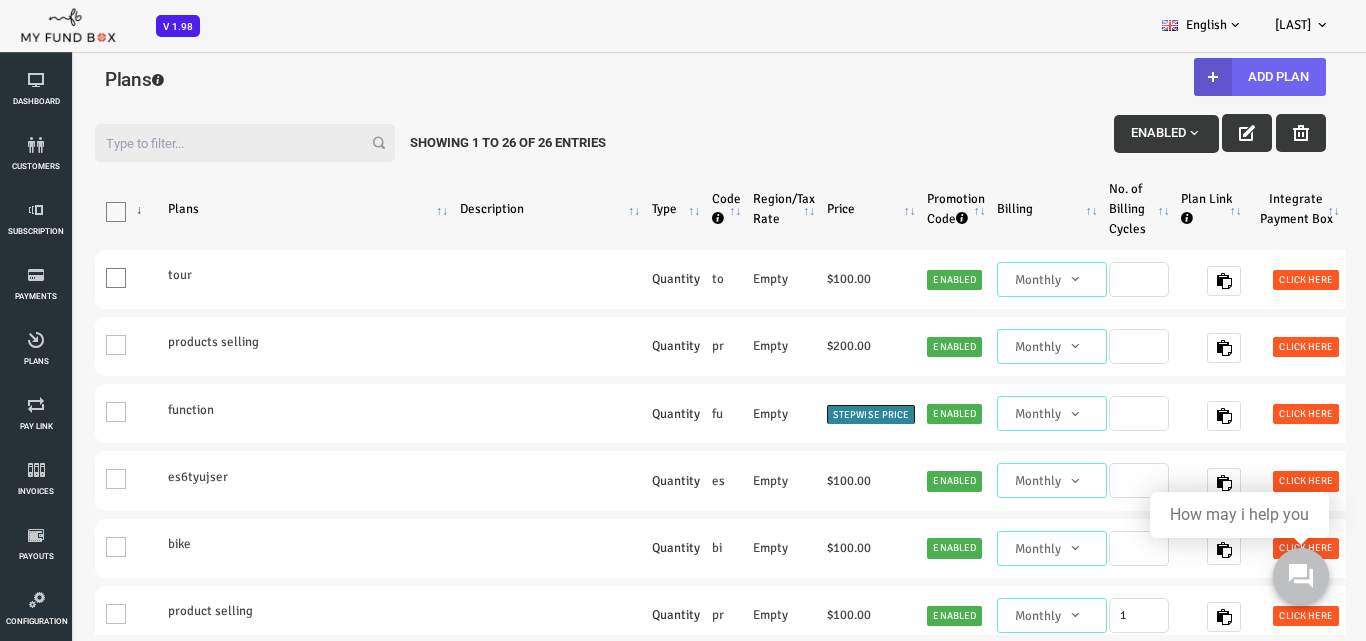 click on "Add Plan" at bounding box center [1205, 77] 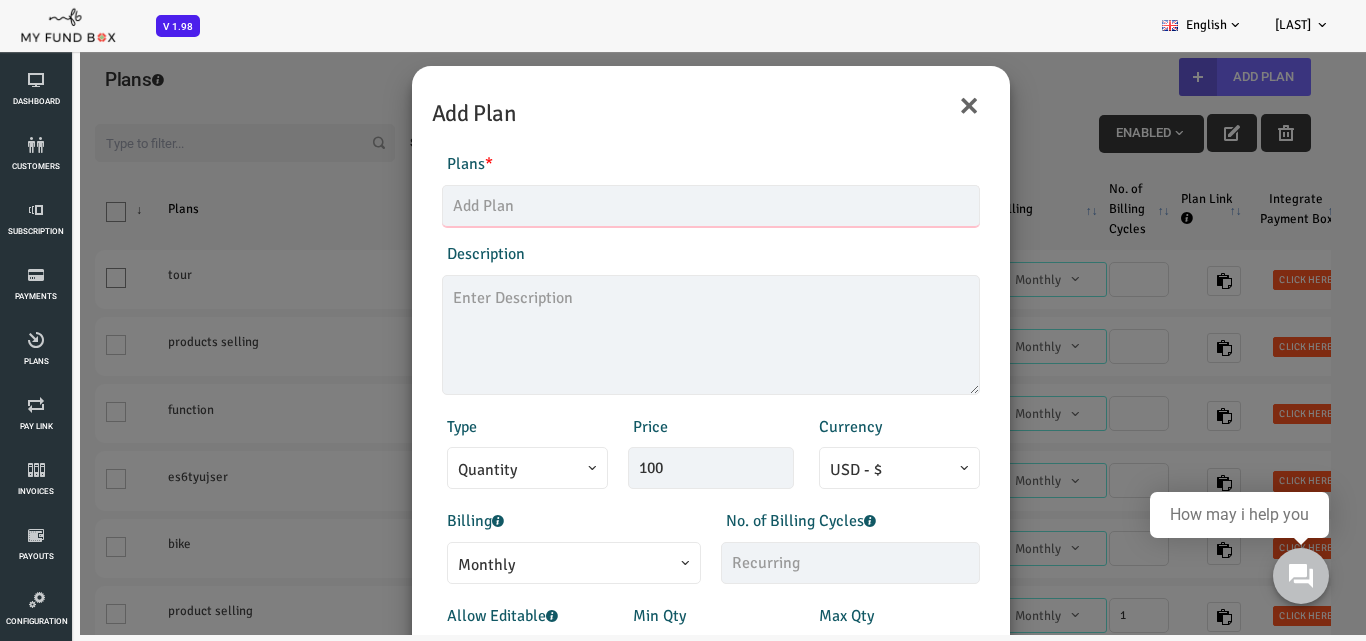 drag, startPoint x: 392, startPoint y: 204, endPoint x: 511, endPoint y: 200, distance: 119.06721 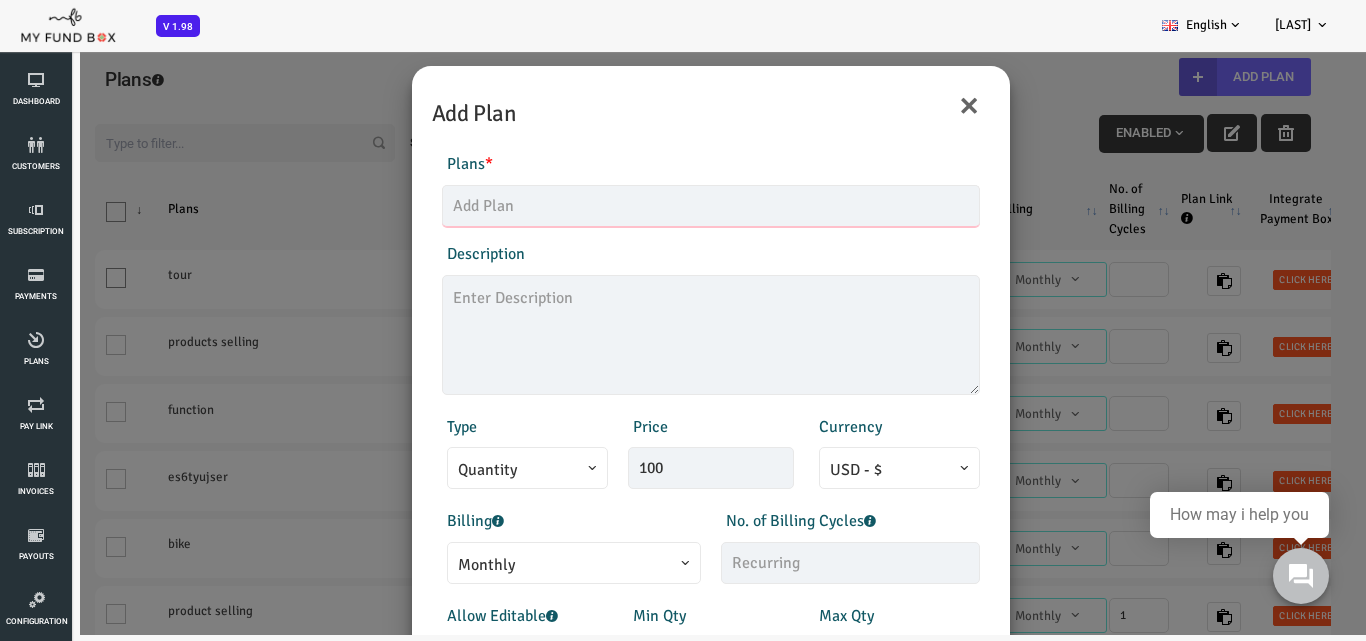 click at bounding box center (656, 206) 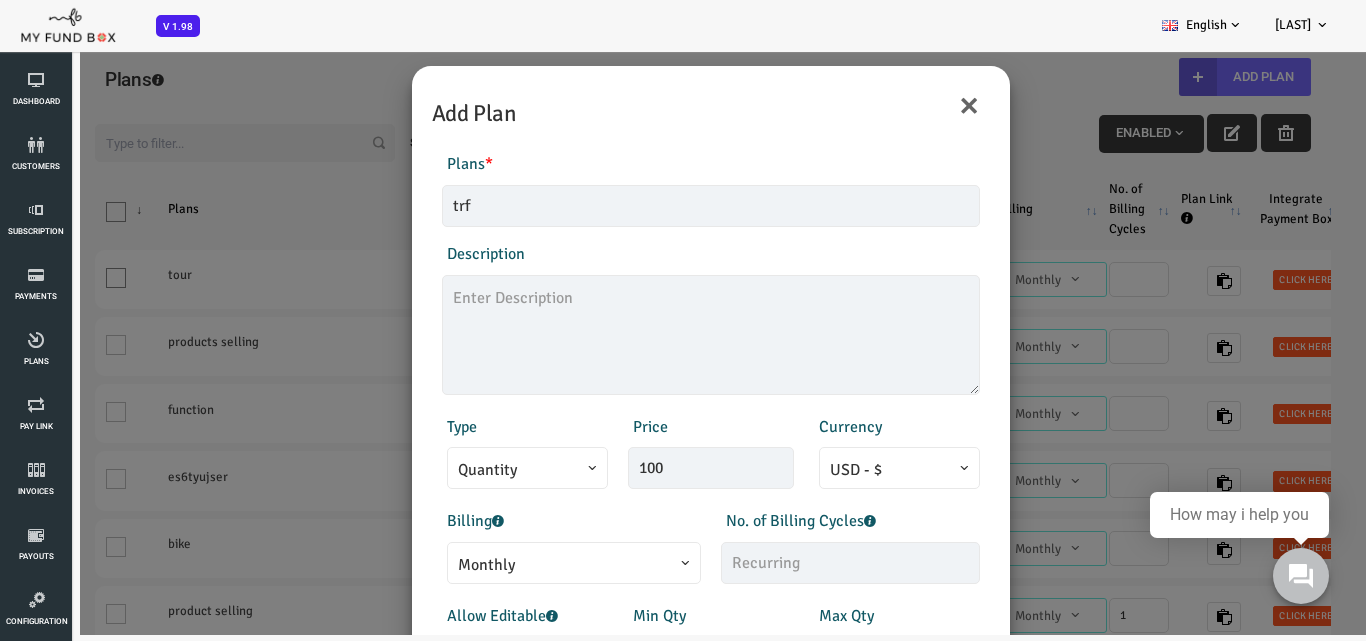 click on "Monthly" at bounding box center (519, 565) 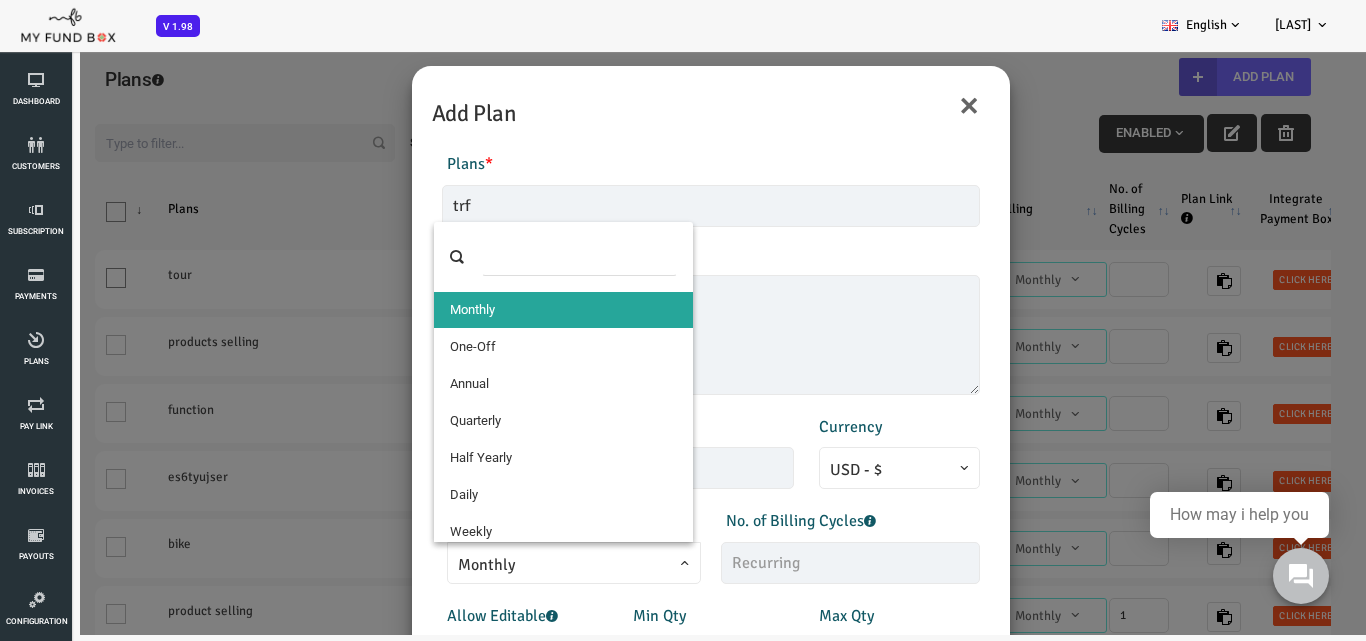 click at bounding box center (524, 257) 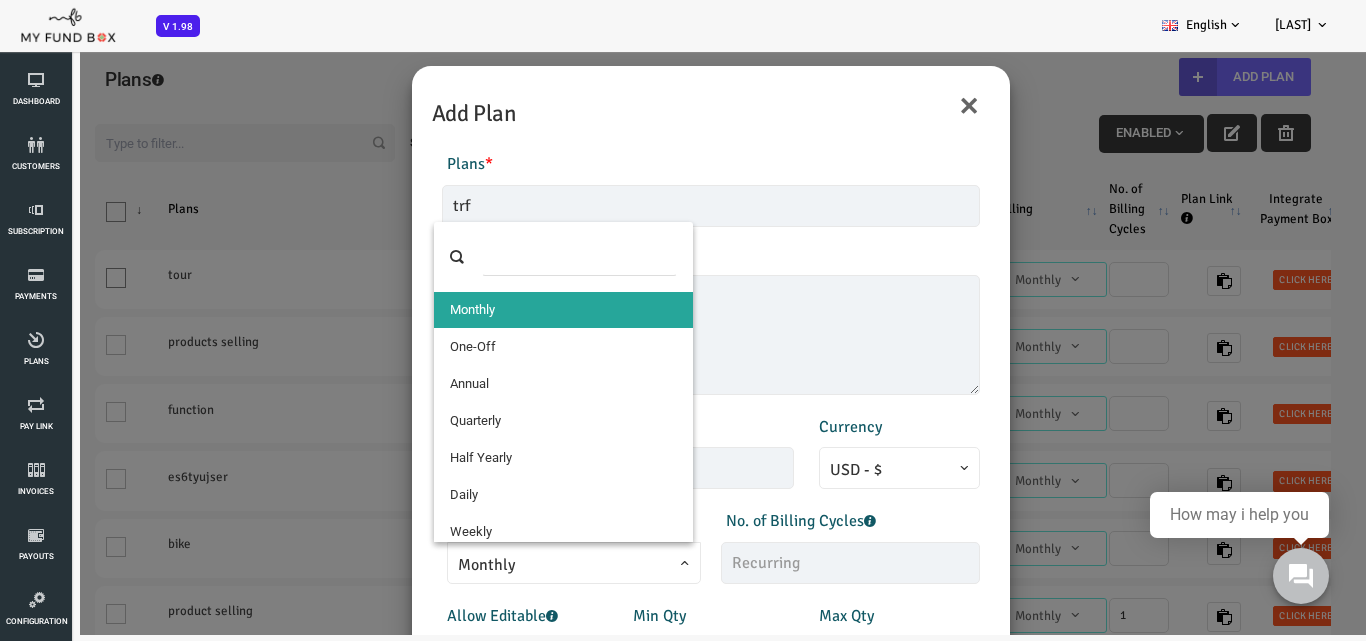 click at bounding box center (524, 257) 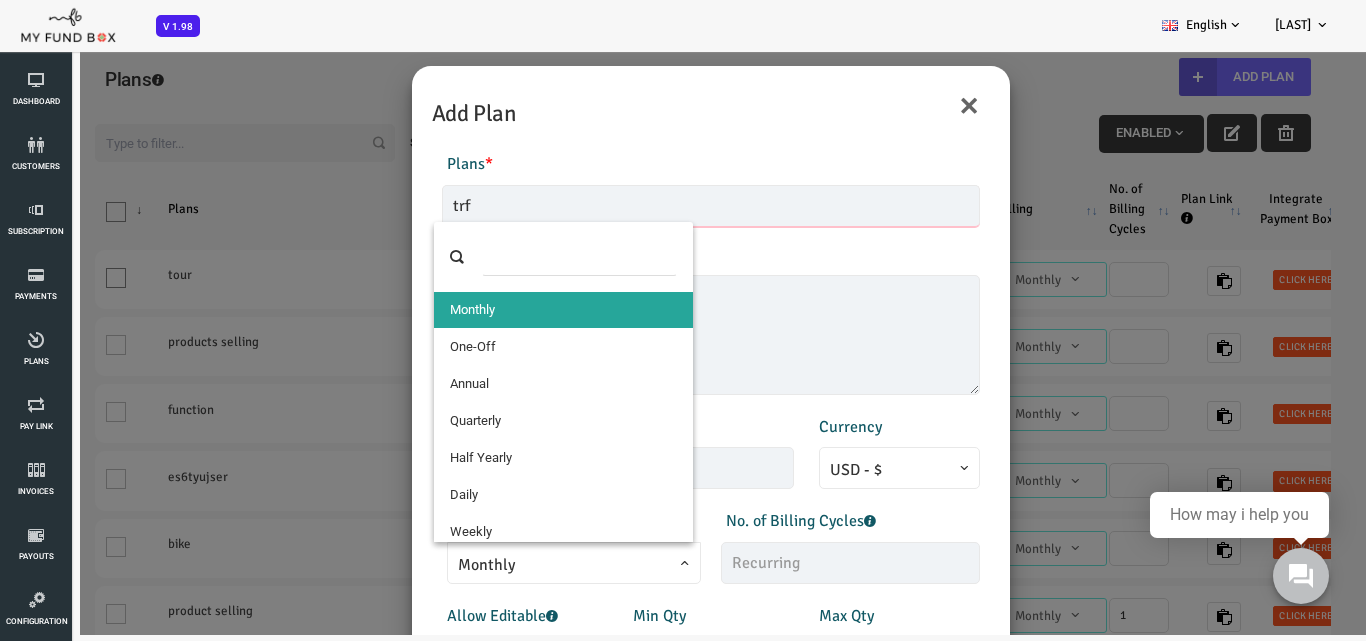 click on "trf" at bounding box center [656, 206] 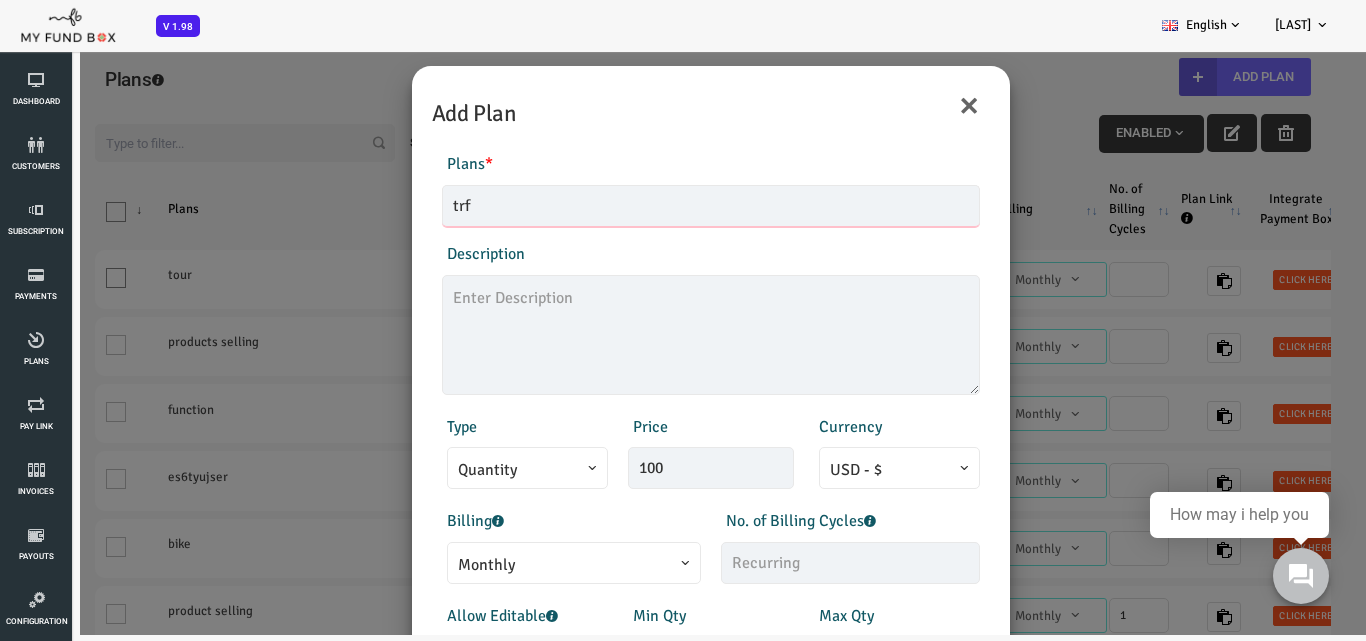 click on "trf" at bounding box center [656, 206] 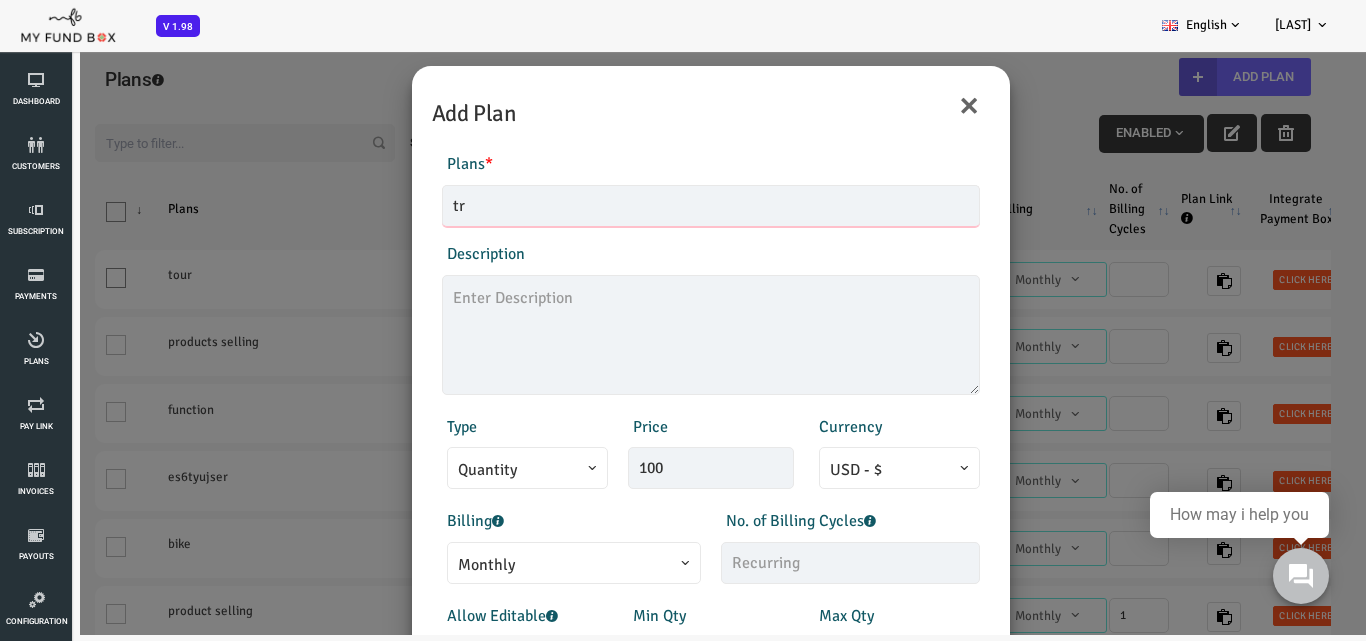 type on "t" 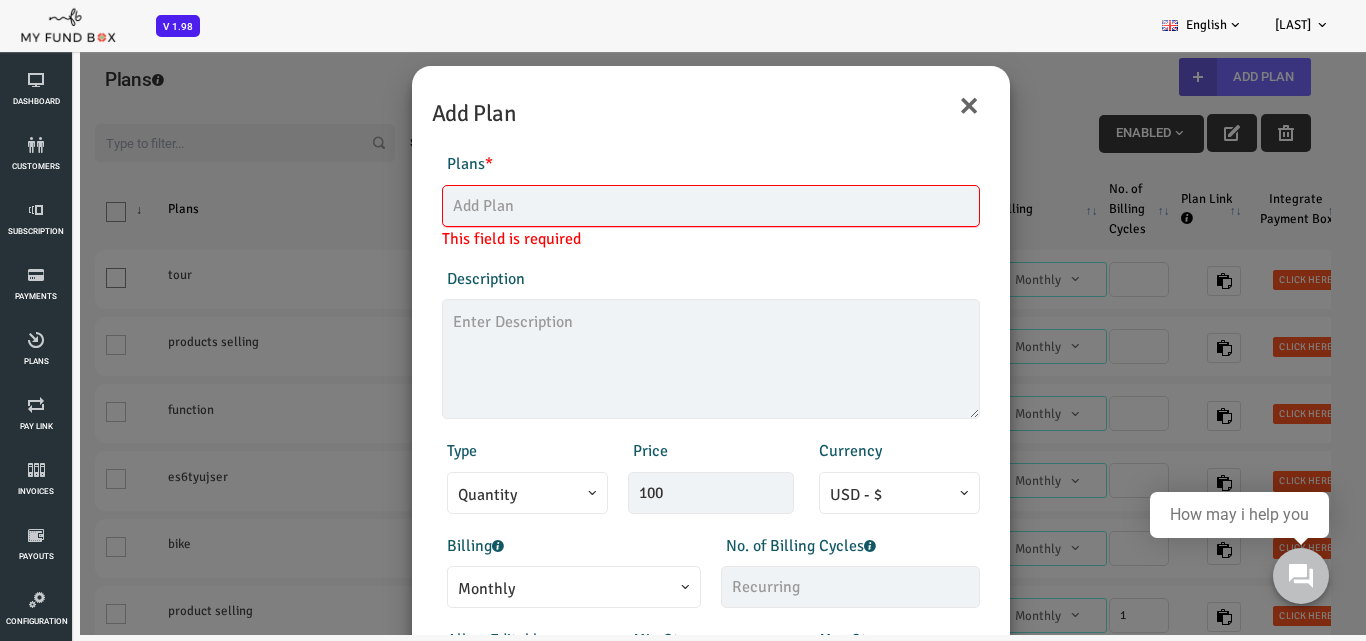 click at bounding box center (656, 206) 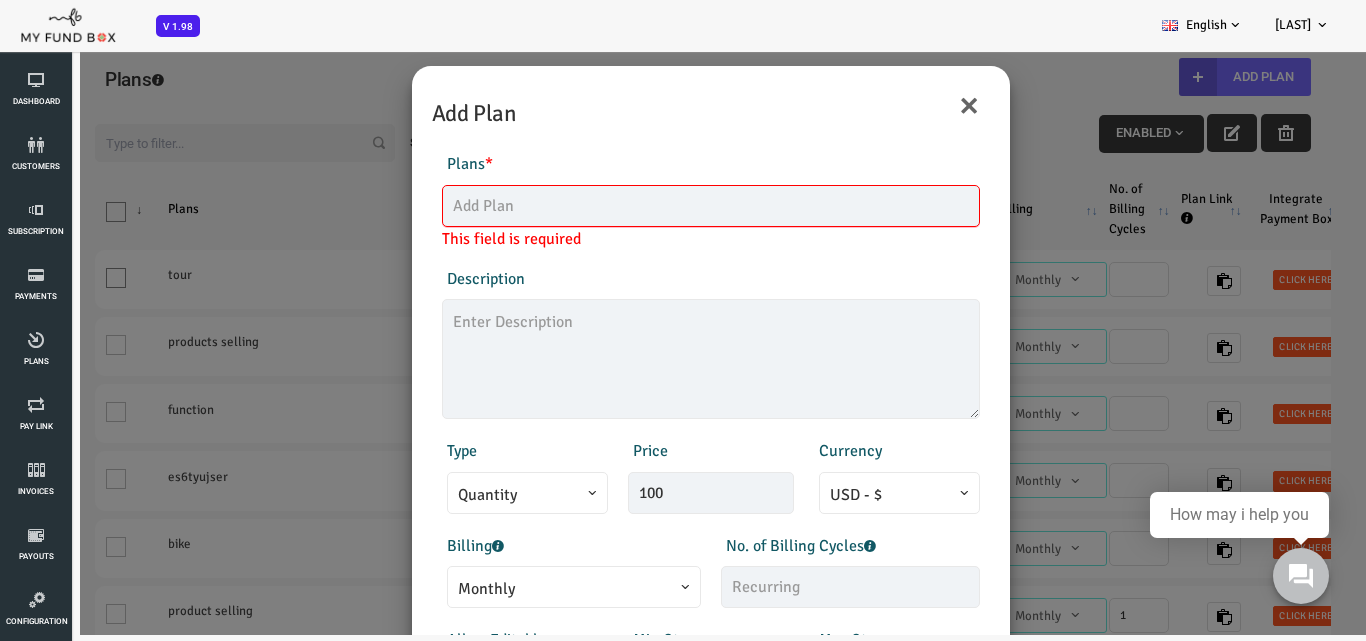 click at bounding box center (656, 206) 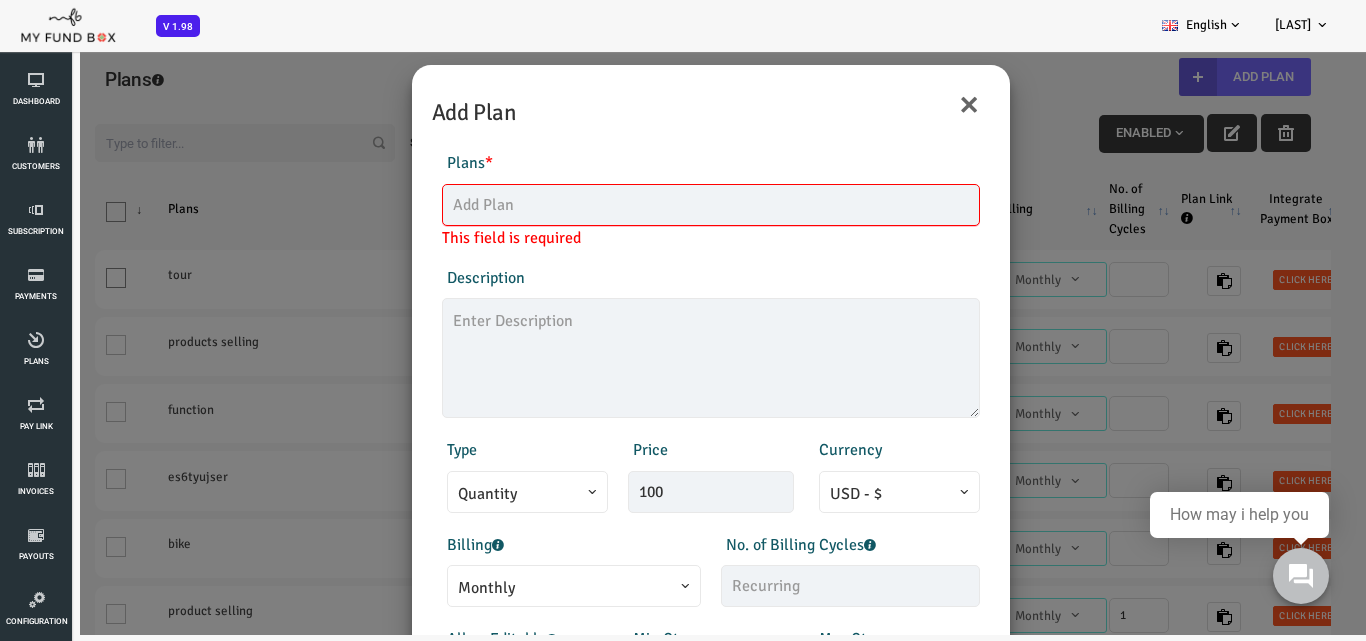 scroll, scrollTop: 0, scrollLeft: 0, axis: both 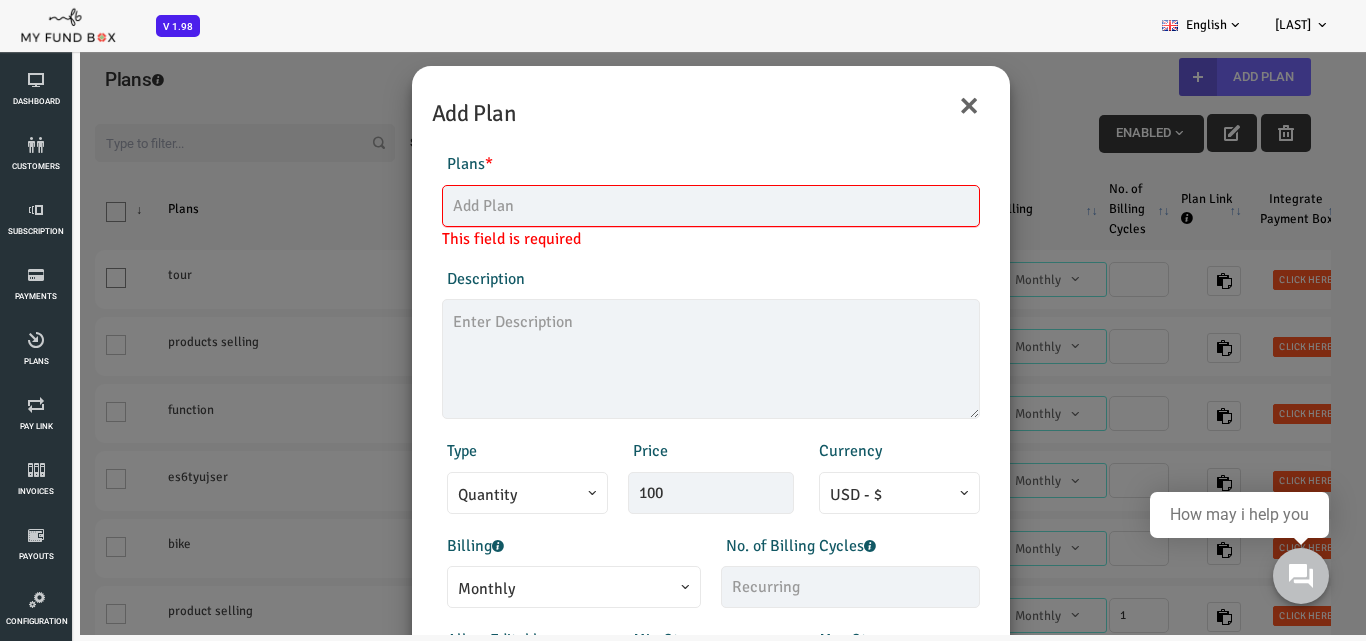 type 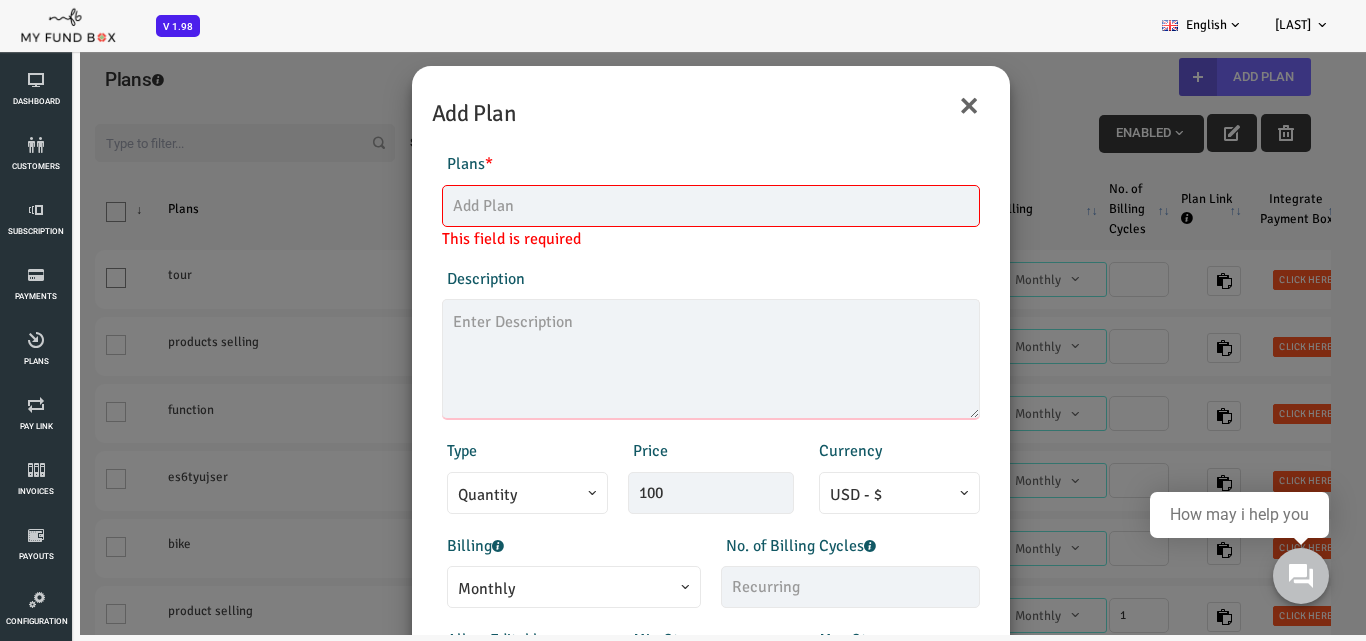 click at bounding box center (656, 359) 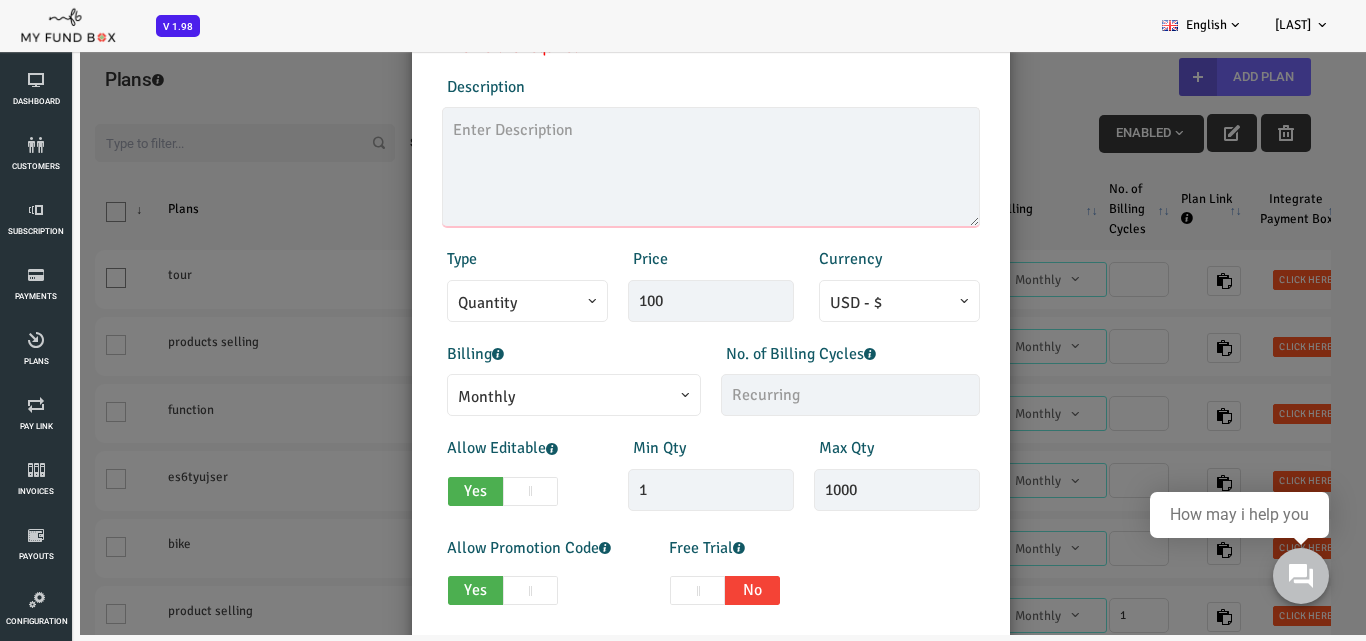 scroll, scrollTop: 200, scrollLeft: 0, axis: vertical 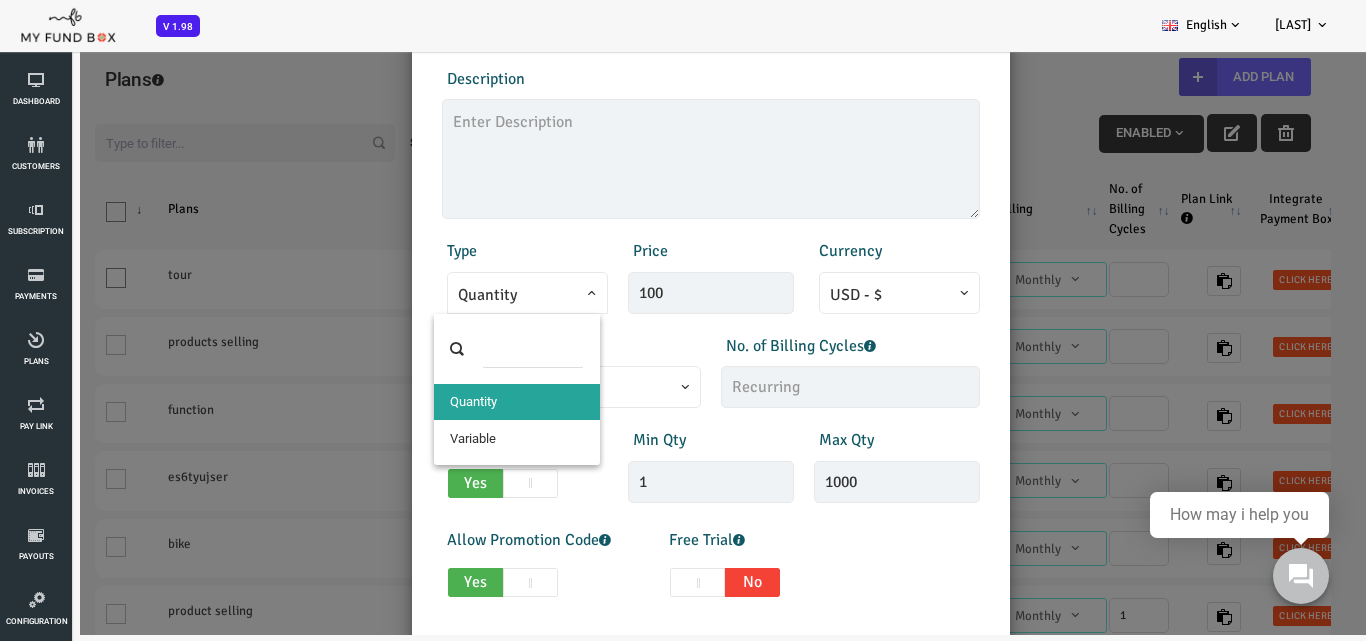 click on "Quantity" at bounding box center (472, 293) 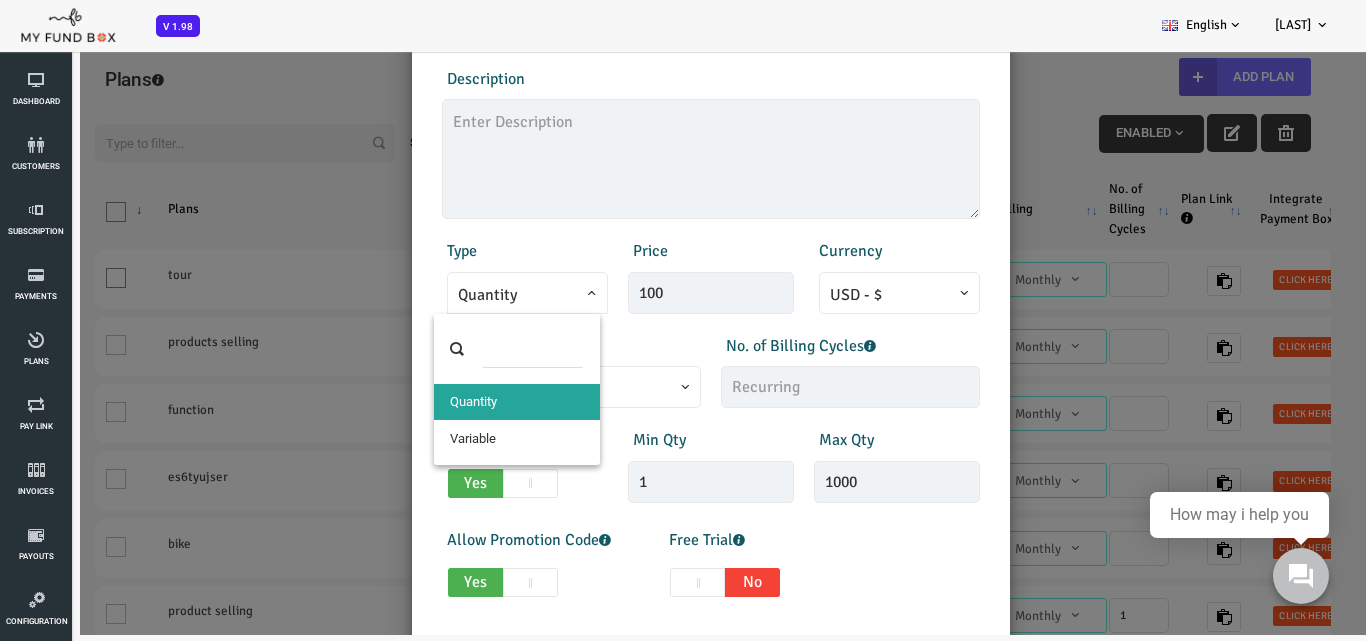 click at bounding box center (478, 349) 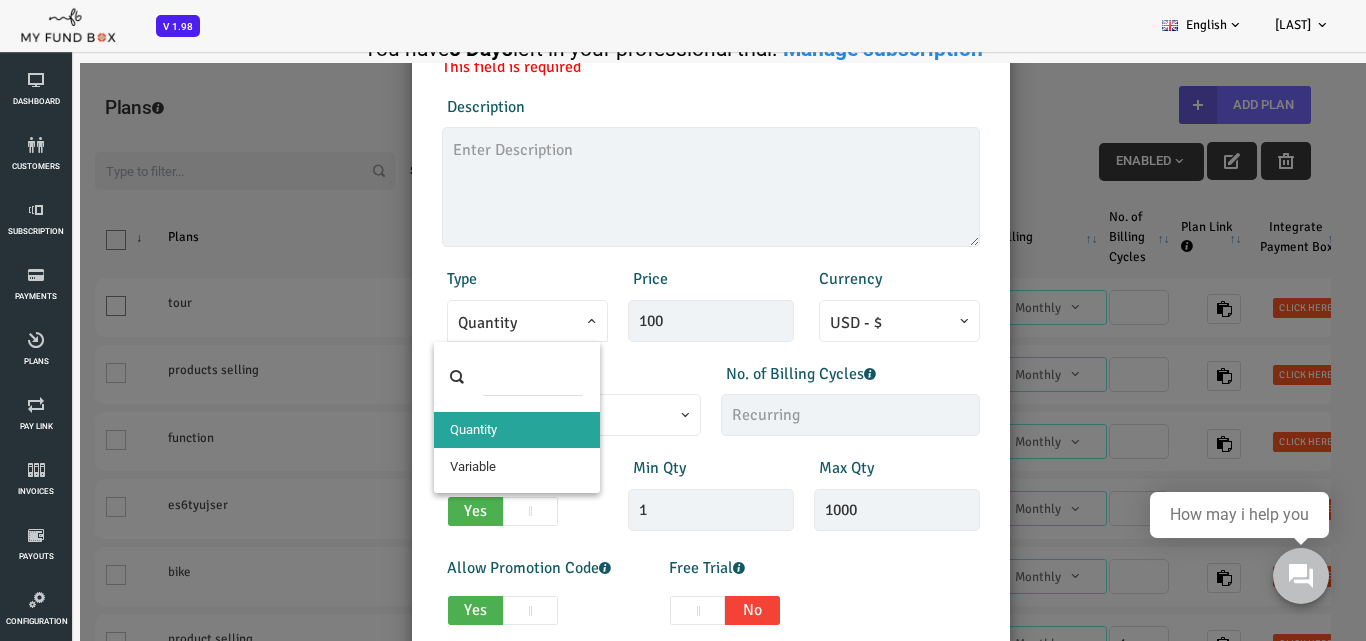 scroll, scrollTop: 0, scrollLeft: 0, axis: both 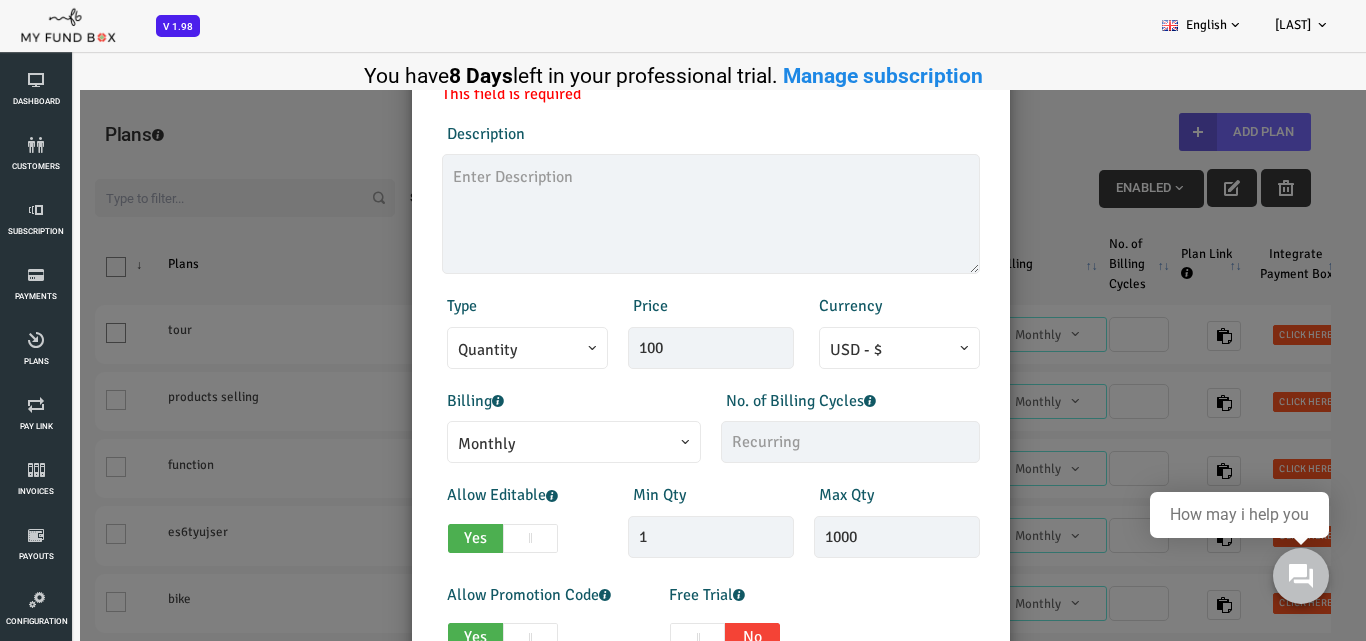 click on "×
Add Plan
Products
Invoice
Product is empty
Plans *
This field is required
Description
1/255
Type
Quantity
Variable
Quantity
Price
100
Currency
EUR - €
USD - $
Daily" at bounding box center (655, 390) 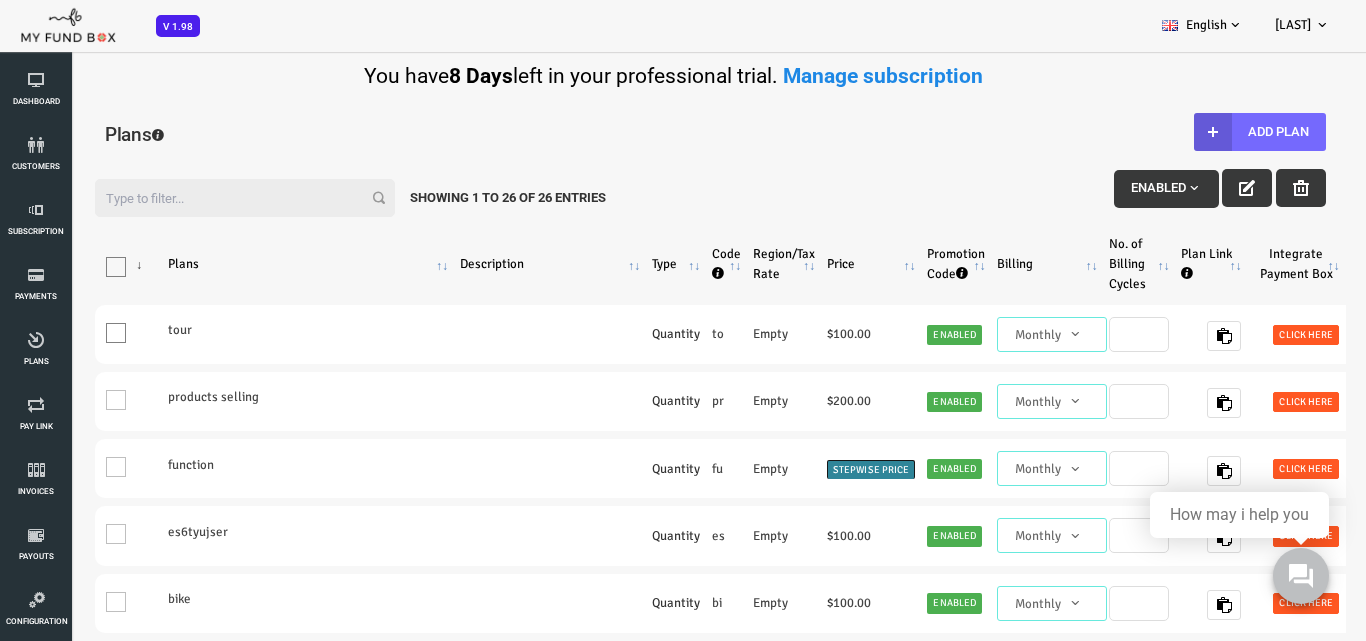 click on "Filter: Enabled Showing 1 to 26 of 26 Entries Products Plans Description Type Code Region/Tax Rate Price Promotion Code Billing No. of Billing Cycles Plan Link Integrate Payment Box Status Status Action One Invoice tour Monthly" at bounding box center (655, 436) 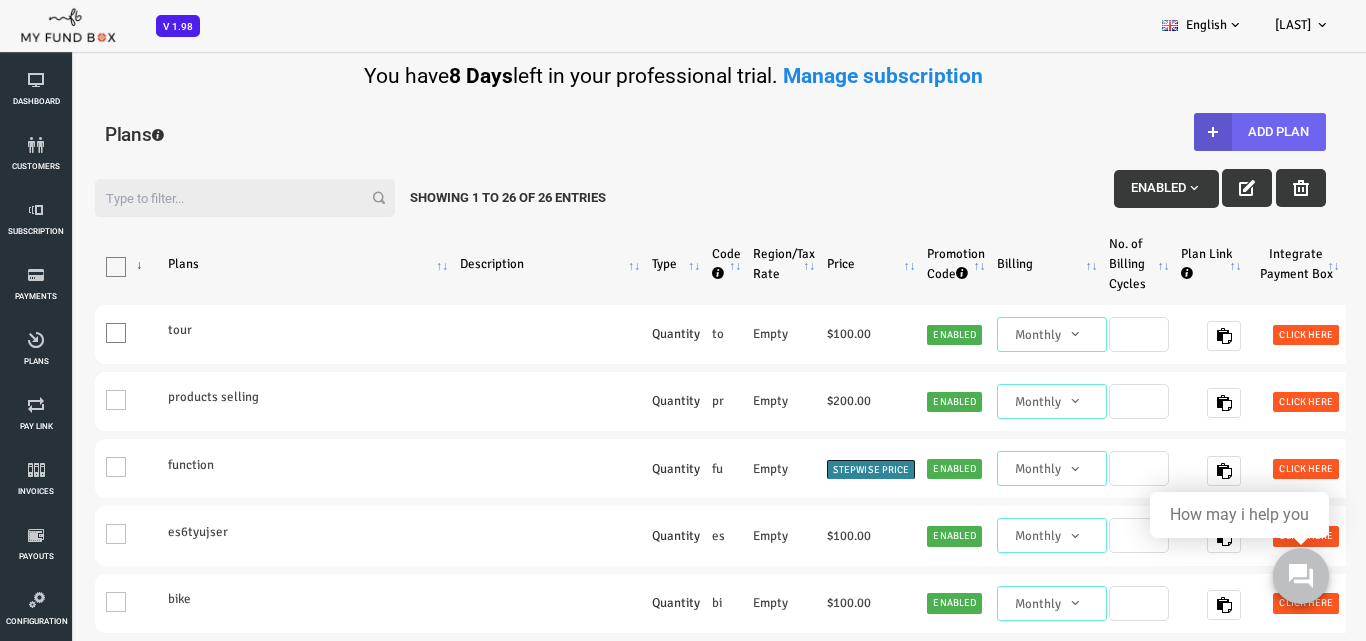 click on "Add Plan" at bounding box center [1205, 132] 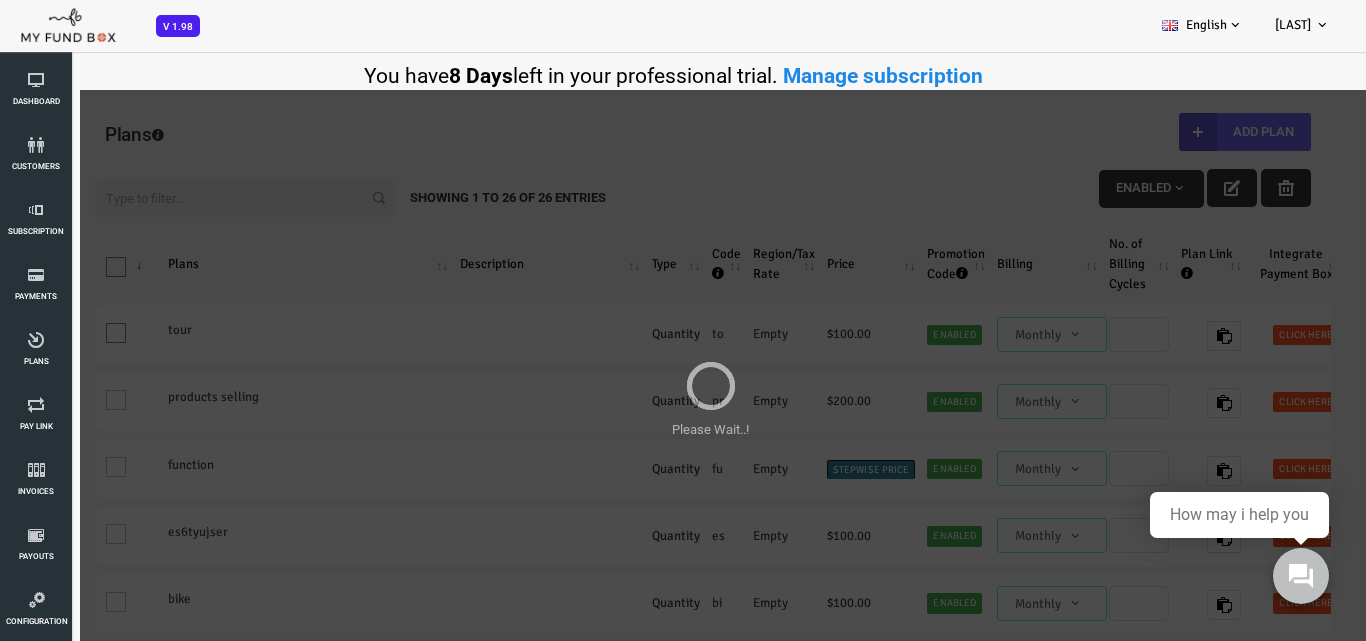 scroll, scrollTop: 0, scrollLeft: 0, axis: both 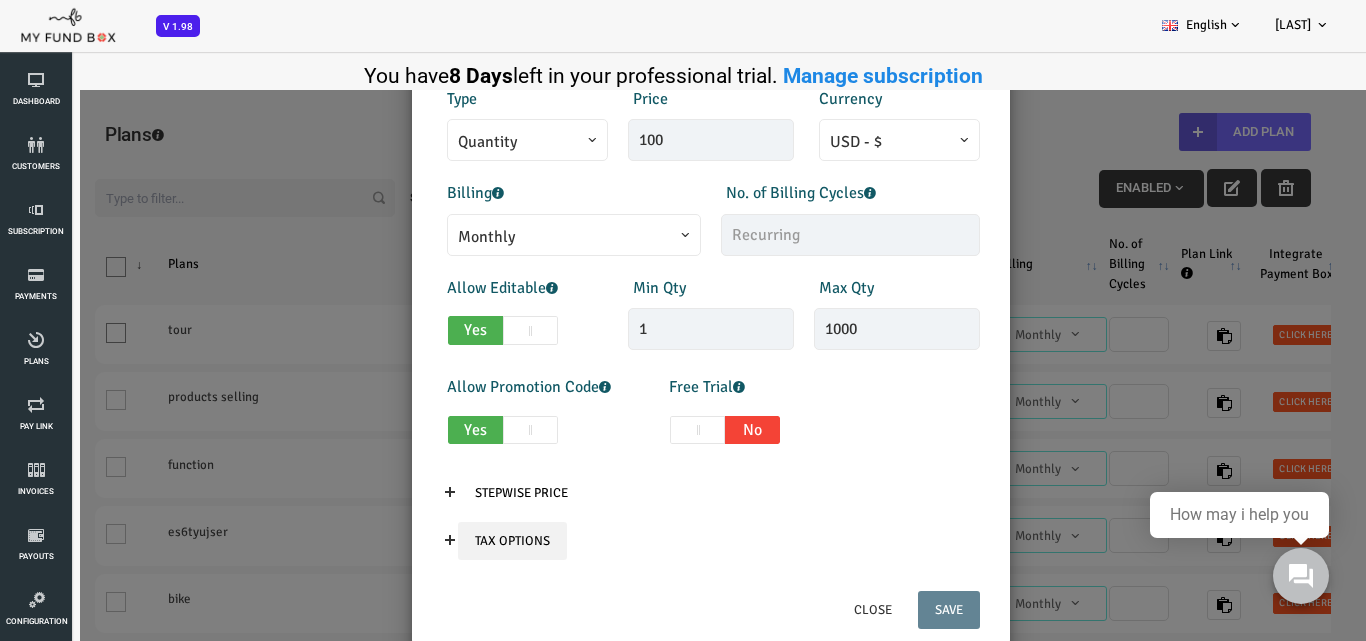 click on "Tax Options" at bounding box center (457, 541) 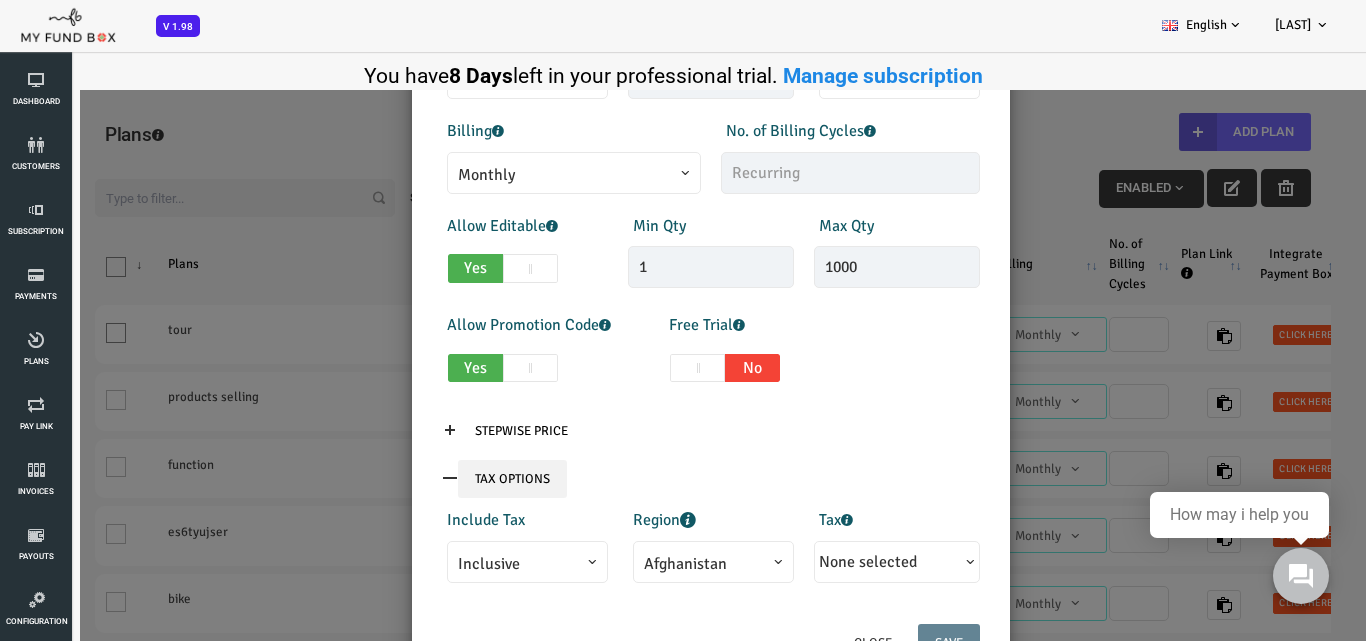 scroll, scrollTop: 478, scrollLeft: 0, axis: vertical 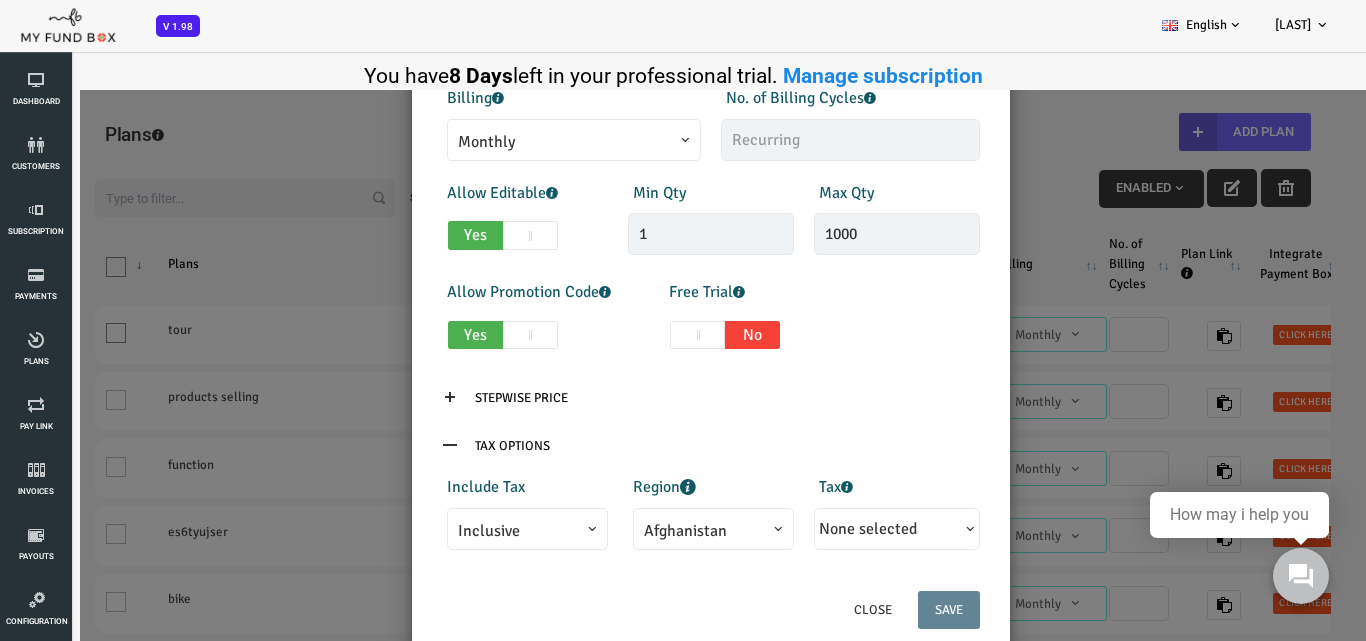 click on "Afghanistan" at bounding box center (658, 531) 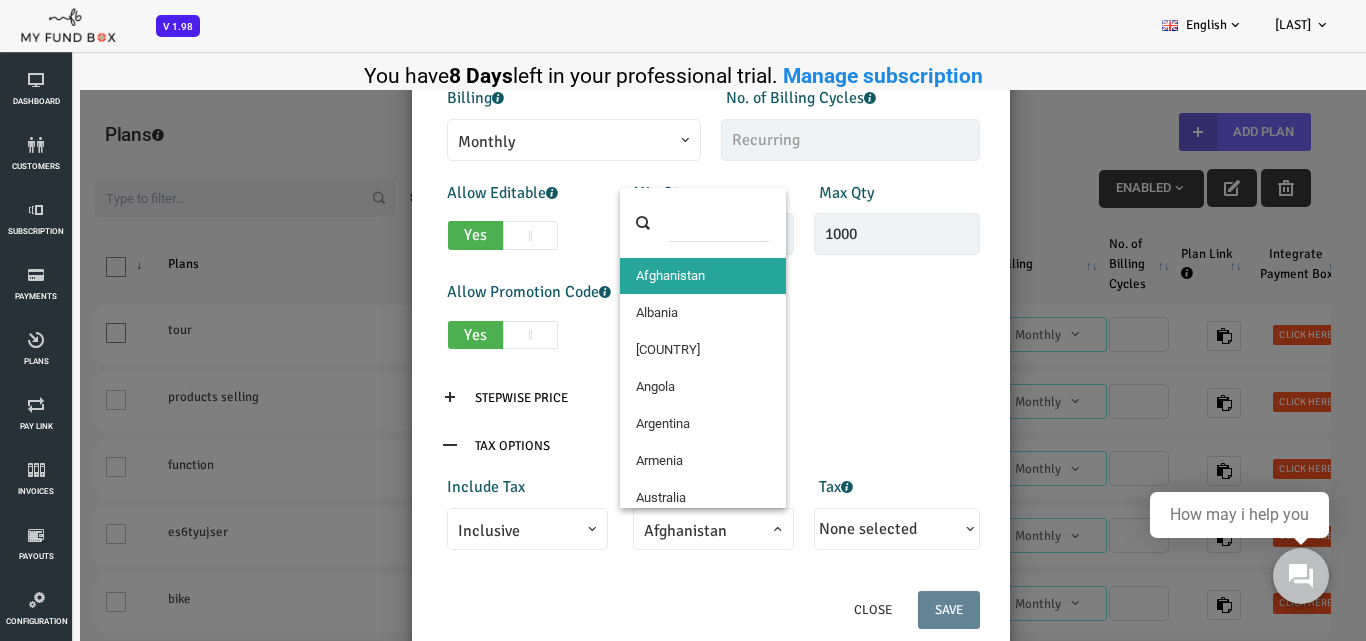 click at bounding box center [664, 223] 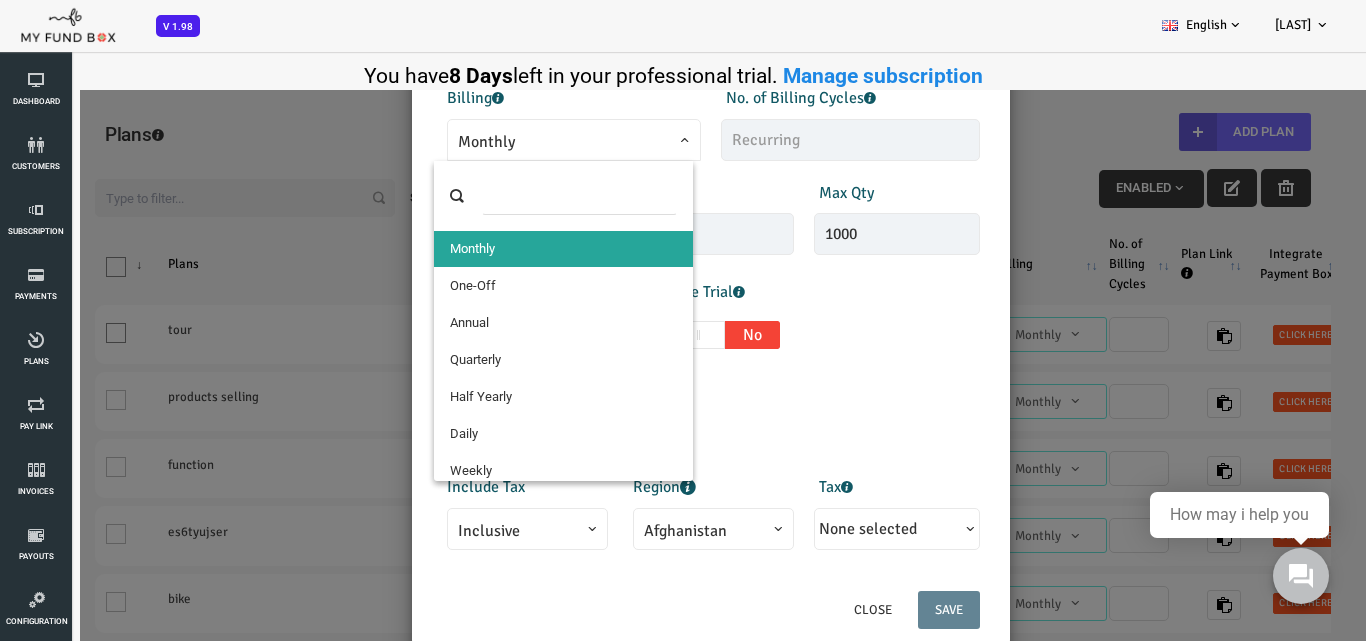 click on "Monthly" at bounding box center (519, 142) 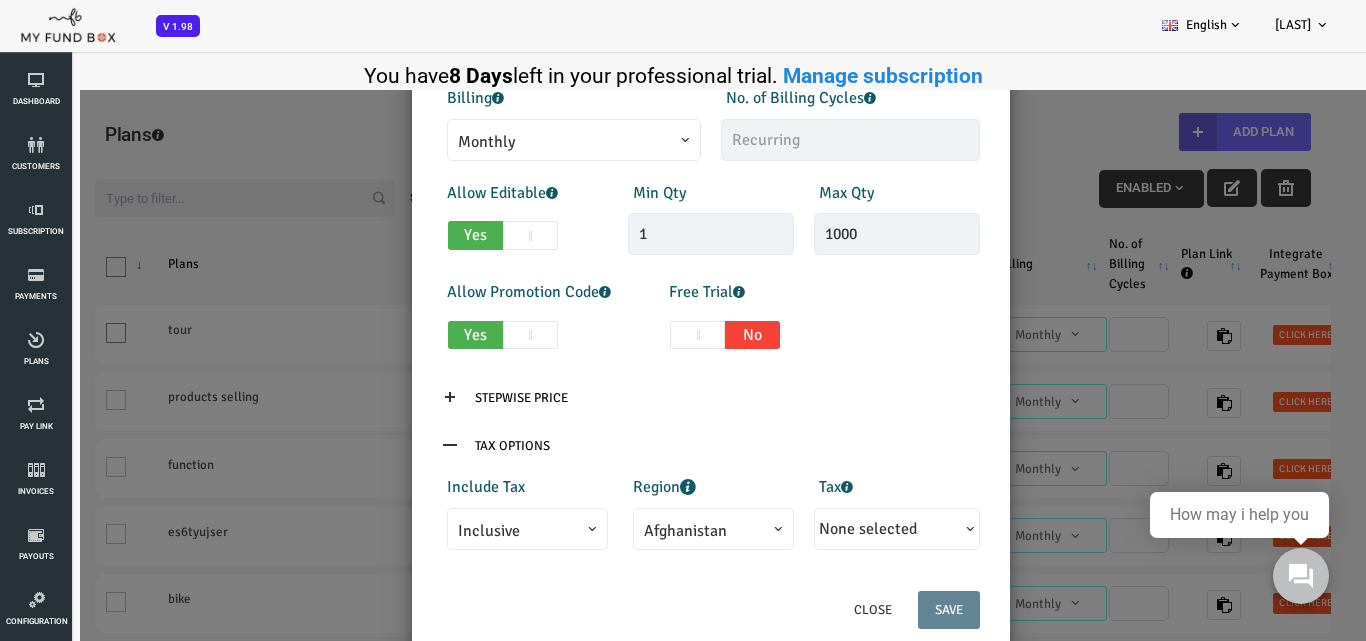 click on "Monthly" at bounding box center [519, 142] 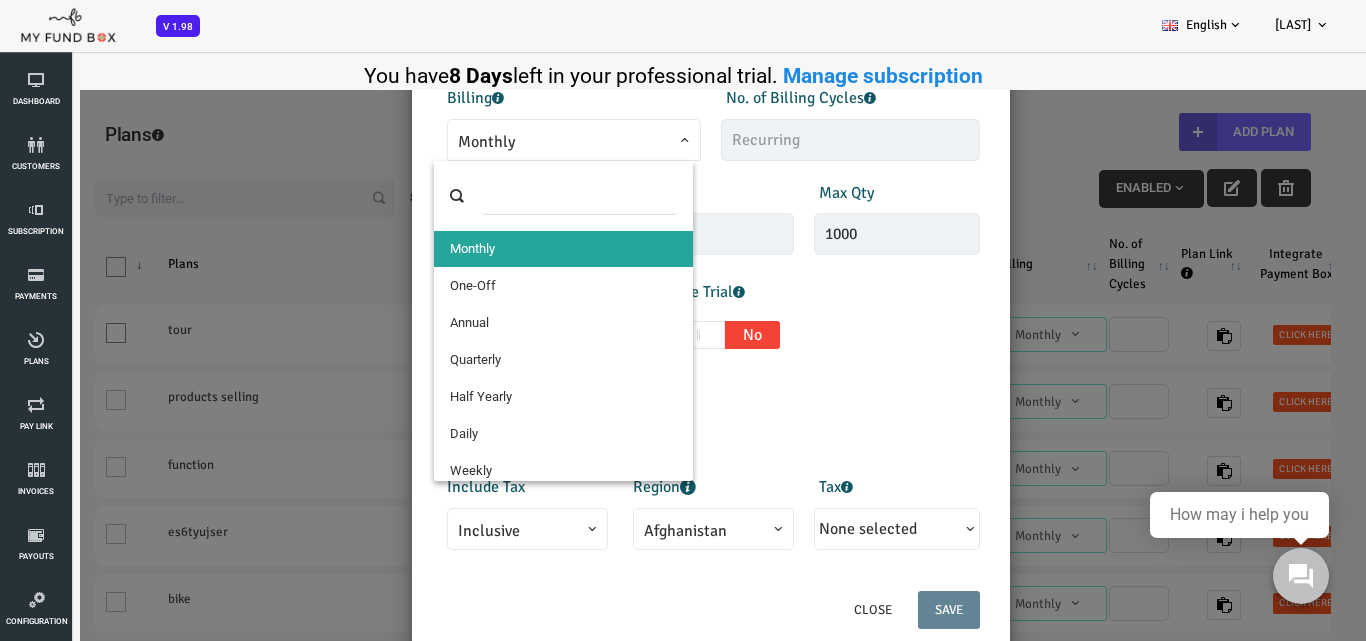 click at bounding box center (524, 196) 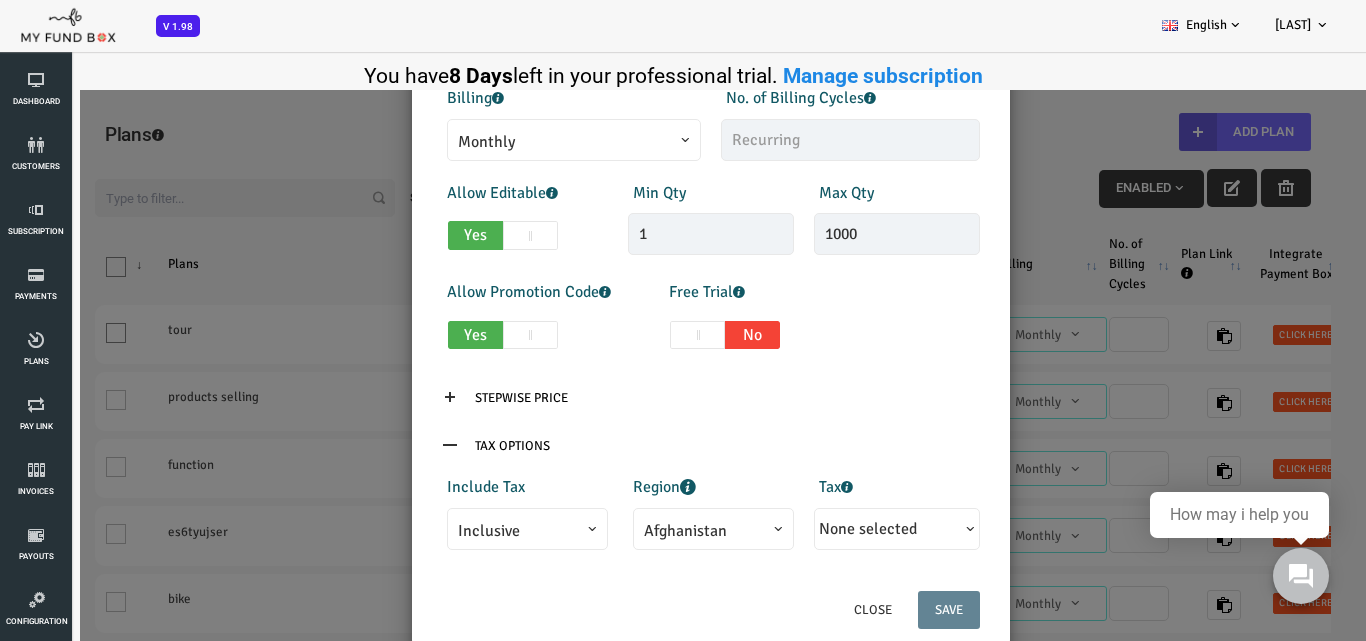 click on "×
Add Plan
Products
Invoice
Product is empty
Plans *
This field is required
Description
1/255
Type
Quantity
Variable
Quantity
Price
100
Currency
EUR - €
USD - $
Daily" at bounding box center (655, 390) 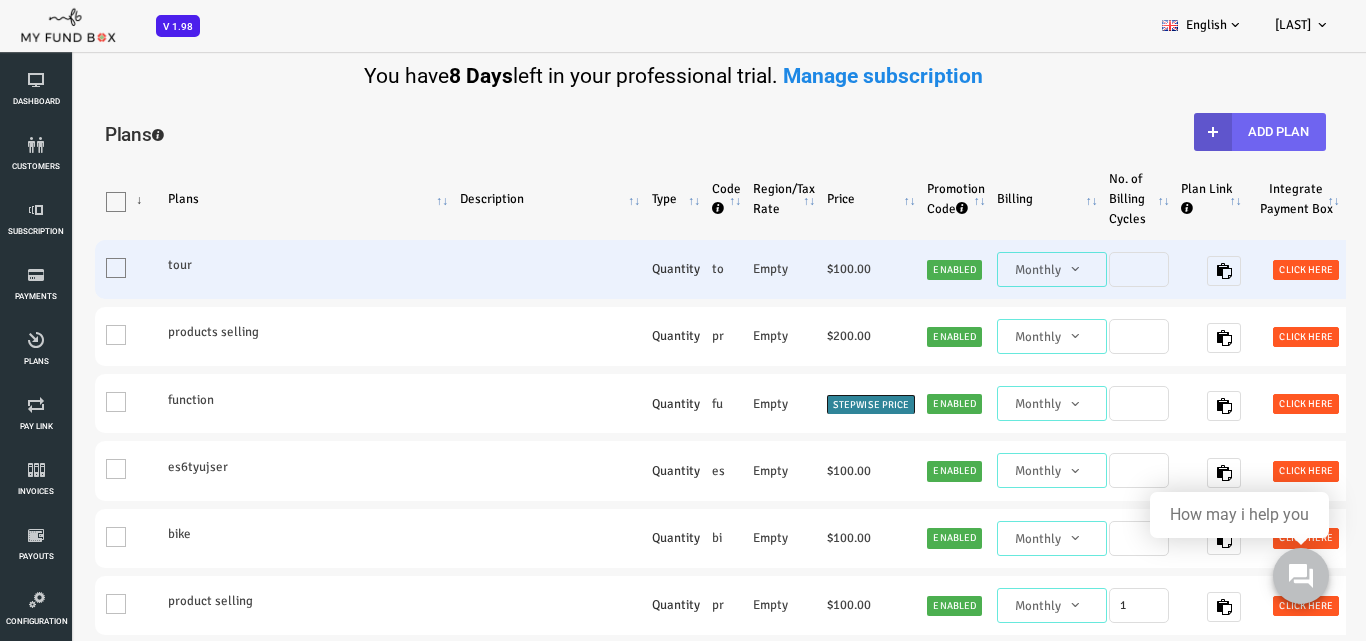 scroll, scrollTop: 100, scrollLeft: 0, axis: vertical 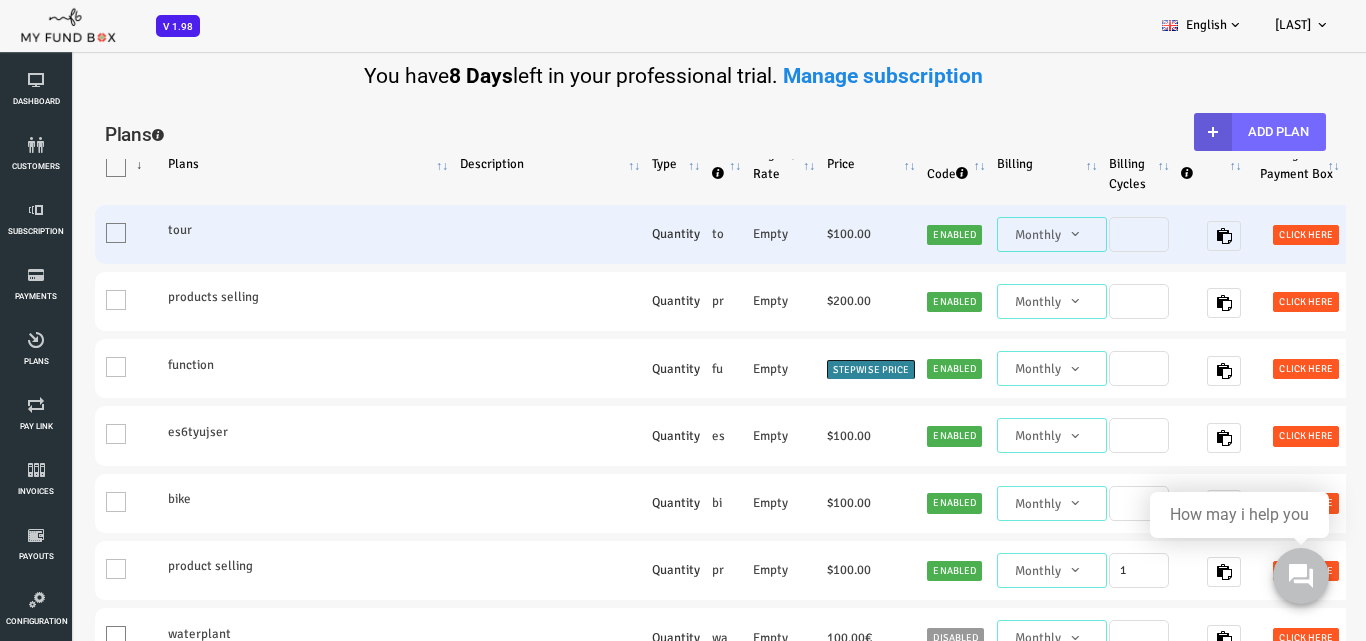click at bounding box center (495, 234) 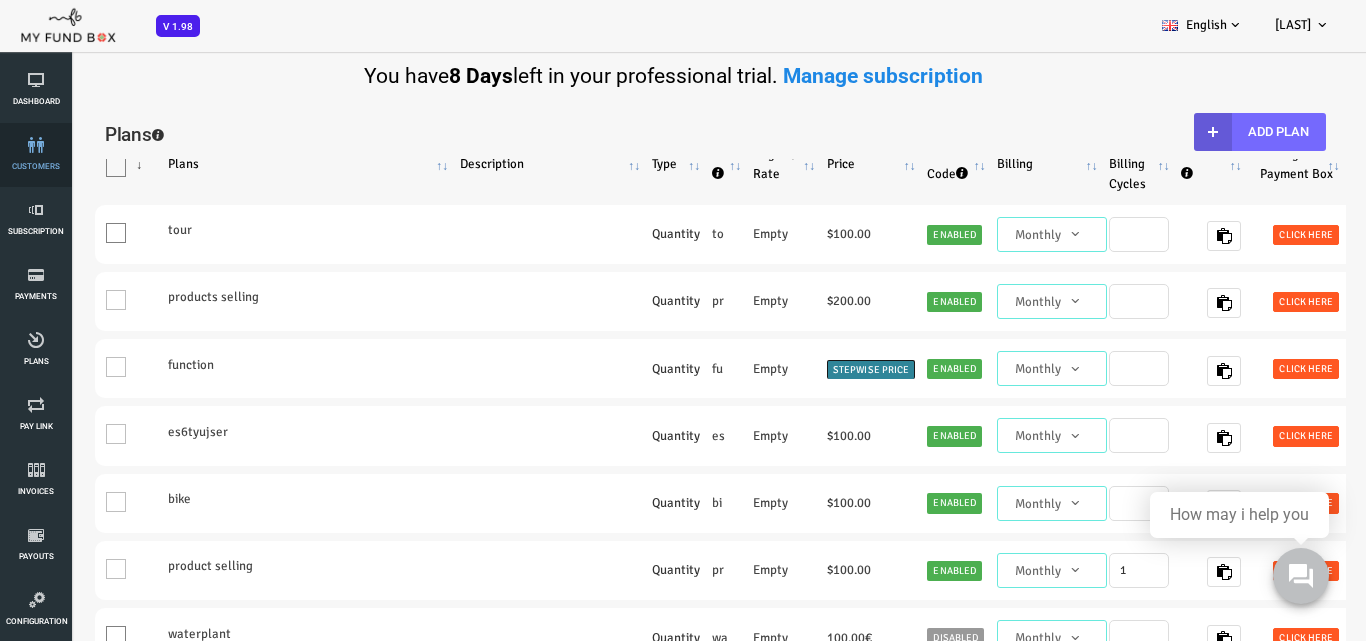 click on "customers" at bounding box center [36, 155] 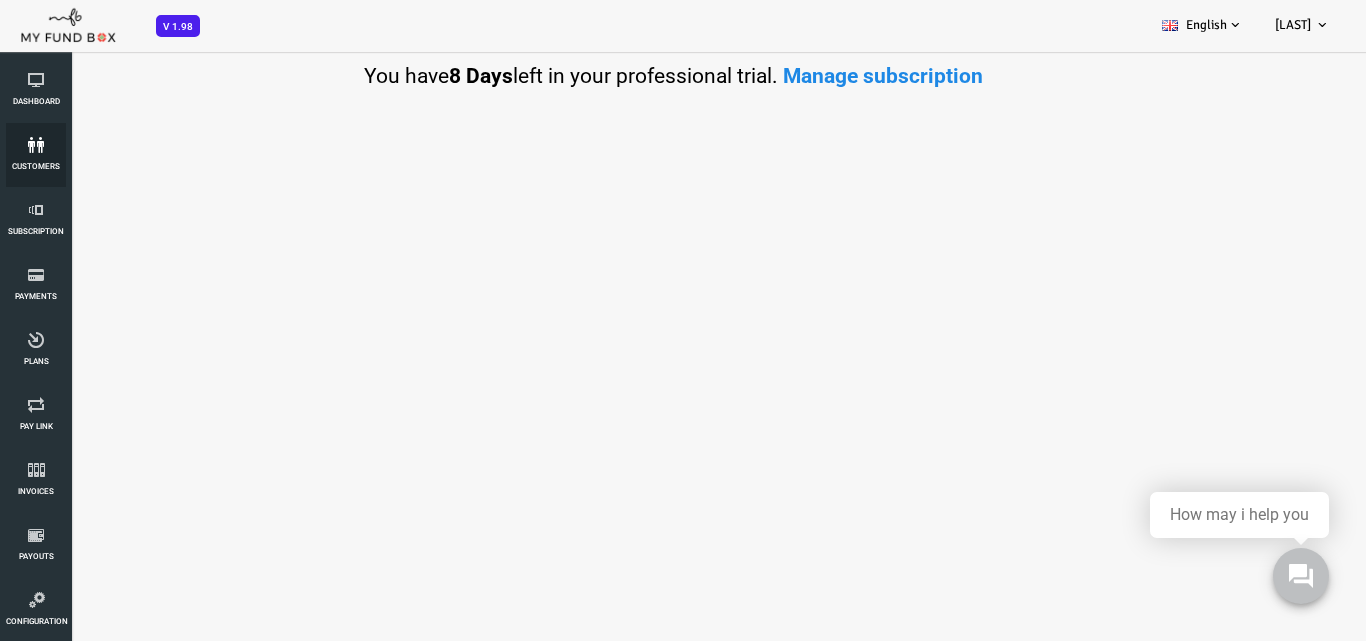 select on "100" 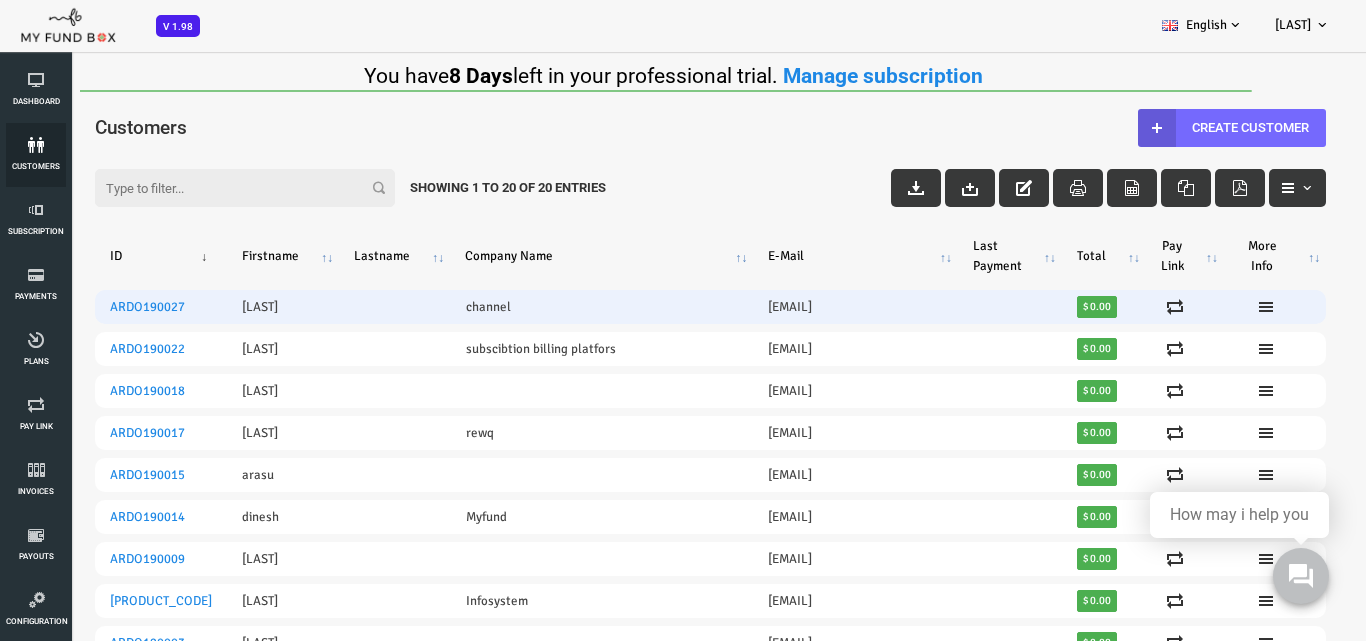 scroll, scrollTop: 0, scrollLeft: 0, axis: both 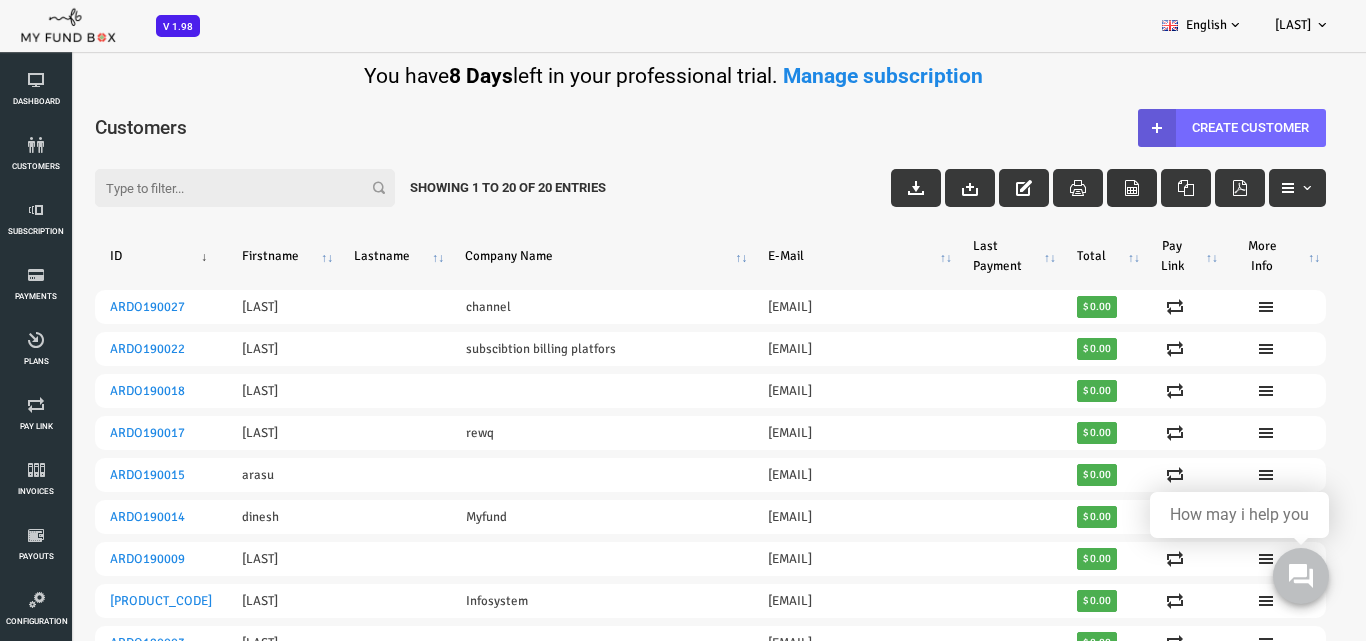 click at bounding box center (1077, 188) 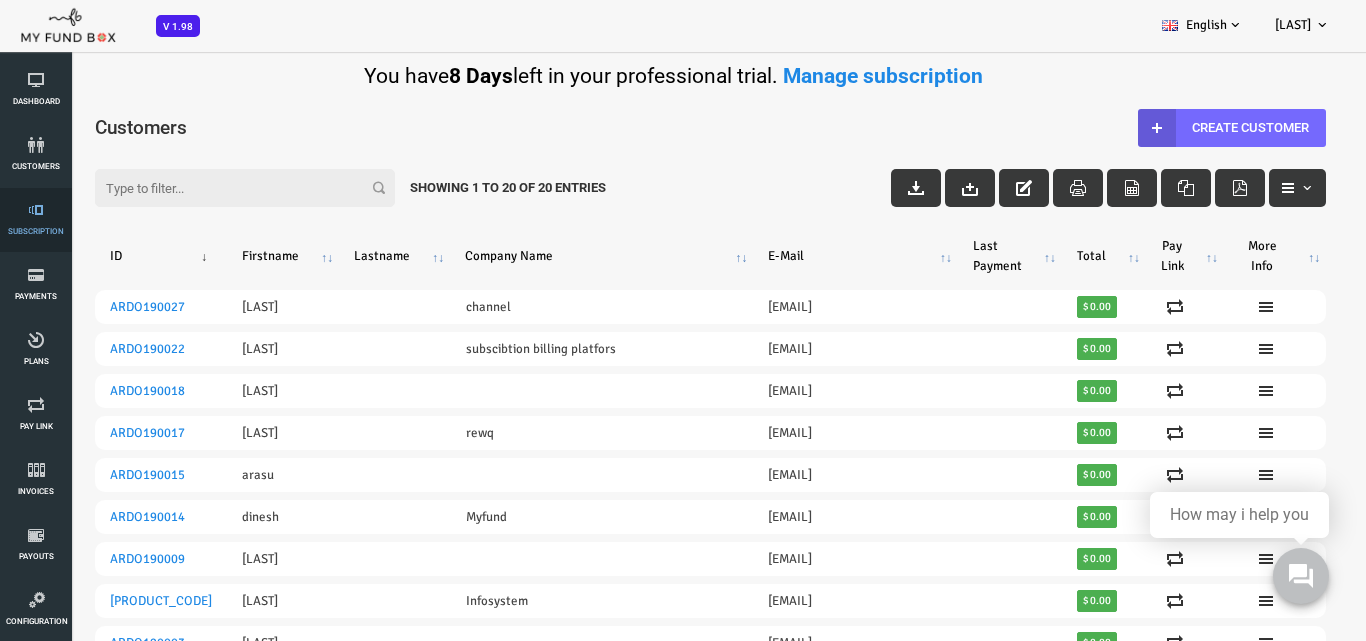 click at bounding box center (36, 210) 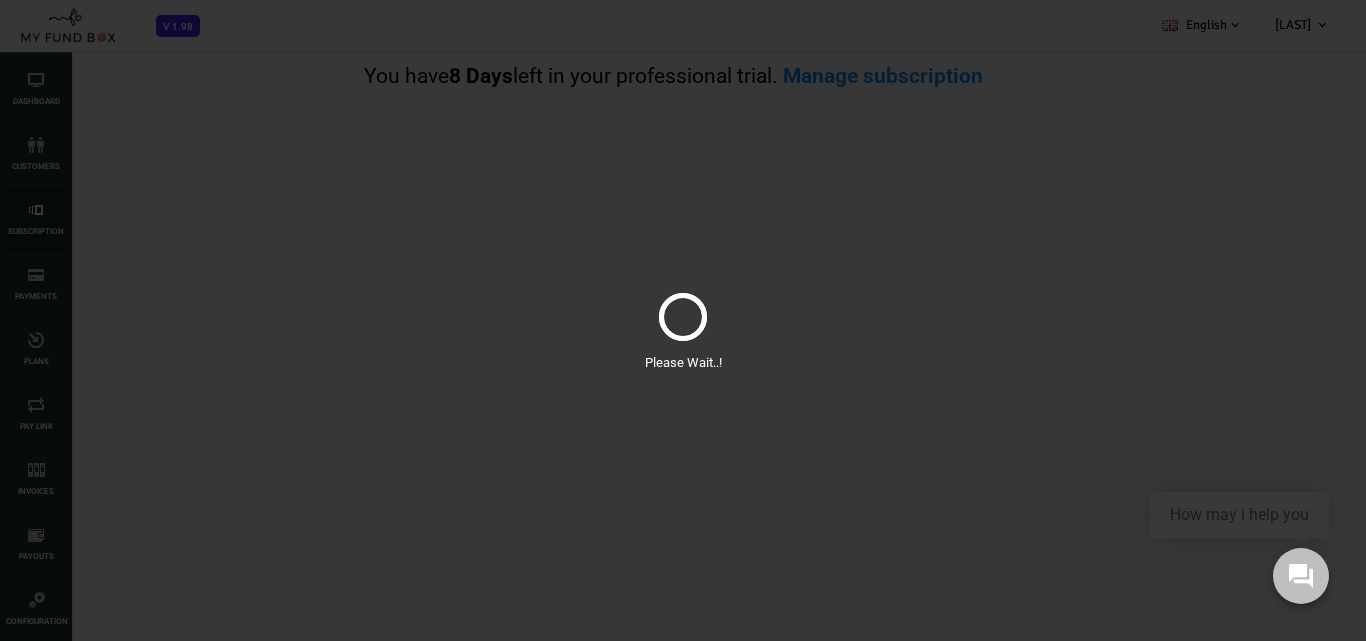 scroll, scrollTop: 0, scrollLeft: 0, axis: both 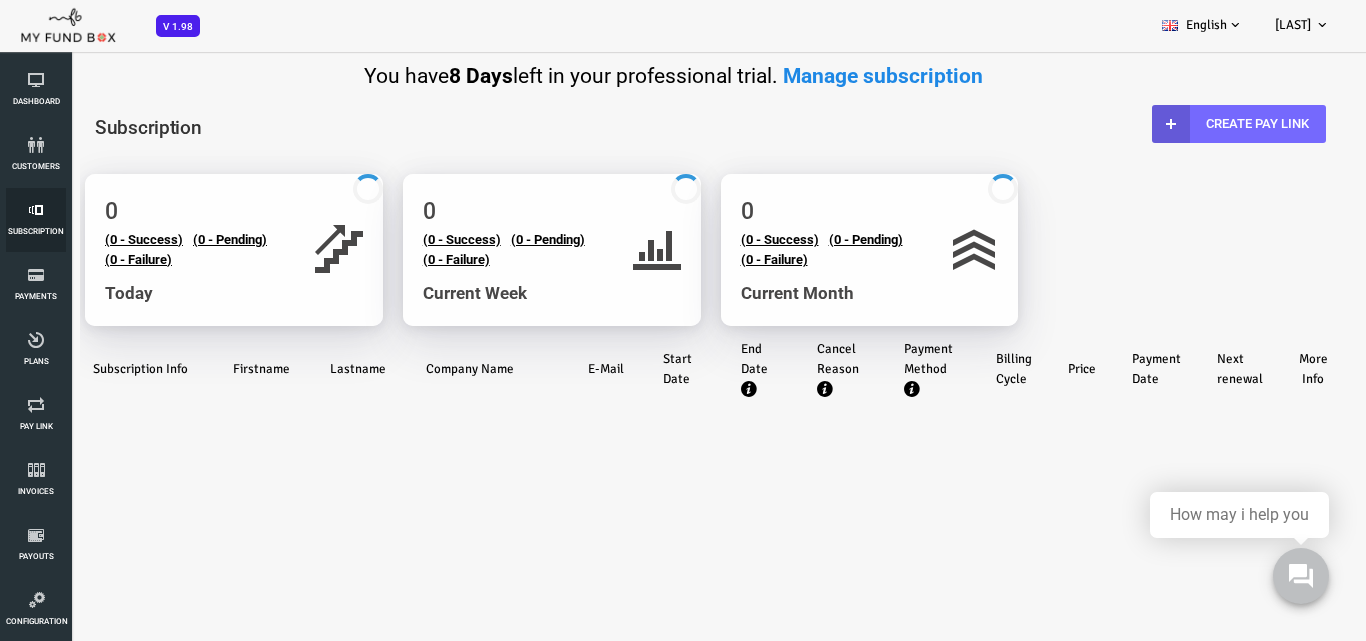 select on "100" 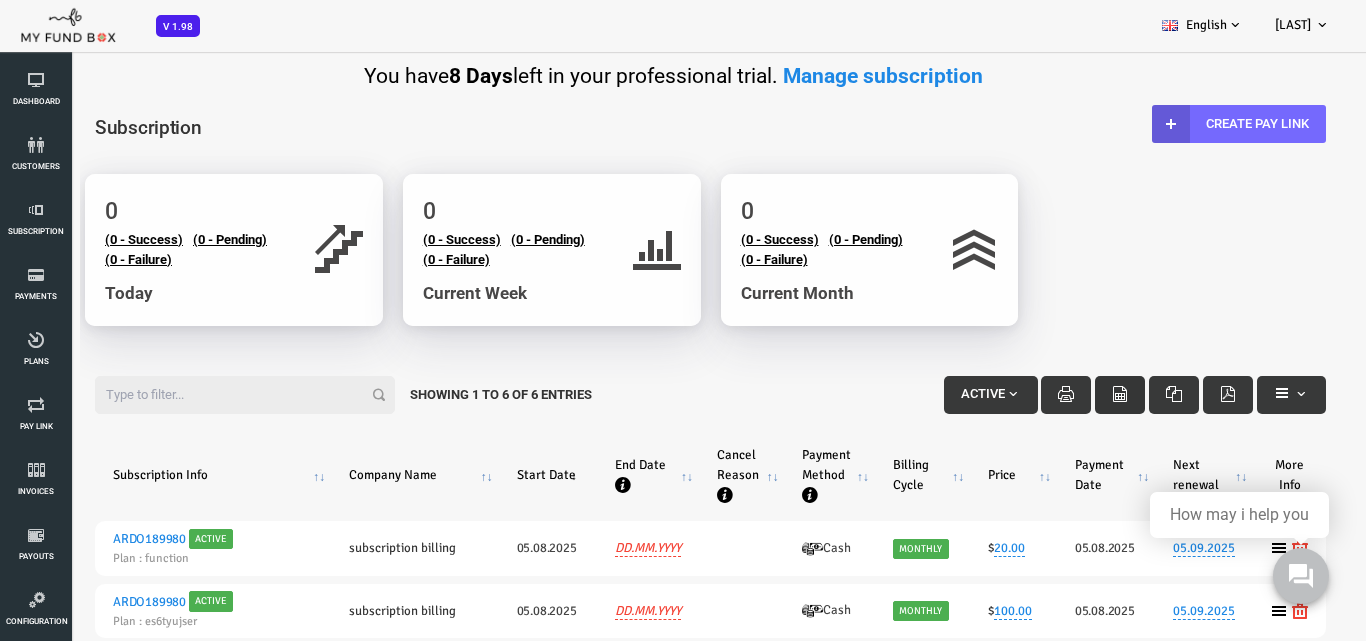 click at bounding box center (1065, 394) 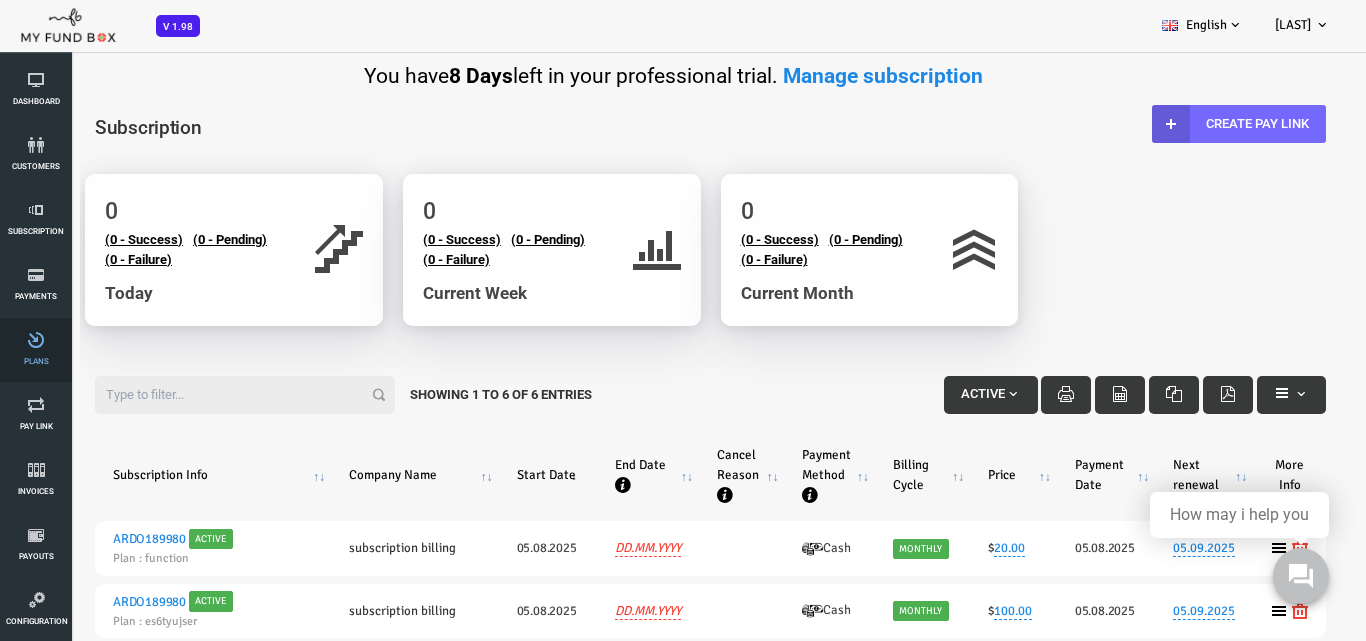 click at bounding box center [36, 340] 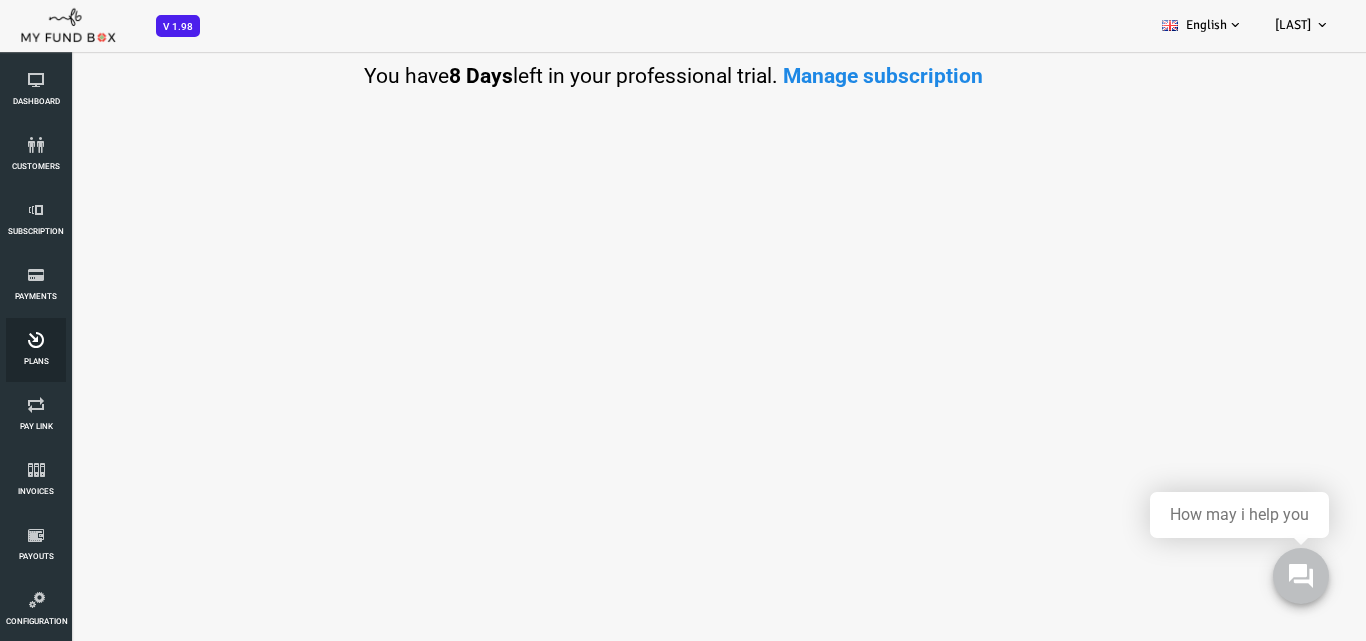 select on "100" 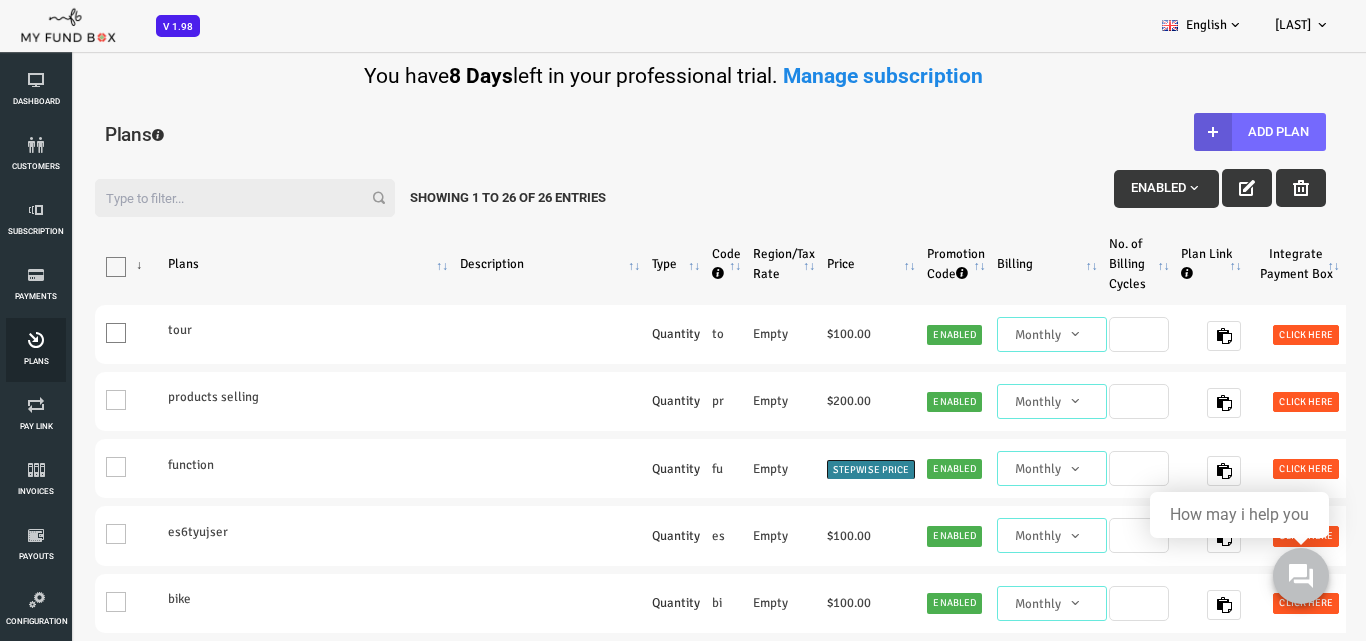scroll, scrollTop: 0, scrollLeft: 0, axis: both 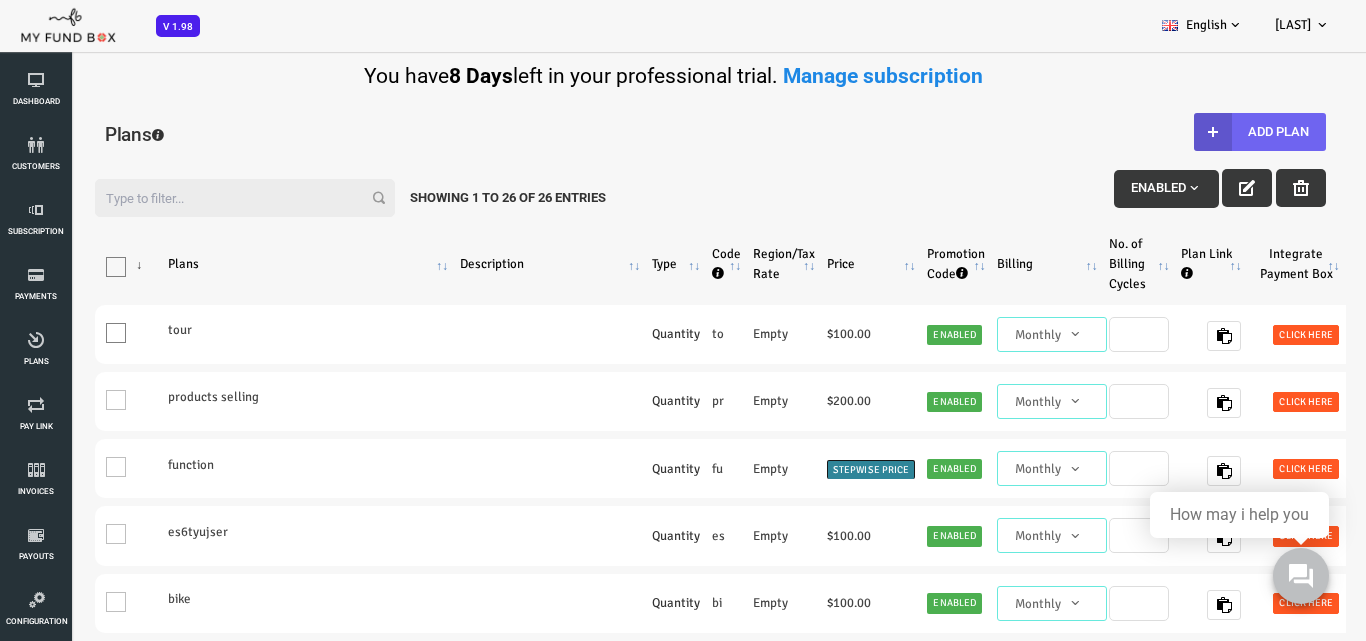 click on "Add Plan" at bounding box center (1205, 132) 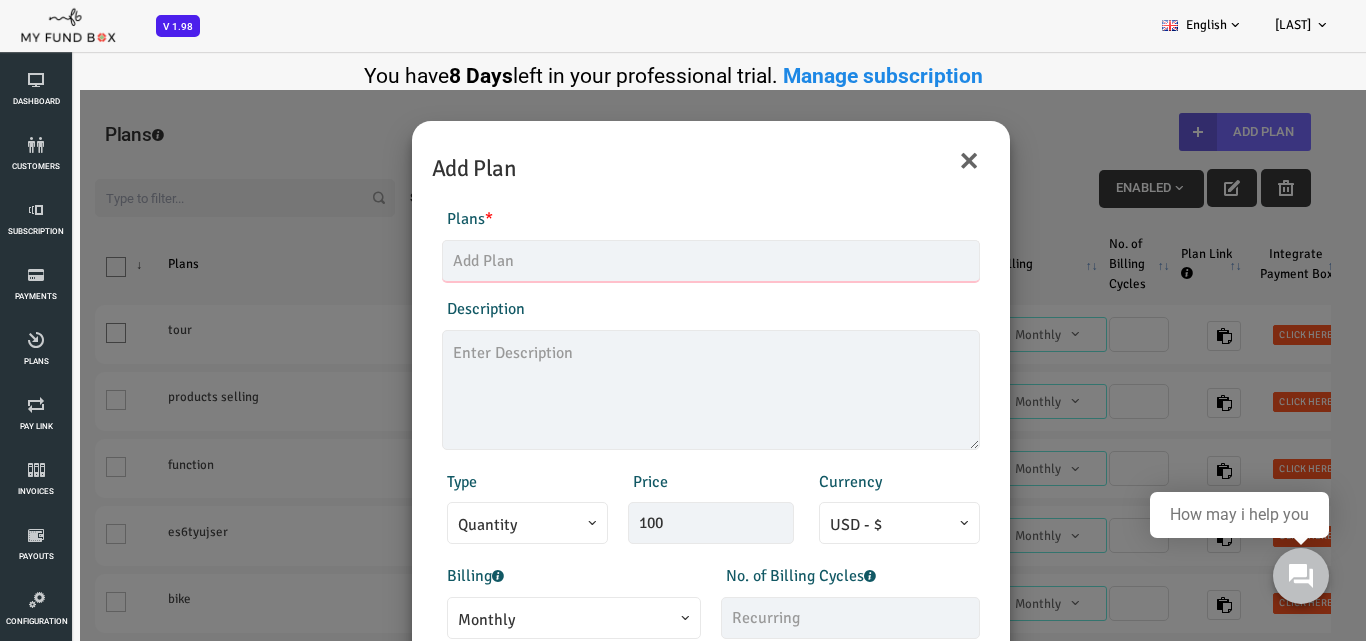 click at bounding box center [656, 261] 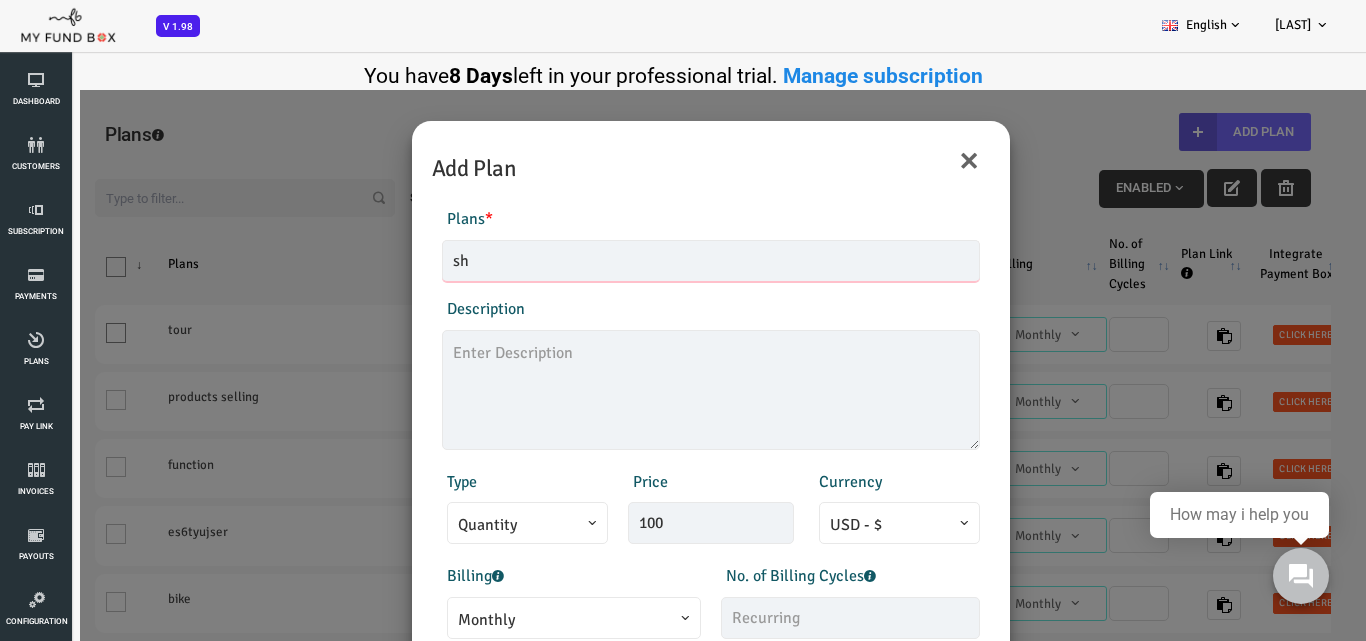 type on "s" 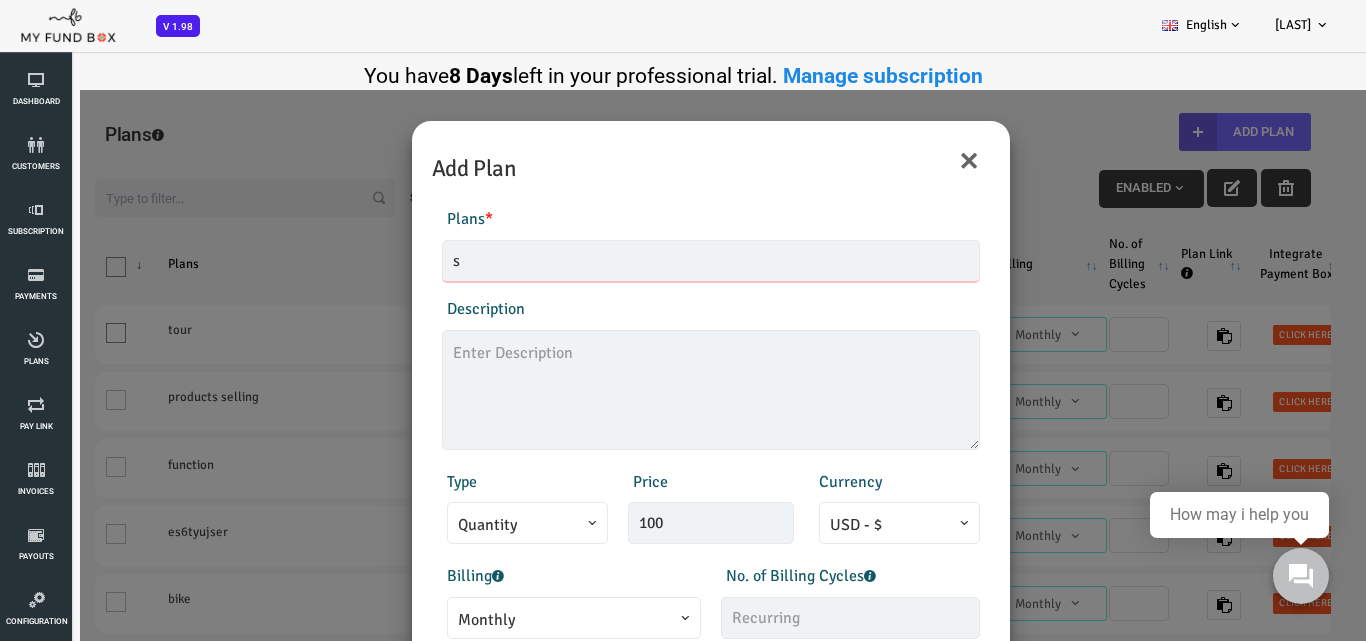 type 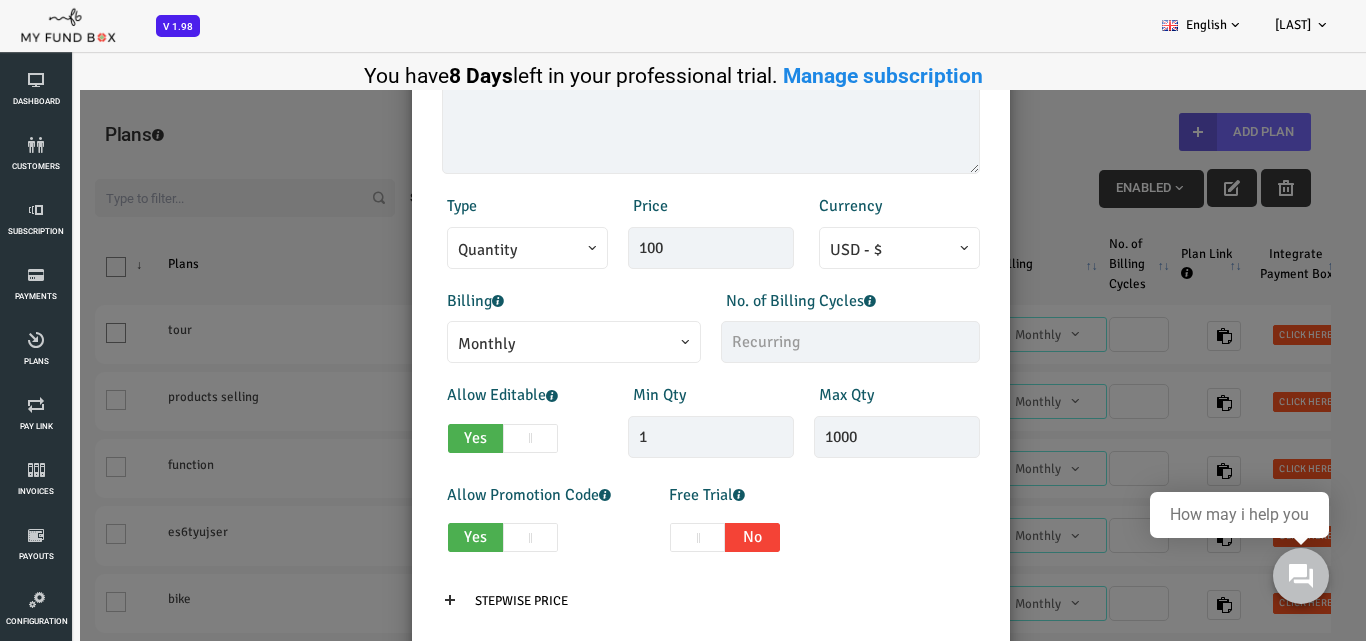scroll, scrollTop: 400, scrollLeft: 0, axis: vertical 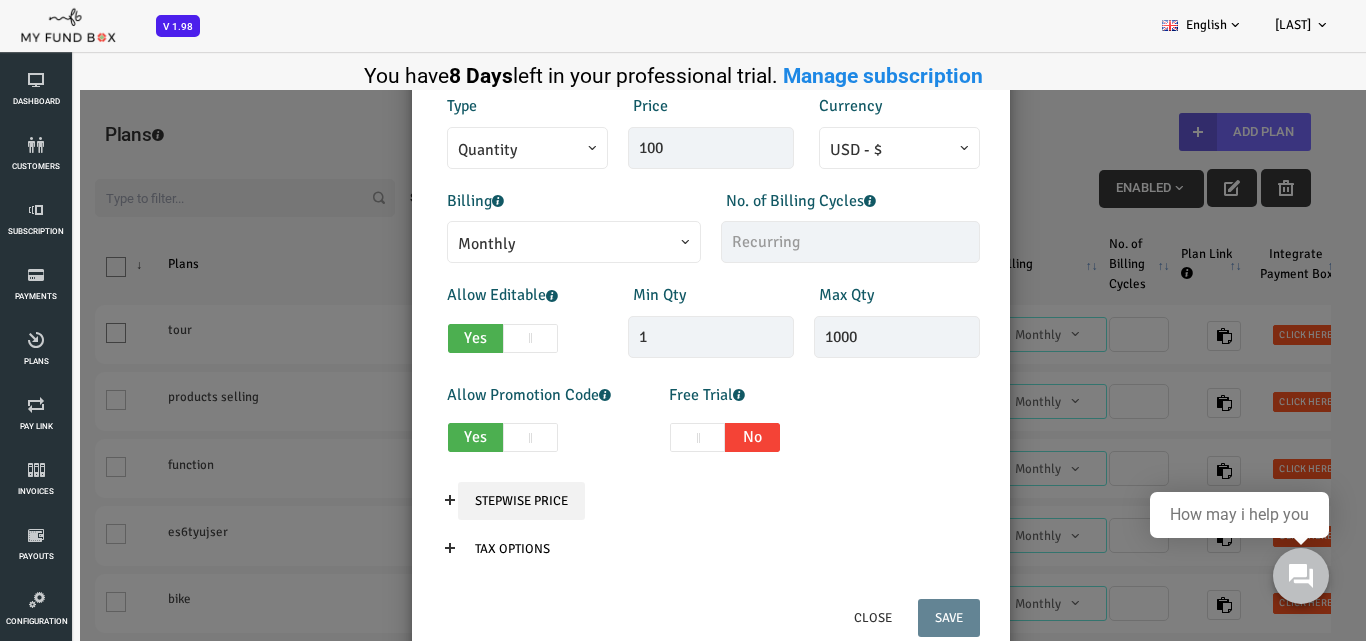 click on "Stepwise Price" at bounding box center [466, 501] 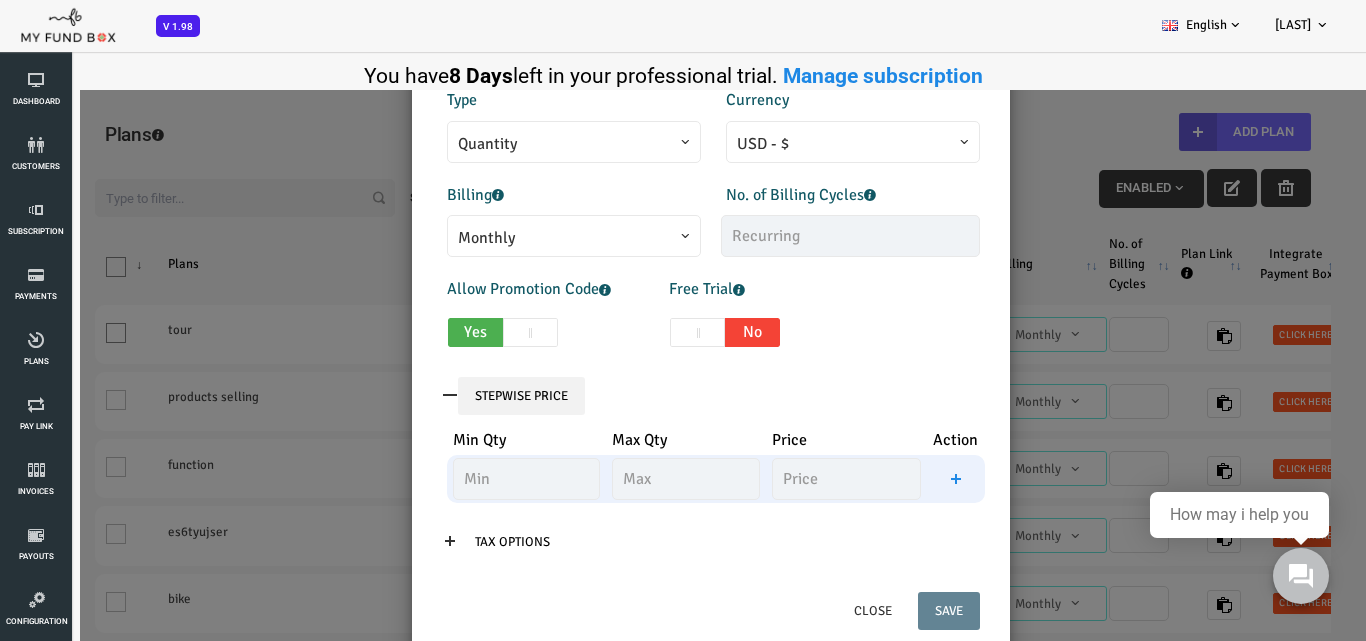 scroll, scrollTop: 407, scrollLeft: 0, axis: vertical 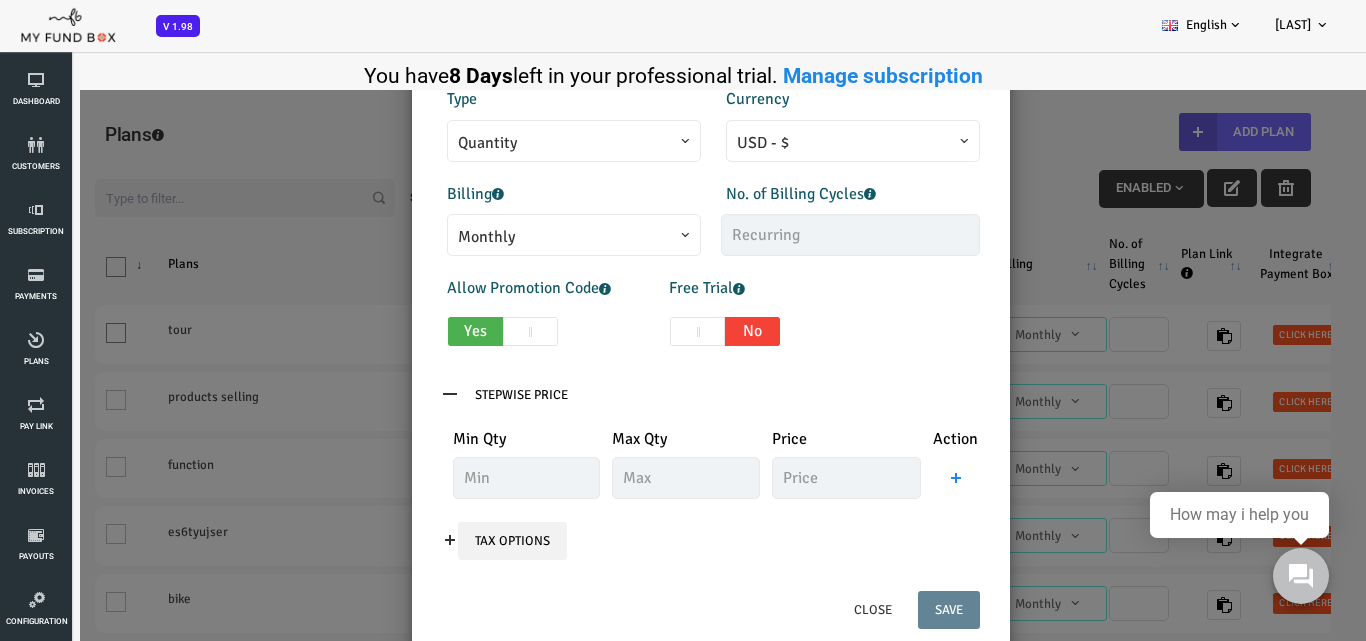 click on "Tax Options" at bounding box center [457, 541] 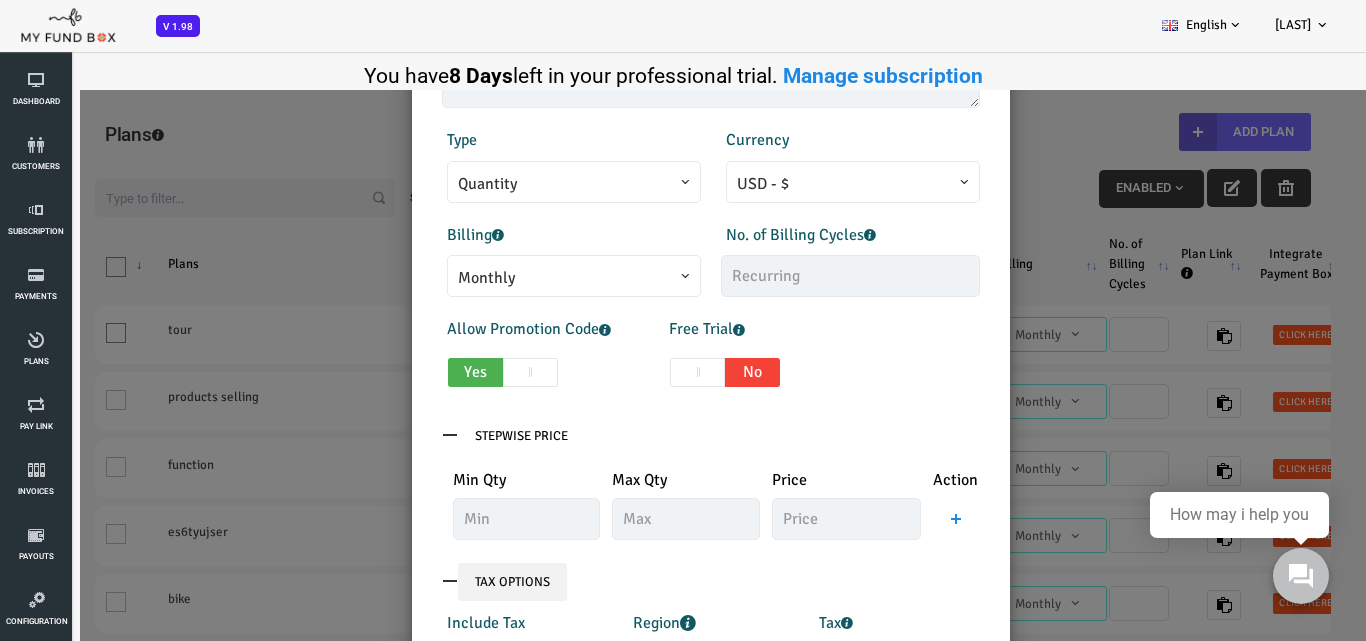 scroll, scrollTop: 400, scrollLeft: 0, axis: vertical 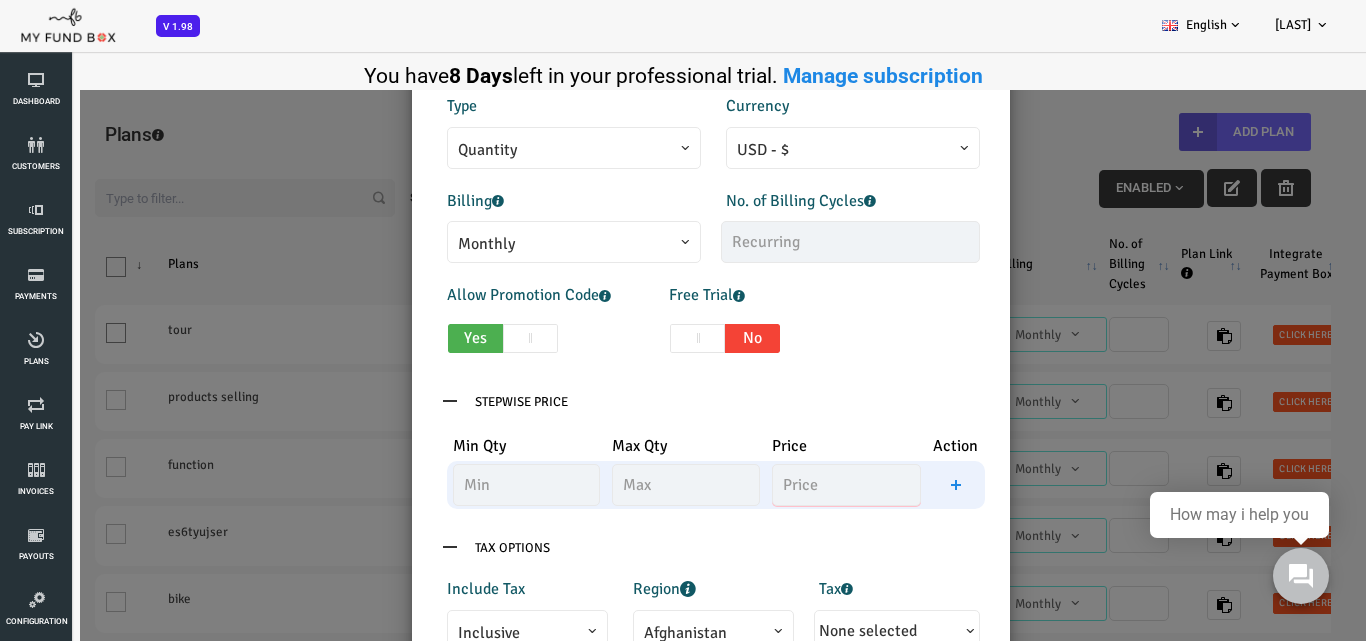 click at bounding box center [791, 485] 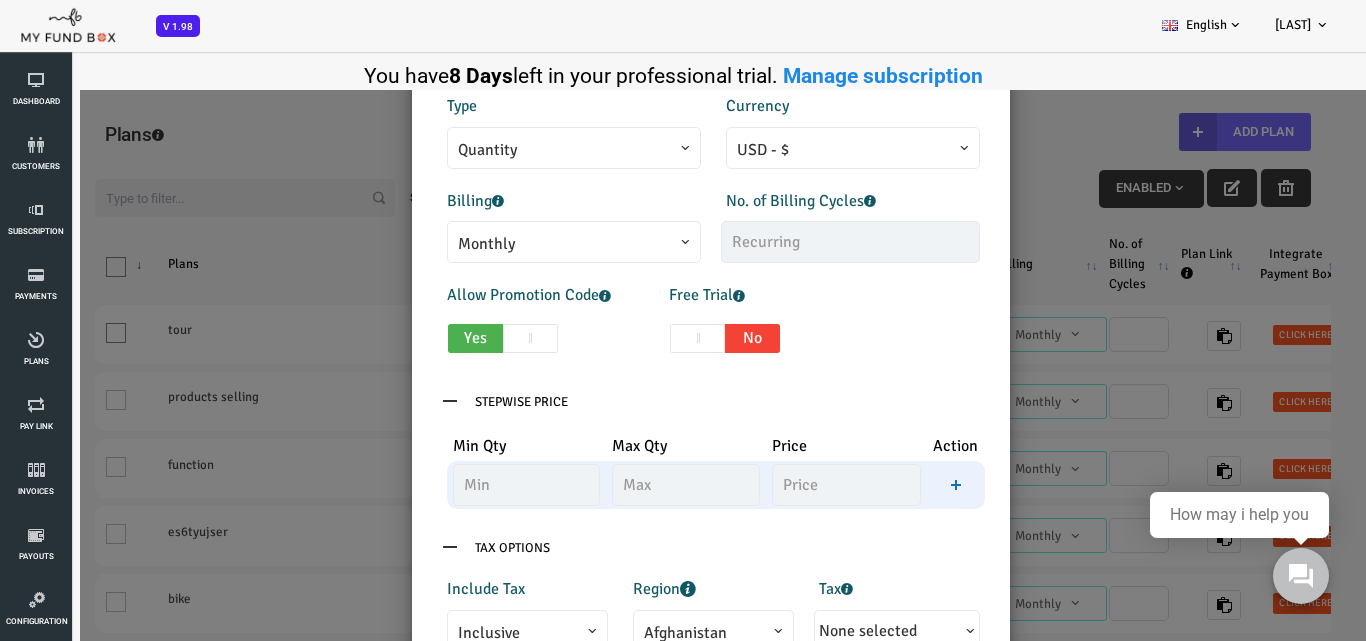 click at bounding box center [900, 485] 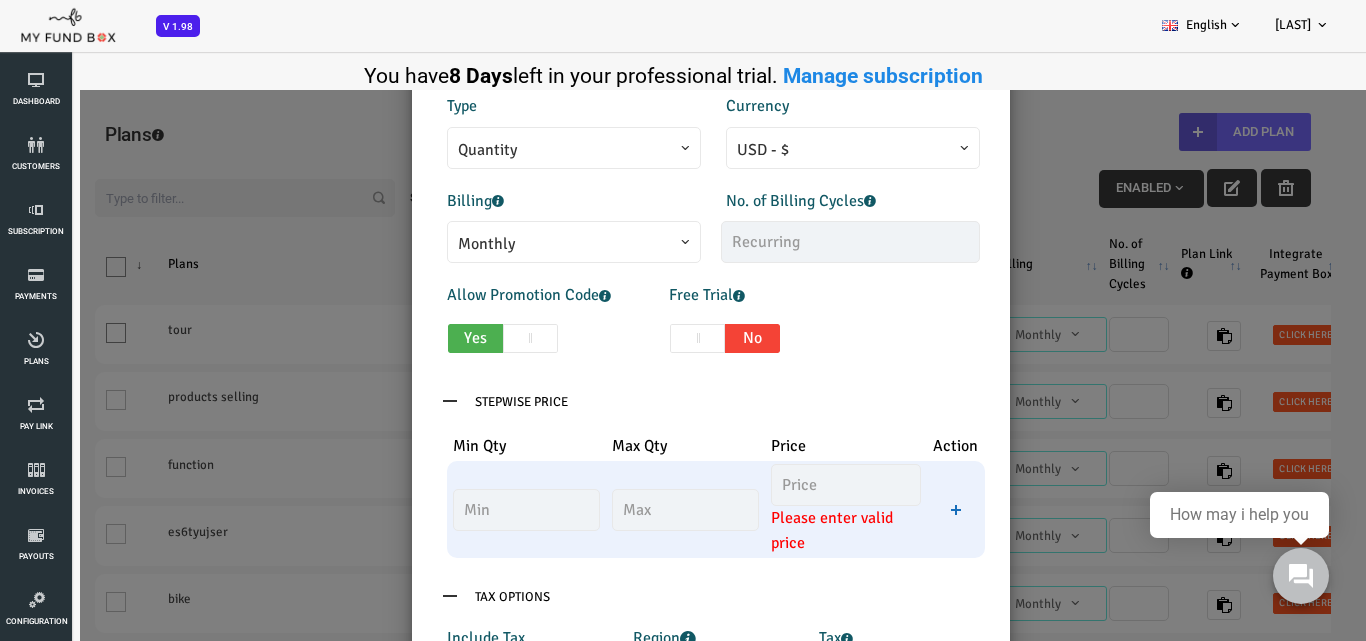 click at bounding box center [901, 510] 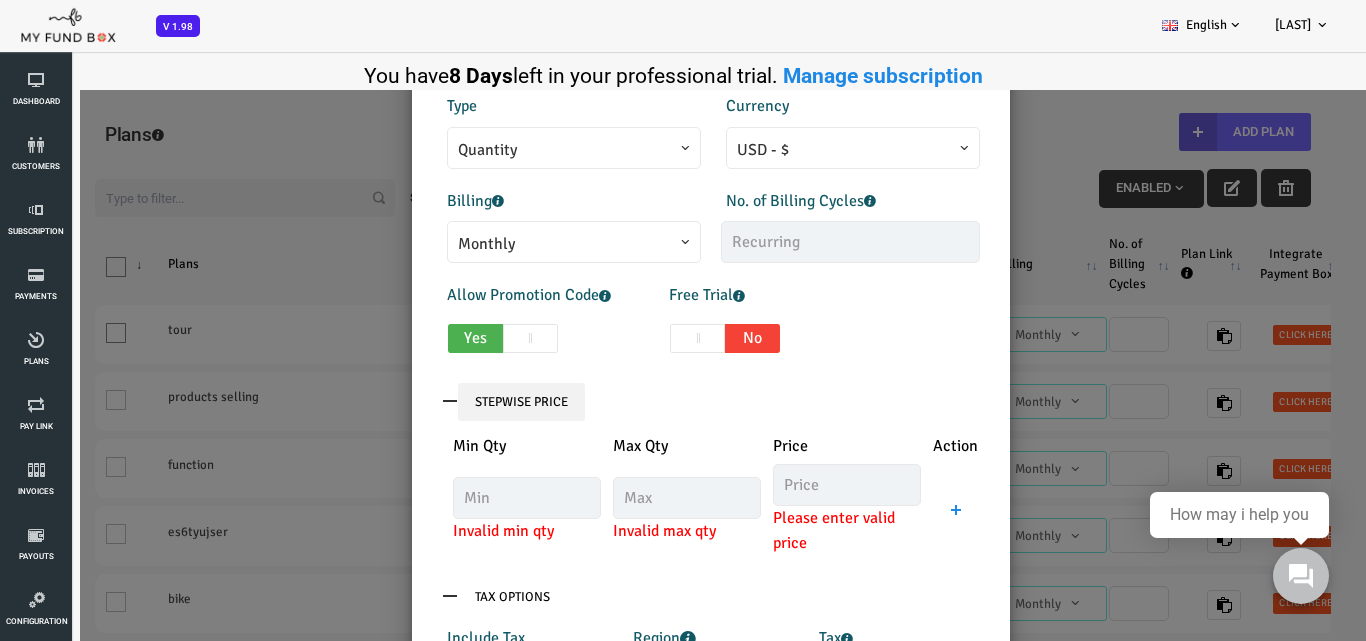 click on "Stepwise Price" at bounding box center [466, 402] 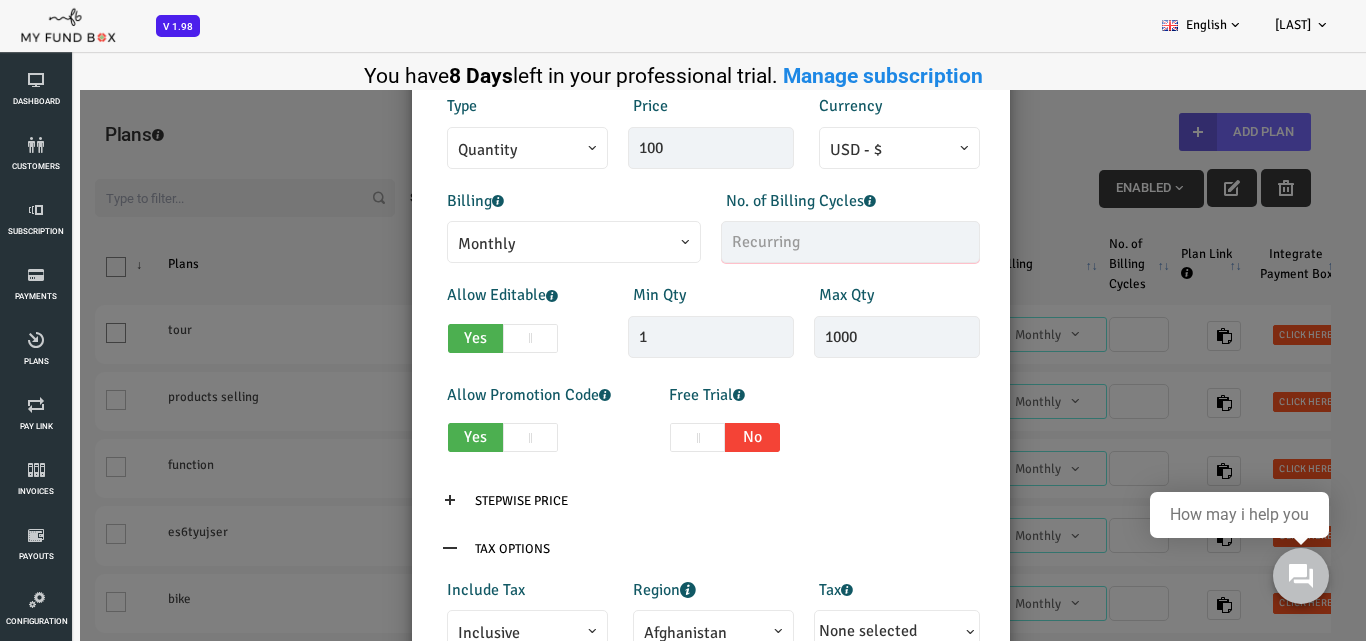 click at bounding box center [795, 242] 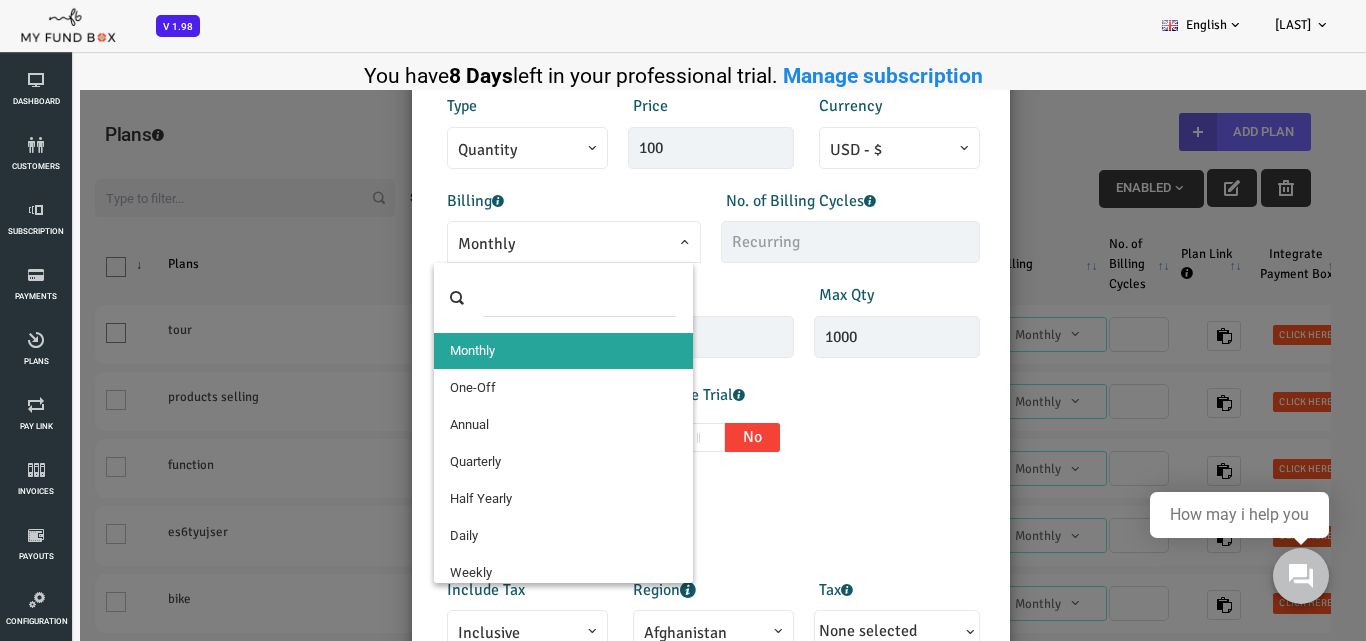 click on "Monthly" at bounding box center [519, 242] 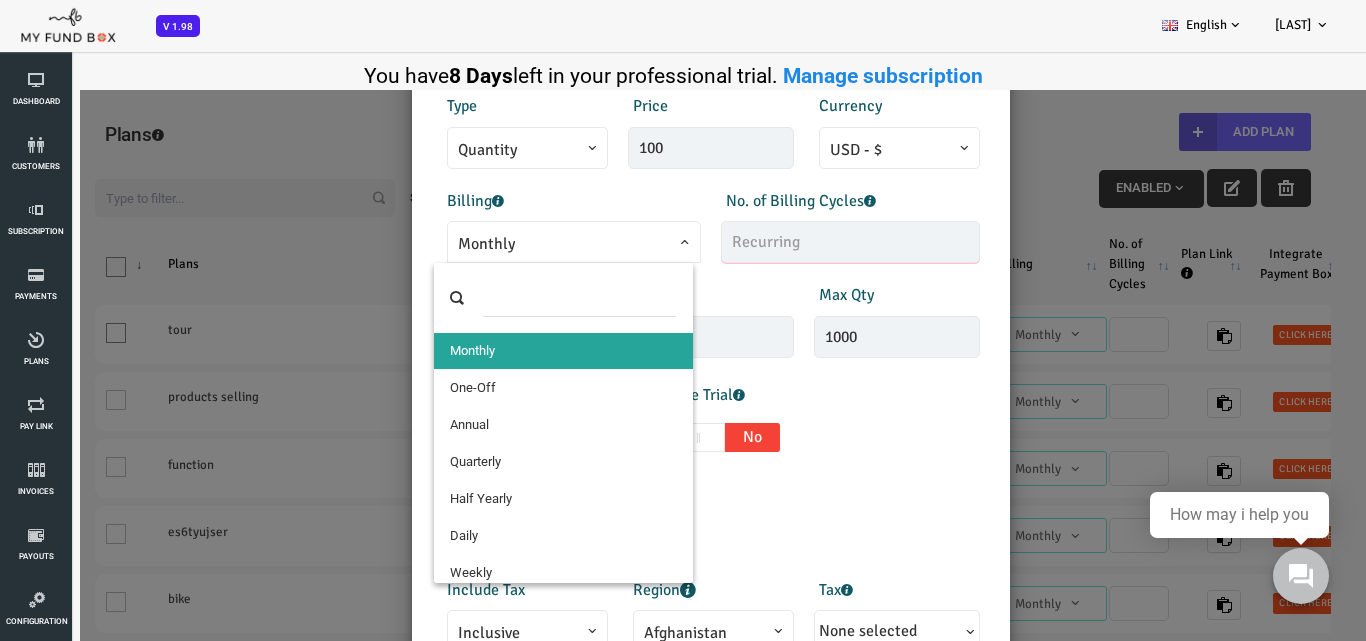 click at bounding box center (795, 242) 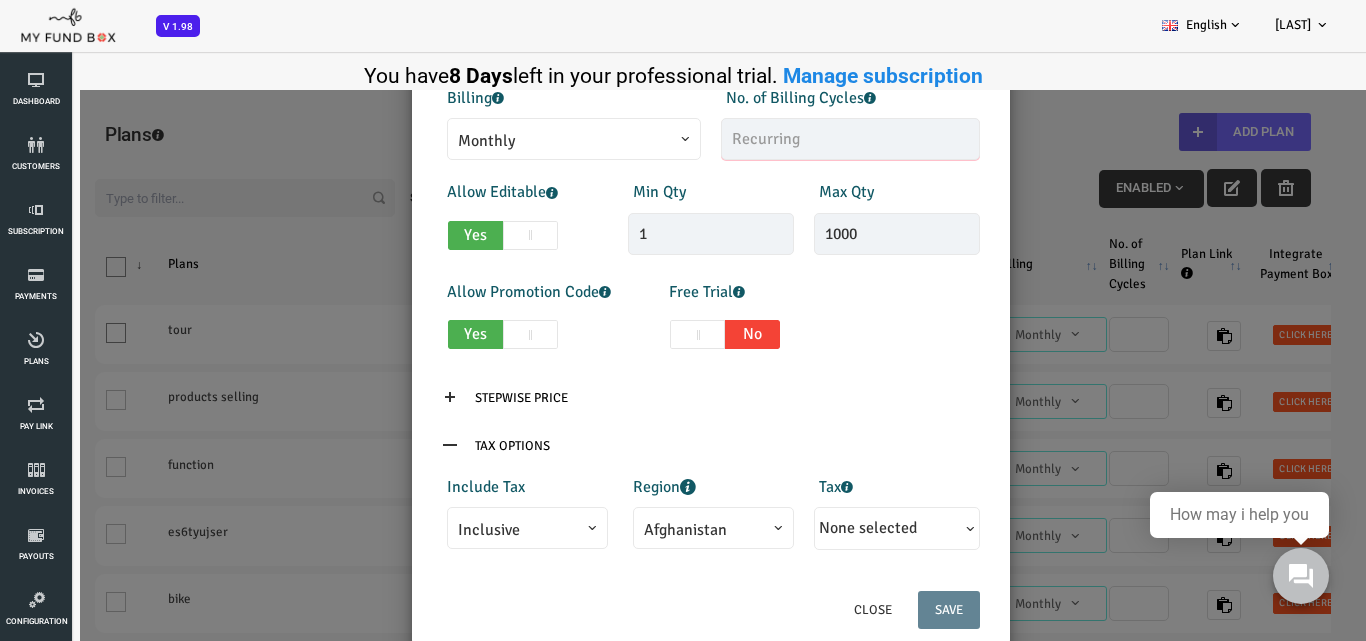 scroll, scrollTop: 403, scrollLeft: 0, axis: vertical 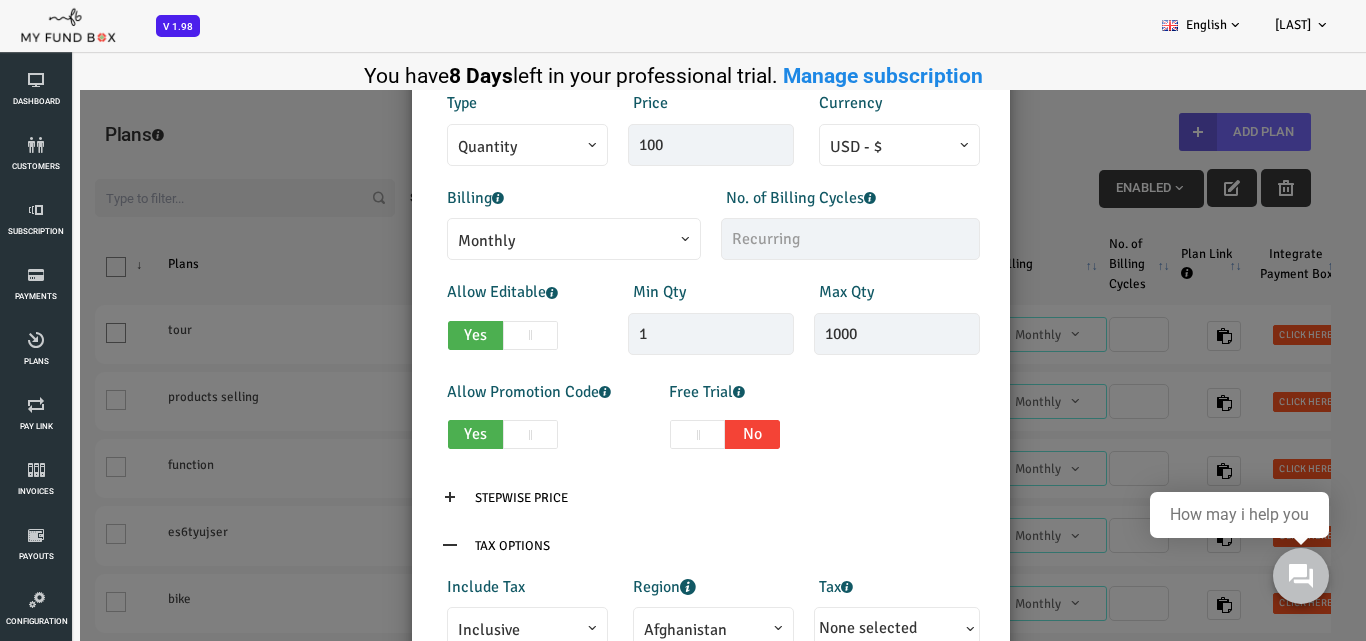 click on "Yes" at bounding box center (420, 335) 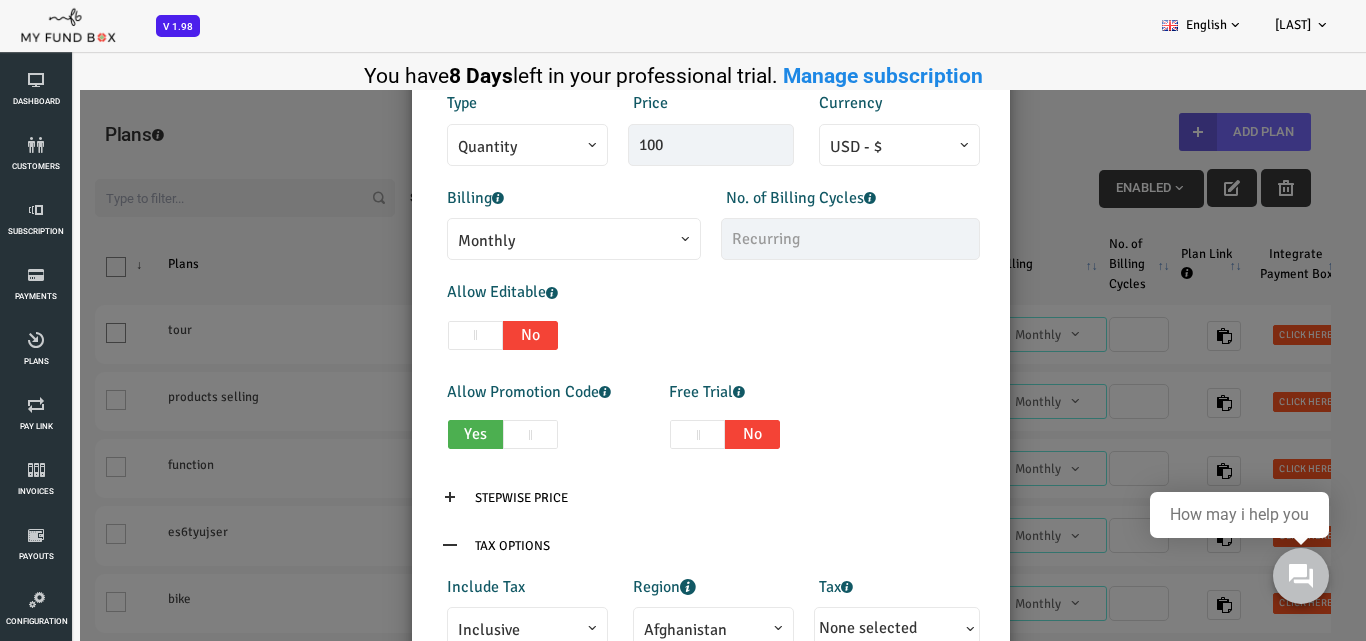 drag, startPoint x: 371, startPoint y: 329, endPoint x: 389, endPoint y: 325, distance: 18.439089 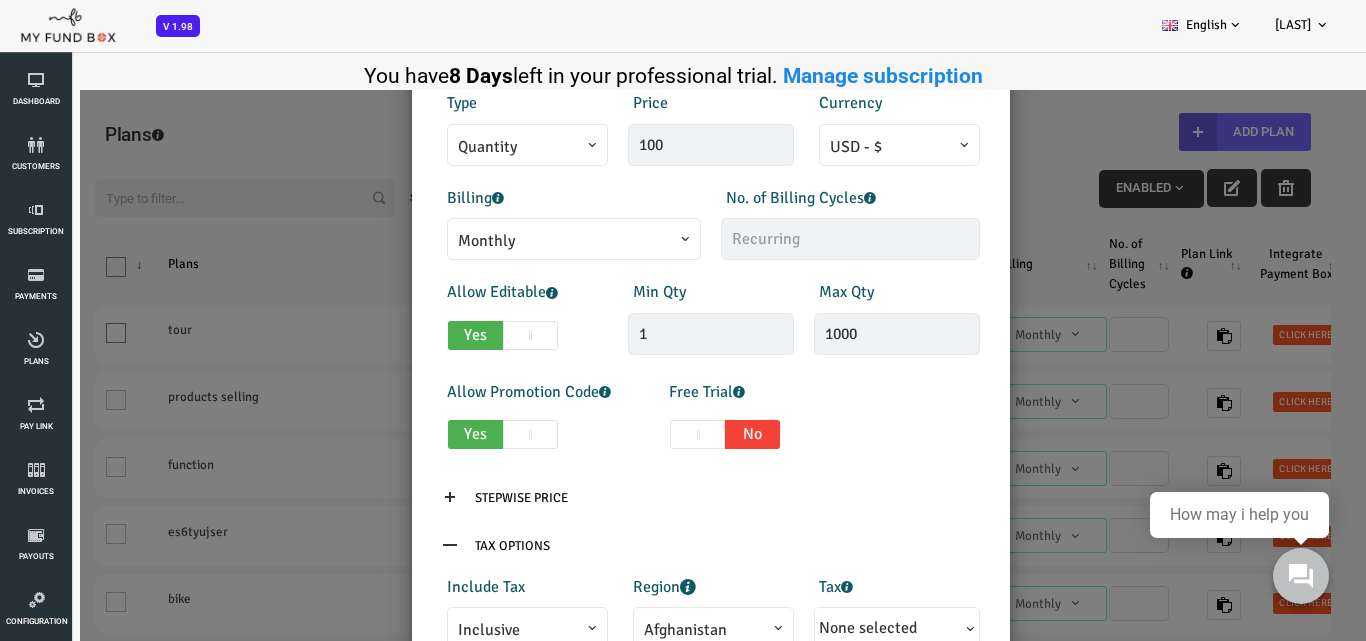 click at bounding box center (475, 335) 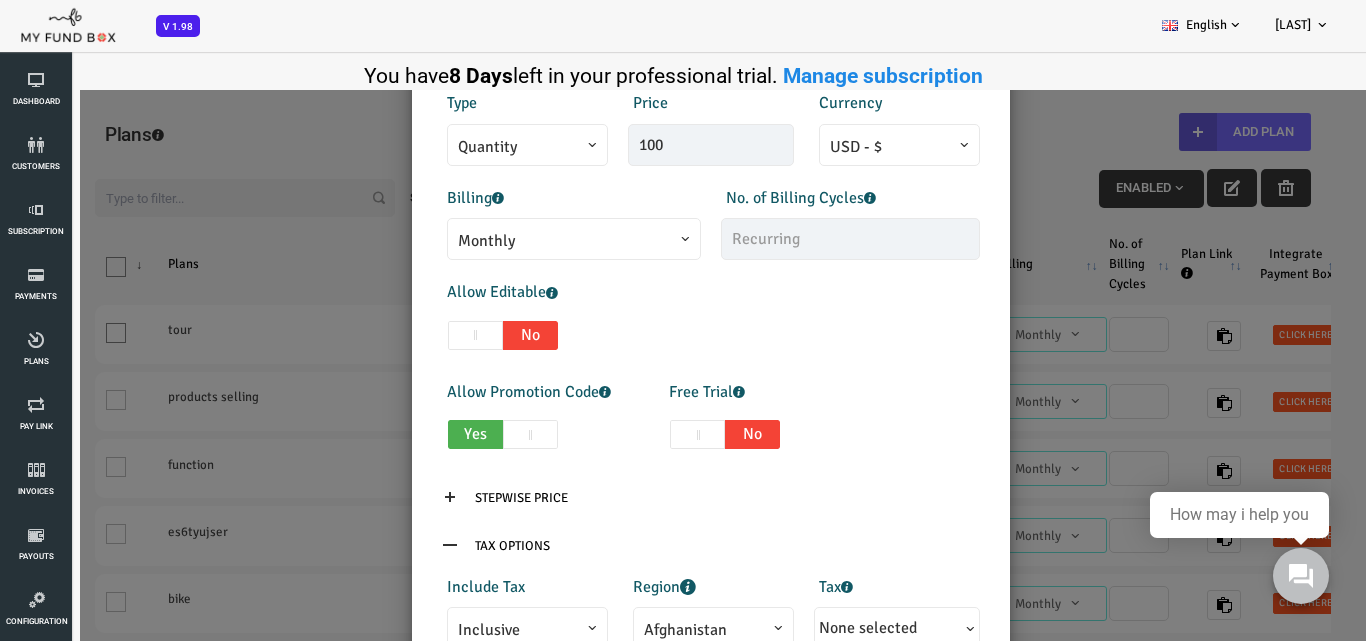 click at bounding box center [420, 335] 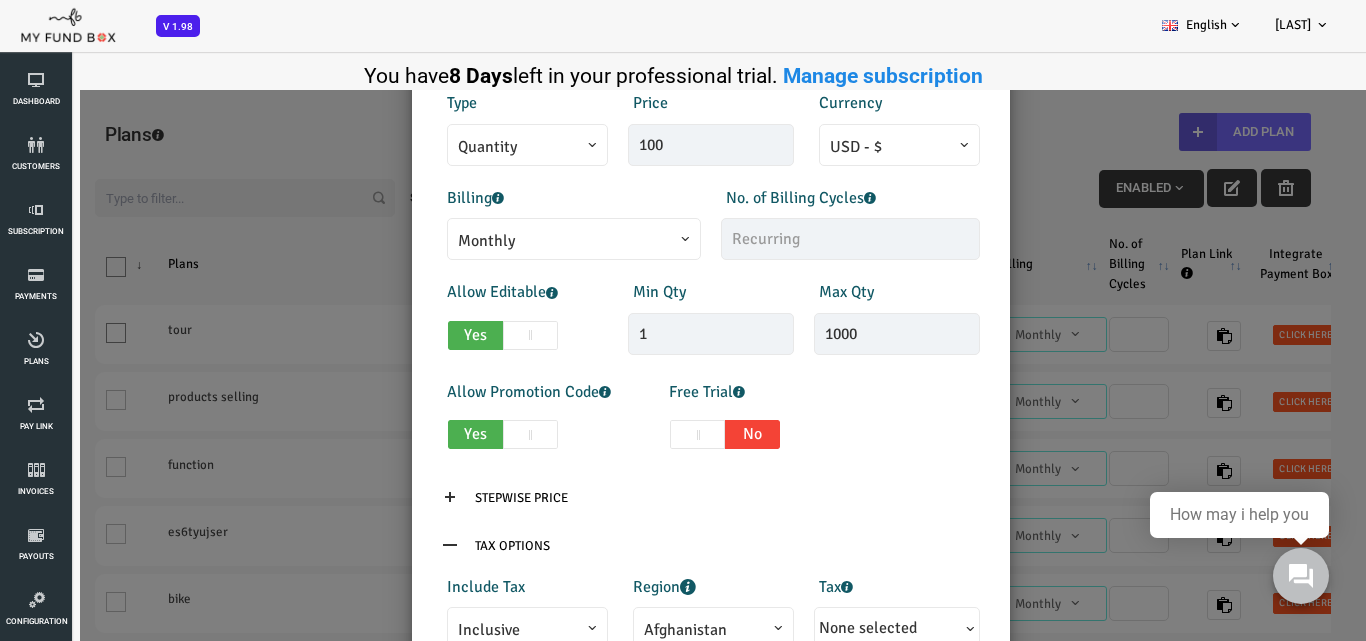 click at bounding box center [475, 335] 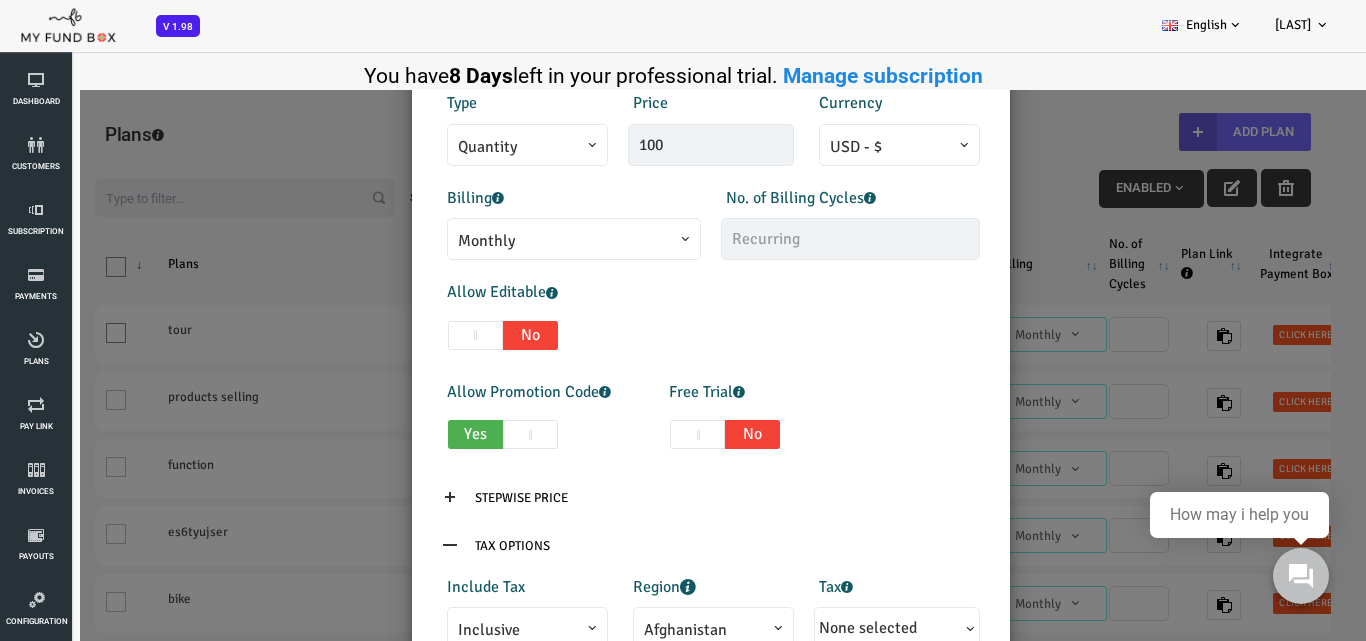 click at bounding box center [420, 335] 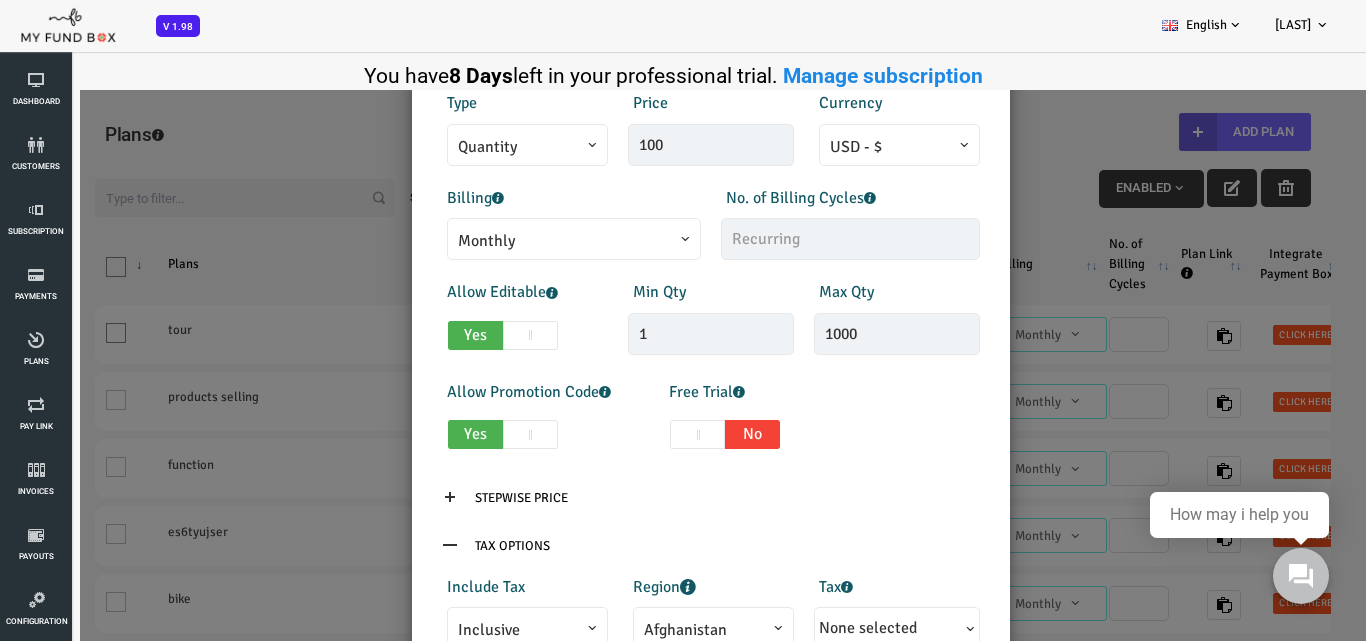 click at bounding box center (475, 335) 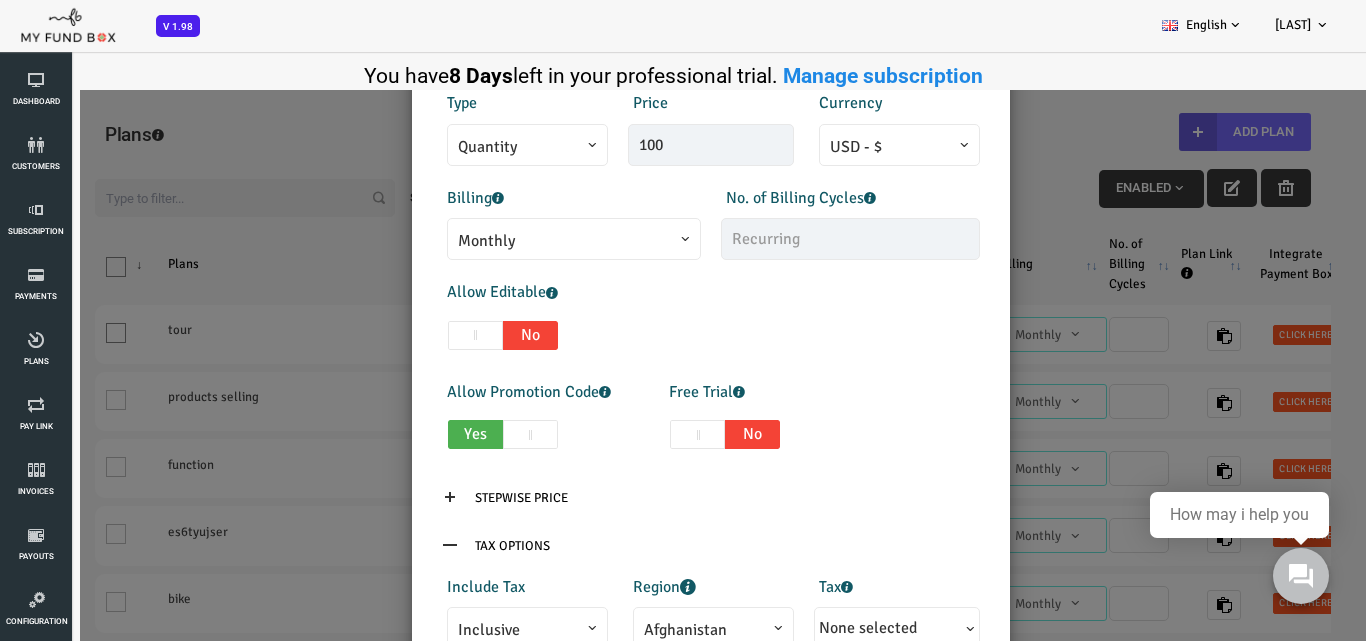 drag, startPoint x: 398, startPoint y: 320, endPoint x: 394, endPoint y: 341, distance: 21.377558 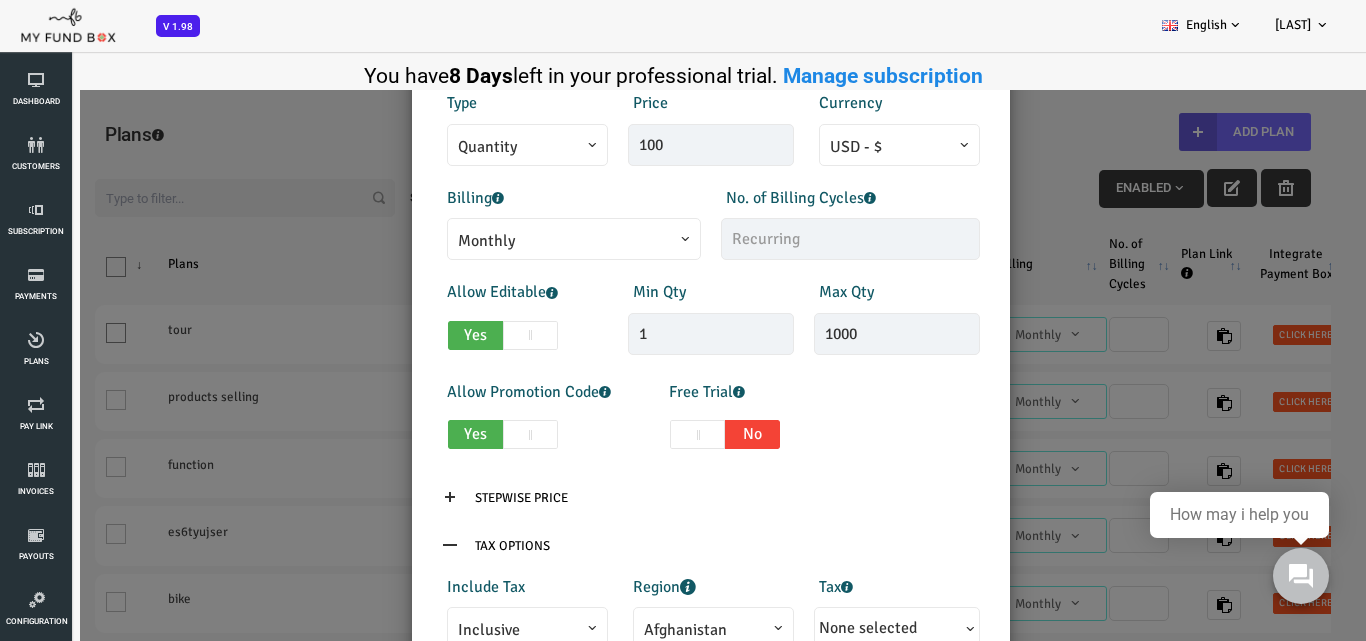 click at bounding box center [475, 335] 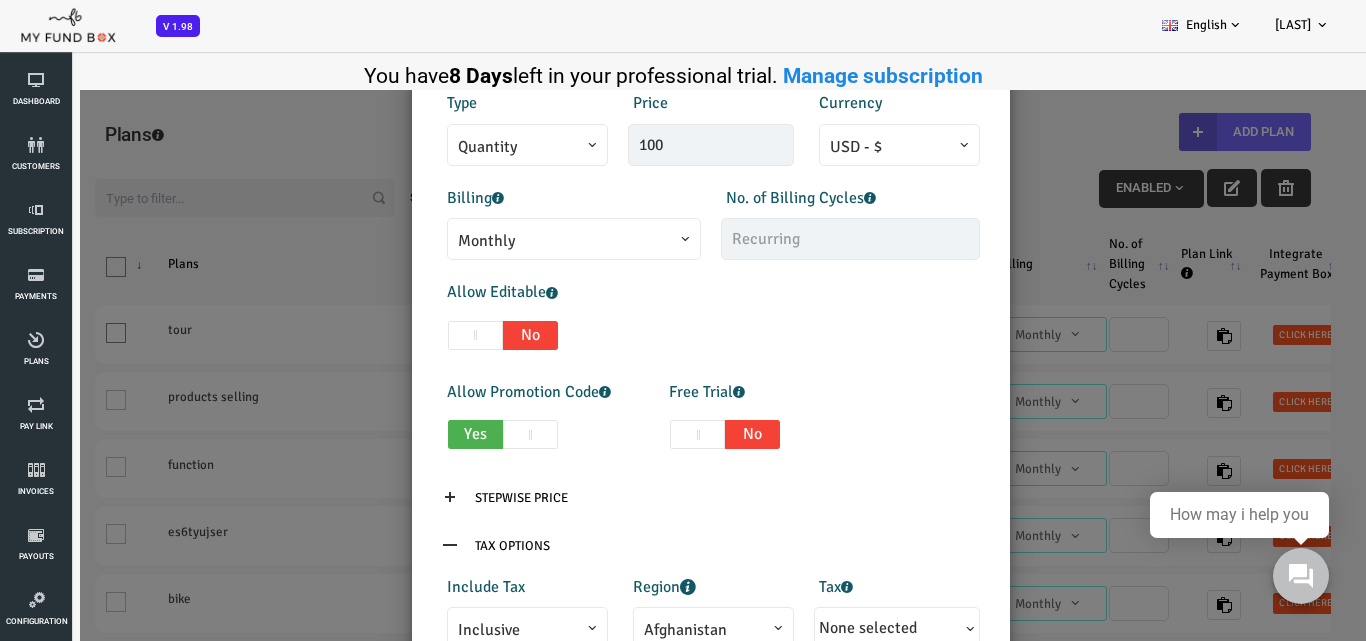 click at bounding box center (420, 335) 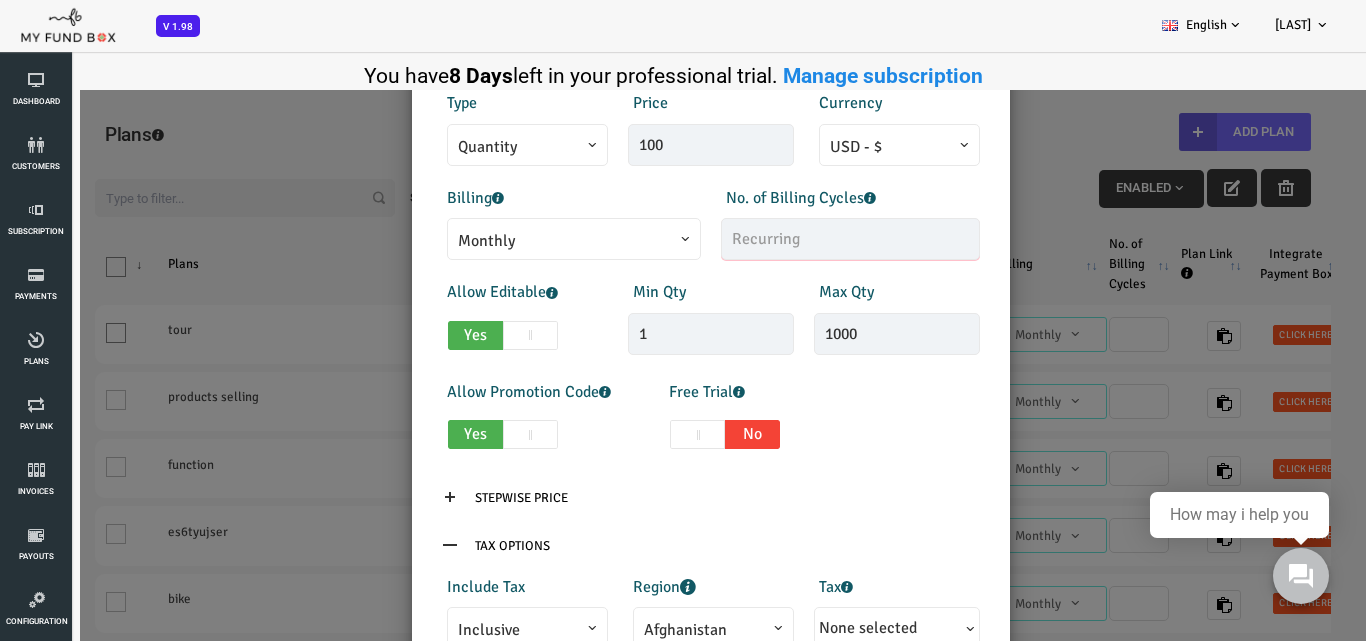 click at bounding box center [795, 239] 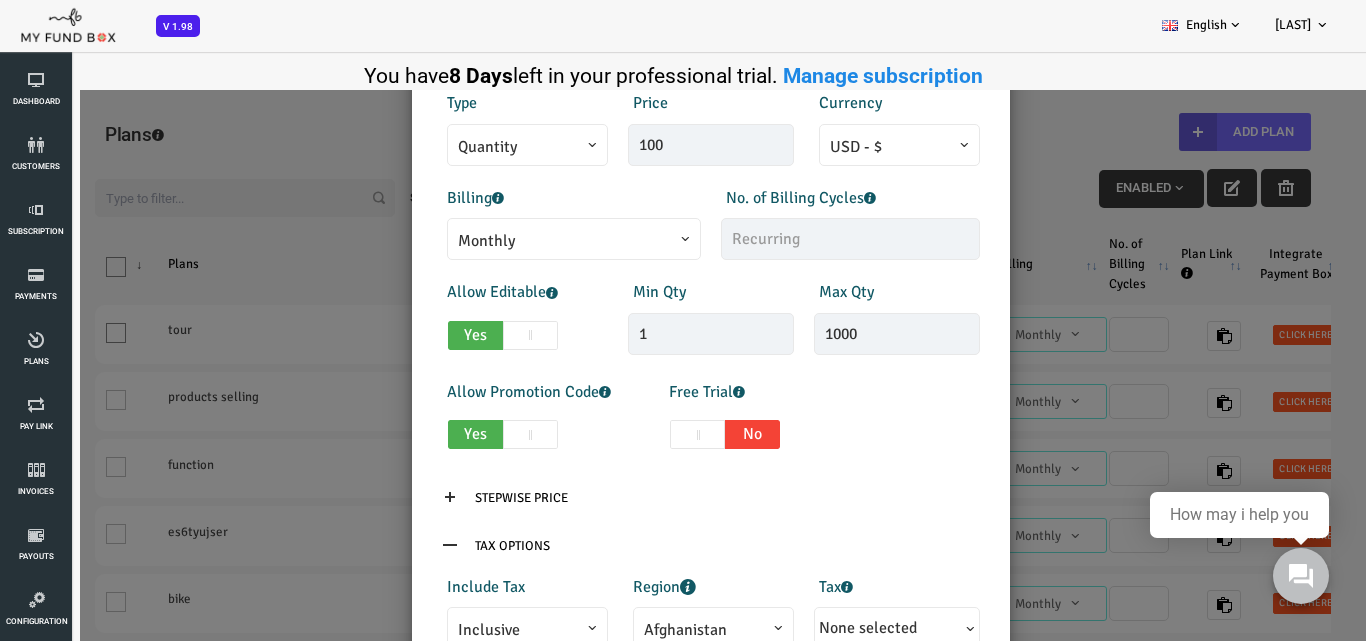 click on "Quantity" at bounding box center (472, 145) 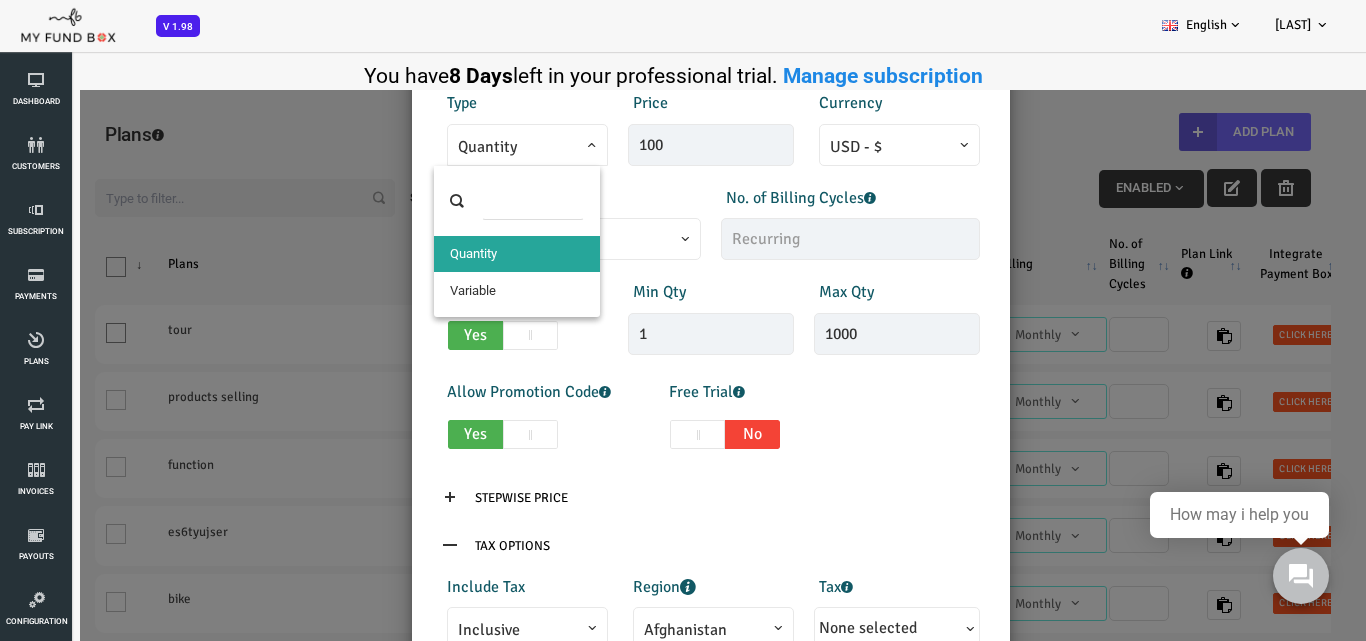 drag, startPoint x: 519, startPoint y: 159, endPoint x: 614, endPoint y: 162, distance: 95.047356 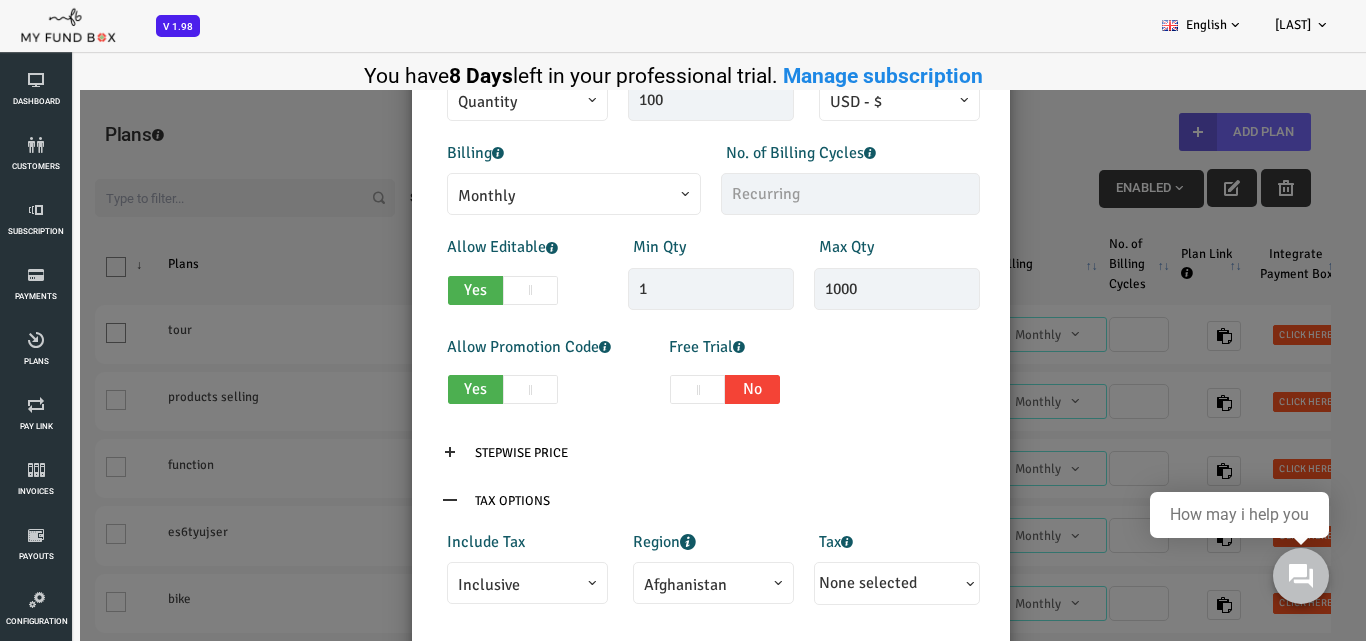 scroll, scrollTop: 403, scrollLeft: 0, axis: vertical 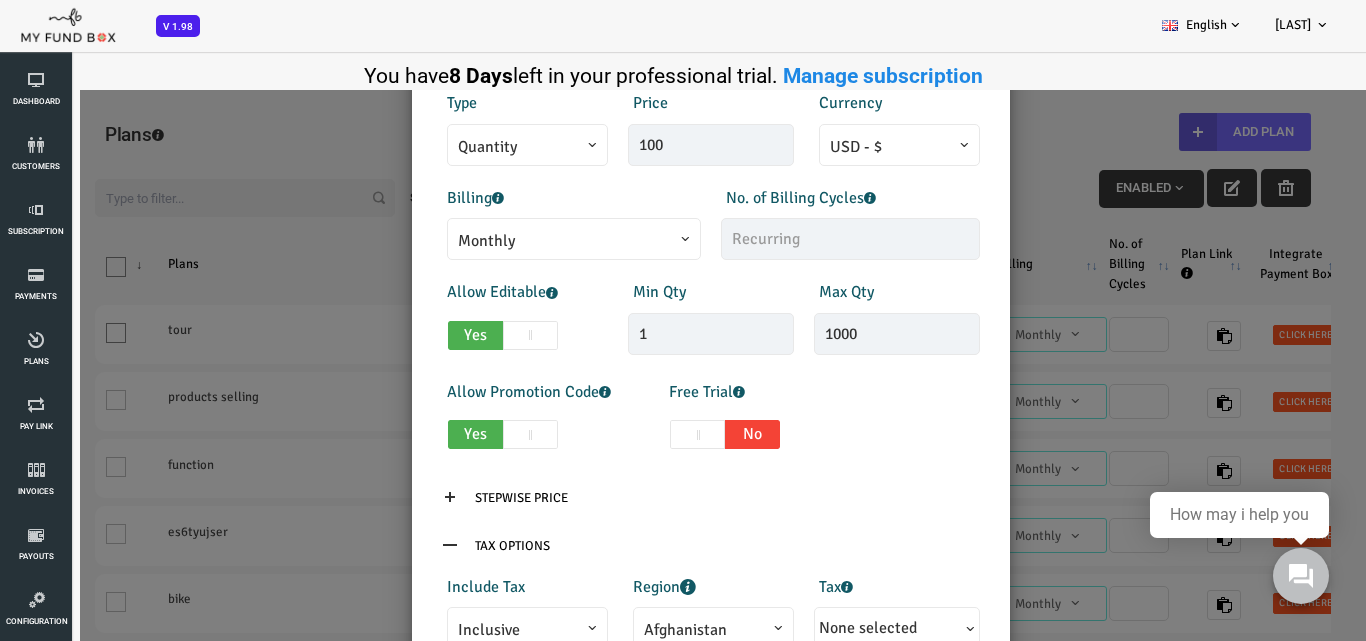 click on "Monthly" at bounding box center (519, 241) 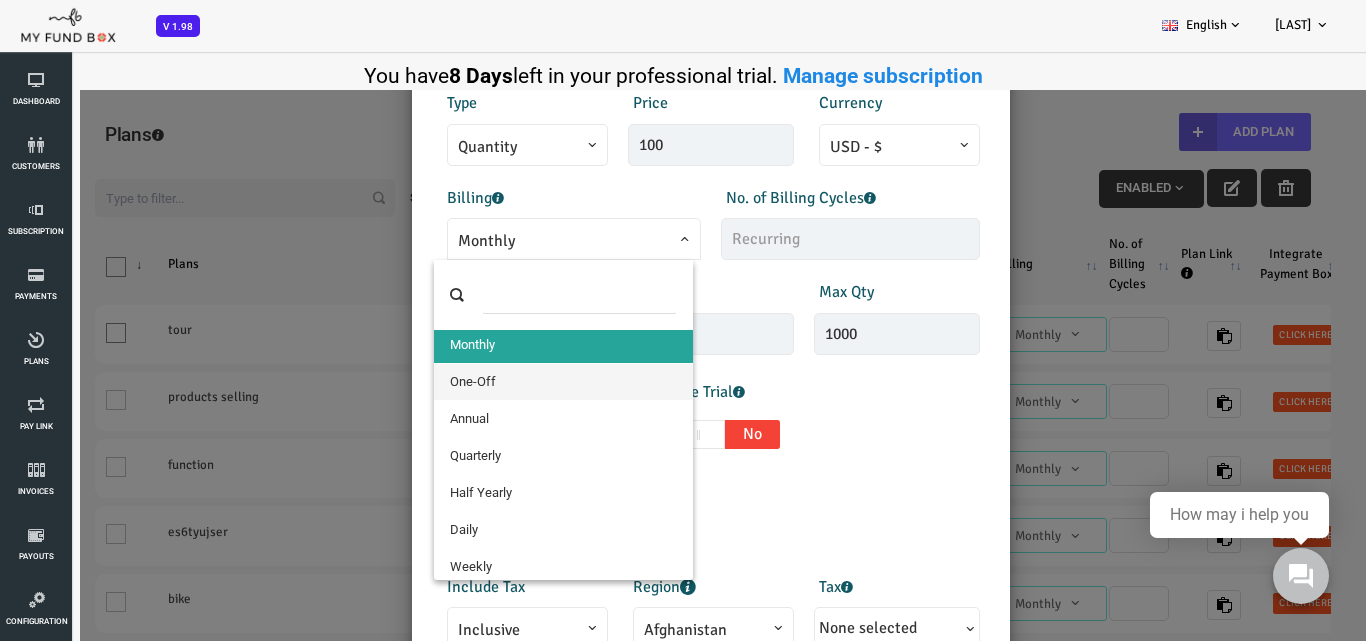 scroll, scrollTop: 0, scrollLeft: 0, axis: both 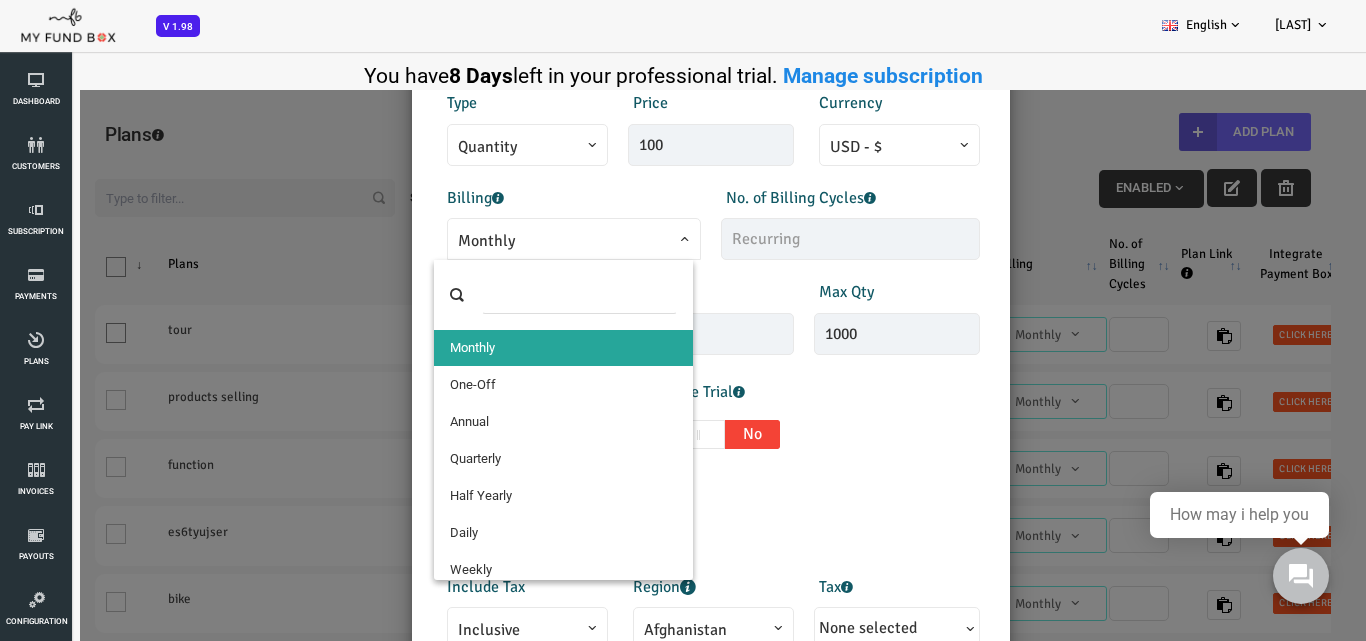 click at bounding box center [524, 295] 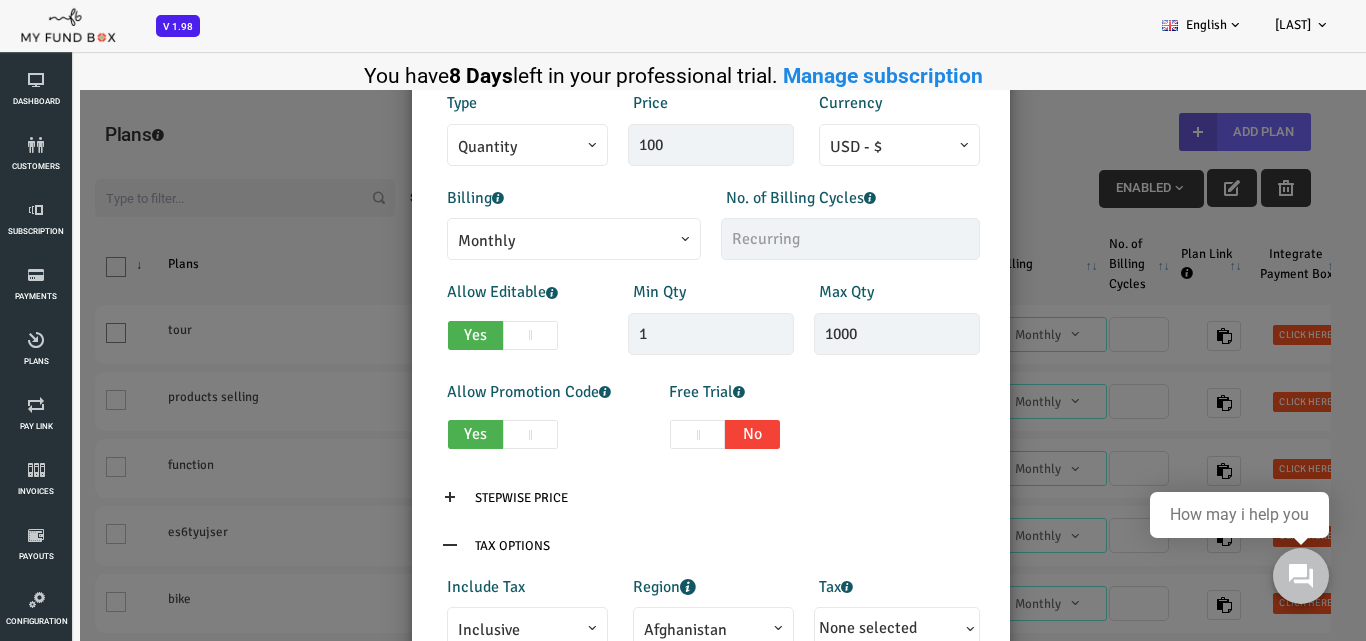 click on "Monthly" at bounding box center [519, 241] 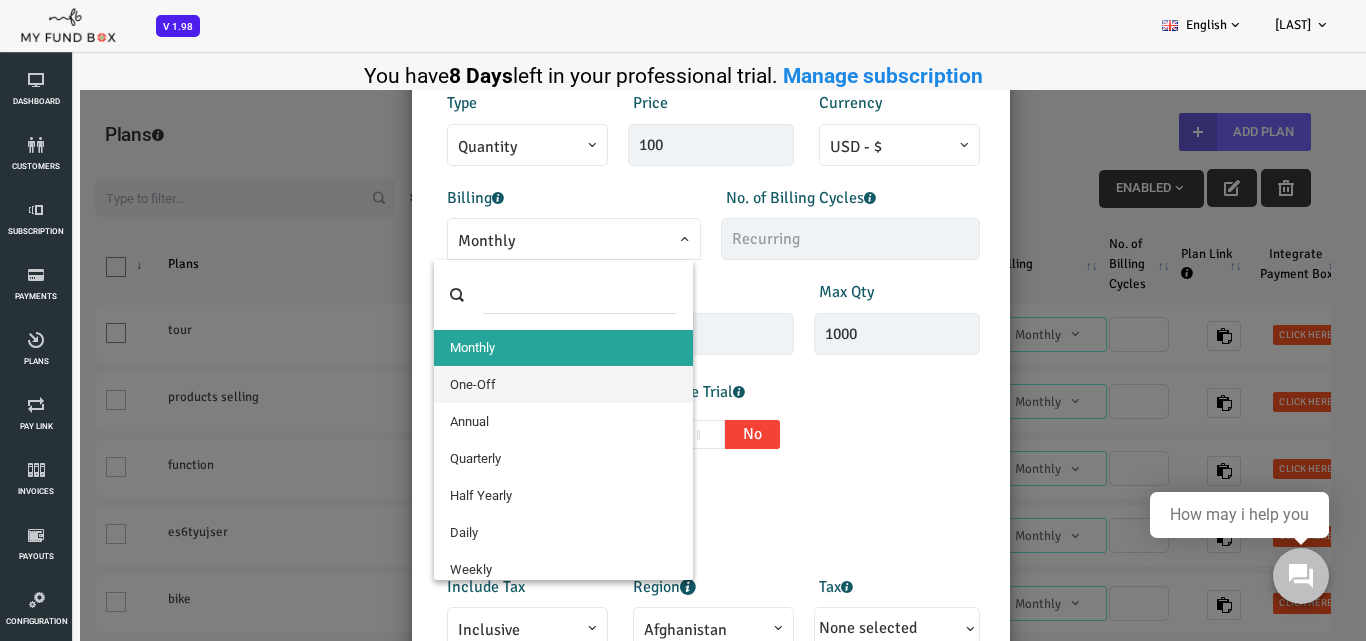 select on "4" 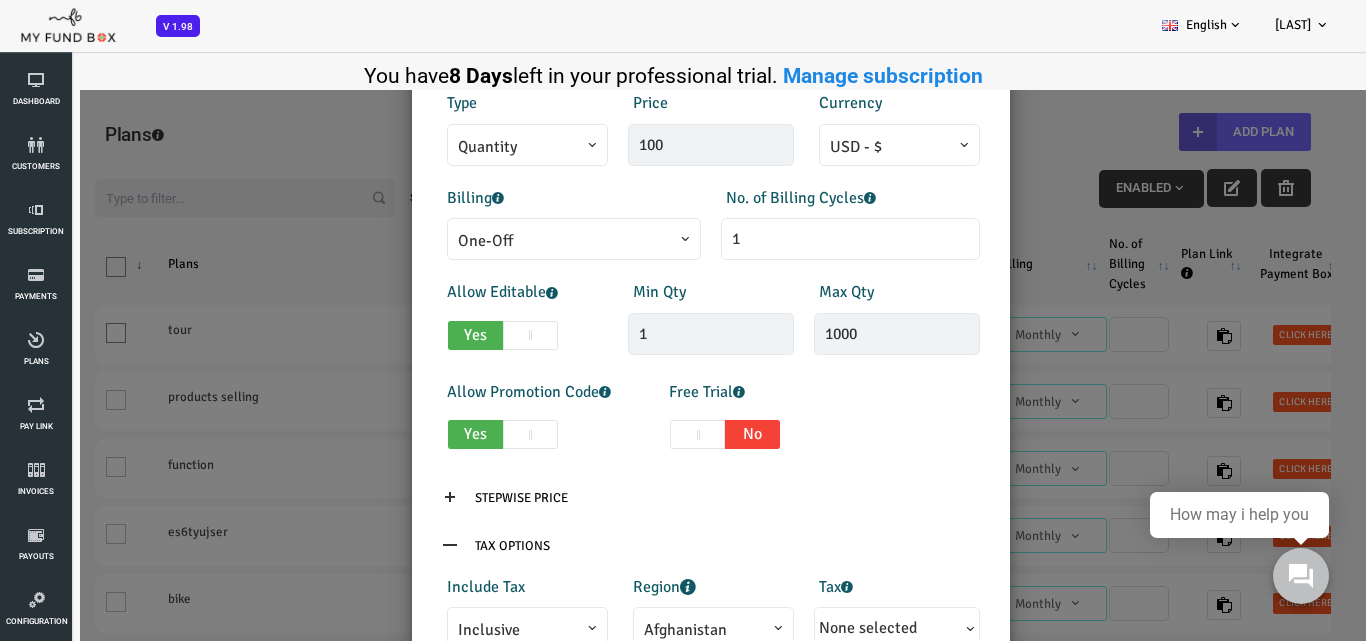 click on "One-Off" at bounding box center (519, 241) 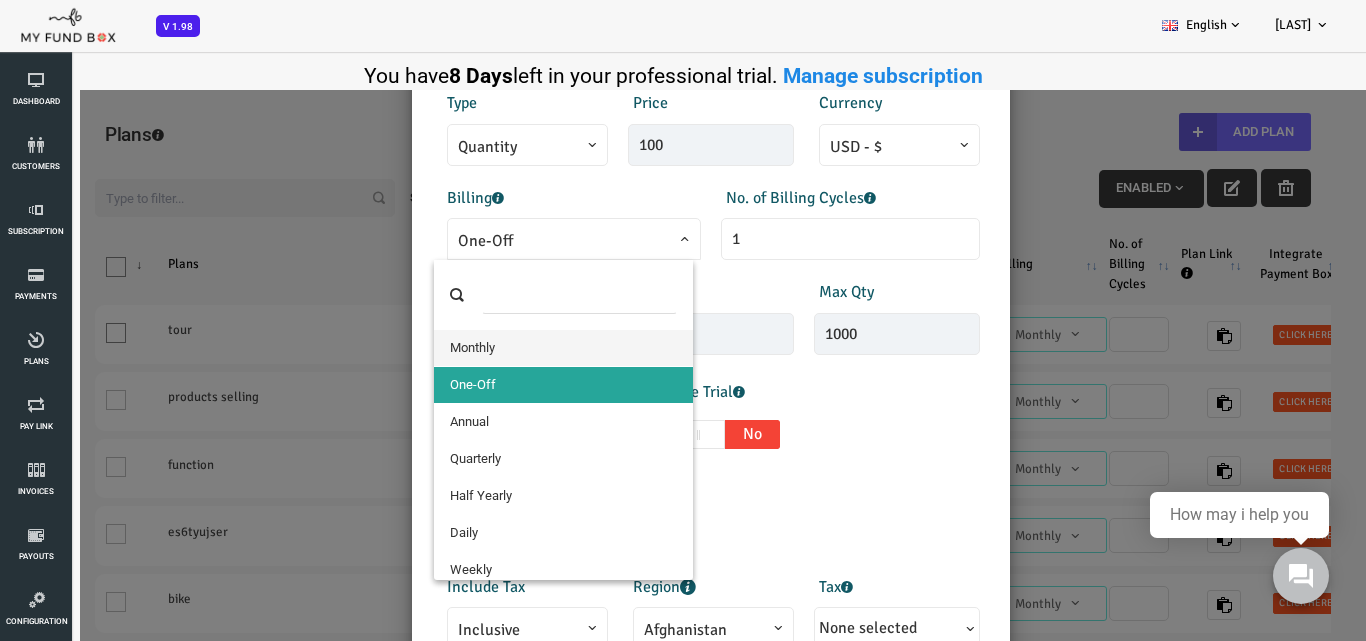 click at bounding box center [524, 295] 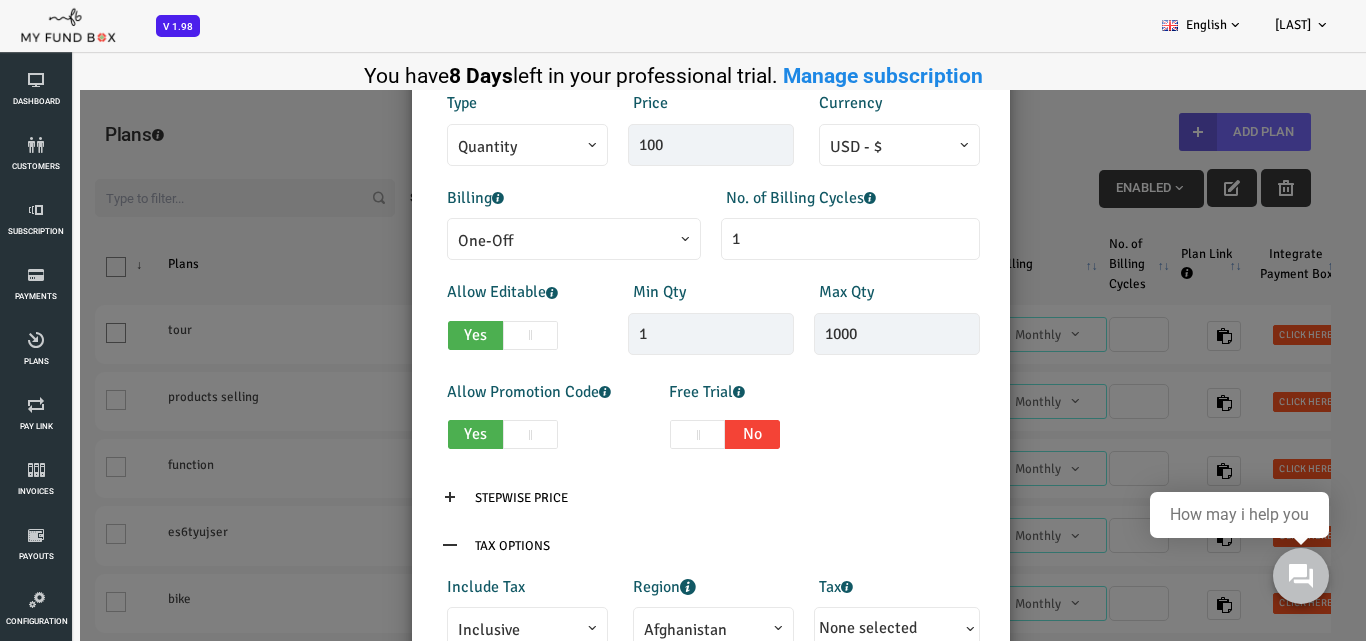 click on "×
Add Plan
Products
Invoice
Product is empty
Plans *
This field is required
Description
1/255
Type
Quantity
Variable
Quantity
Price
100
Currency
EUR - €
USD - $
Daily" at bounding box center (655, 390) 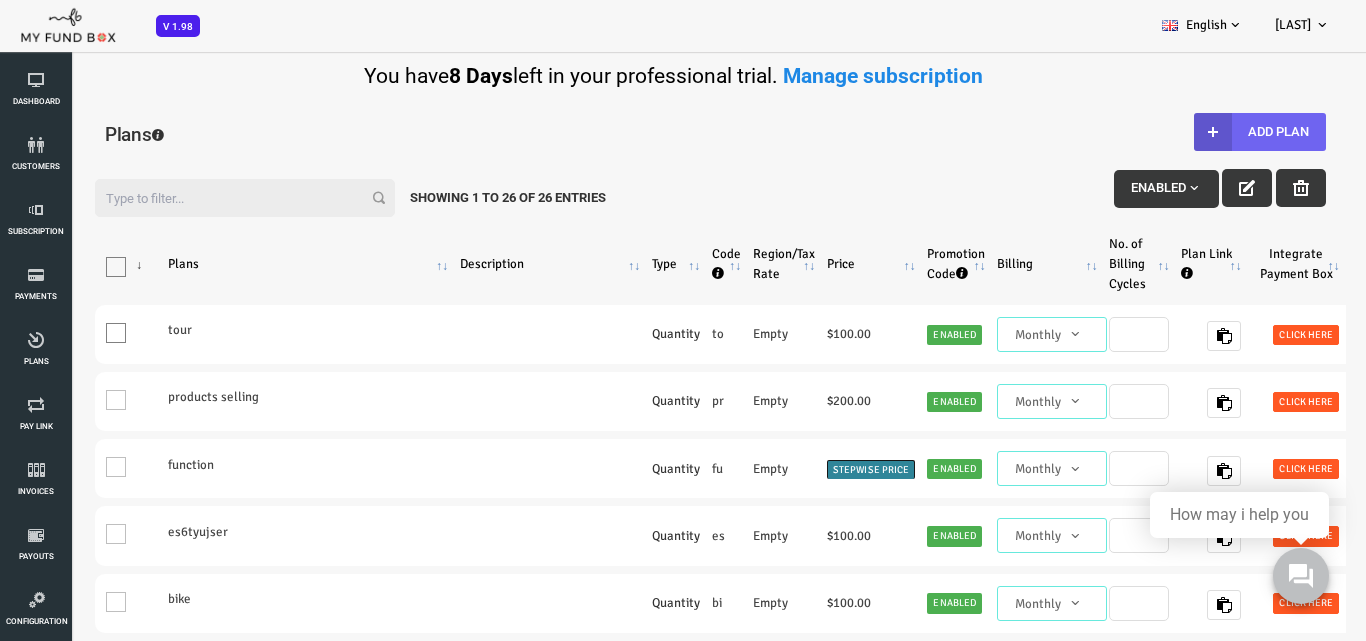 click on "Add Plan" at bounding box center [1205, 132] 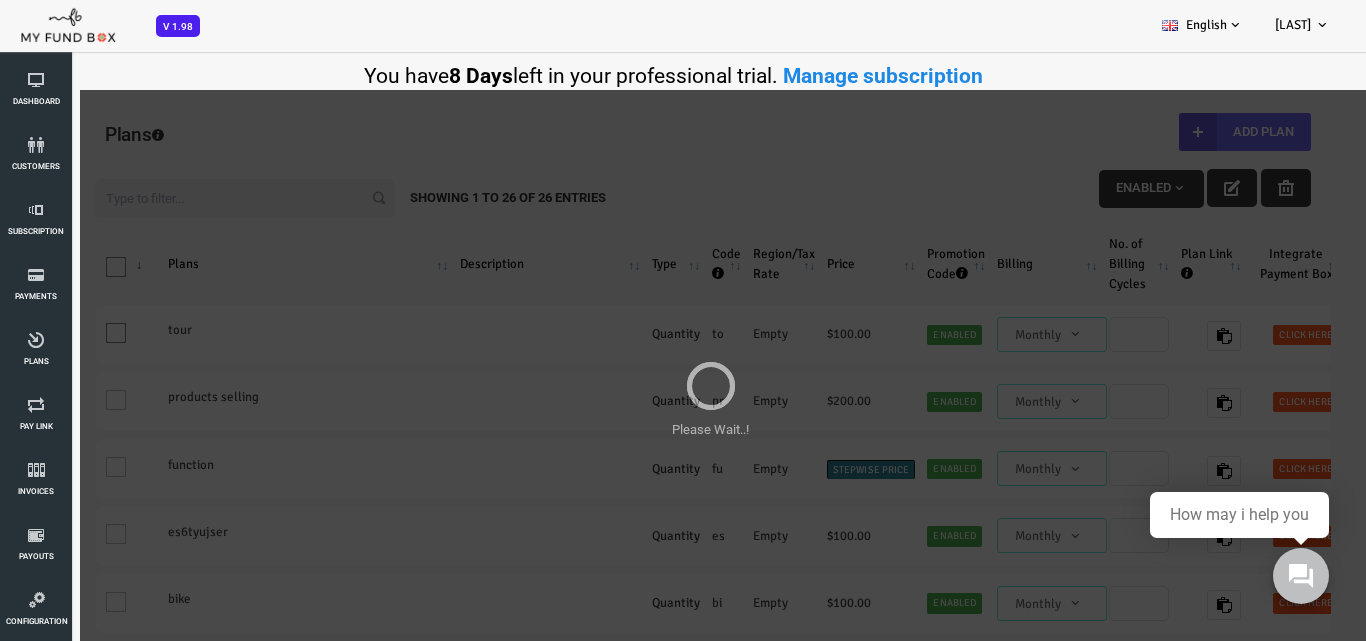 scroll, scrollTop: 0, scrollLeft: 0, axis: both 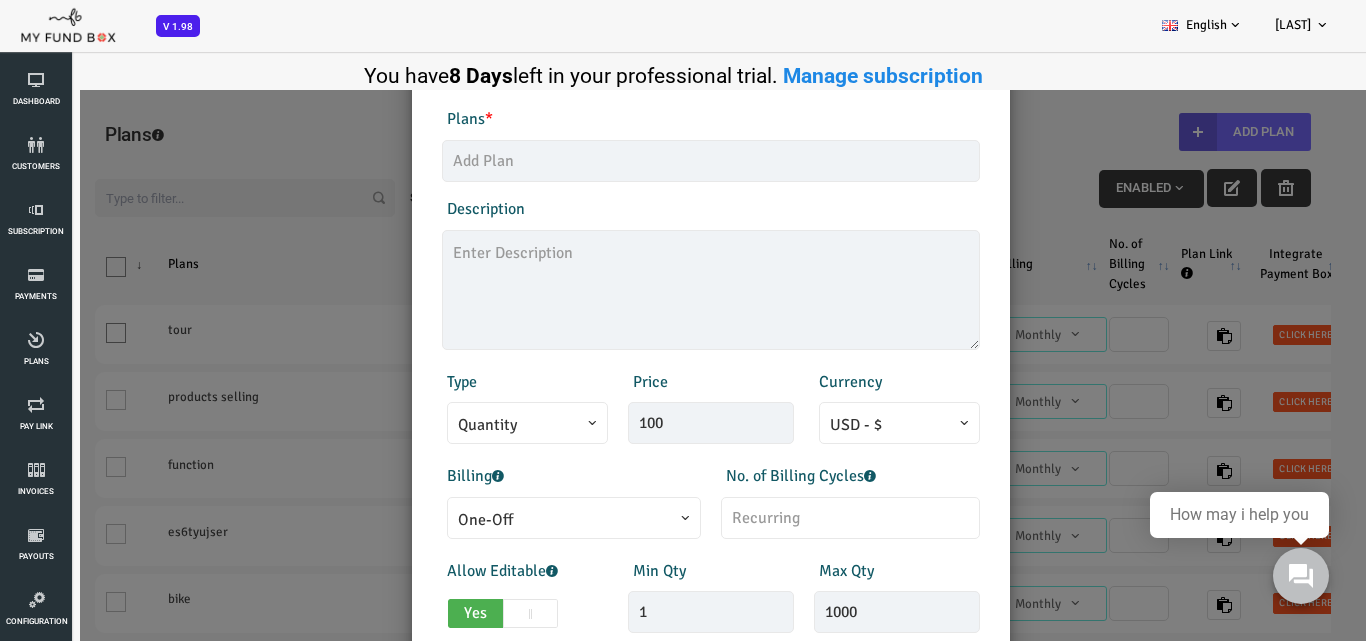 click on "One-Off" at bounding box center (519, 520) 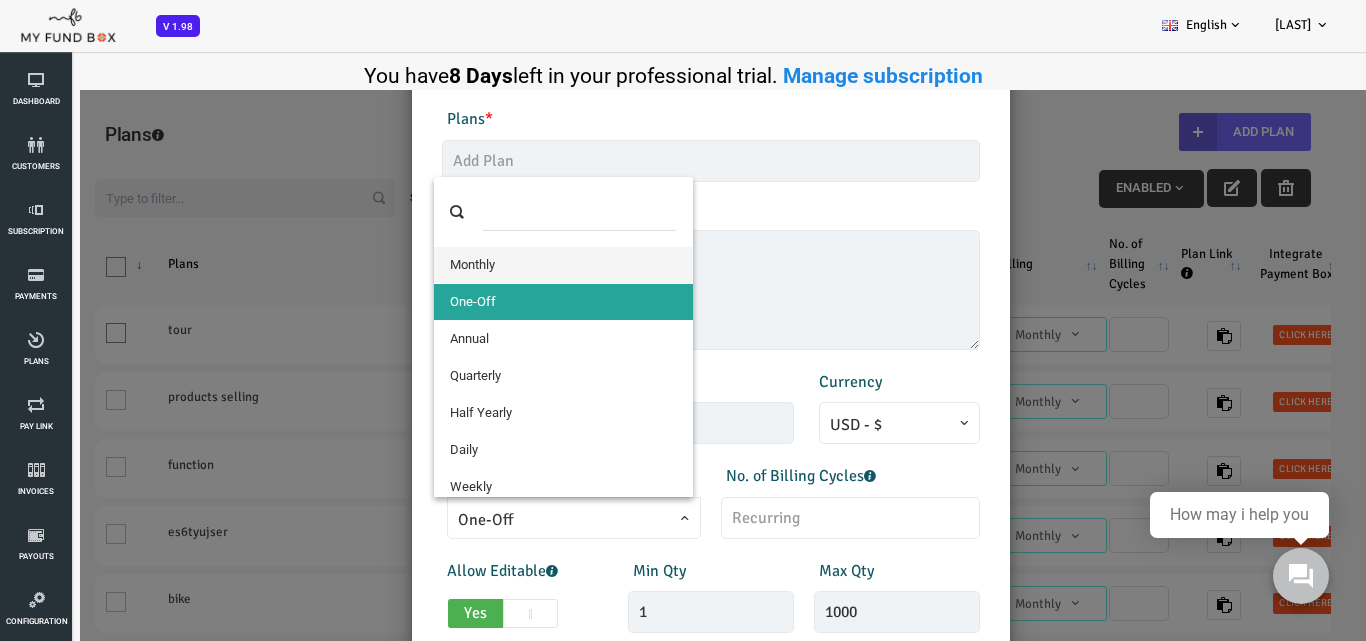 click at bounding box center [524, 212] 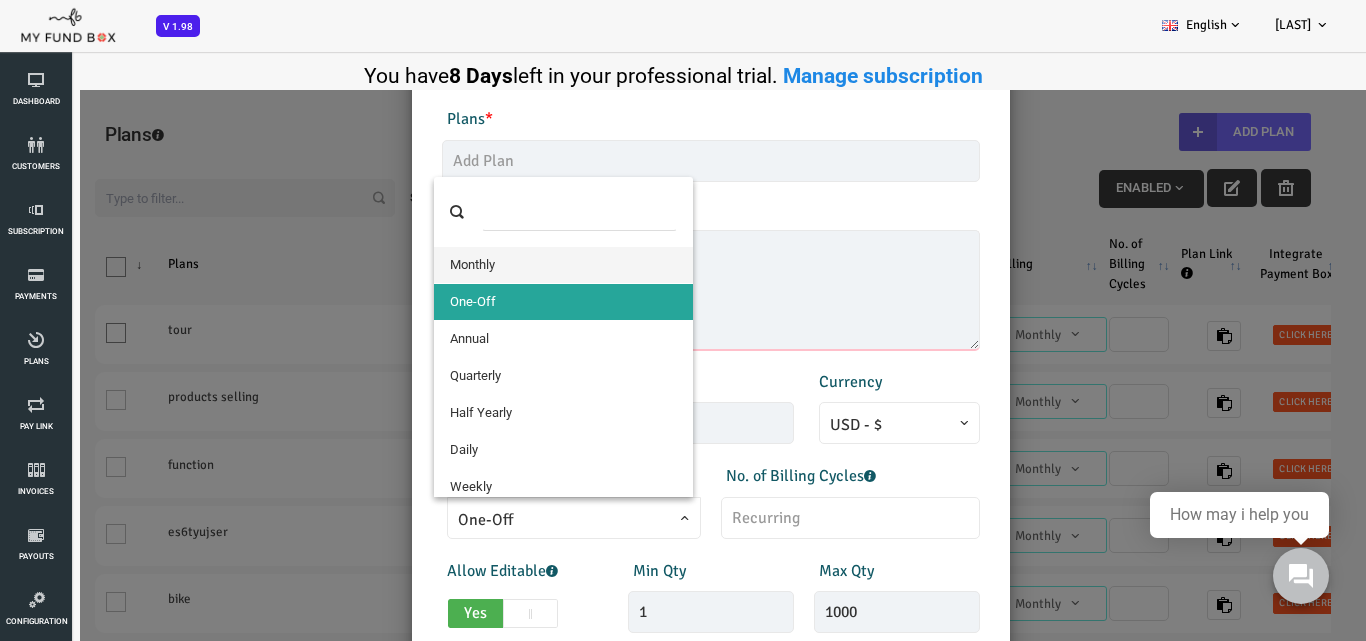 click on "Description 1/255" at bounding box center [656, 273] 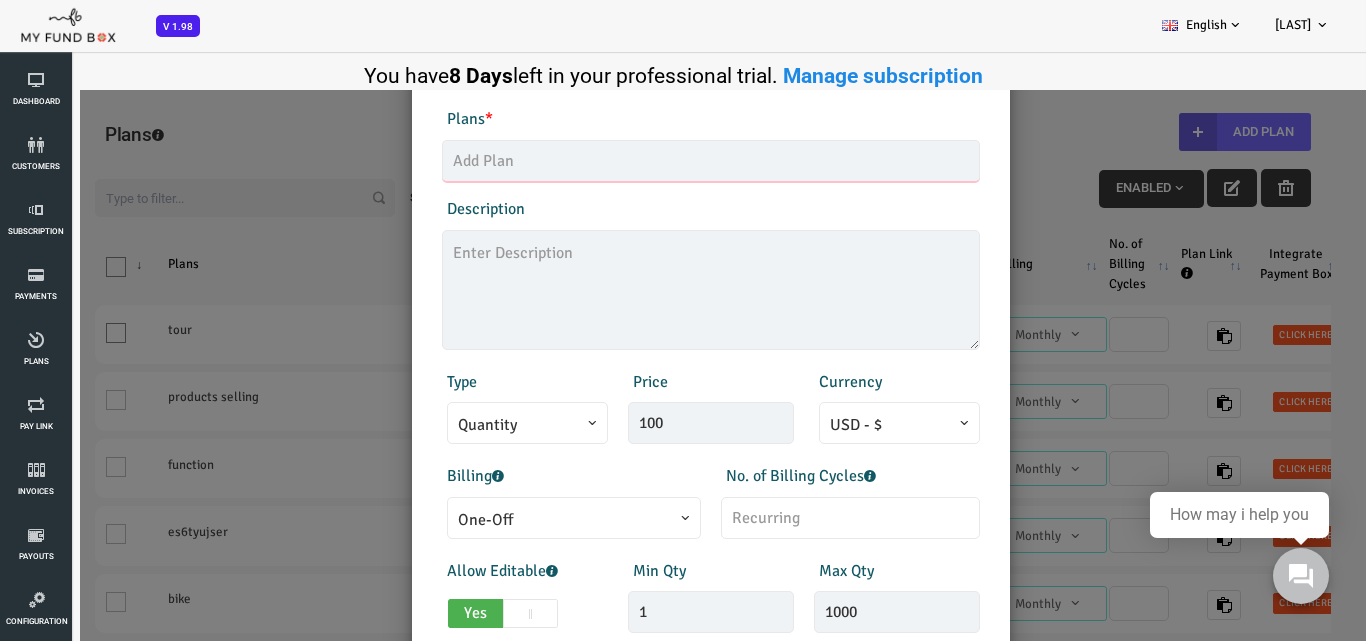 click at bounding box center (656, 161) 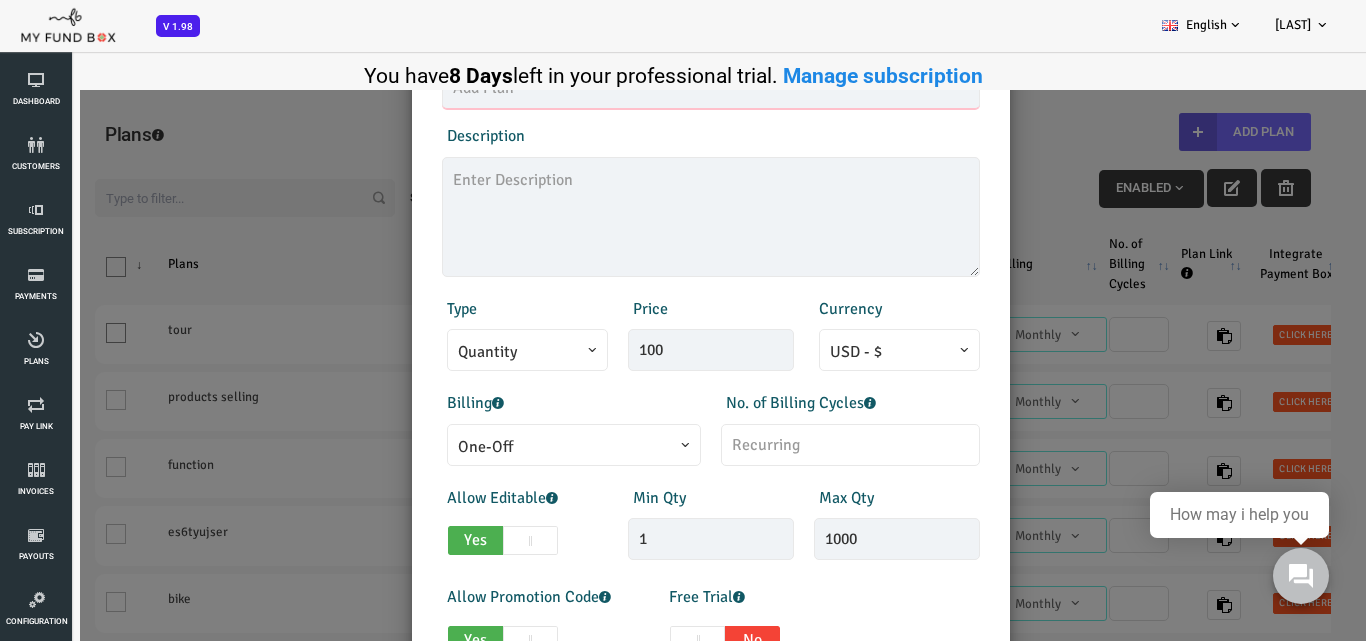 scroll, scrollTop: 100, scrollLeft: 0, axis: vertical 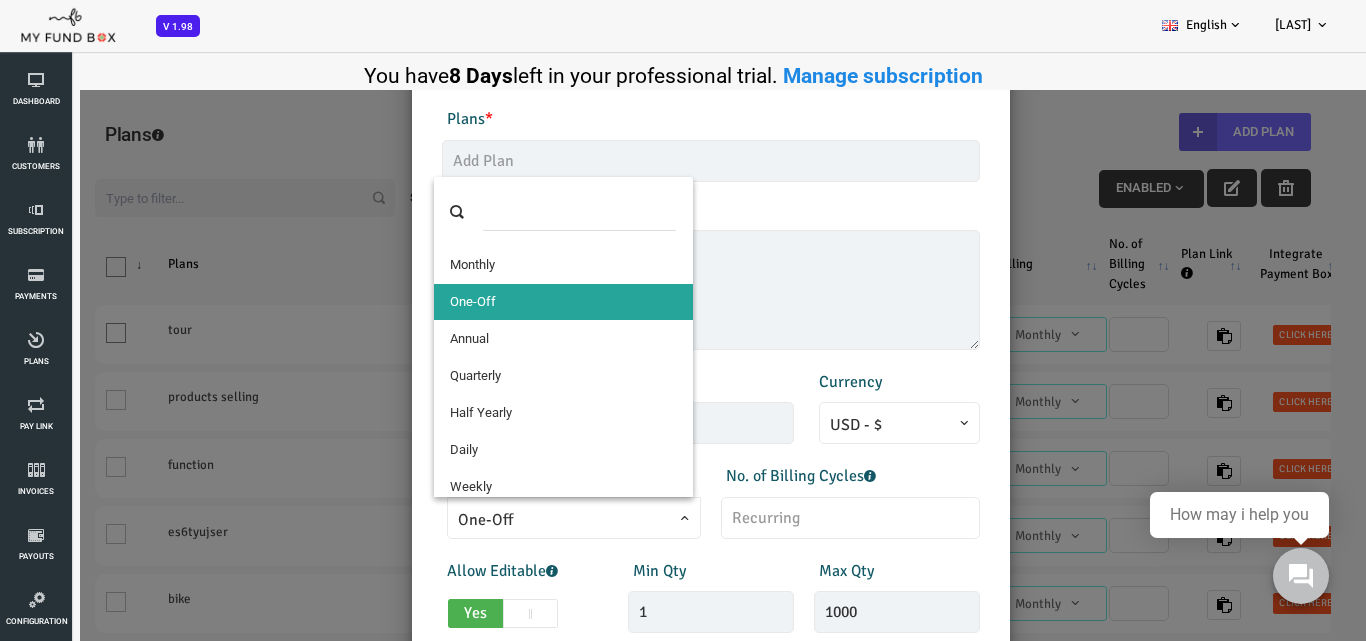 click on "One-Off" at bounding box center [519, 518] 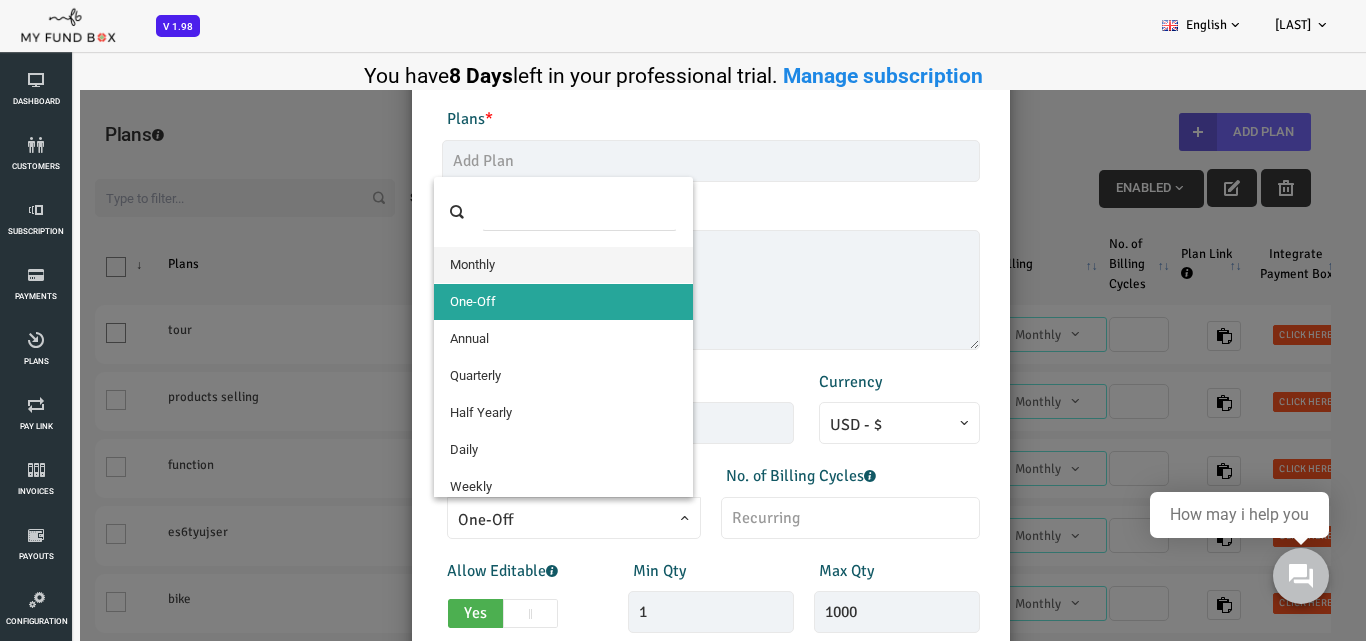 click at bounding box center [524, 212] 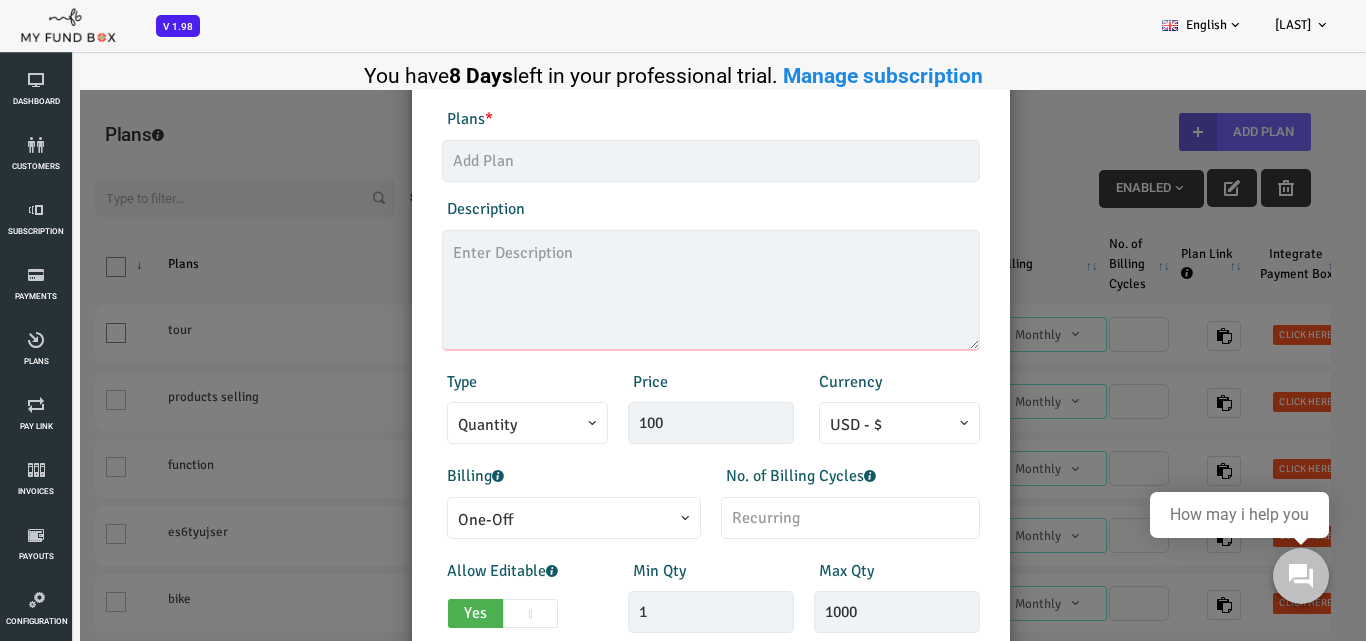click at bounding box center [656, 290] 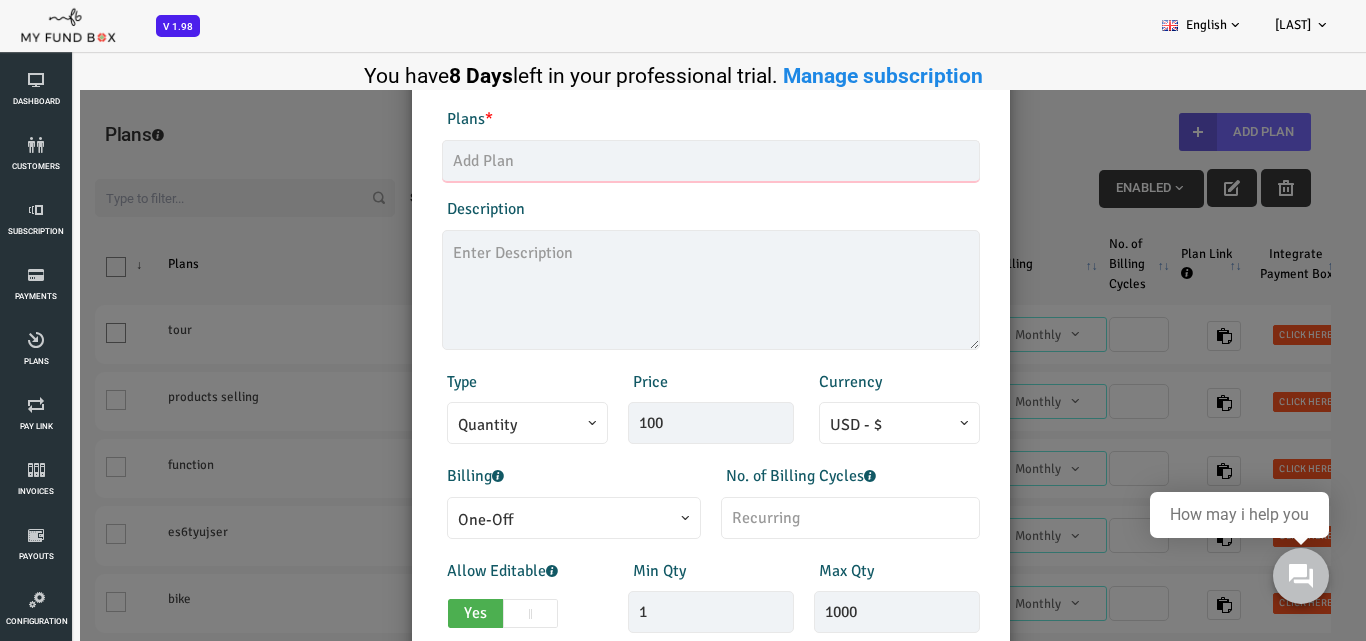 drag, startPoint x: 556, startPoint y: 160, endPoint x: 556, endPoint y: 171, distance: 11 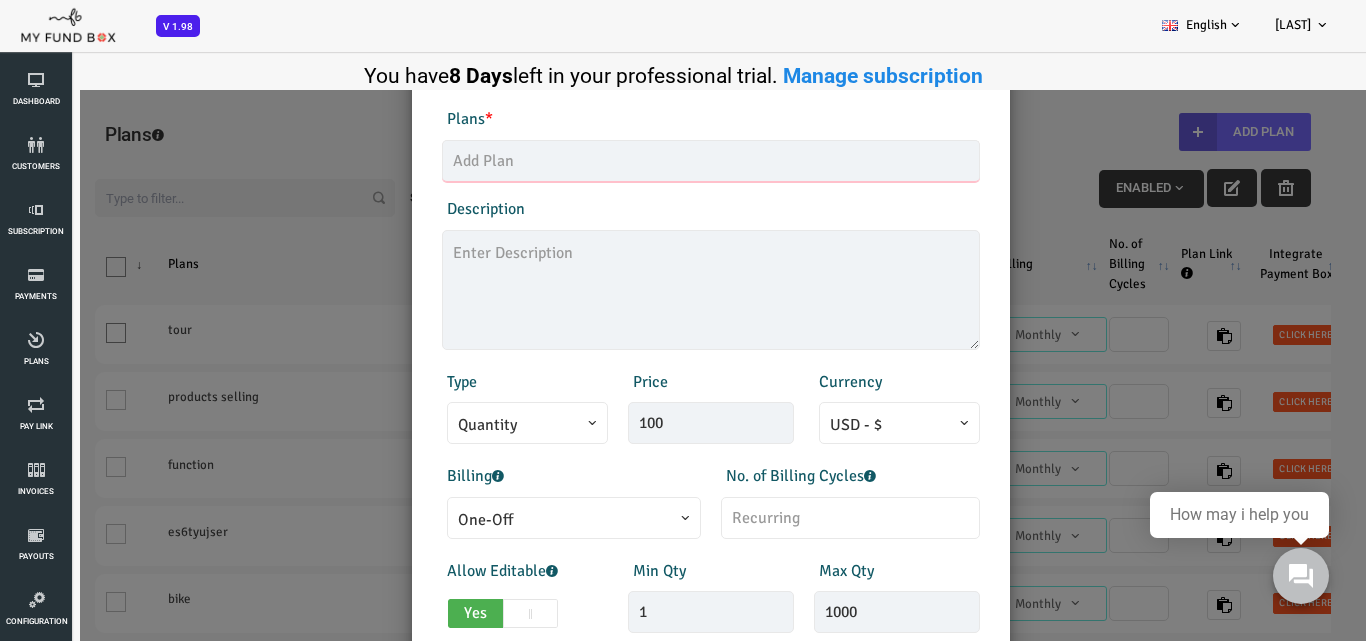 click at bounding box center [656, 161] 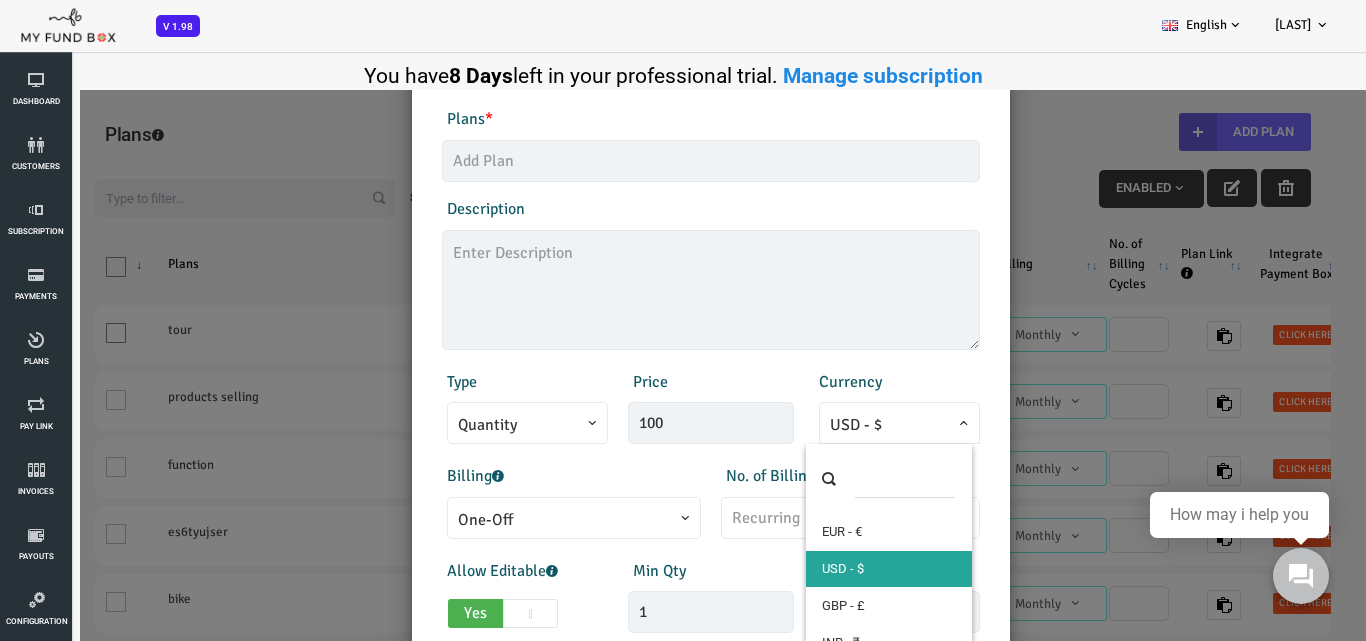 click on "USD - $" at bounding box center (844, 425) 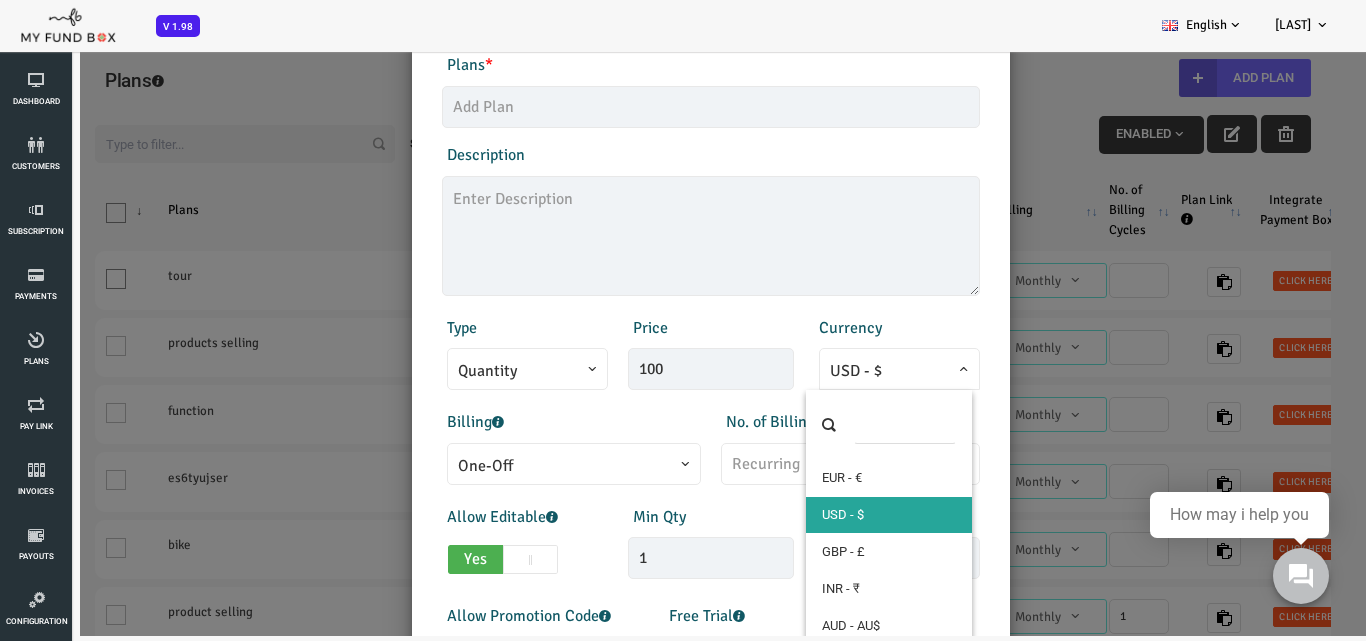 scroll, scrollTop: 55, scrollLeft: 0, axis: vertical 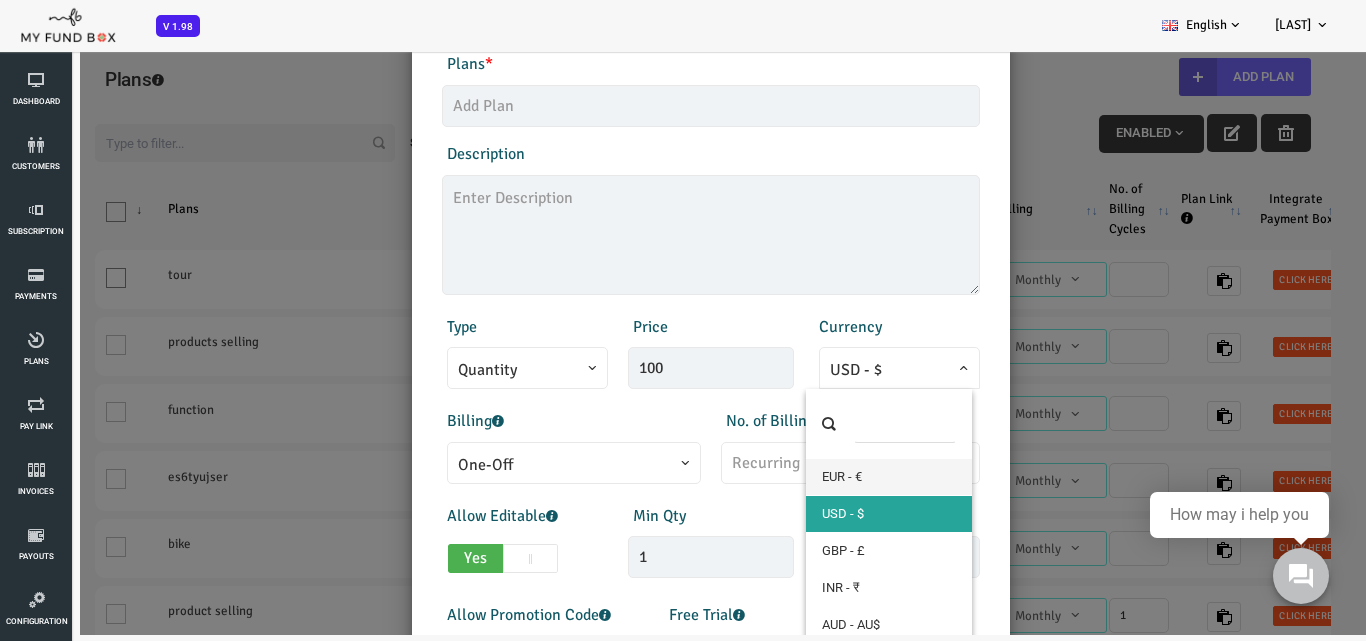 click at bounding box center [850, 424] 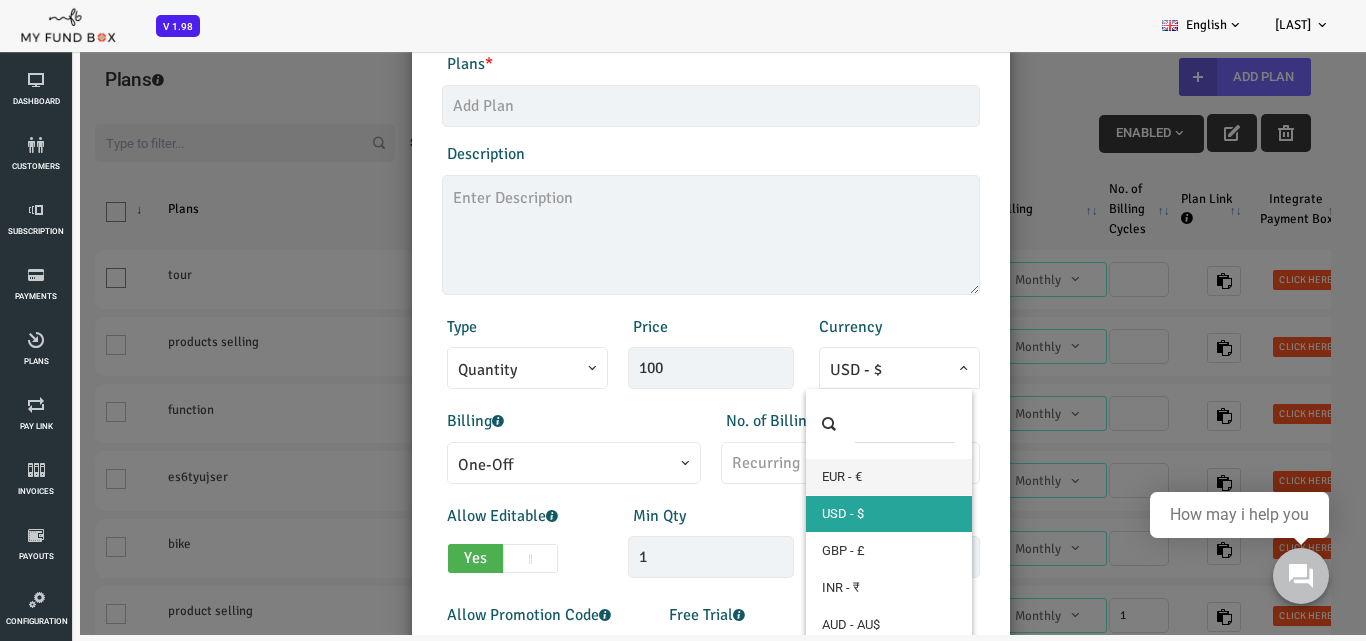 click at bounding box center (850, 424) 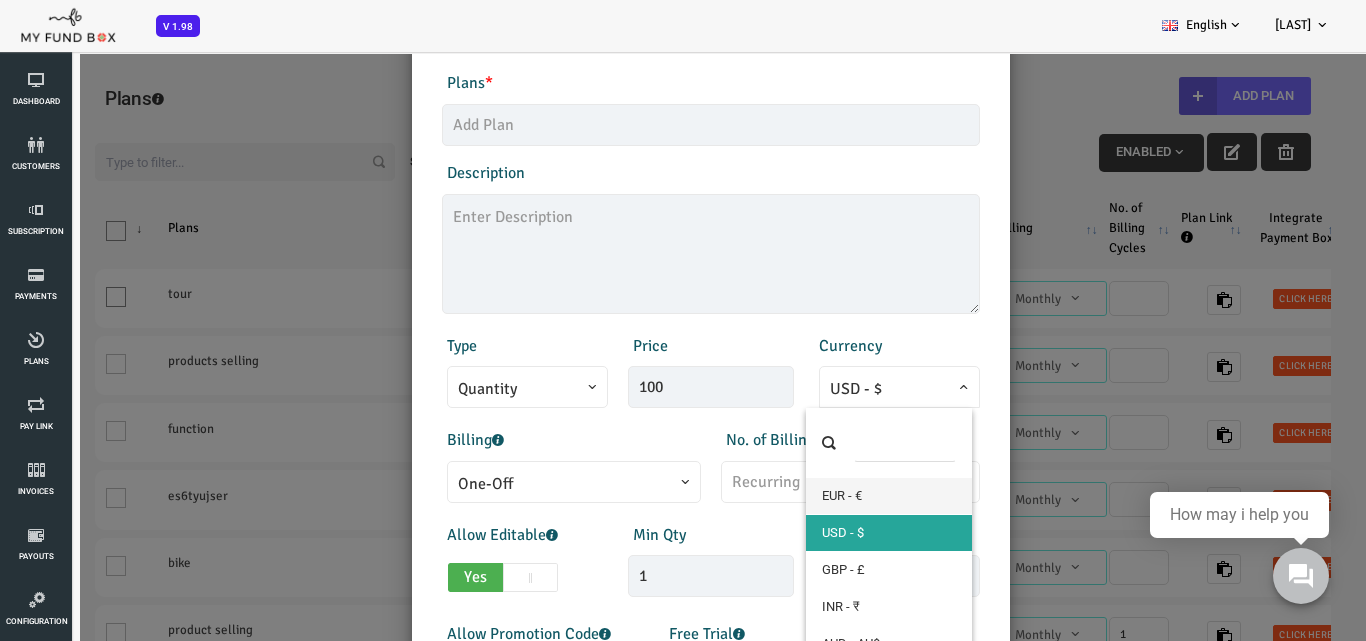 scroll, scrollTop: 55, scrollLeft: 0, axis: vertical 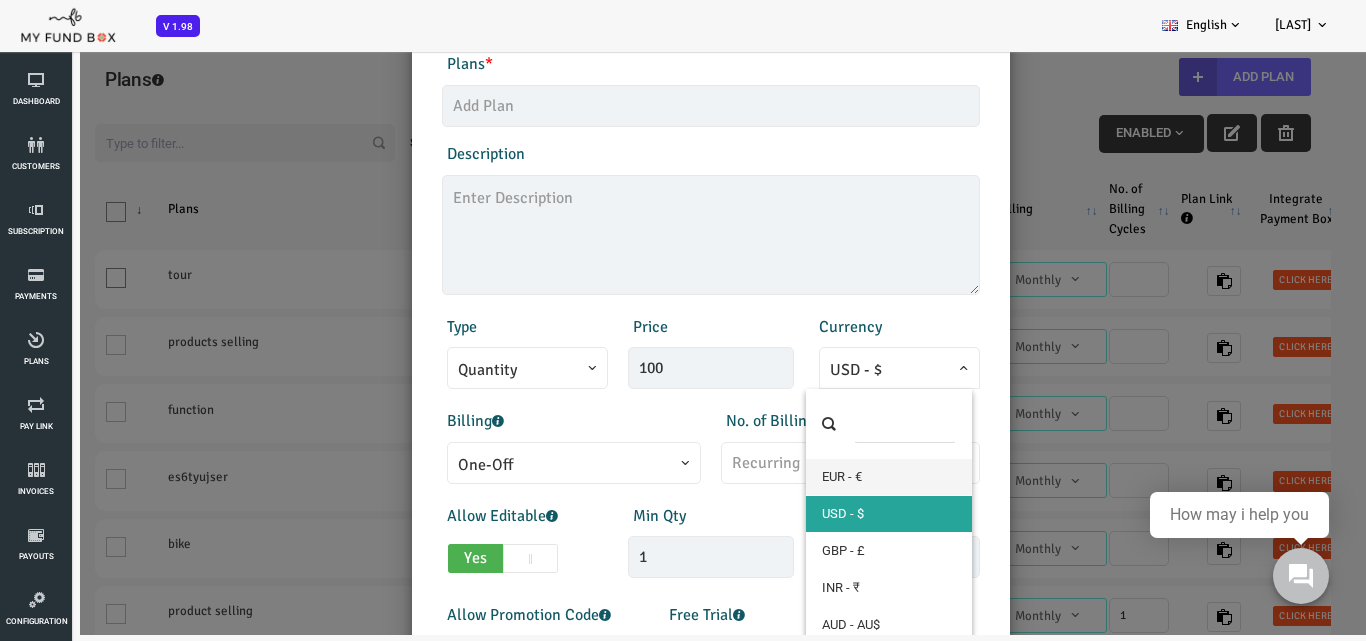 click on "One-Off" at bounding box center (519, 465) 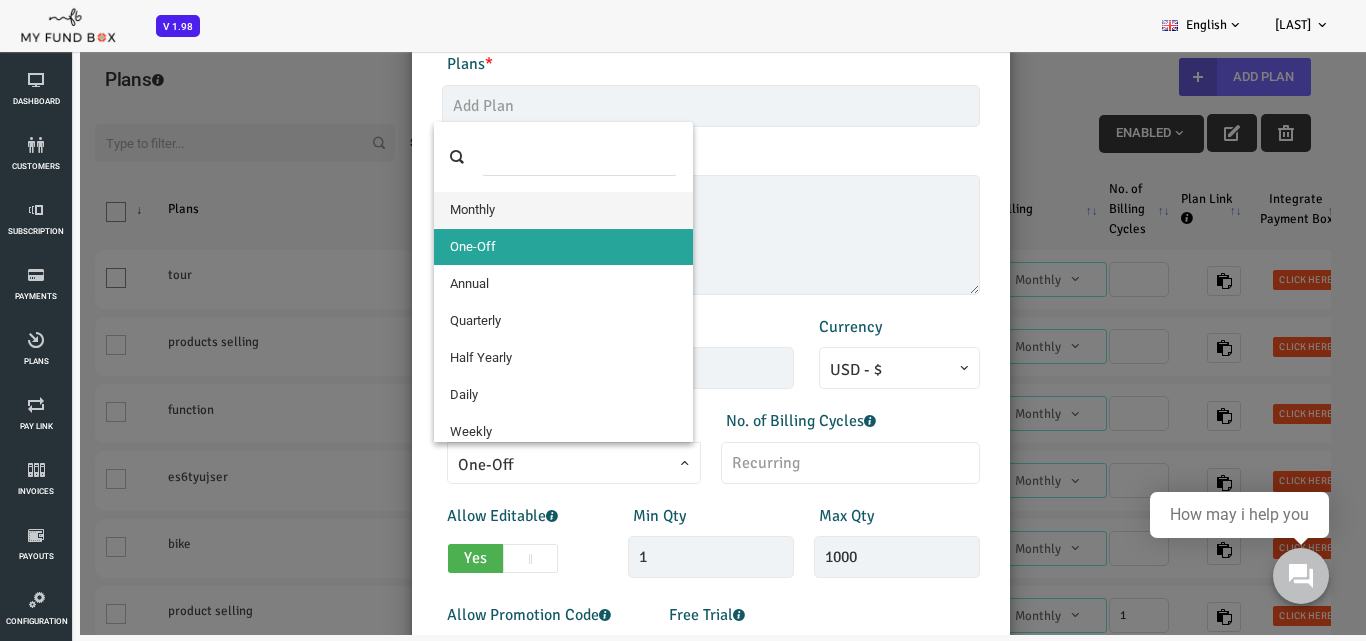 drag, startPoint x: 505, startPoint y: 138, endPoint x: 498, endPoint y: 178, distance: 40.60788 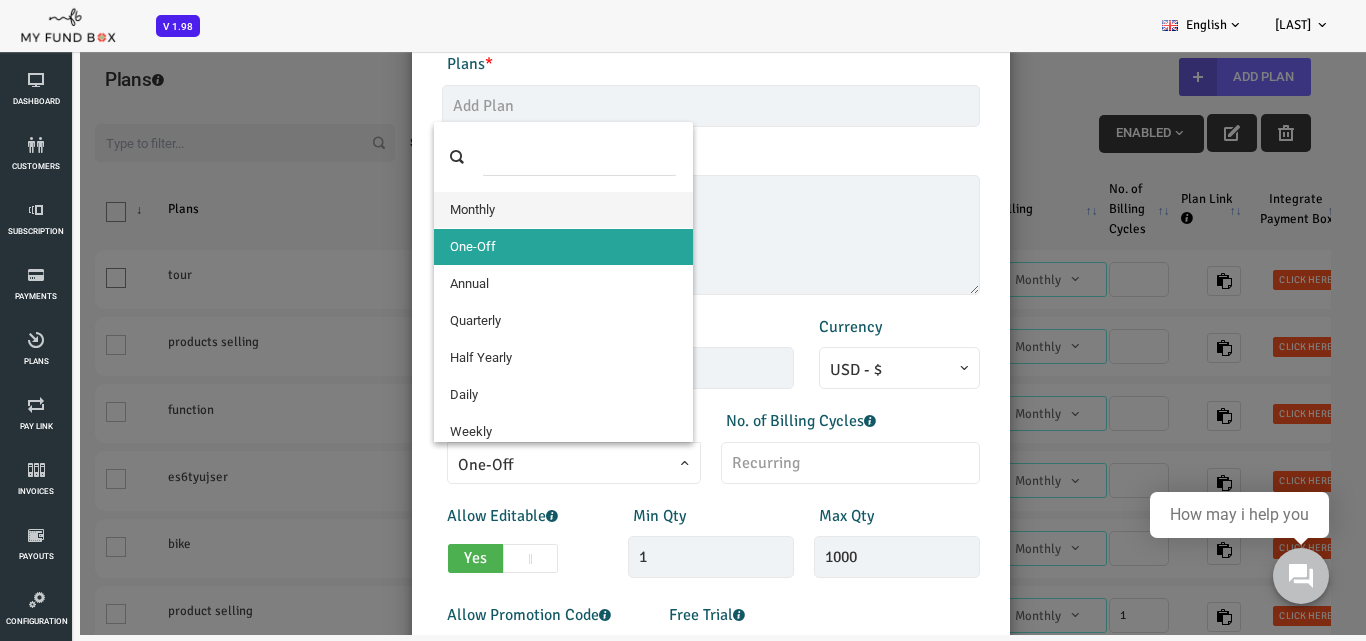 click at bounding box center [508, 157] 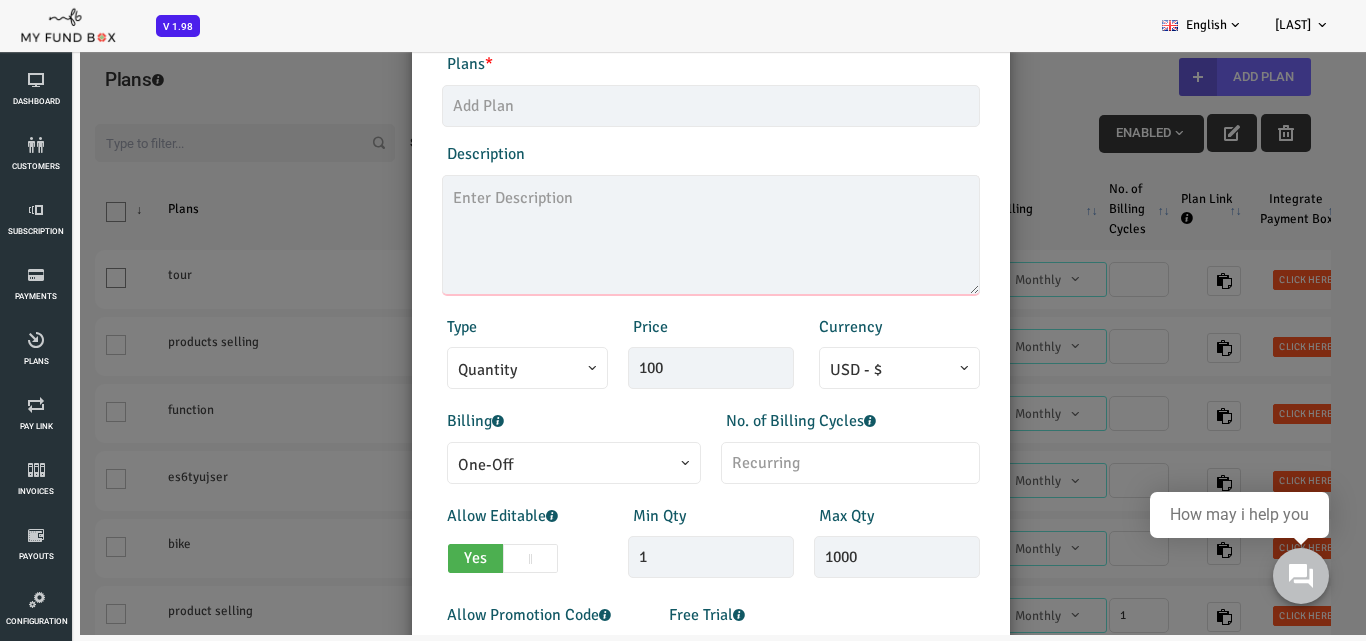 click at bounding box center (656, 235) 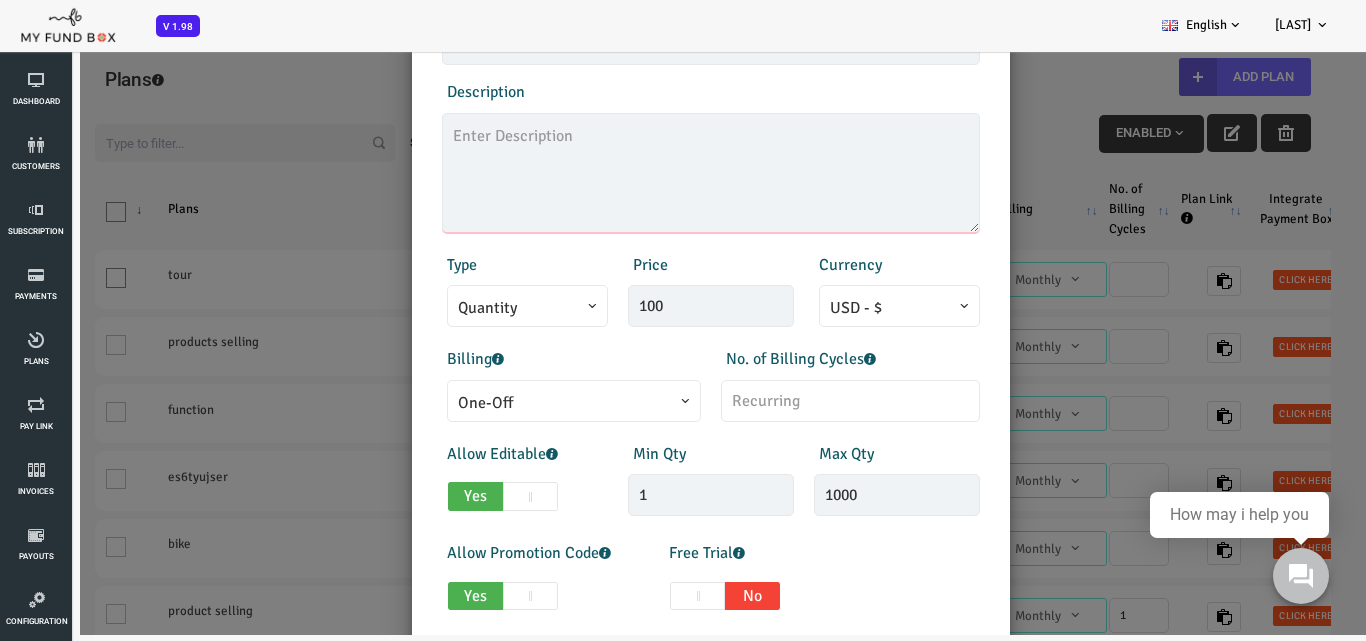 scroll, scrollTop: 383, scrollLeft: 0, axis: vertical 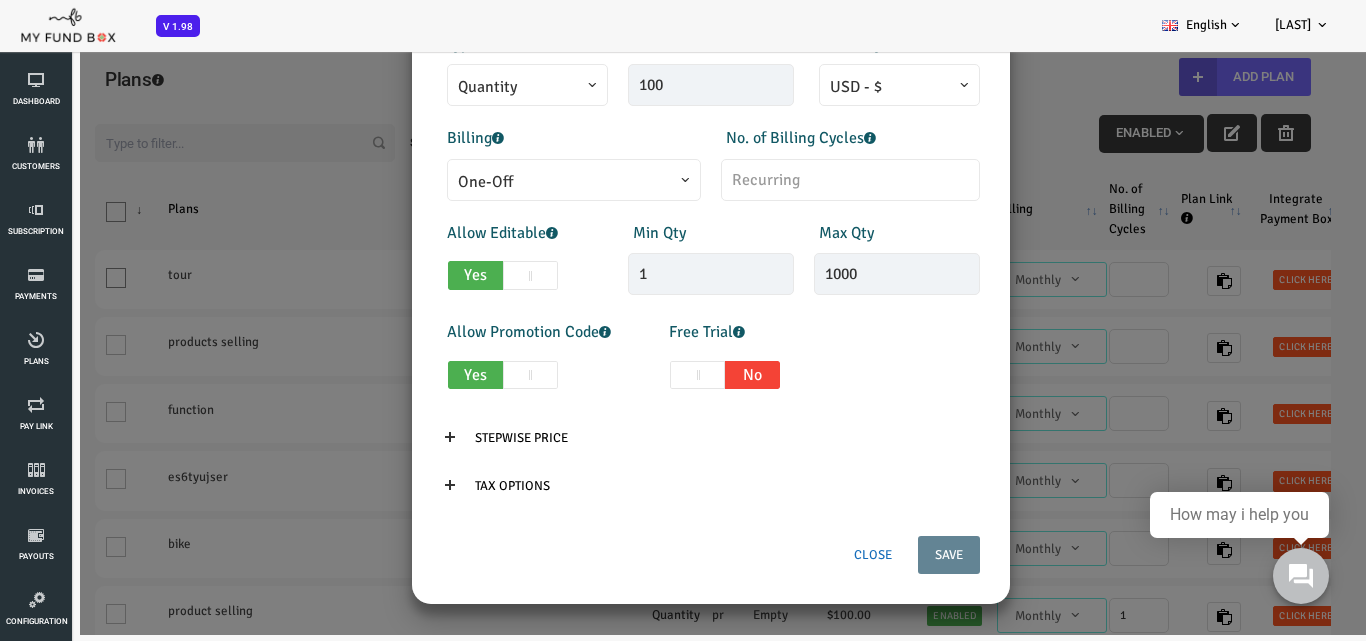 click on "Close" at bounding box center (818, 555) 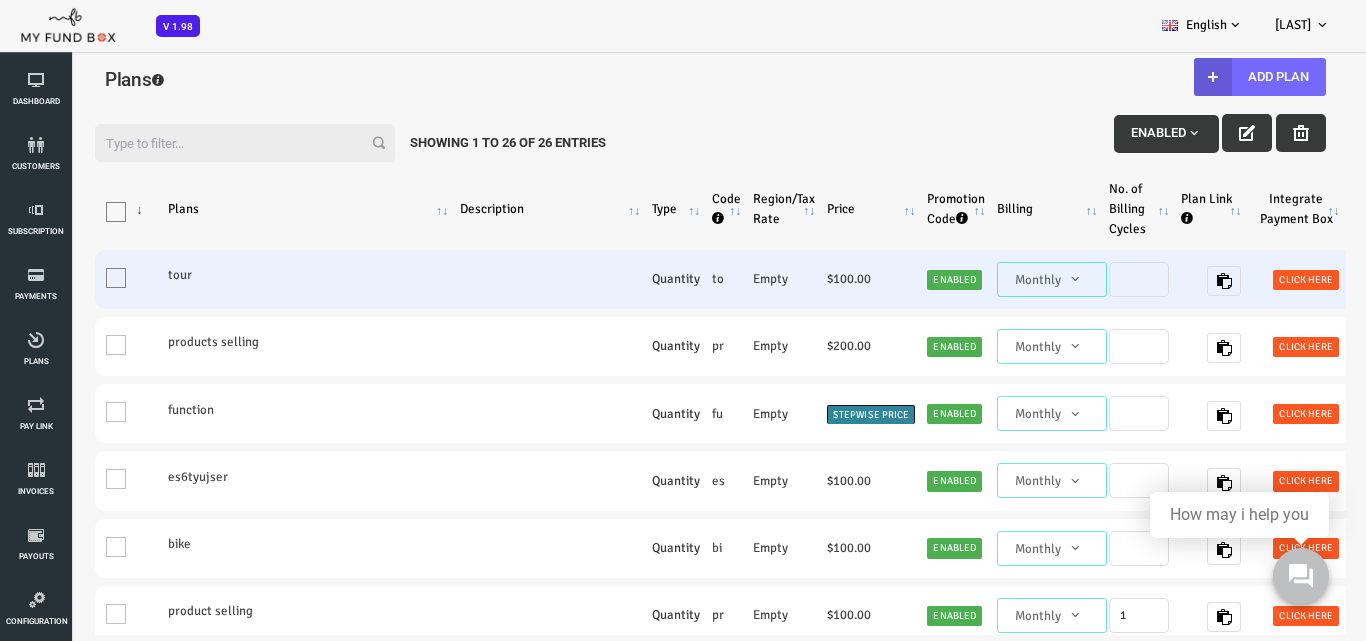 click at bounding box center [950, 290] 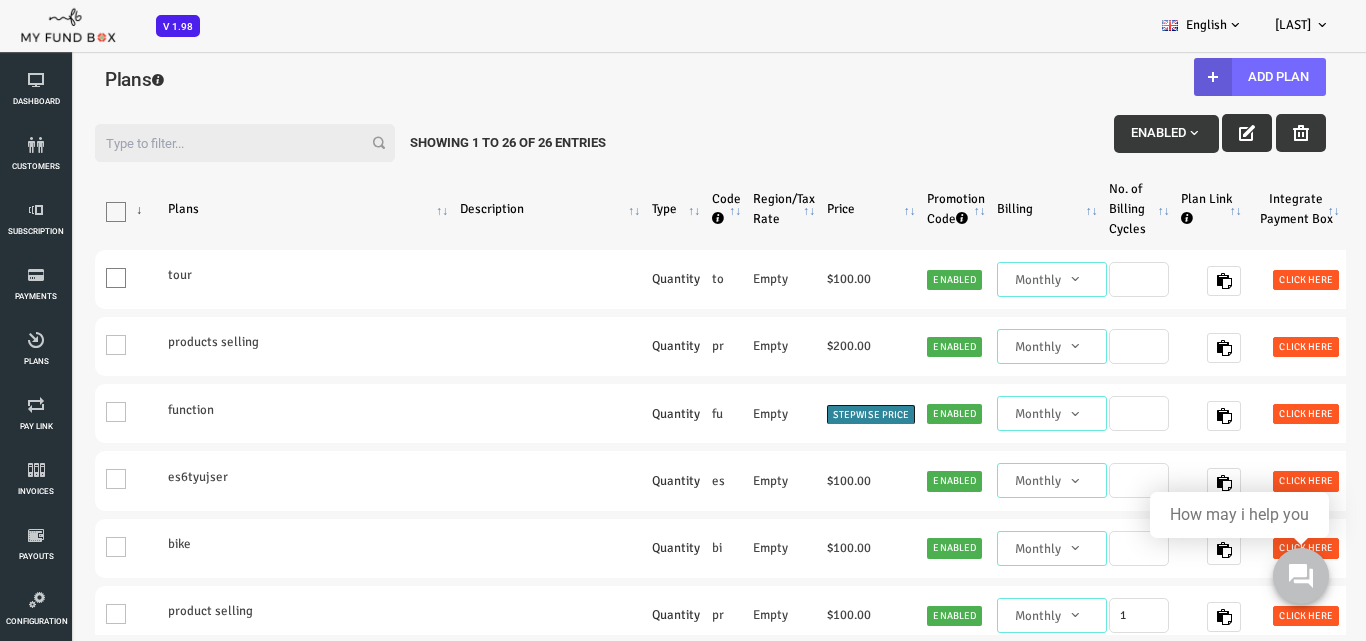 click at bounding box center [1192, 133] 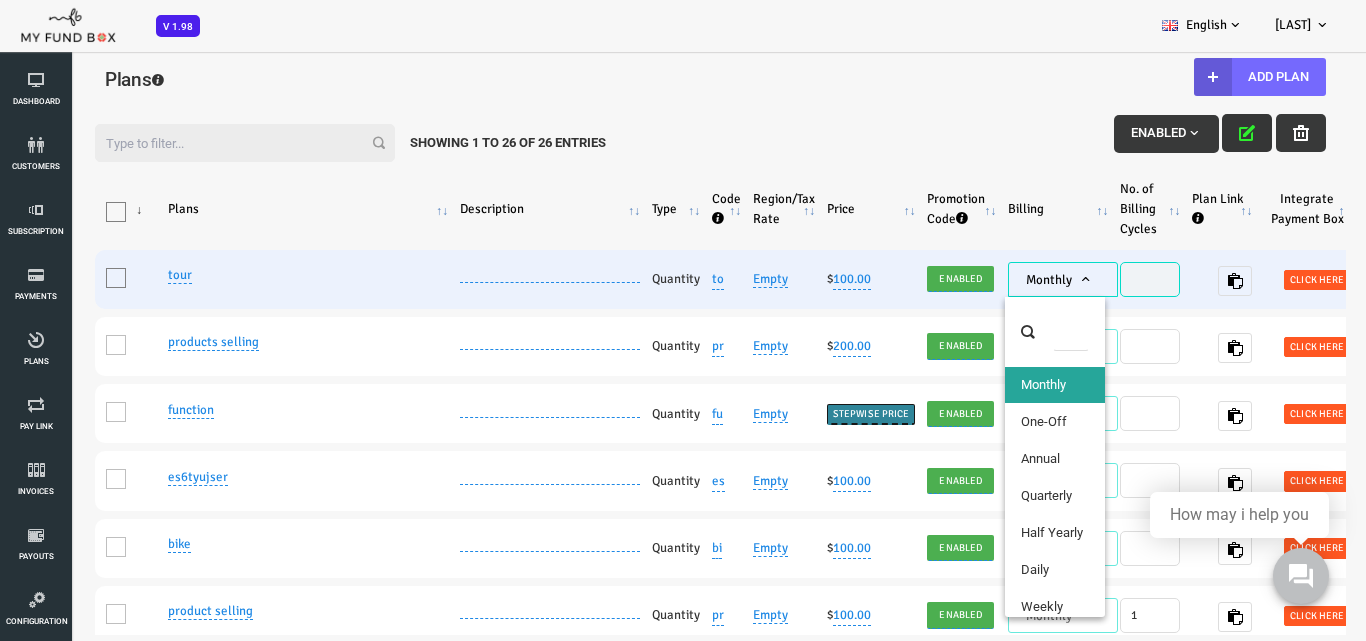 click on "Monthly" at bounding box center (1008, 279) 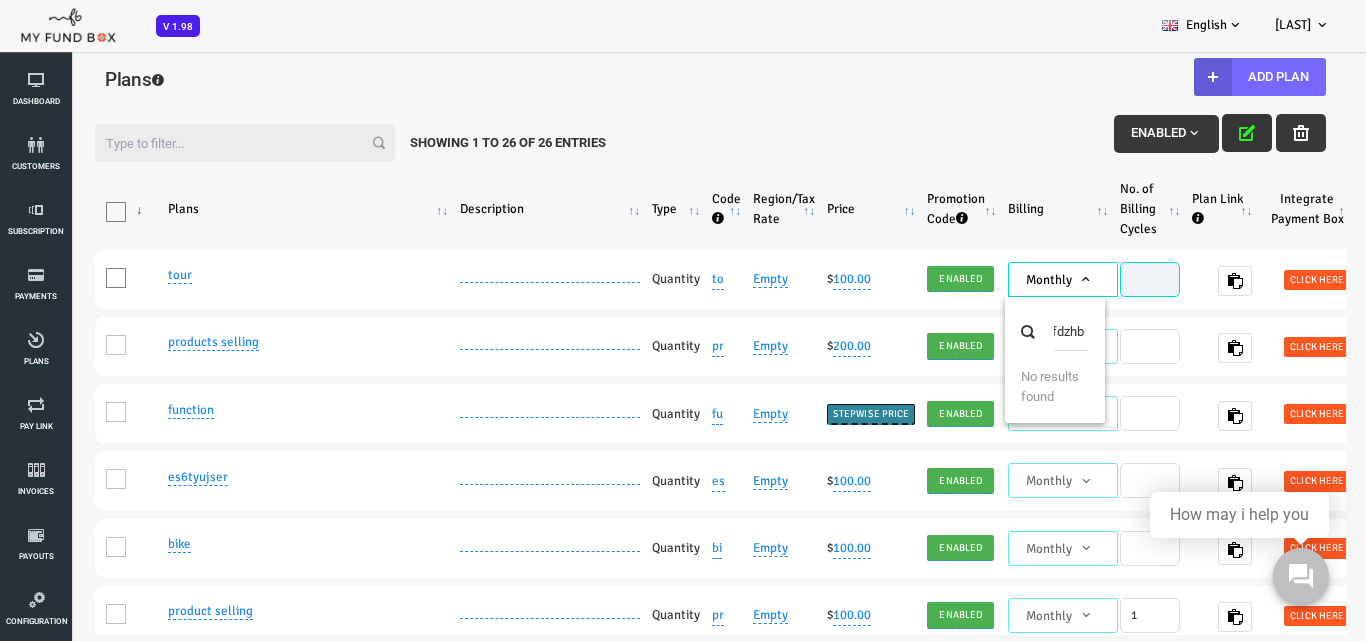 scroll, scrollTop: 0, scrollLeft: 3, axis: horizontal 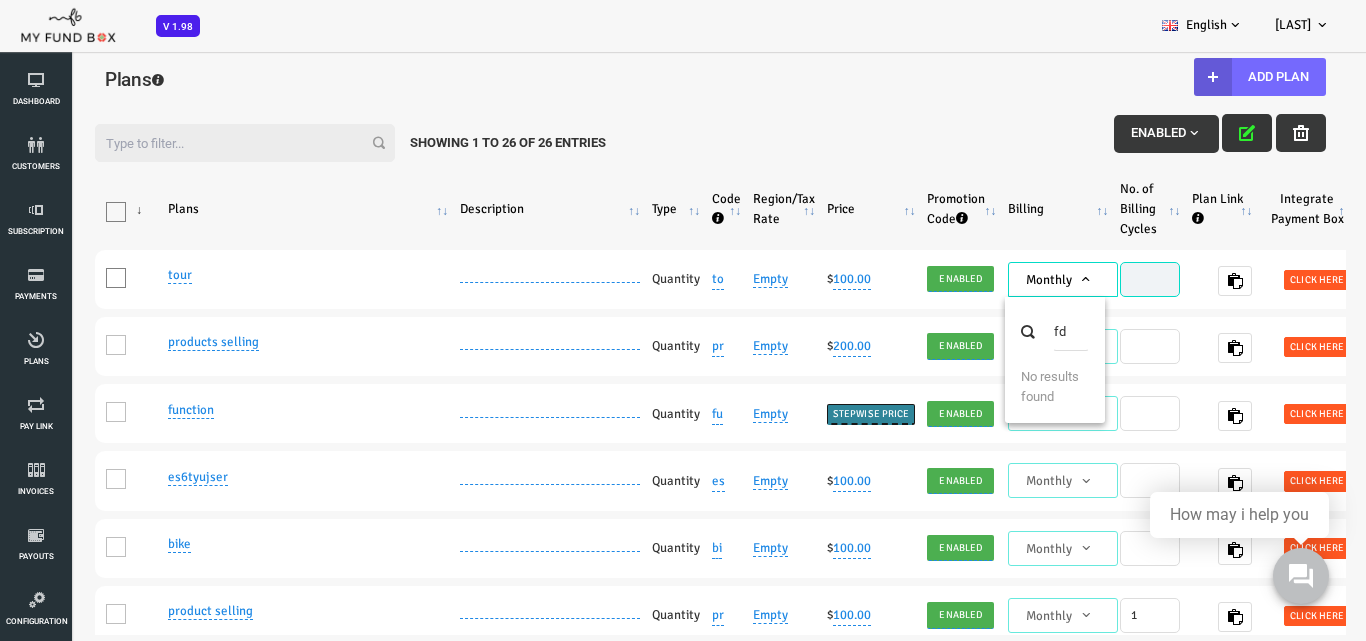 type on "f" 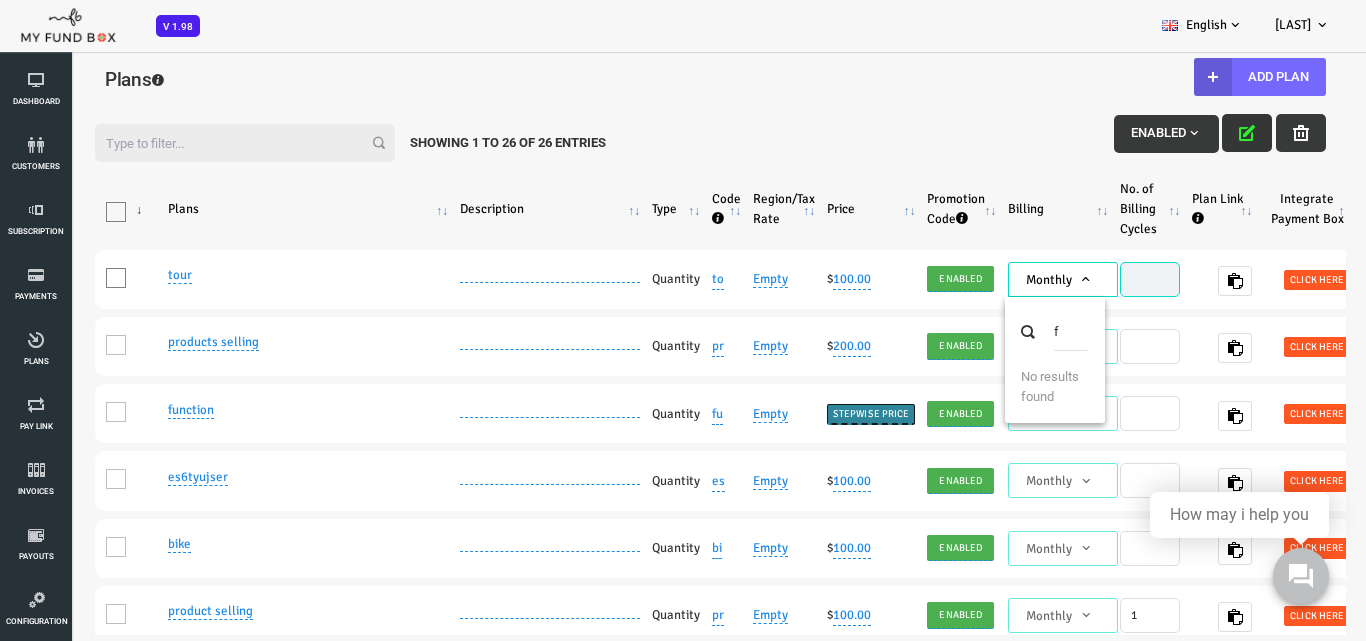 type 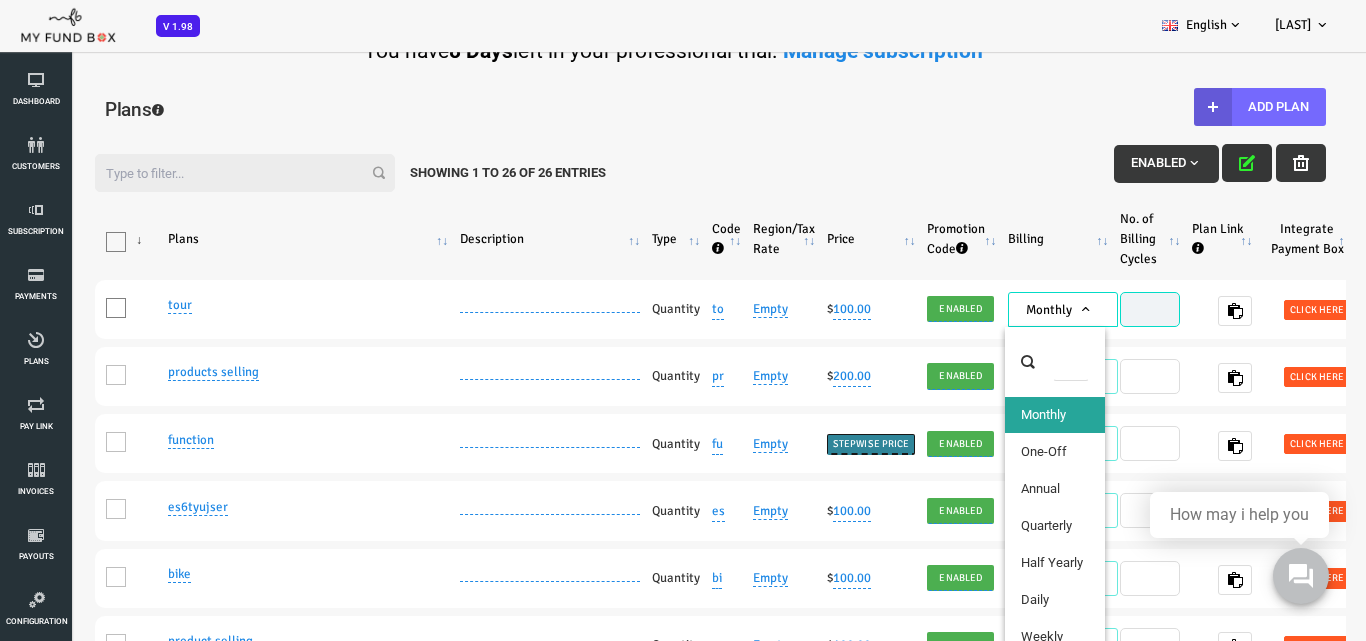 scroll, scrollTop: 0, scrollLeft: 0, axis: both 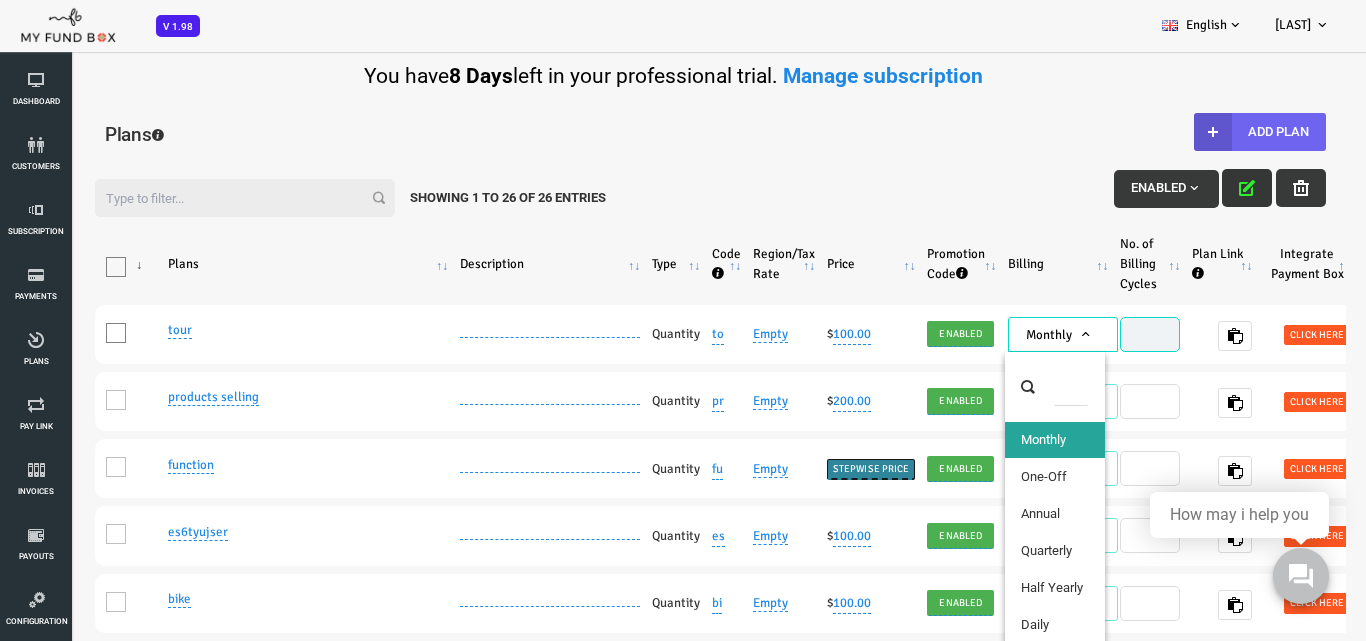 click on "Add Plan" at bounding box center [1205, 132] 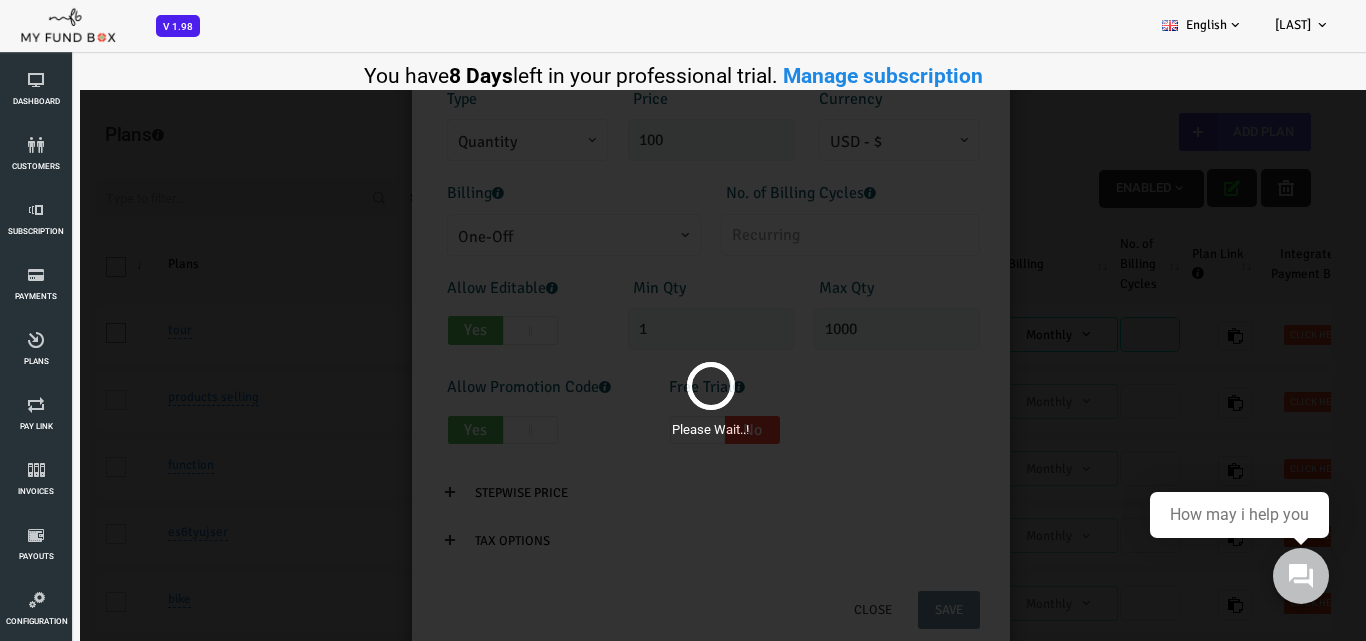 scroll, scrollTop: 0, scrollLeft: 0, axis: both 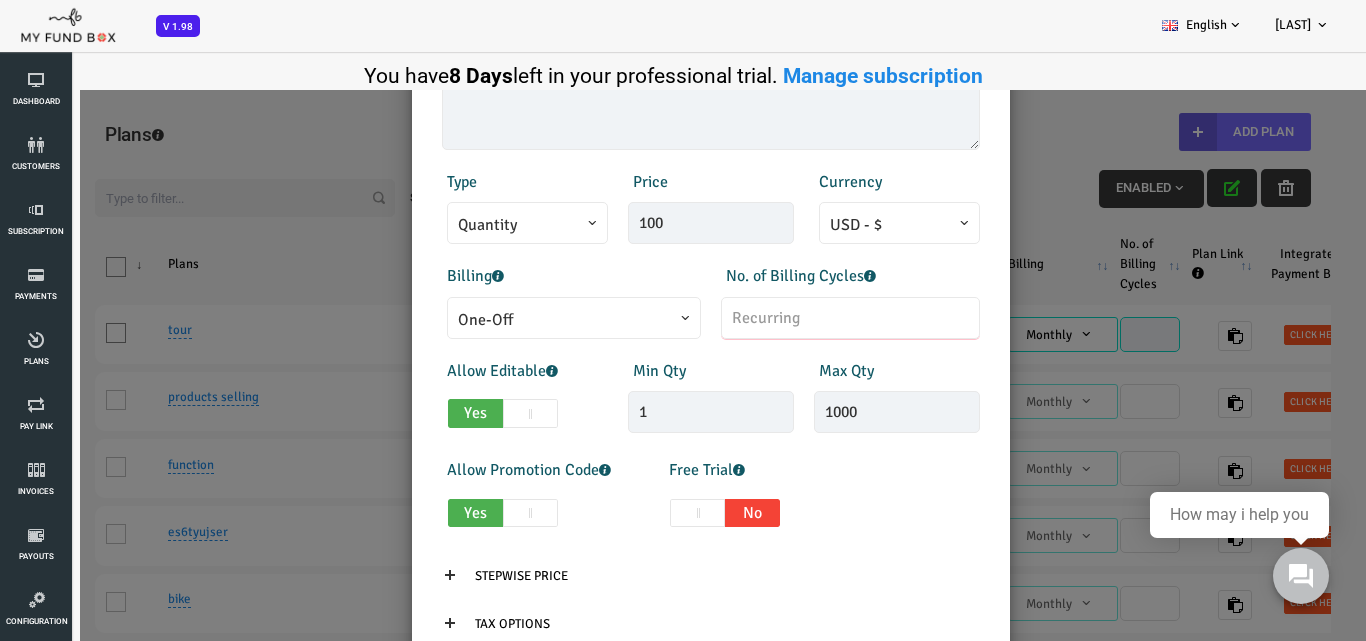 click at bounding box center [795, 318] 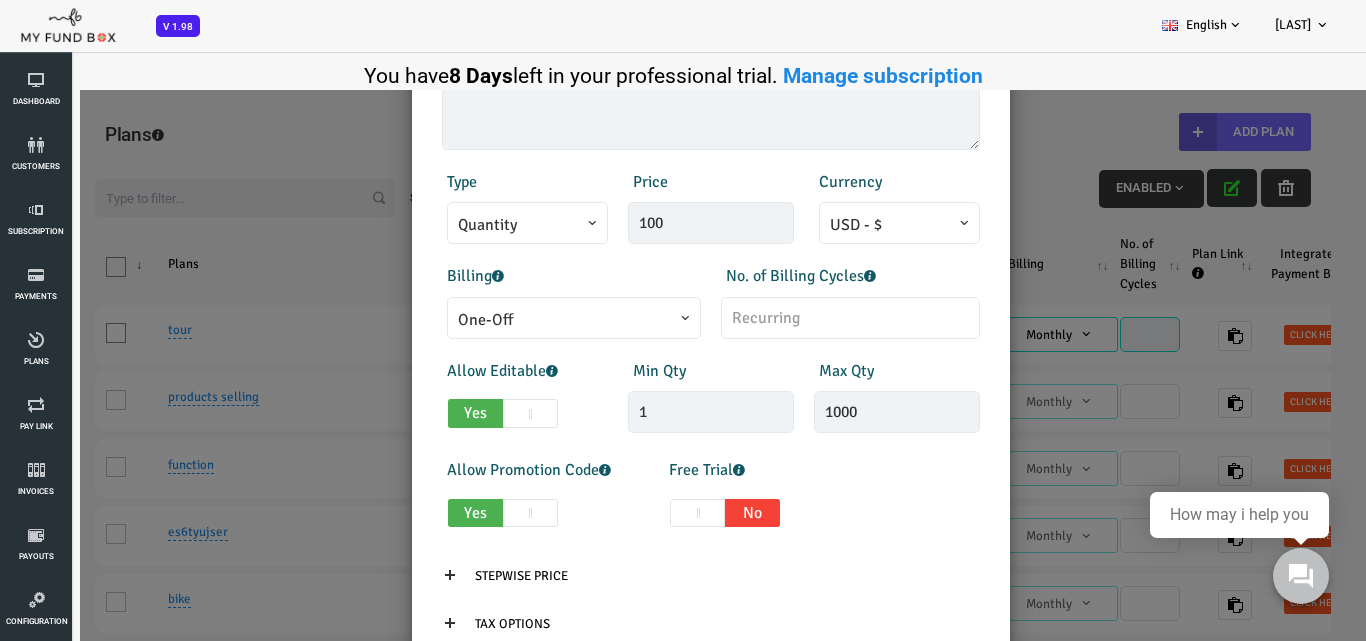 click on "One-Off" at bounding box center [519, 320] 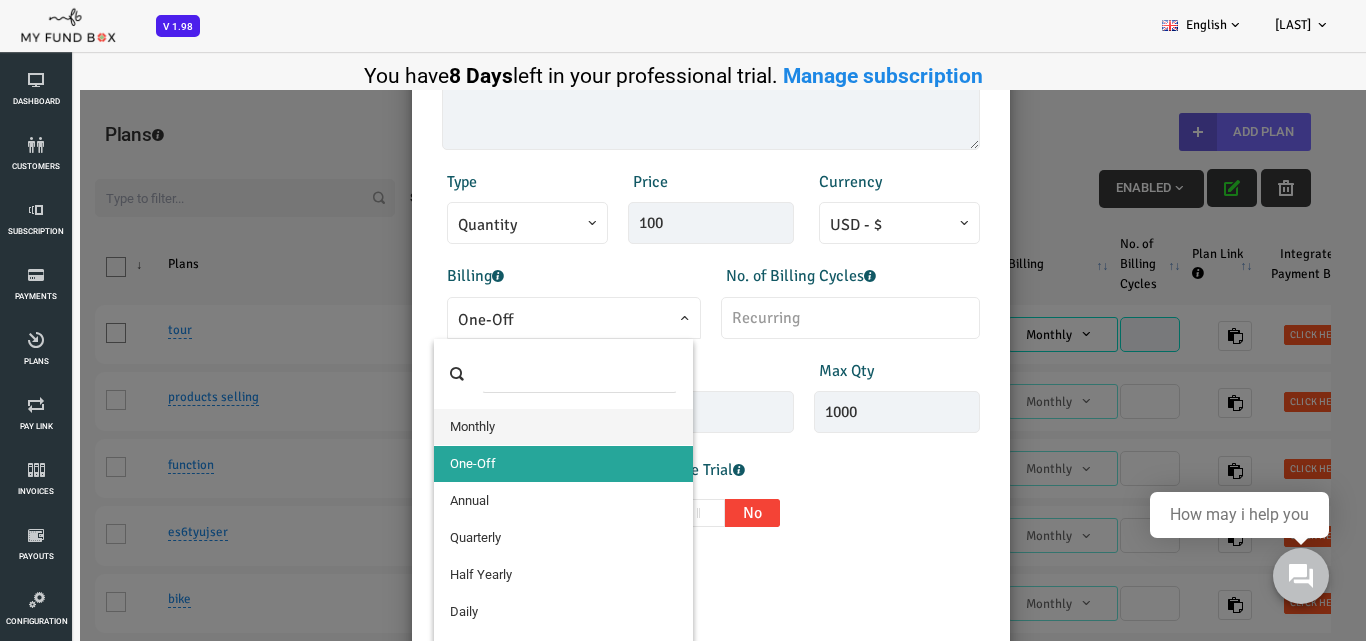 select on "3" 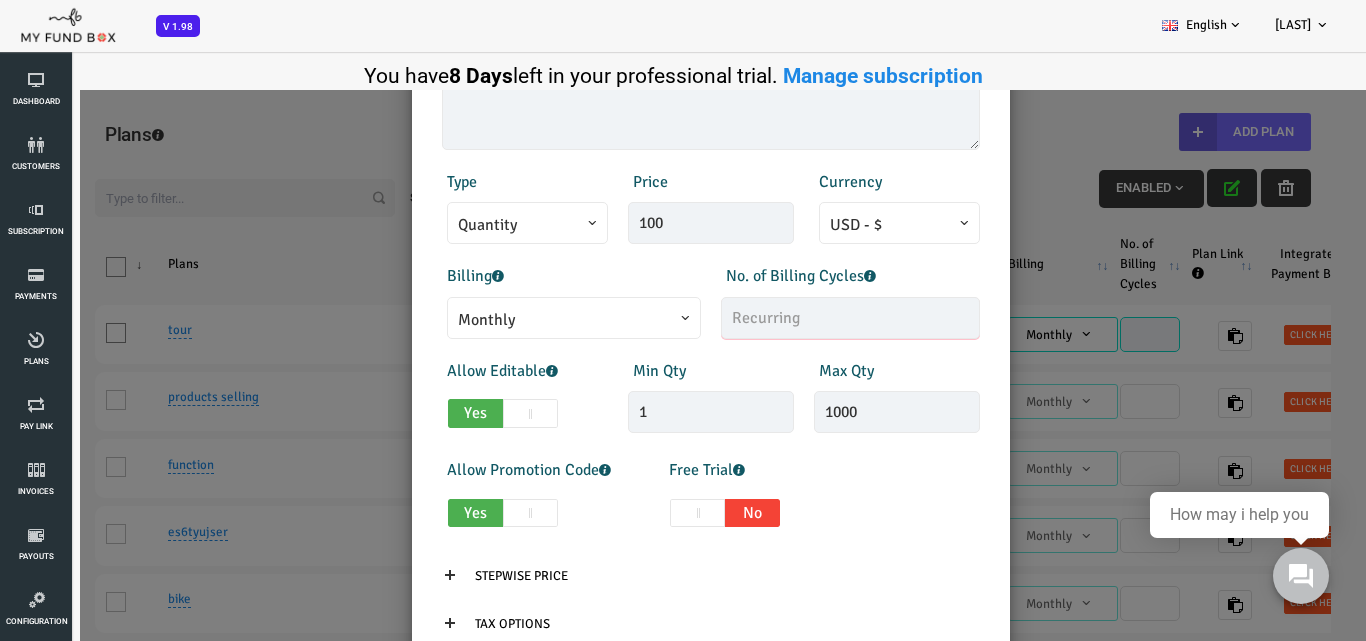 click at bounding box center (795, 318) 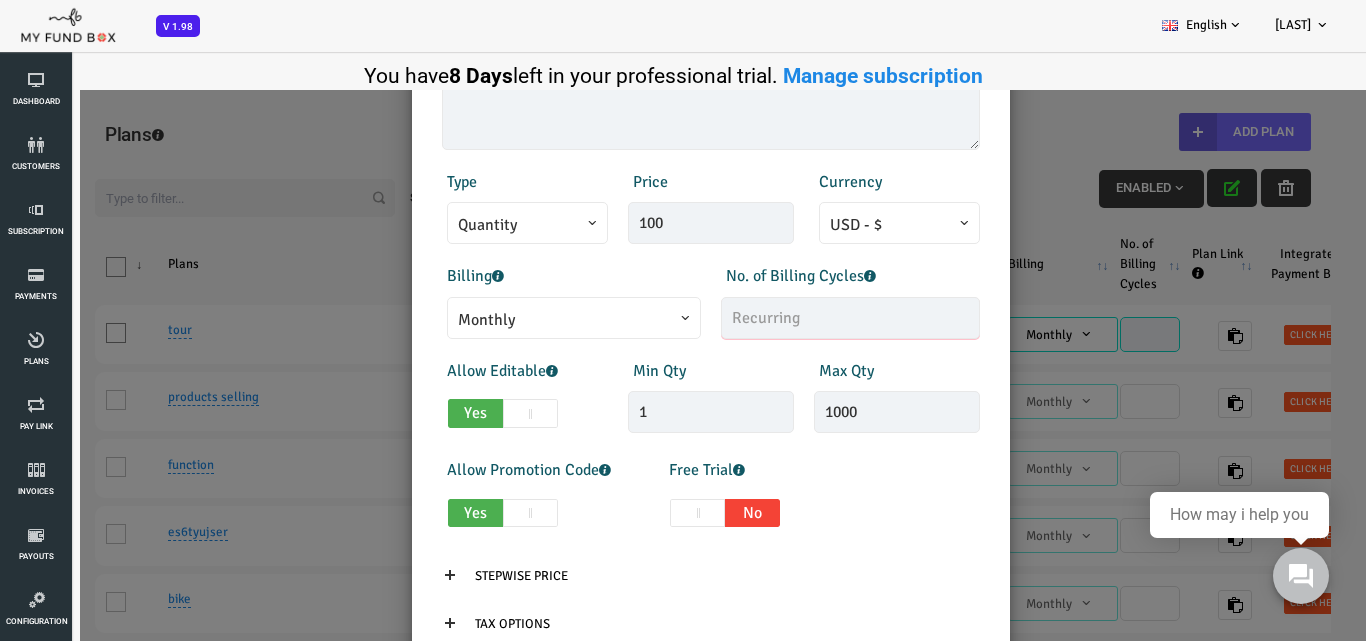 type on "1" 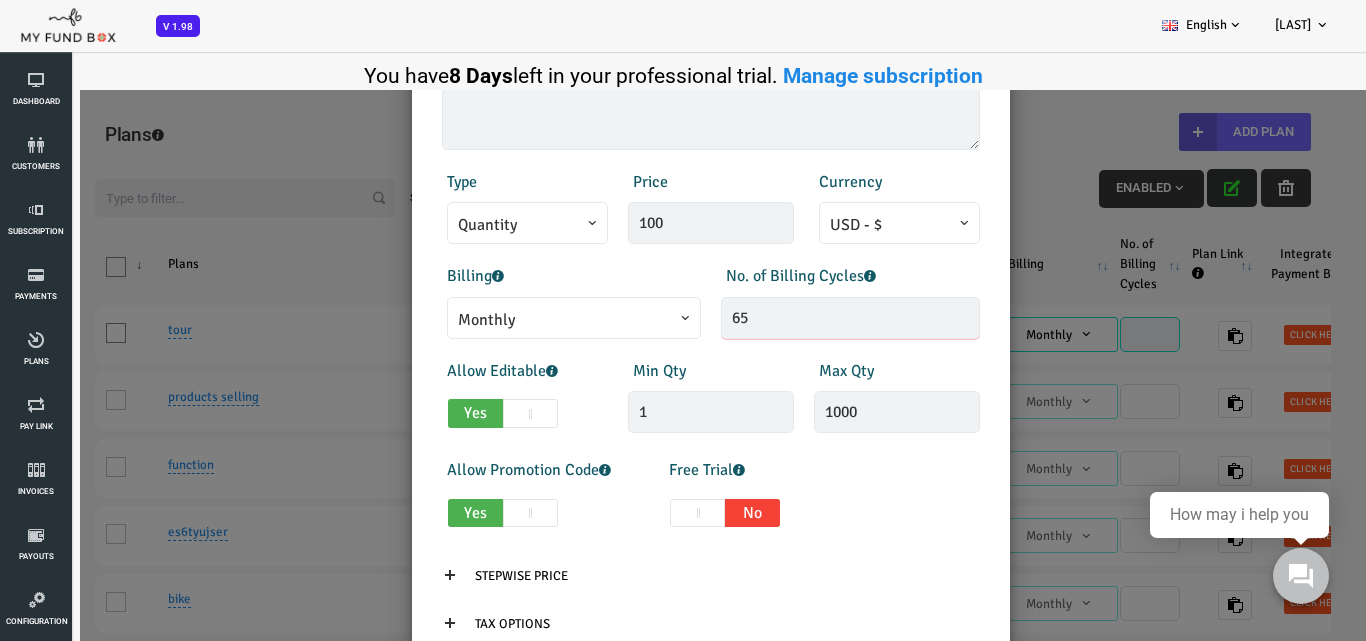 type on "6" 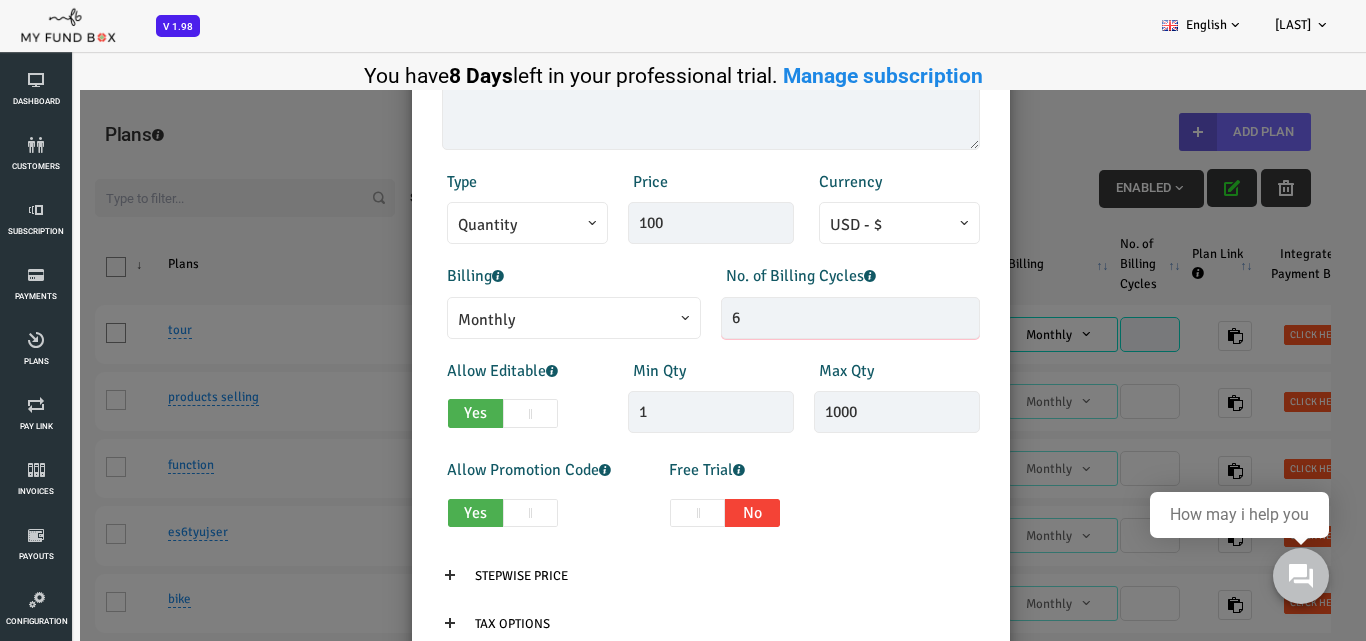 type 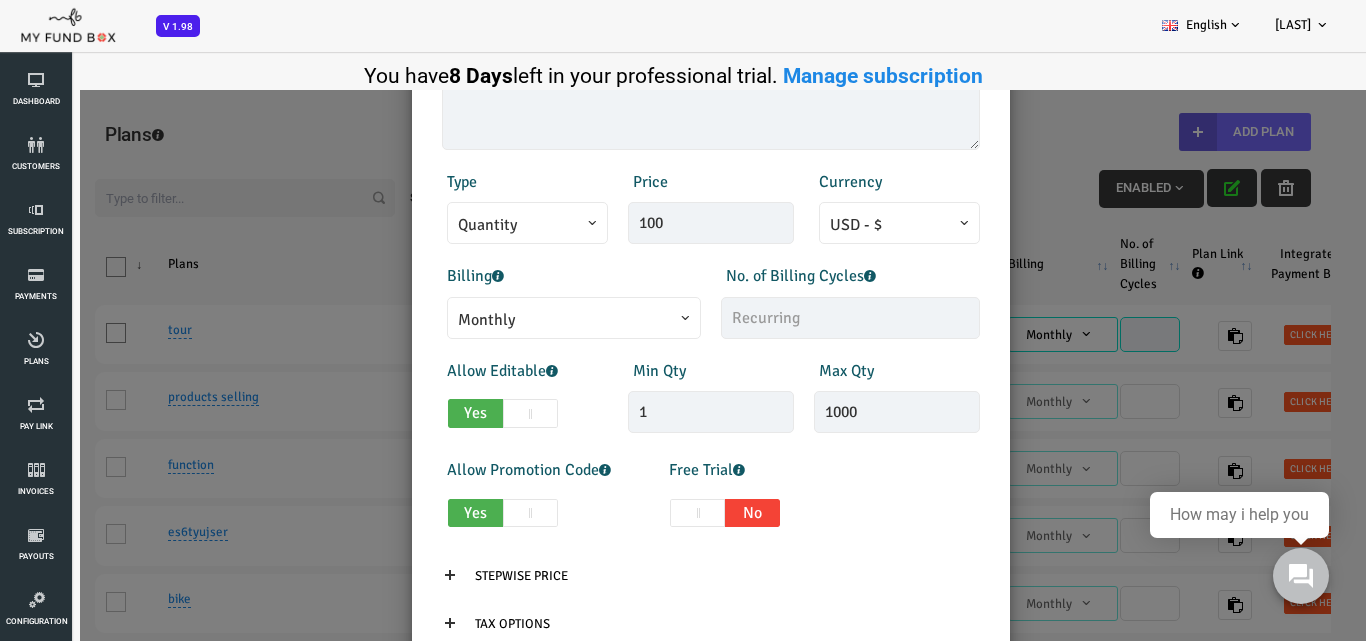 click on "Monthly" at bounding box center (519, 318) 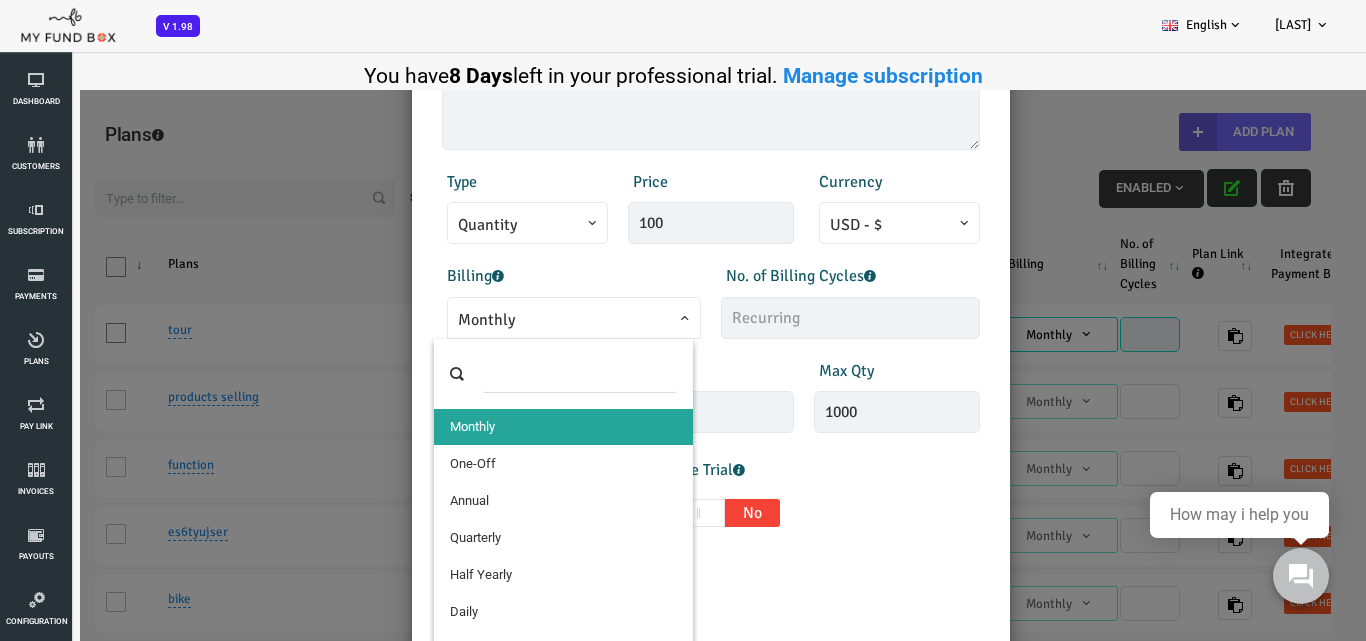 click on "Monthly" at bounding box center [519, 320] 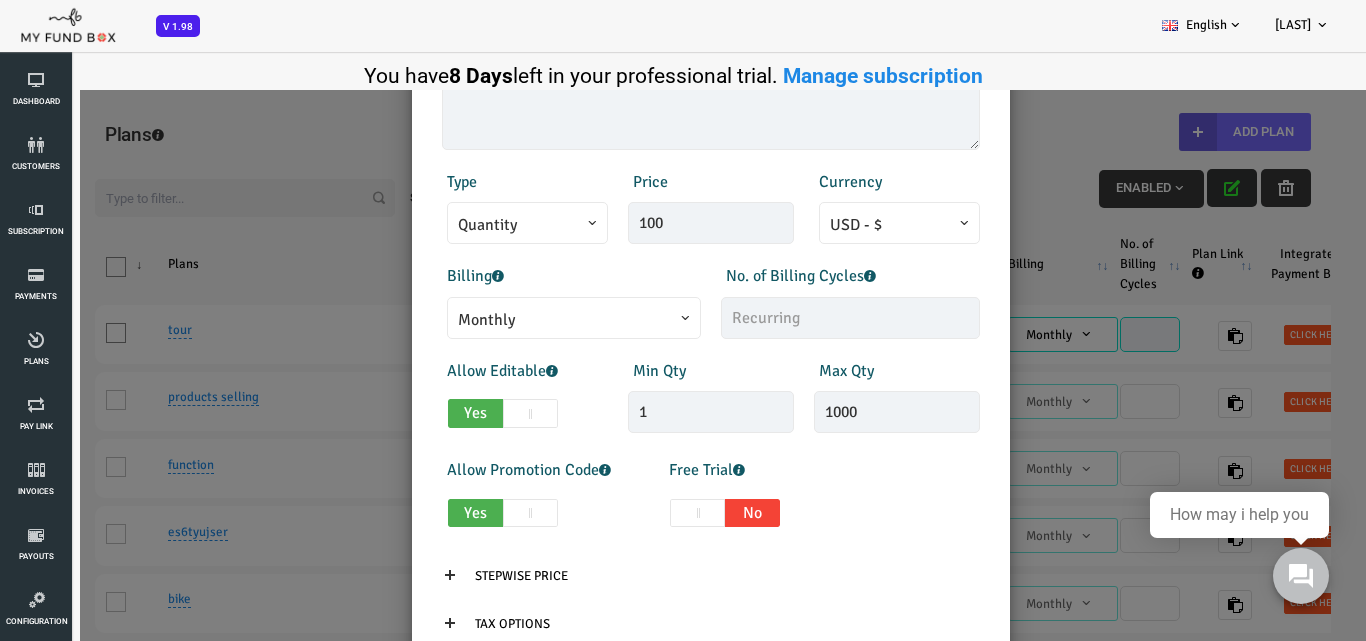 click on "Monthly" at bounding box center [519, 320] 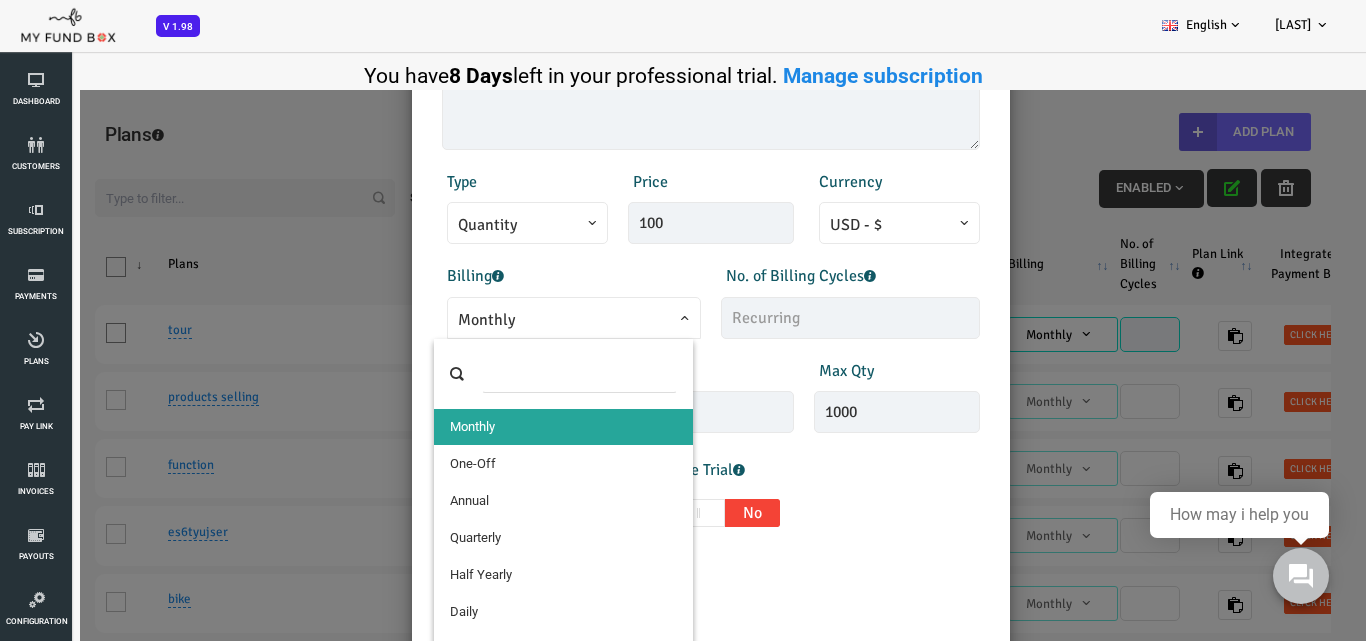 click on "Monthly" at bounding box center [519, 320] 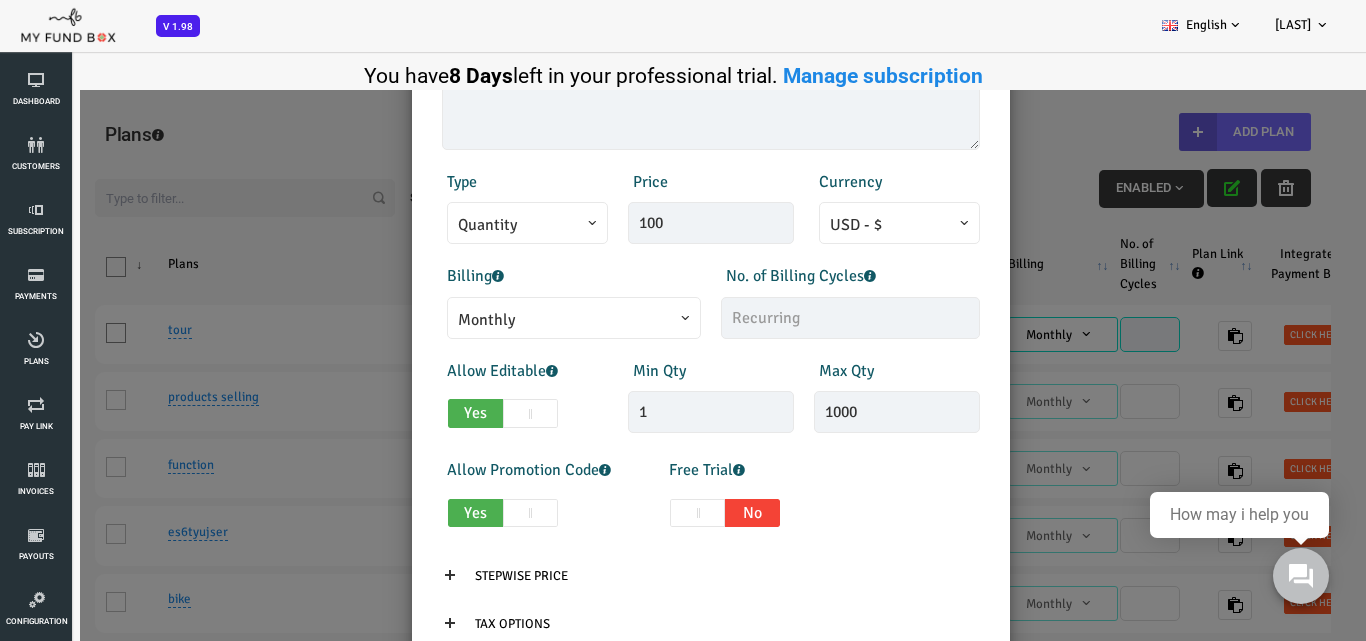 click on "Monthly" at bounding box center (519, 320) 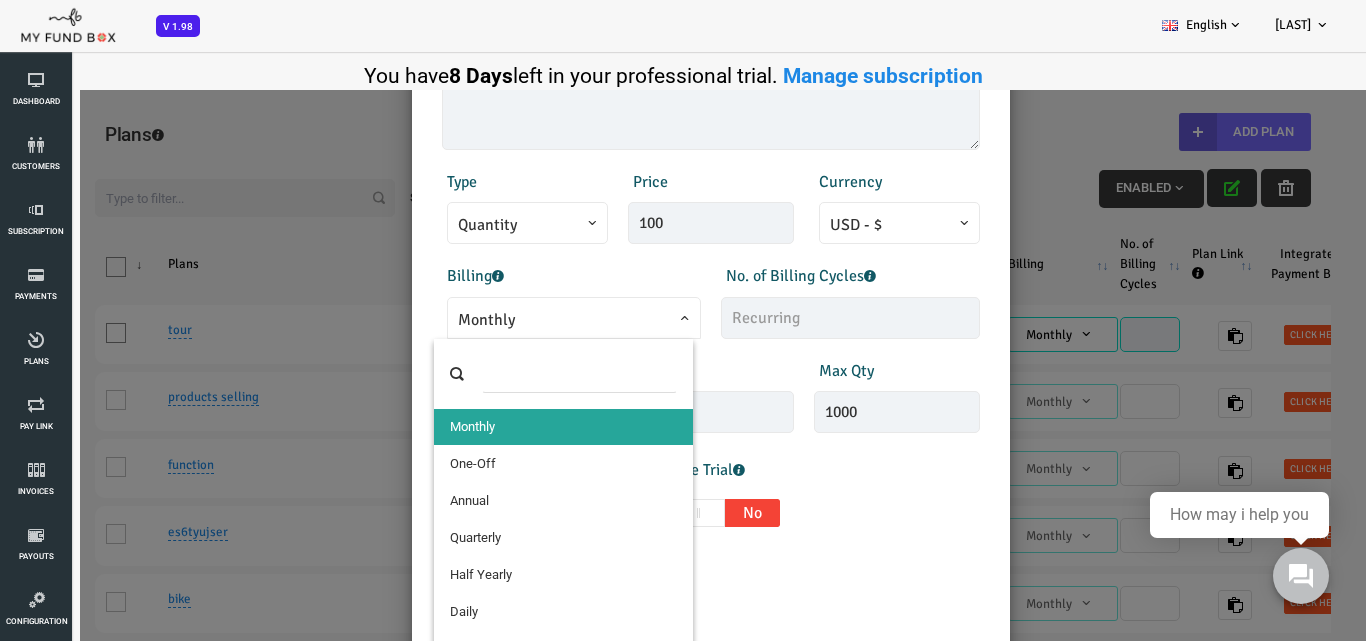 click at bounding box center [524, 374] 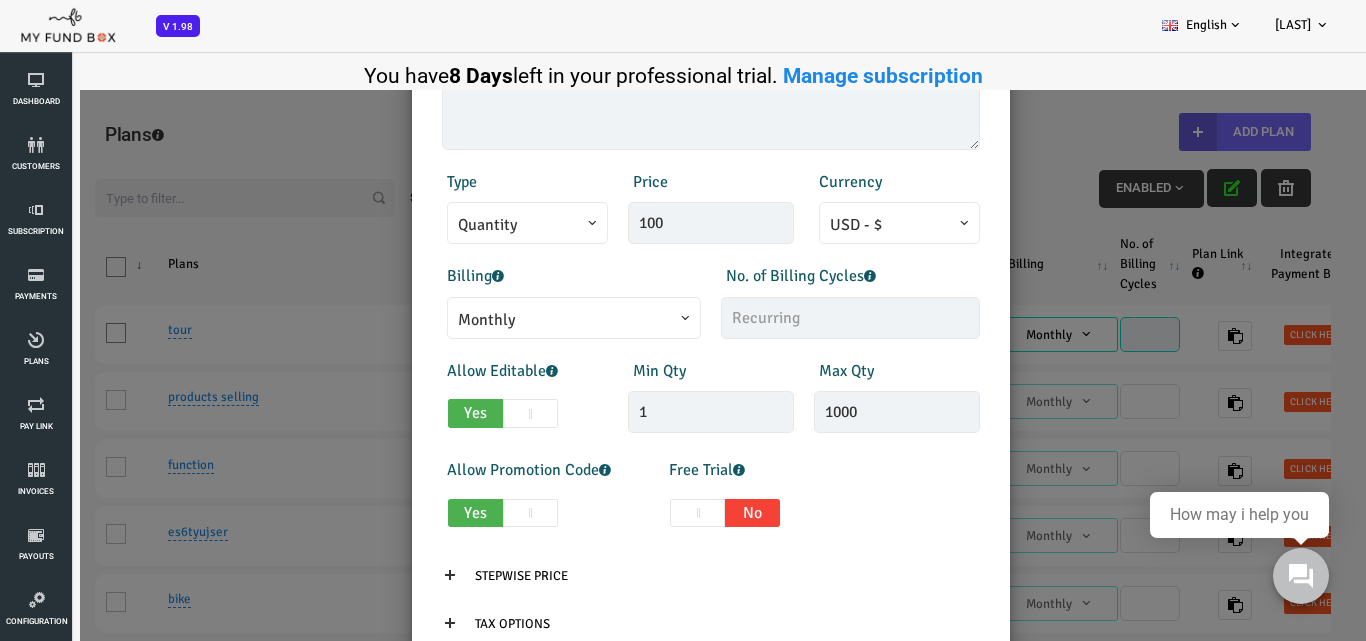 click on "×
Add Plan
Products
Invoice
Product is empty
Plans *
This field is required
Description
1/255
Type
Quantity
Variable
Quantity
Price
100
Currency
EUR - €
USD - $
Daily" at bounding box center (655, 390) 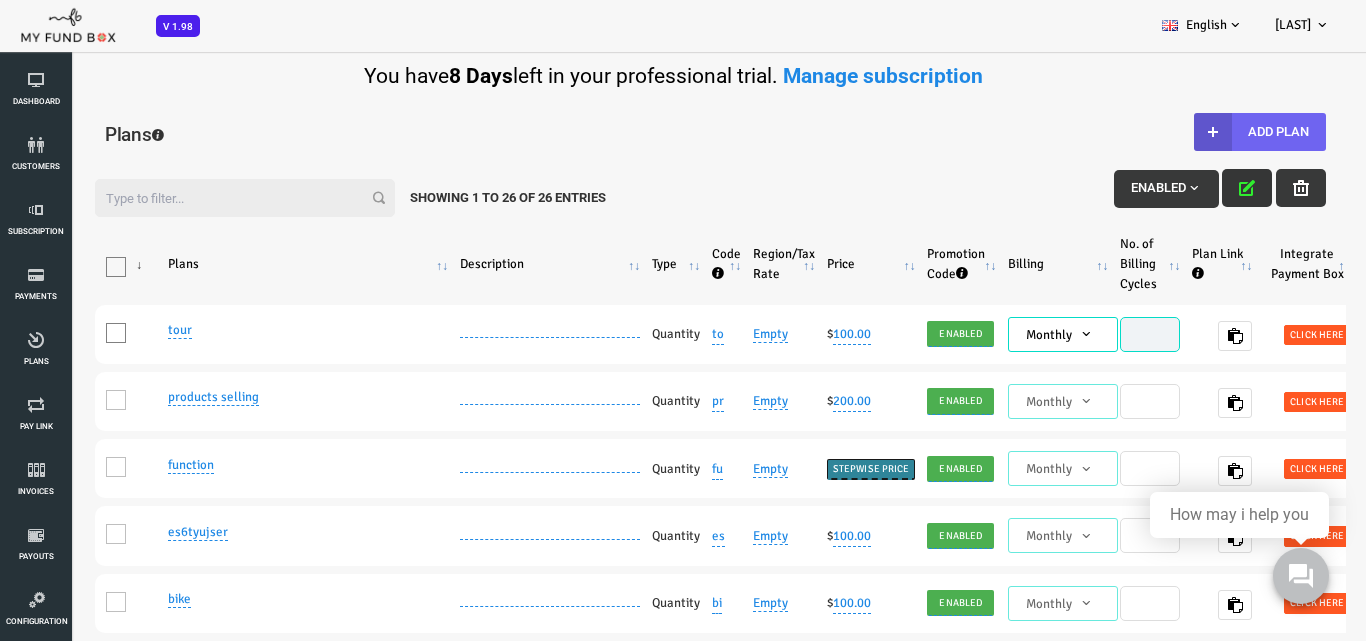 click on "Add Plan" at bounding box center (1205, 132) 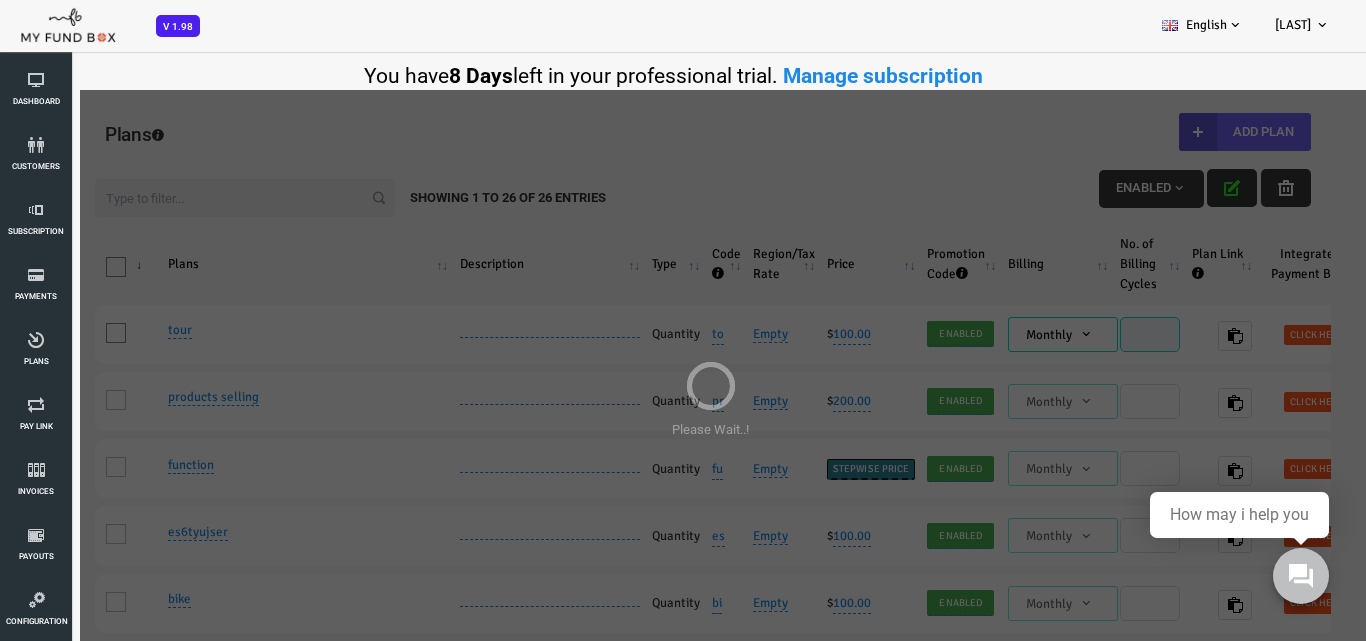 scroll, scrollTop: 0, scrollLeft: 0, axis: both 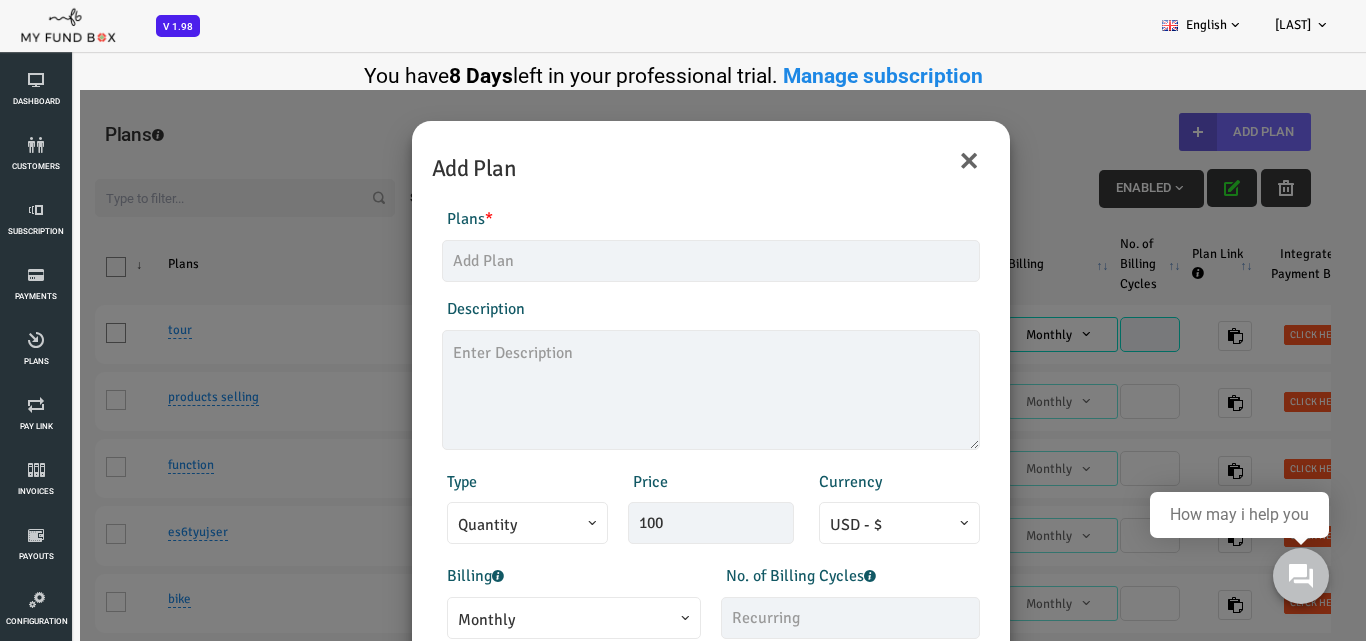 click on "Add Plan" at bounding box center [651, 168] 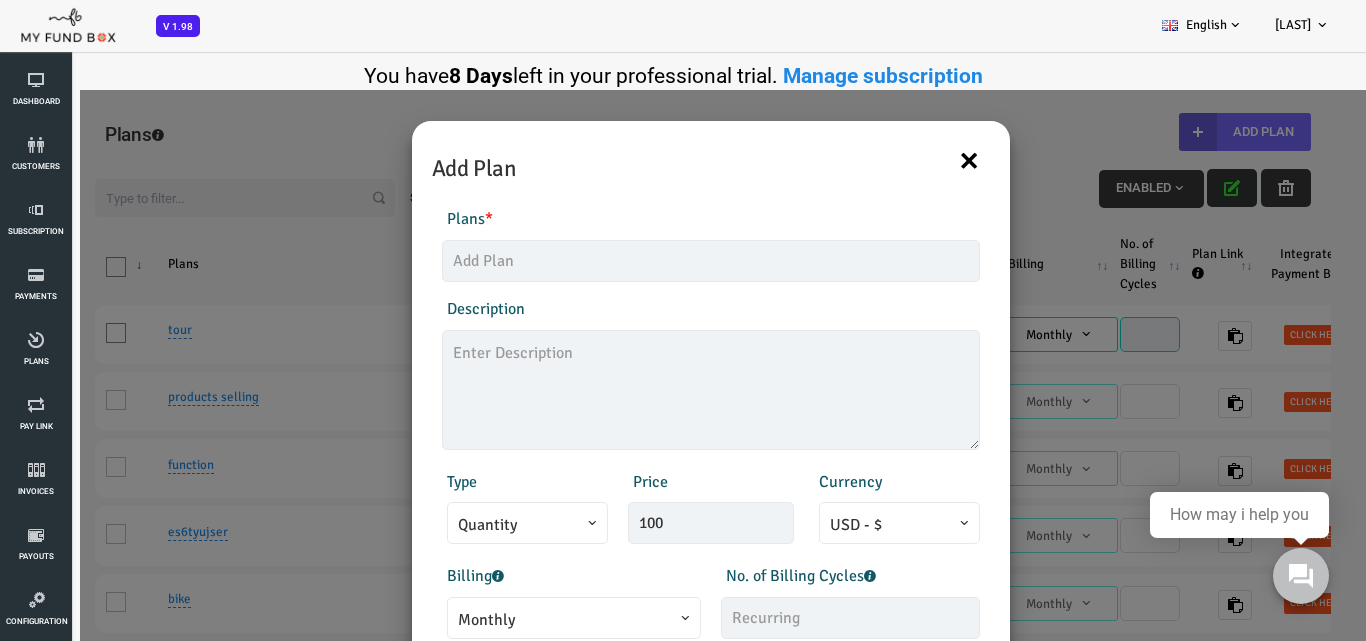 click on "×" at bounding box center (914, 160) 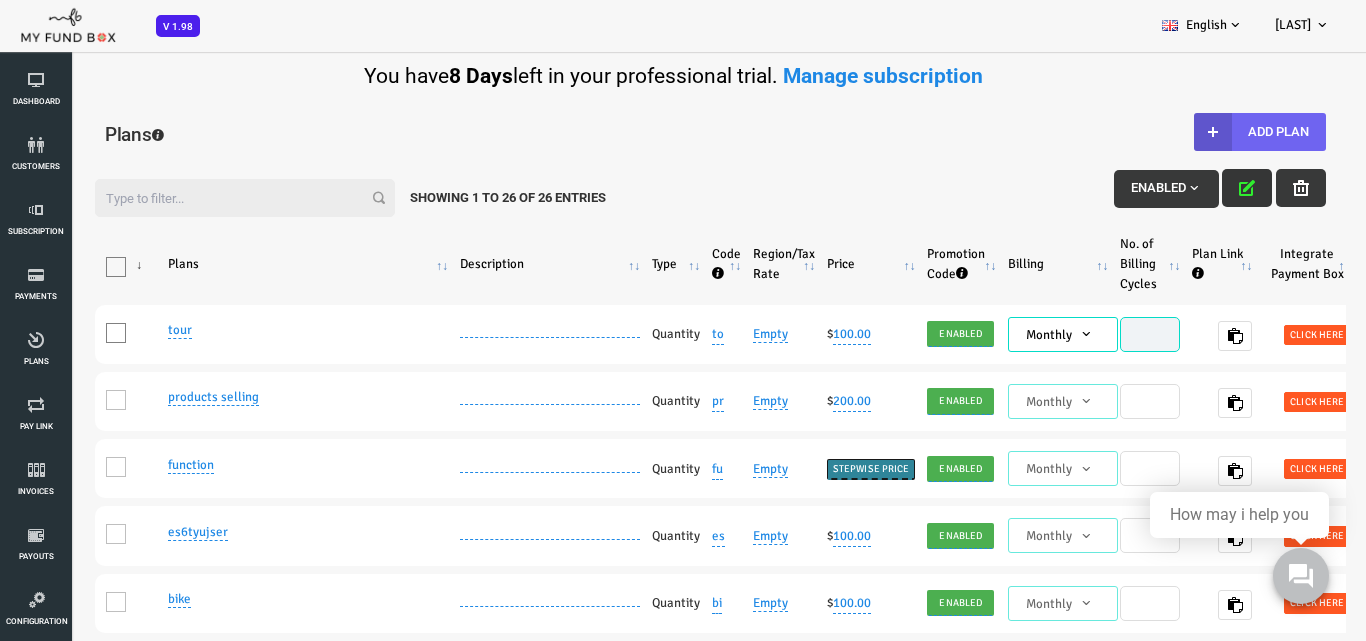 click on "Add Plan" at bounding box center (1205, 132) 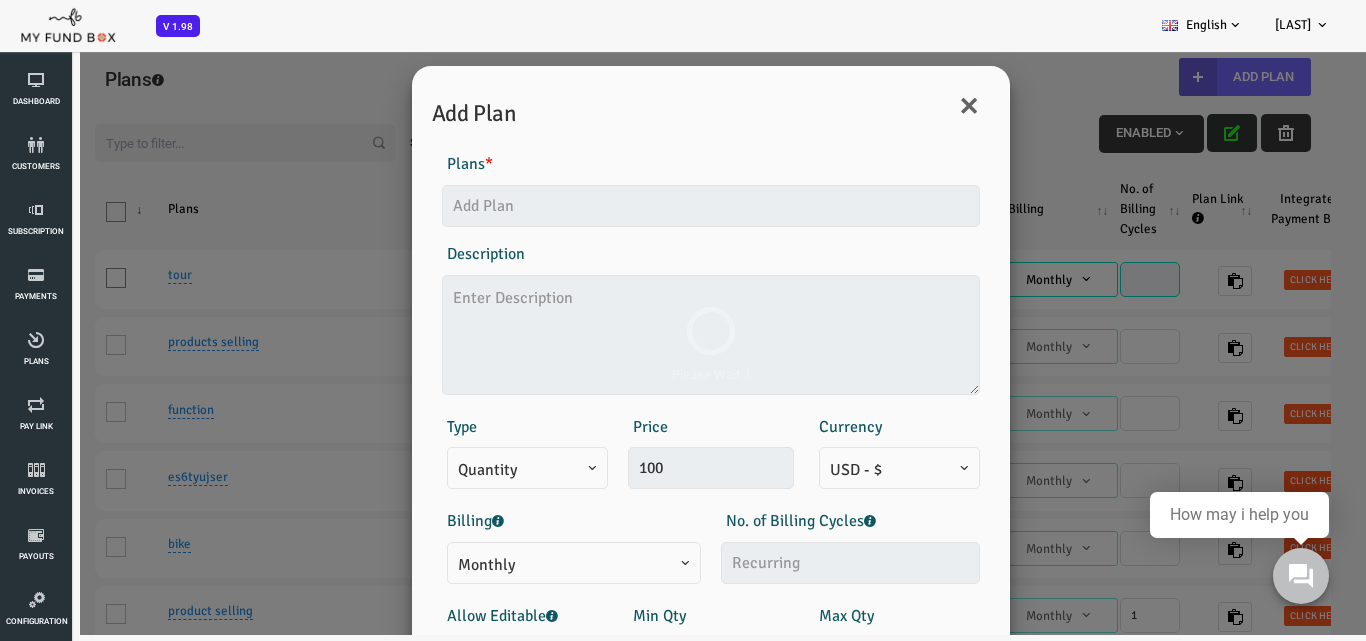 scroll, scrollTop: 0, scrollLeft: 0, axis: both 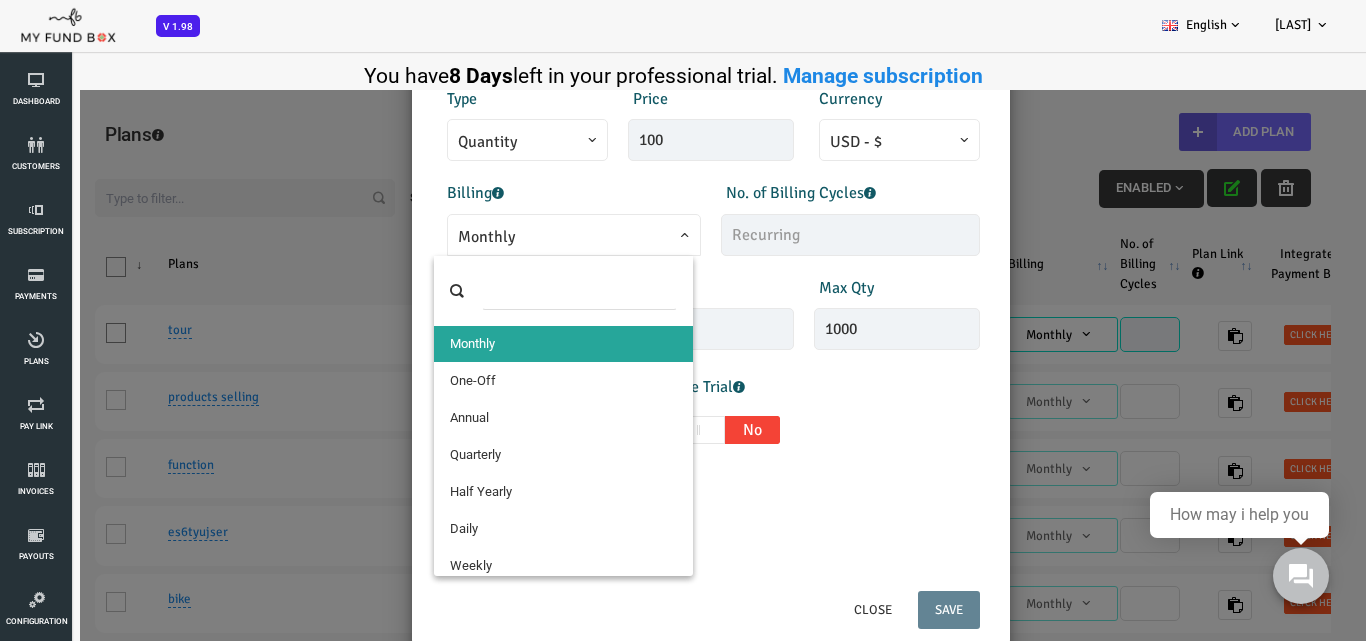 click on "Monthly" at bounding box center [519, 237] 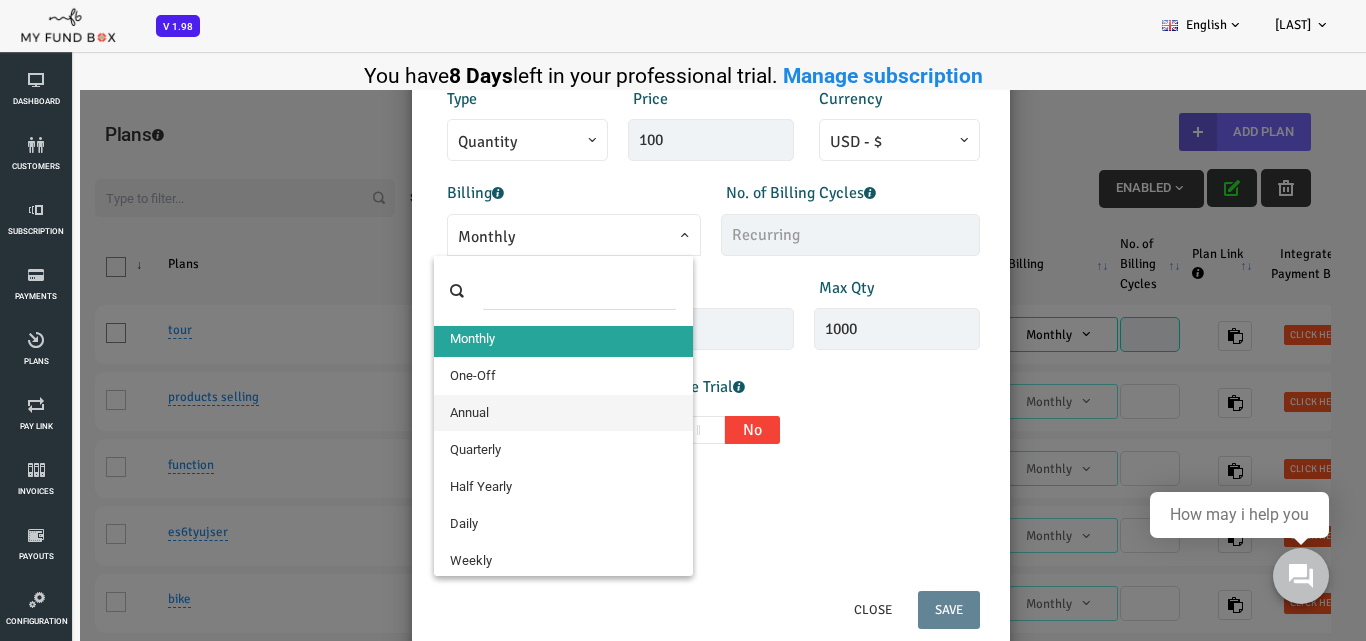 scroll, scrollTop: 0, scrollLeft: 0, axis: both 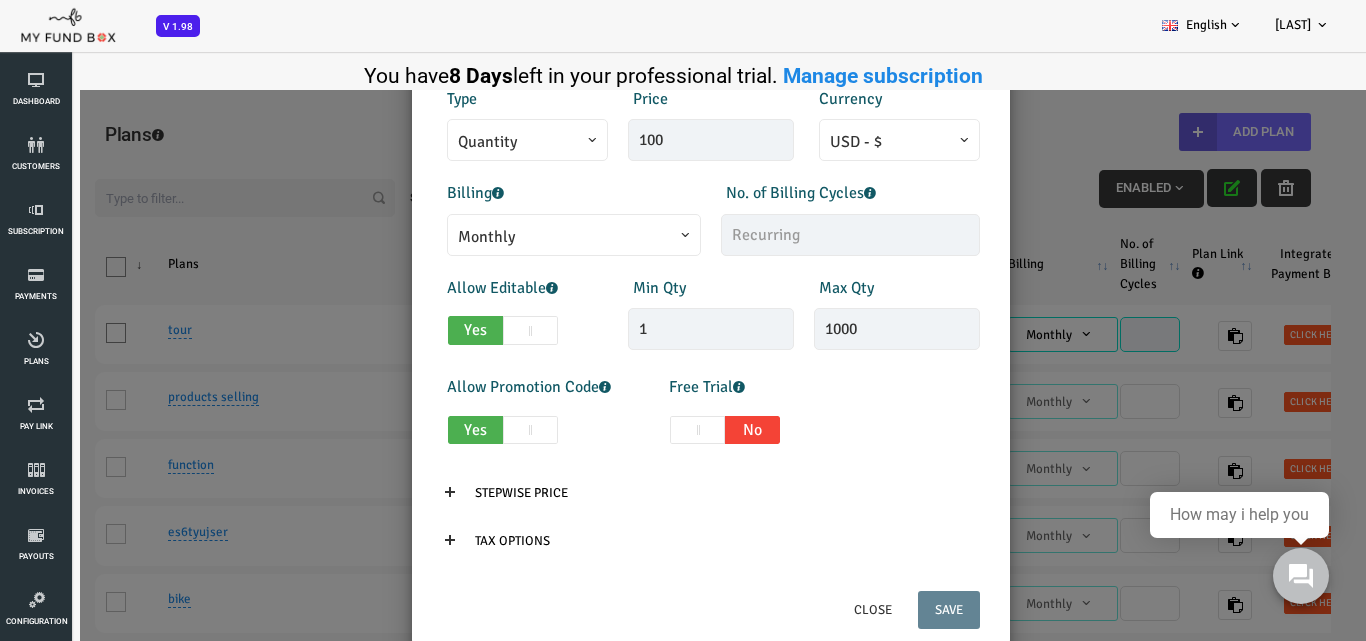 click on "Allow Promotion Code Yes No Free Trial Yes No Days 0" at bounding box center (656, 315) 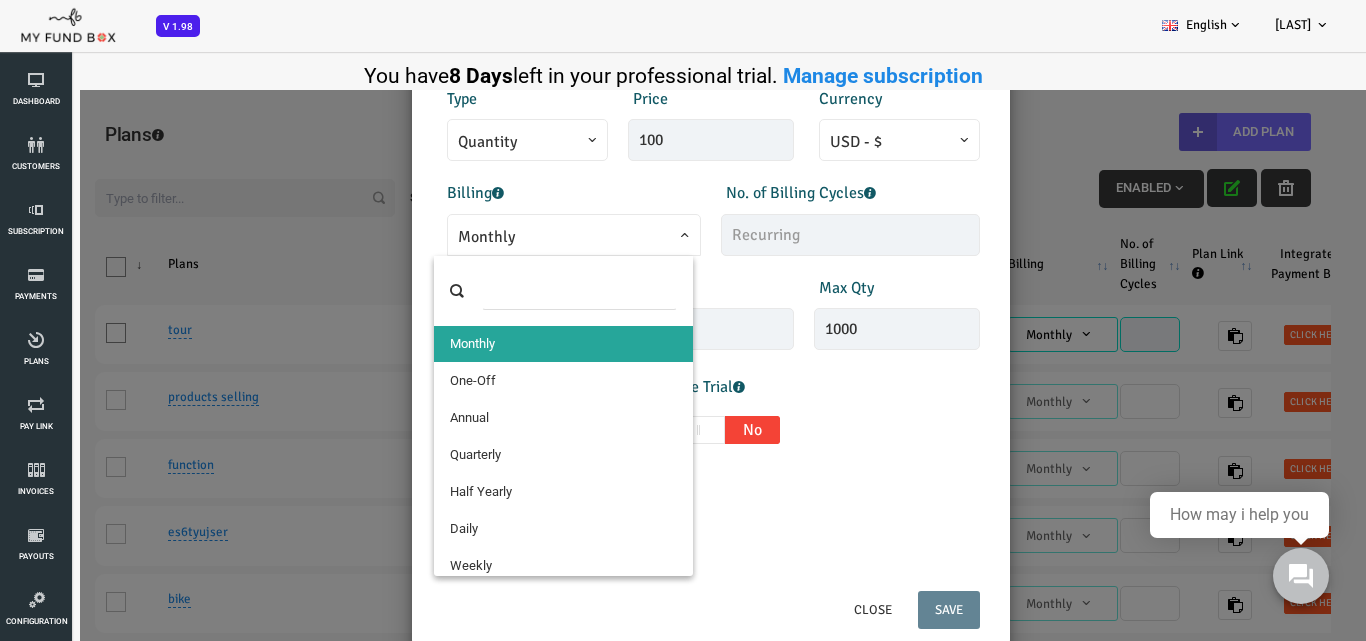 click at bounding box center (508, 291) 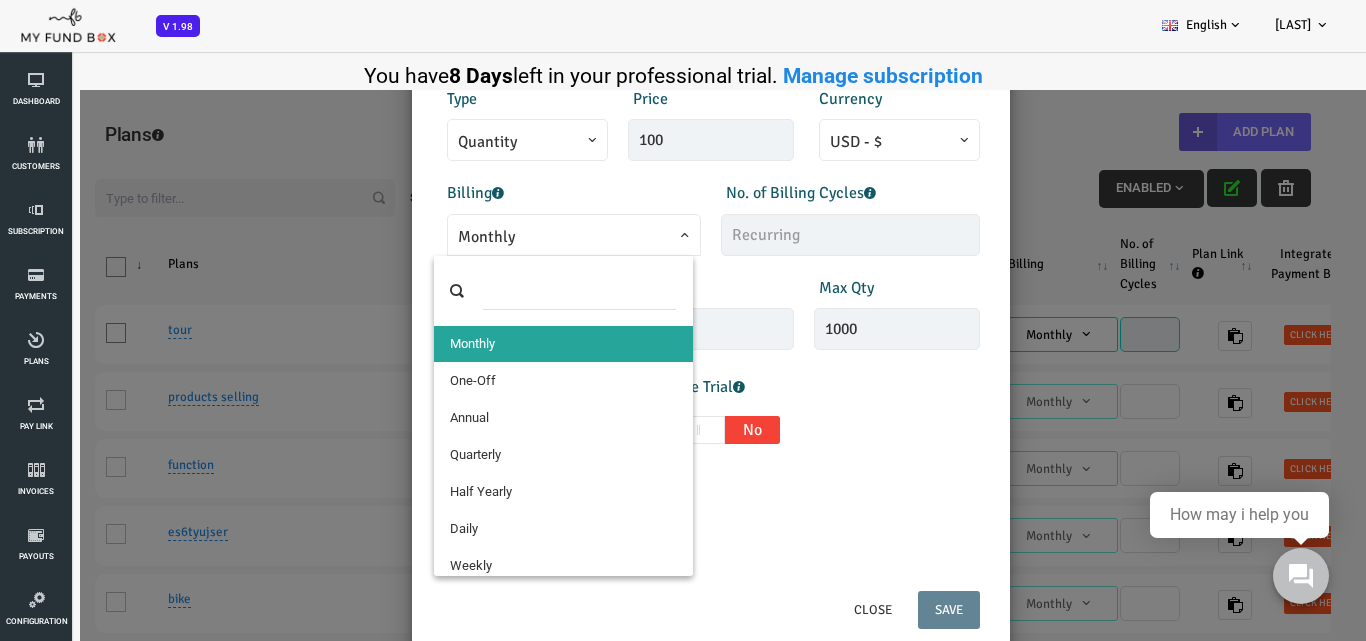 scroll, scrollTop: 383, scrollLeft: 0, axis: vertical 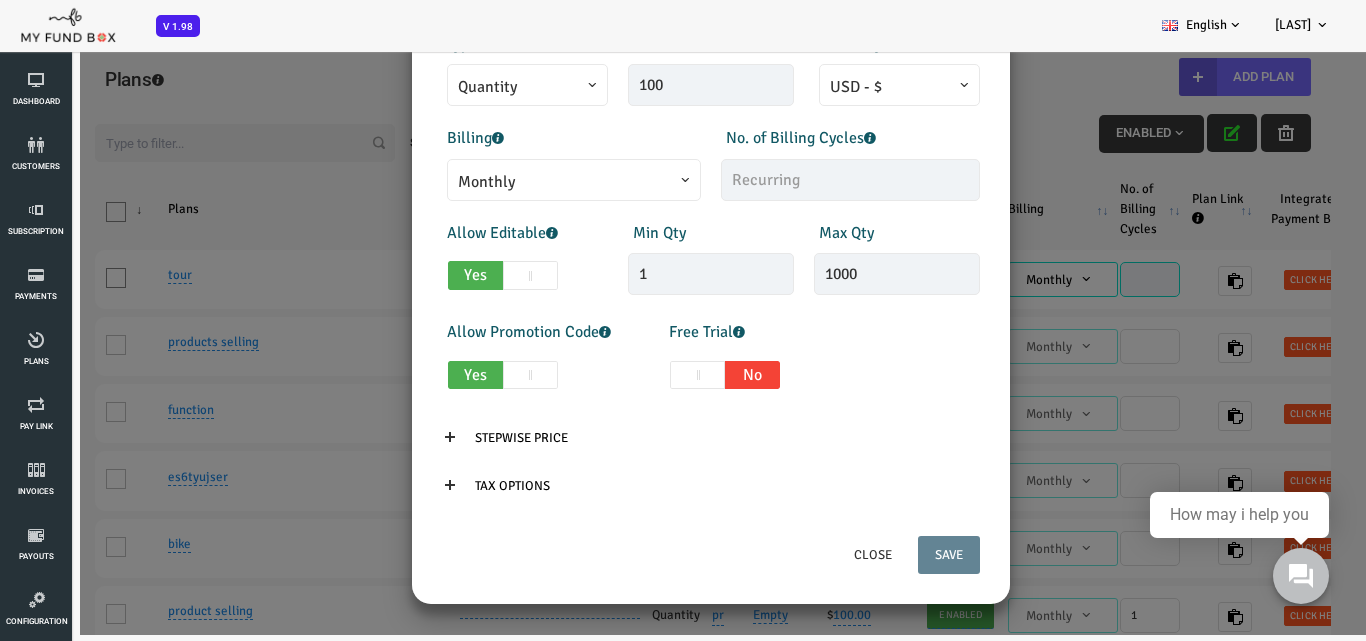 click on "×
Add Plan
Products
Invoice
Product is empty
Plans *
This field is required
Description
1/255
Type
Quantity
Variable
Quantity
Price
100
Currency
EUR - €
USD - $
Daily" at bounding box center [655, 335] 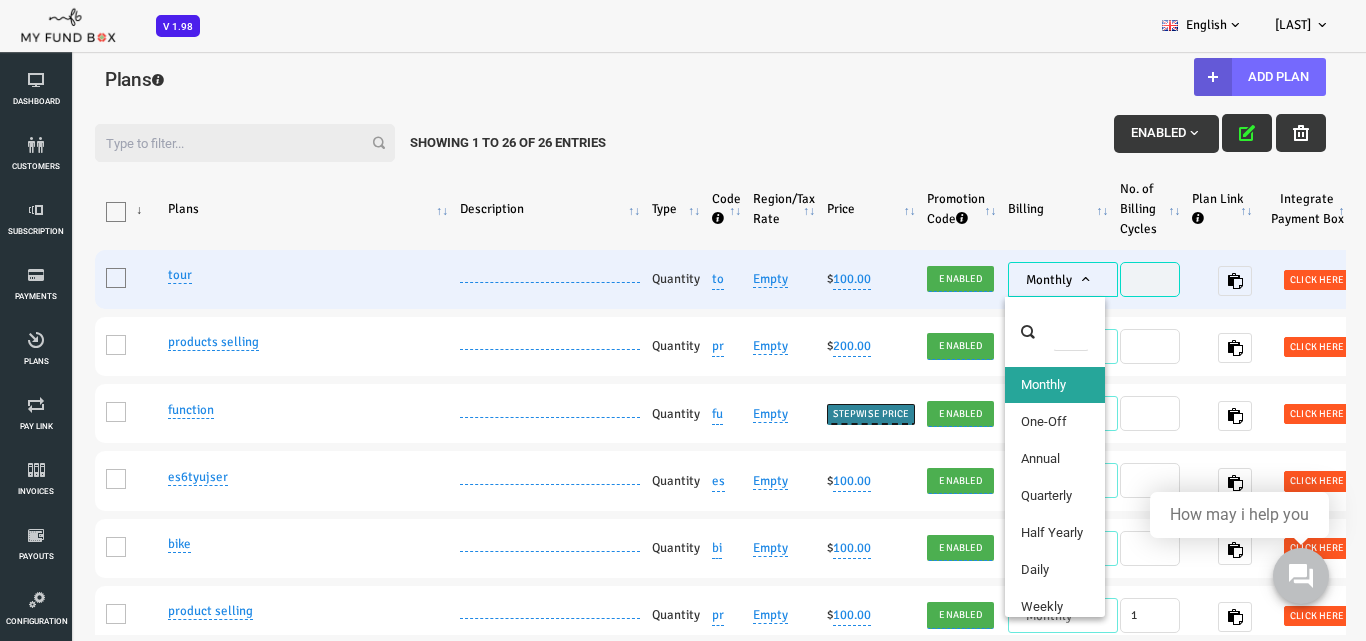 click on "Monthly" at bounding box center (1008, 280) 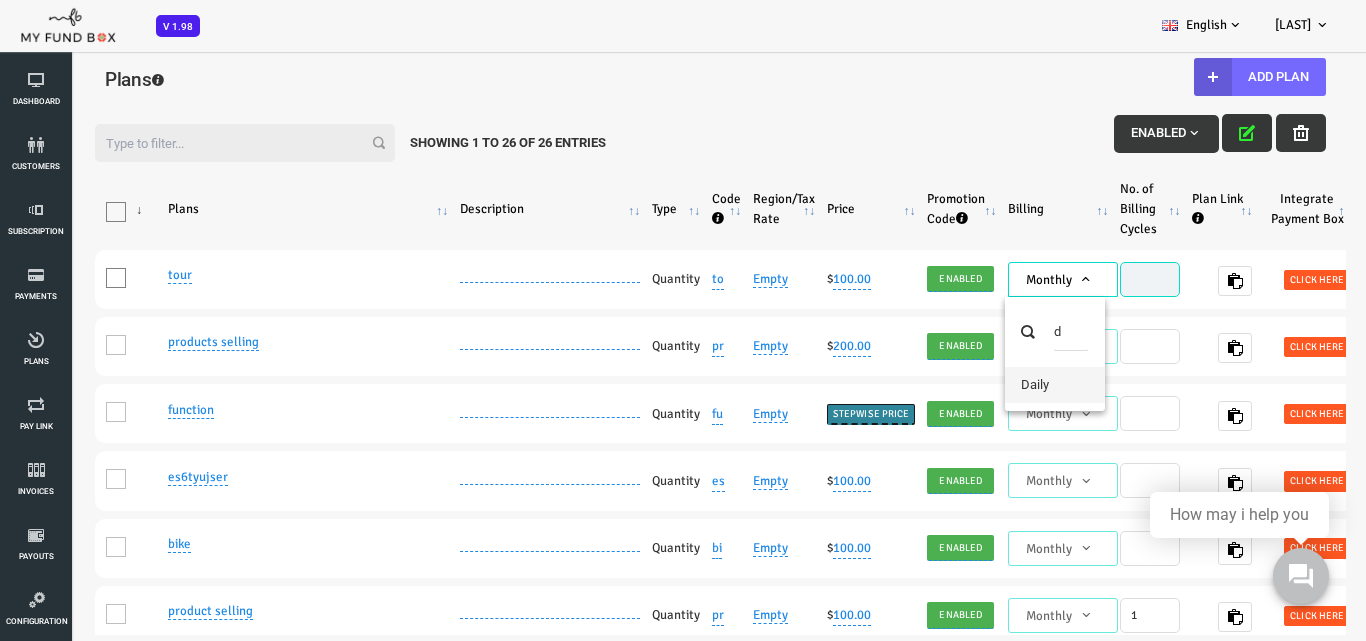 type on "d" 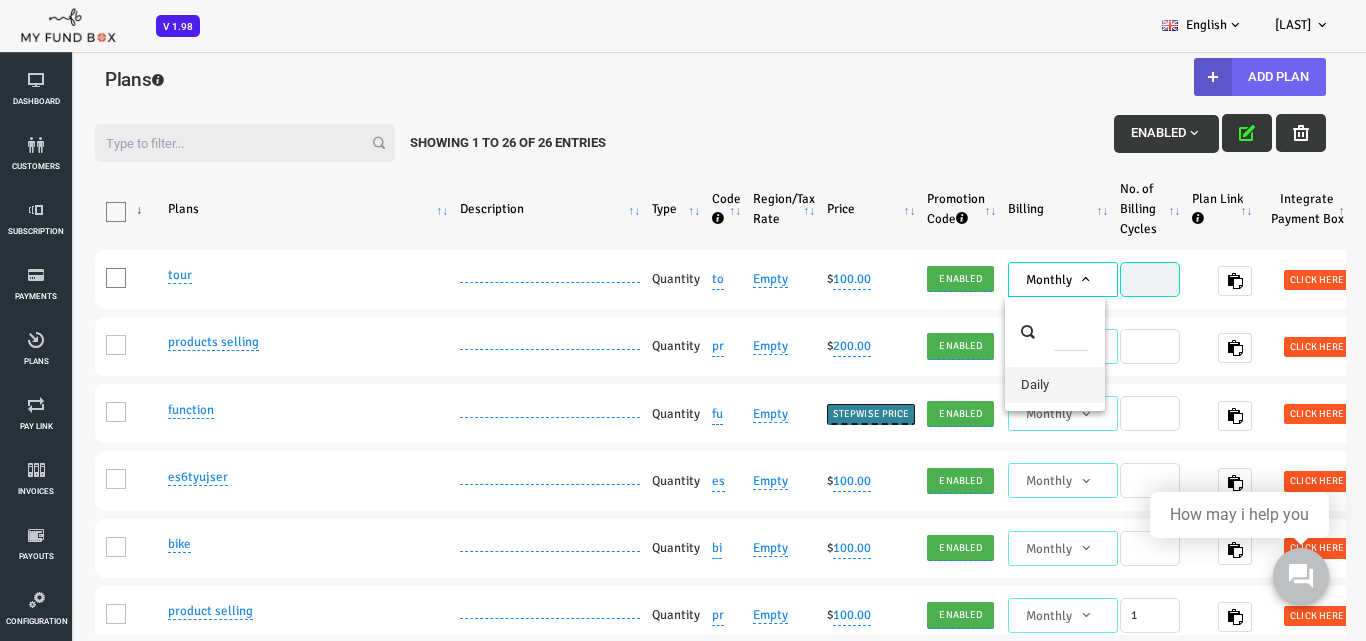 click on "Add Plan" at bounding box center (1205, 77) 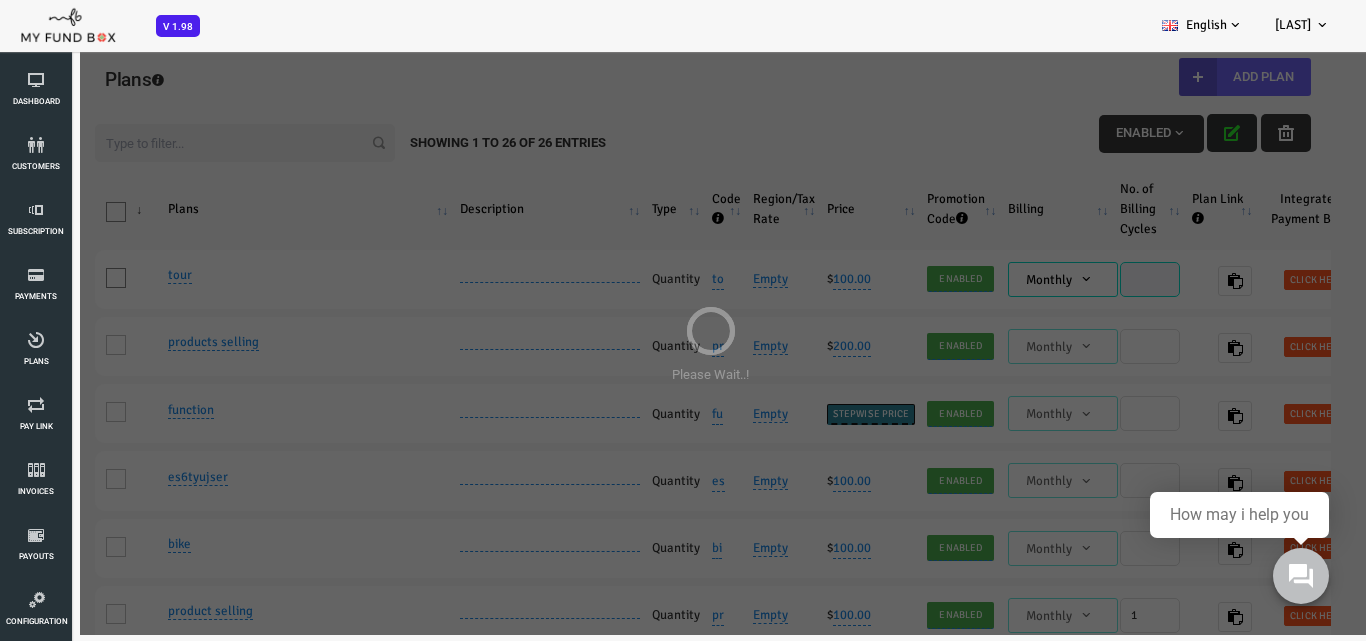 scroll, scrollTop: 0, scrollLeft: 0, axis: both 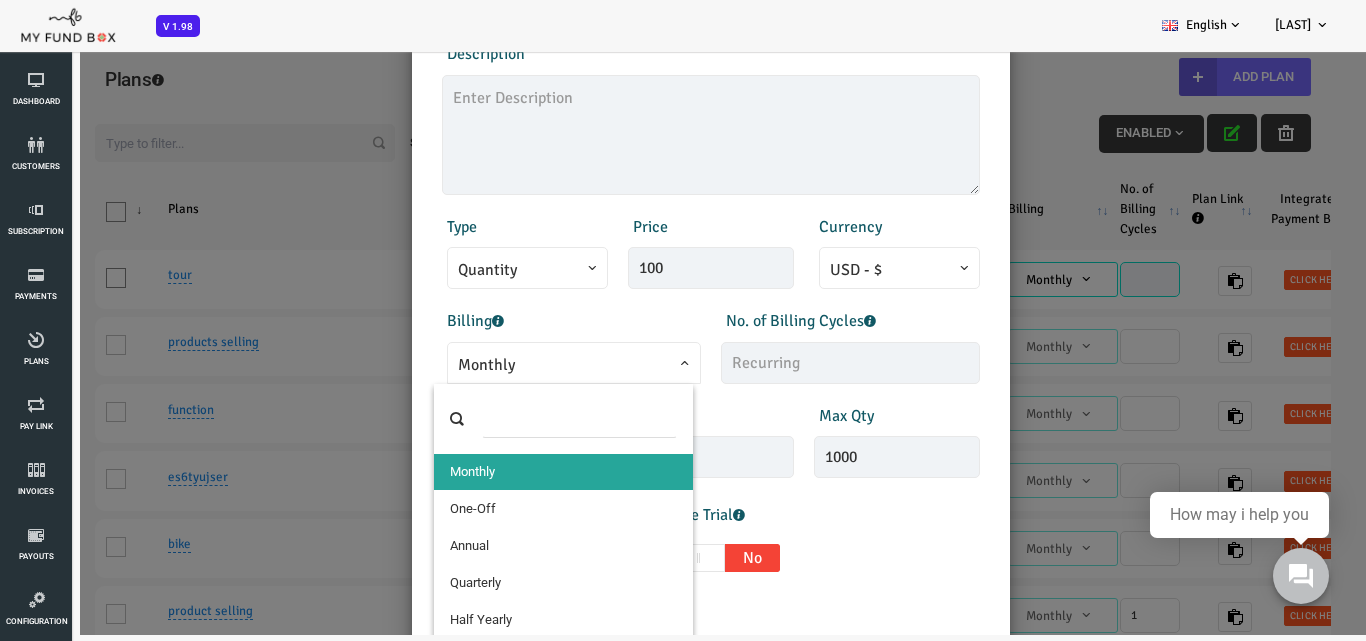 click on "Monthly" at bounding box center [519, 365] 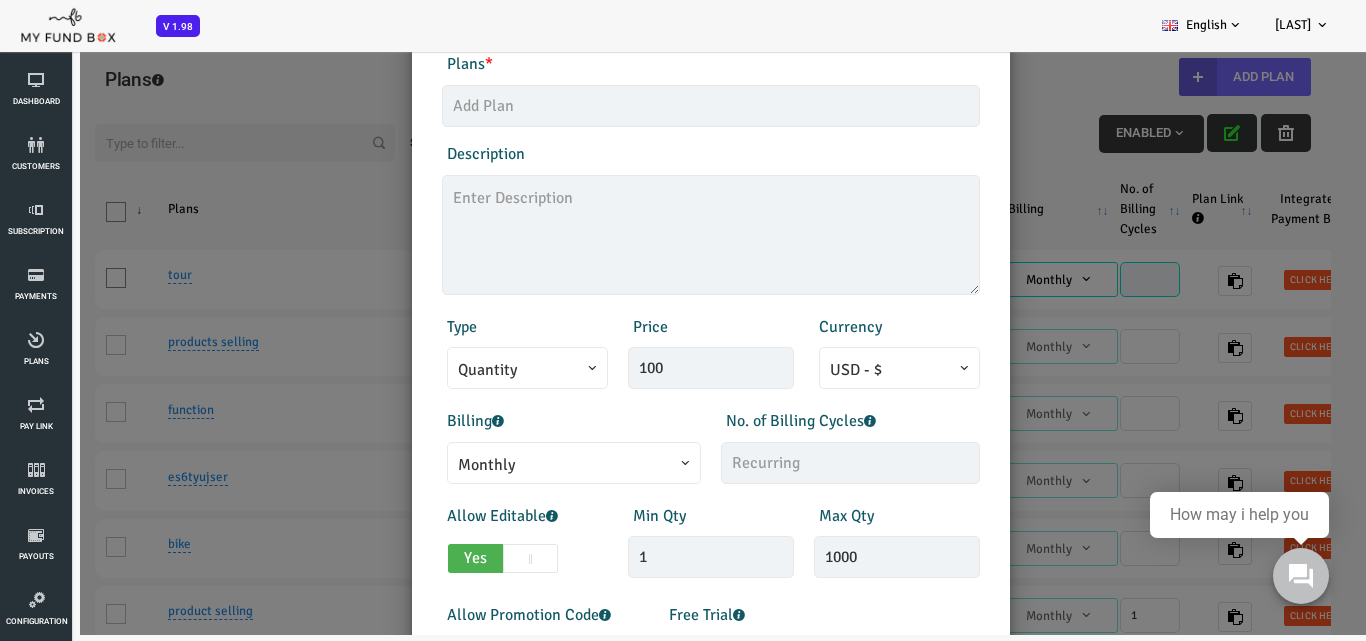 scroll, scrollTop: 383, scrollLeft: 0, axis: vertical 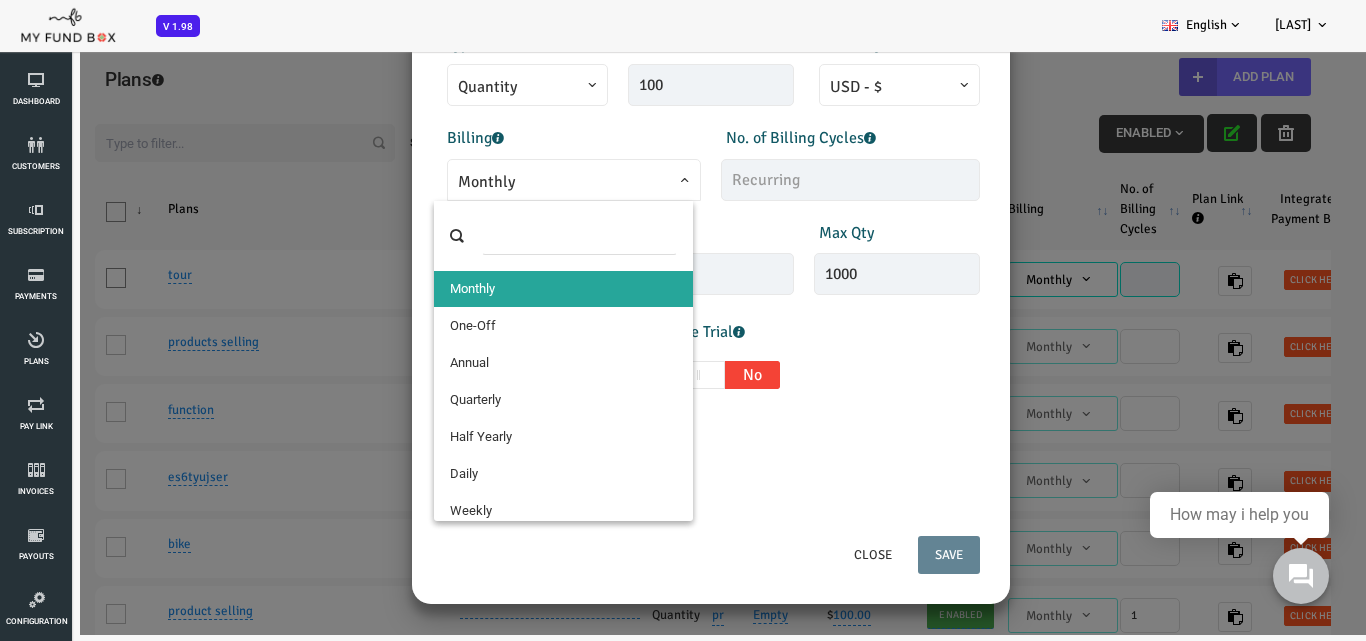 click on "Monthly" at bounding box center (519, 180) 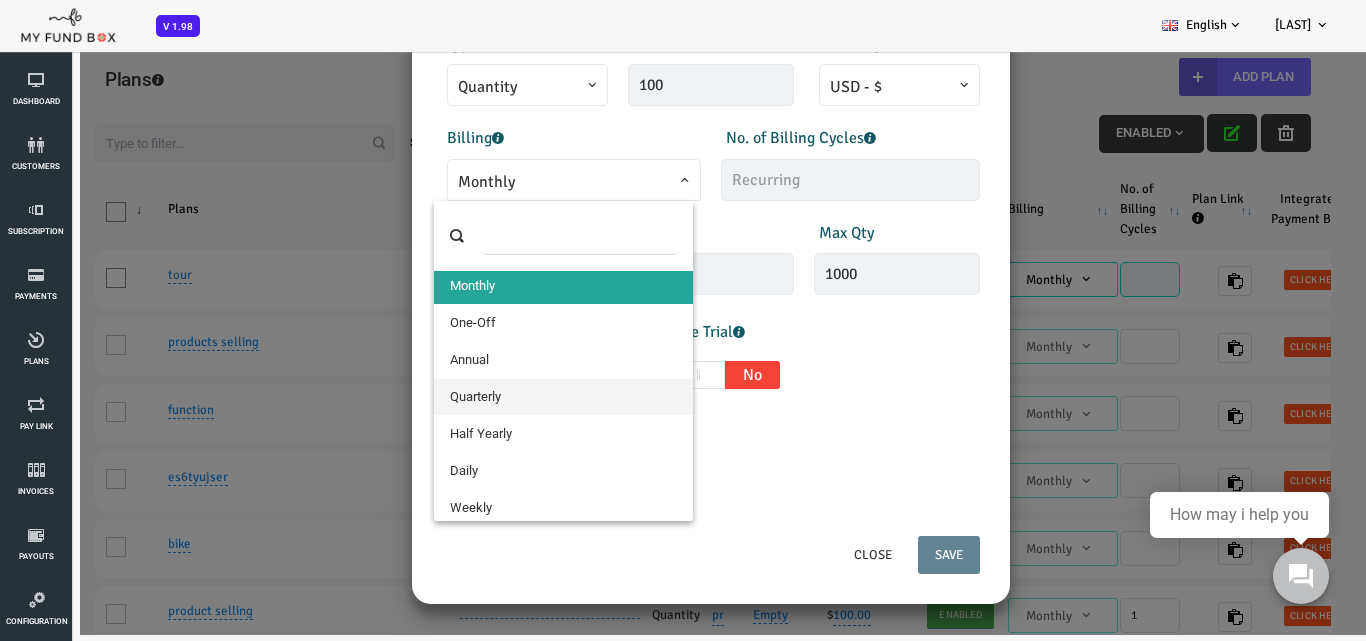scroll, scrollTop: 16, scrollLeft: 0, axis: vertical 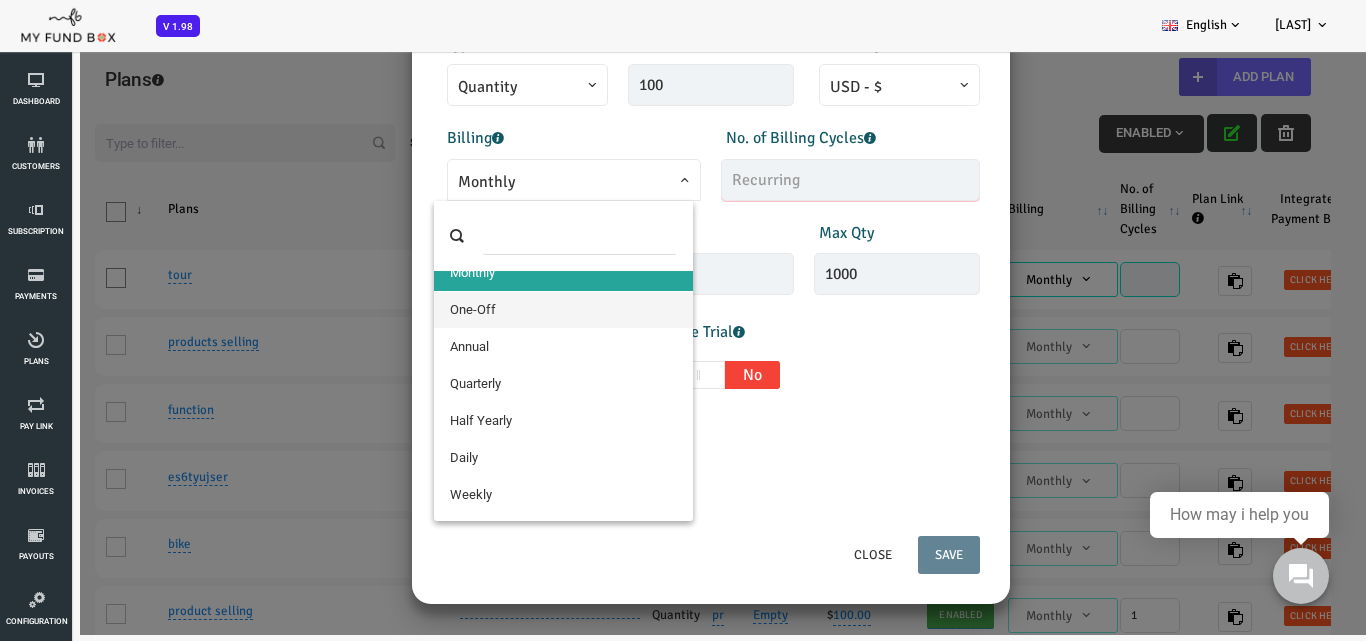 click at bounding box center [795, 180] 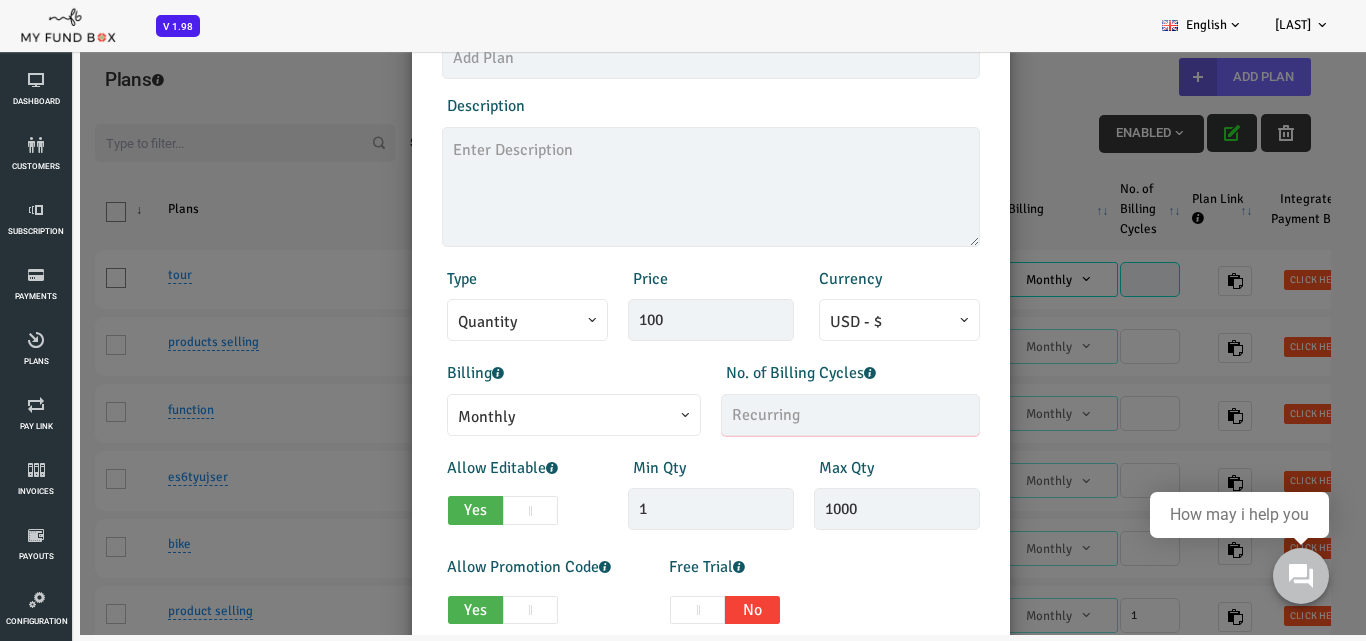 scroll, scrollTop: 183, scrollLeft: 0, axis: vertical 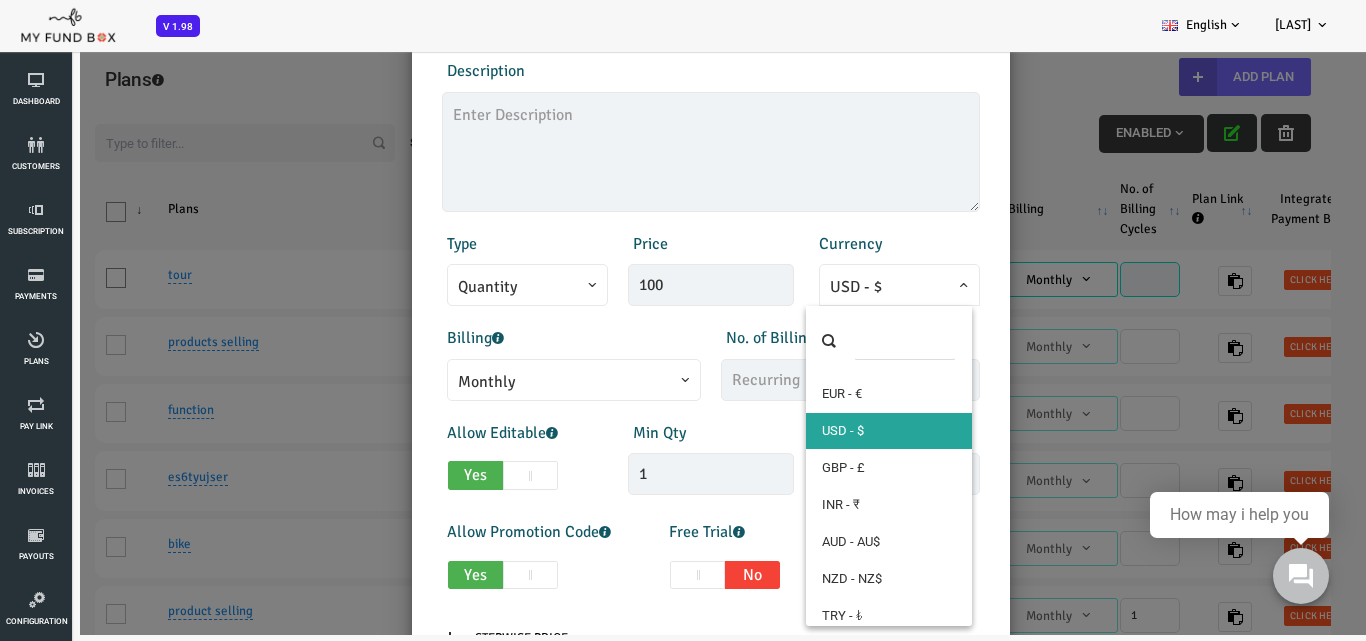 click on "USD - $" at bounding box center (844, 287) 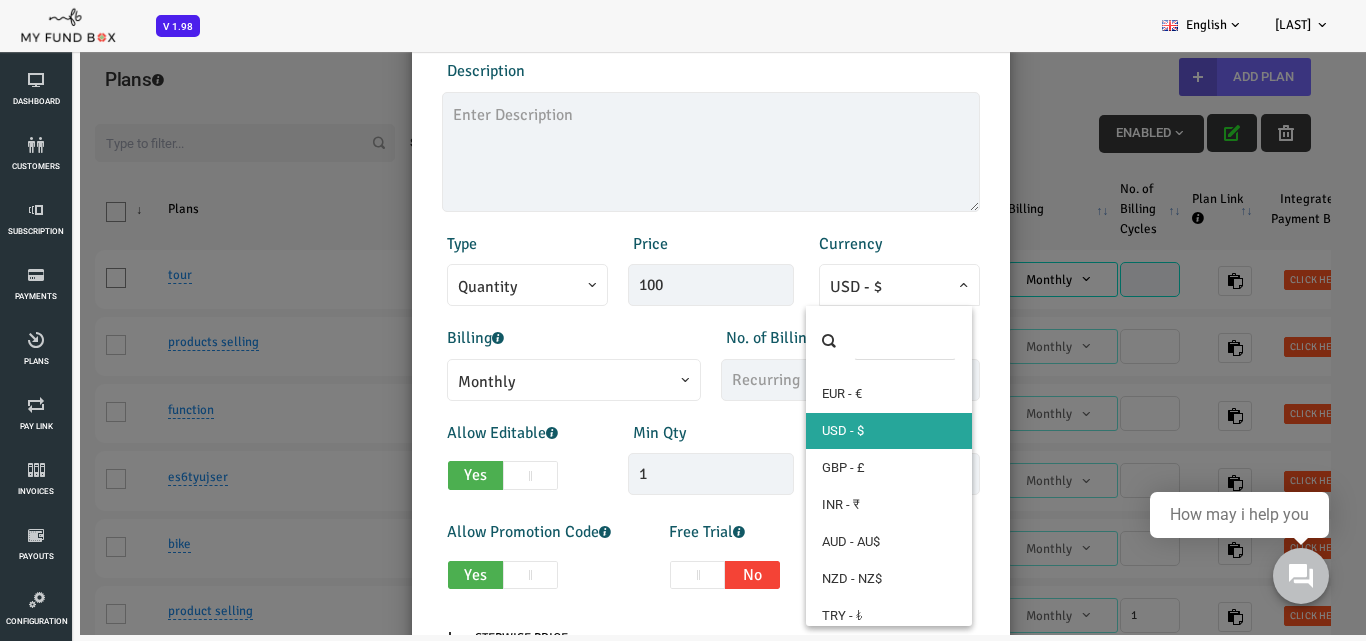 click at bounding box center (850, 341) 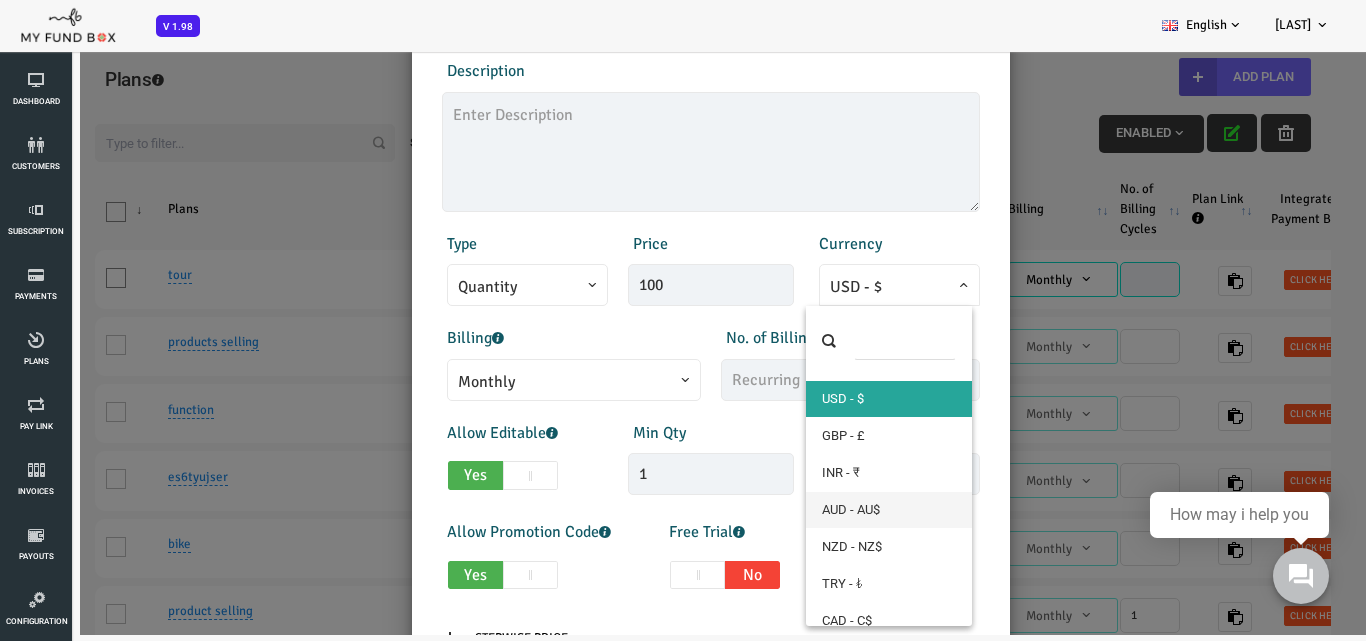 scroll, scrollTop: 0, scrollLeft: 0, axis: both 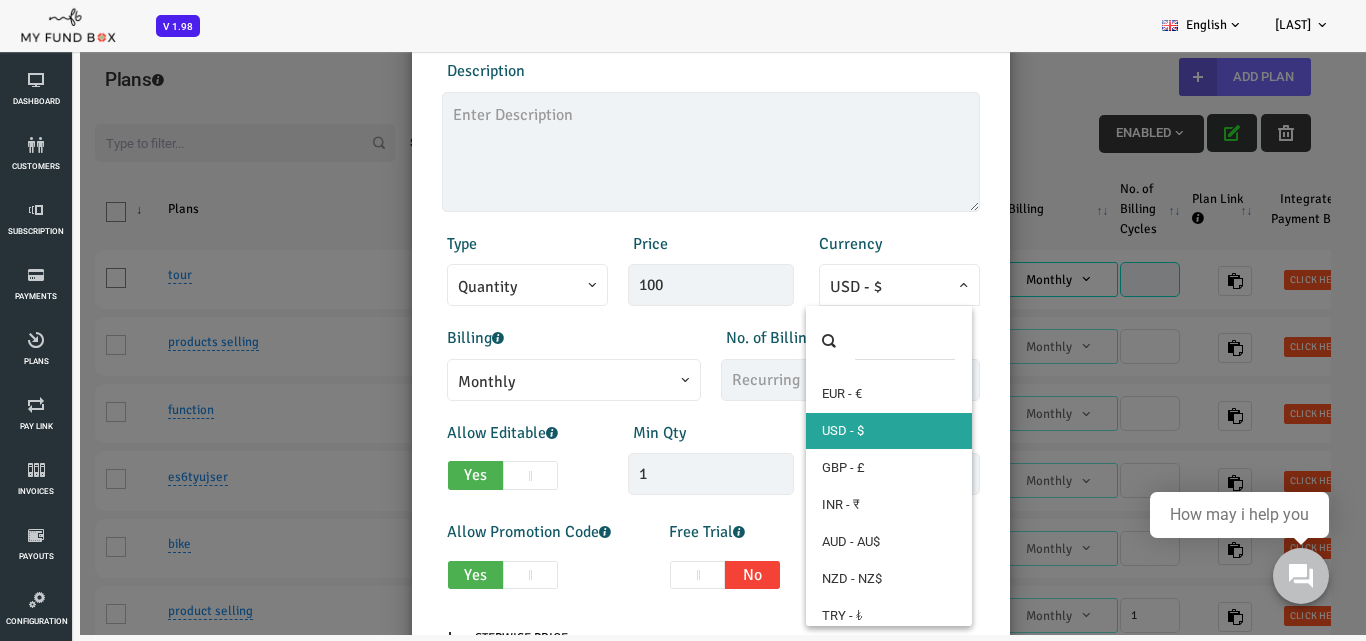 click at bounding box center (850, 341) 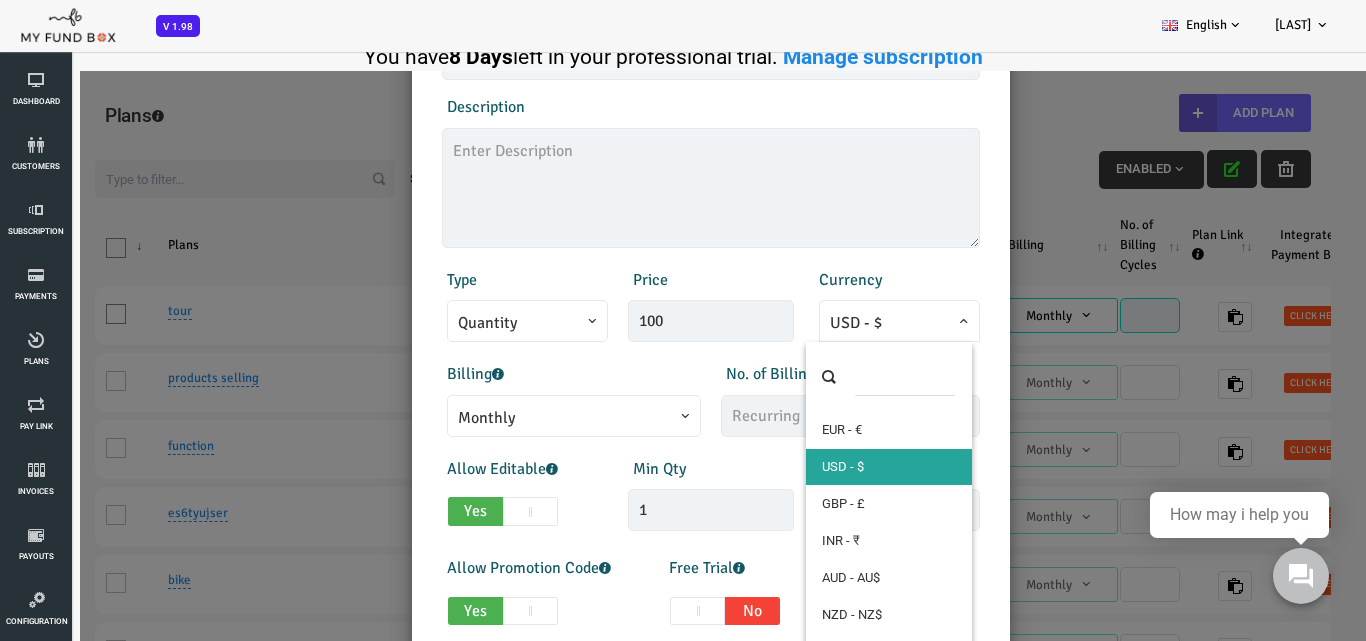scroll, scrollTop: 0, scrollLeft: 0, axis: both 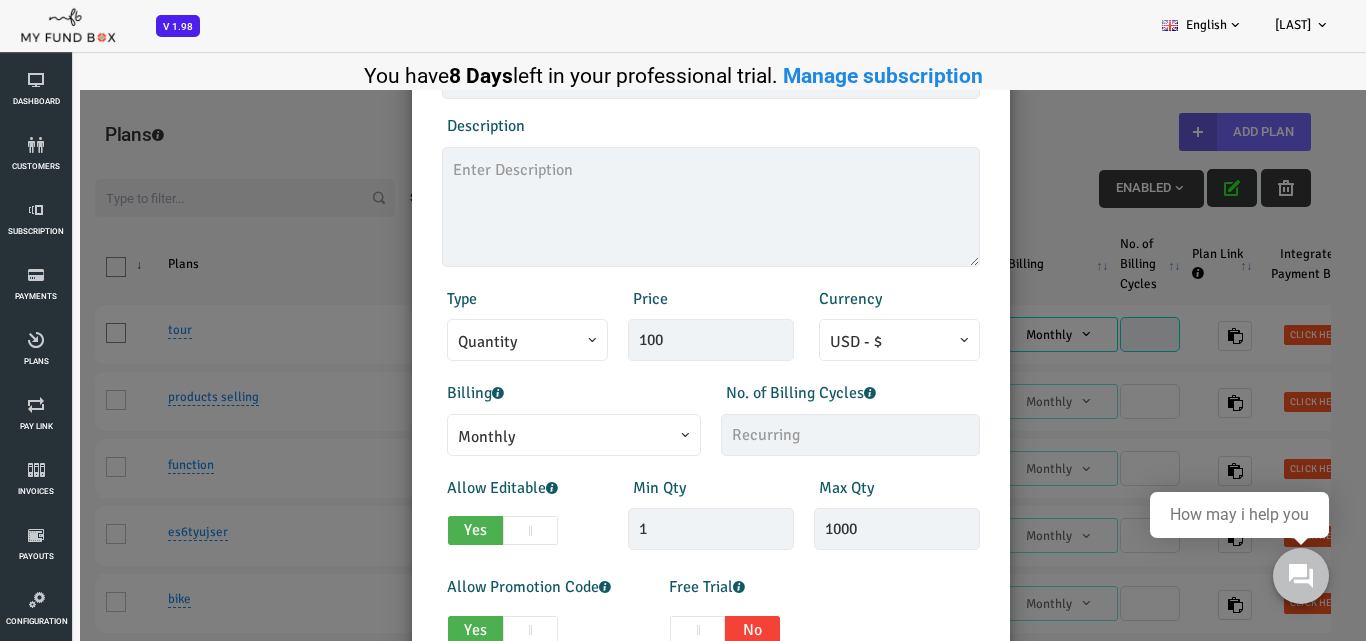 click on "×
Add Plan
Products
Invoice
Product is empty
Plans *
This field is required
Description
1/255
Type
Quantity
Variable
Quantity
Price
100
Currency
EUR - €
USD - $
Daily" at bounding box center [655, 390] 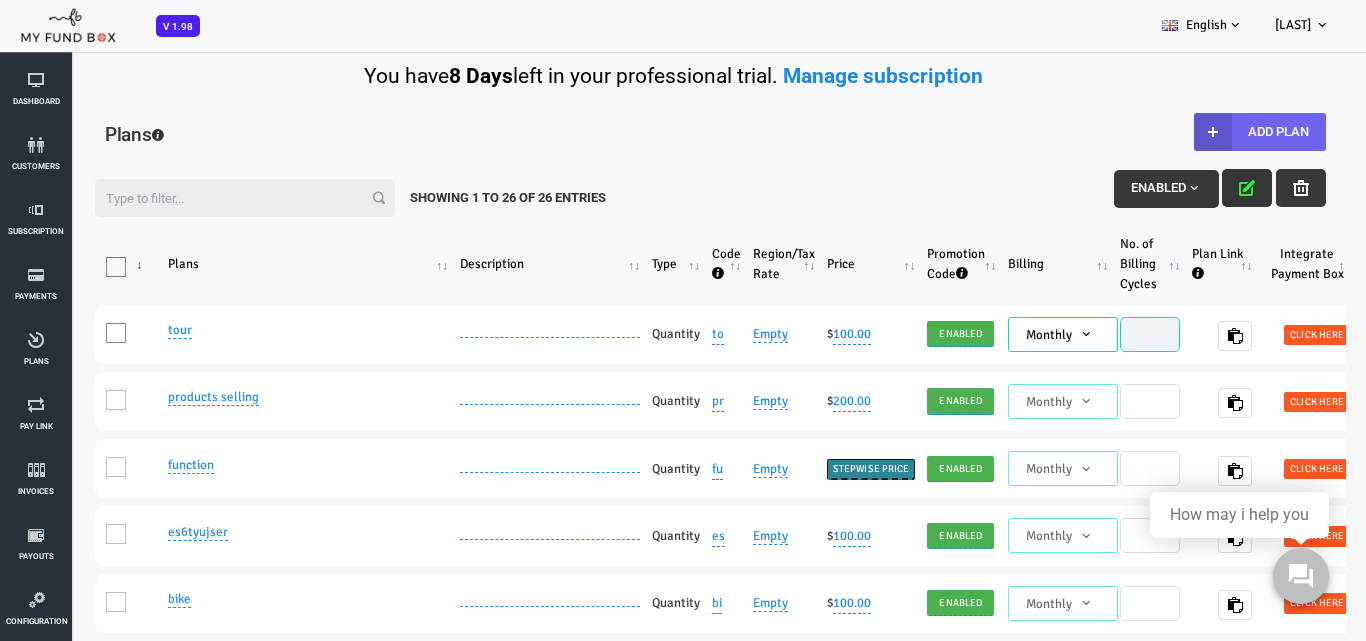 click on "Add Plan" at bounding box center [1205, 132] 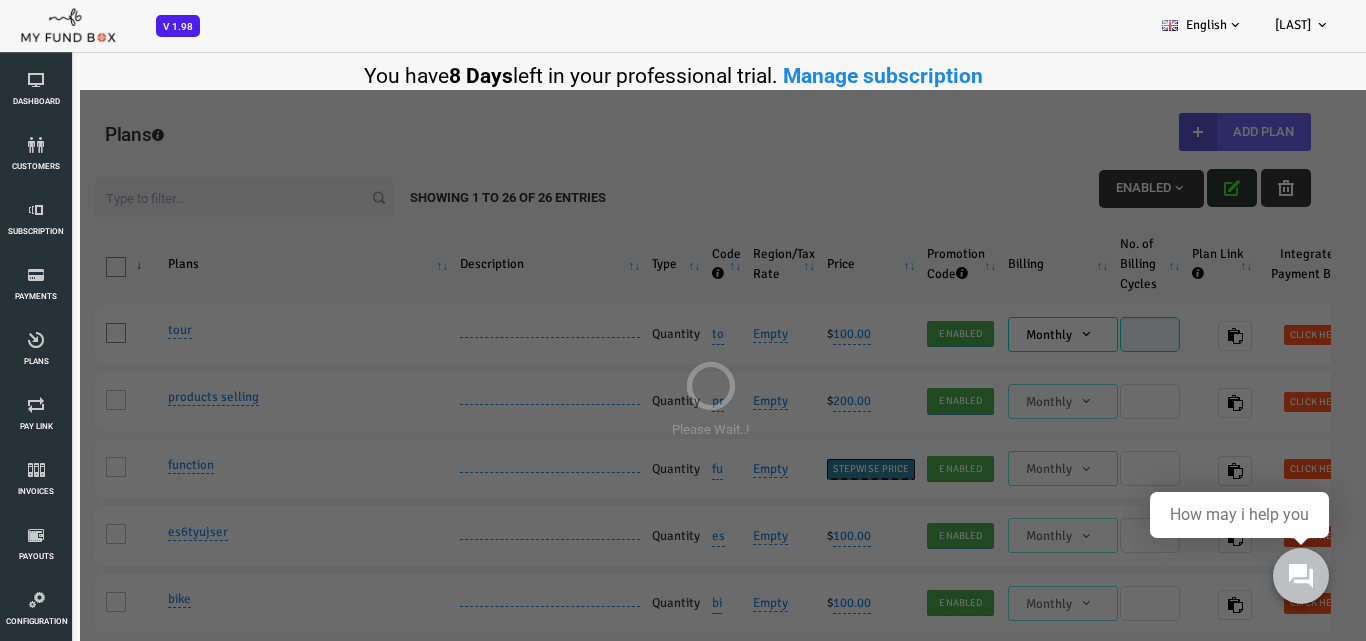 scroll, scrollTop: 0, scrollLeft: 0, axis: both 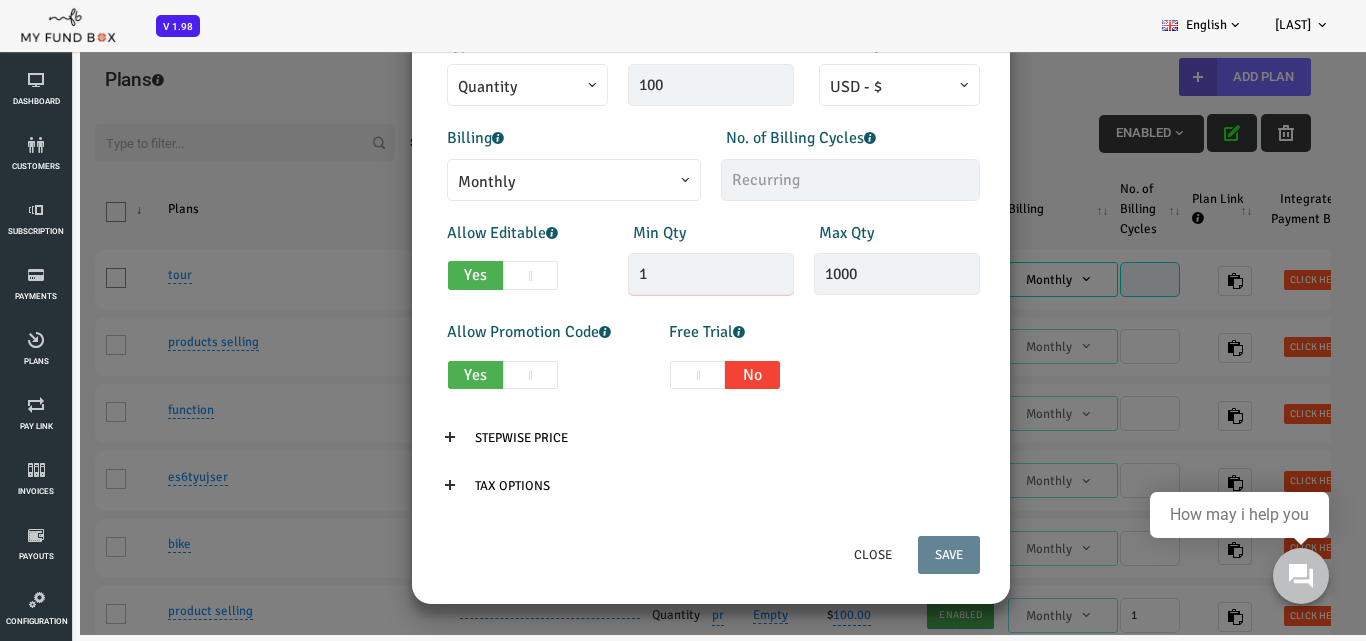 click on "1" at bounding box center [656, 274] 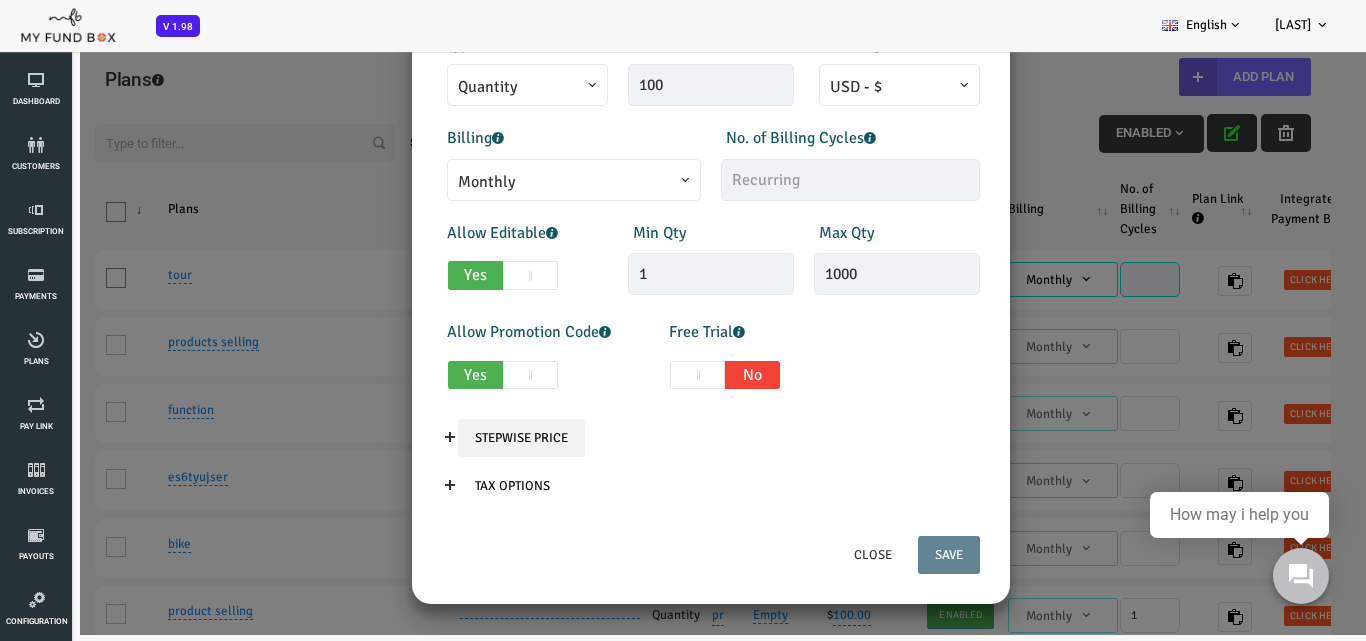 click on "Stepwise Price" at bounding box center (466, 438) 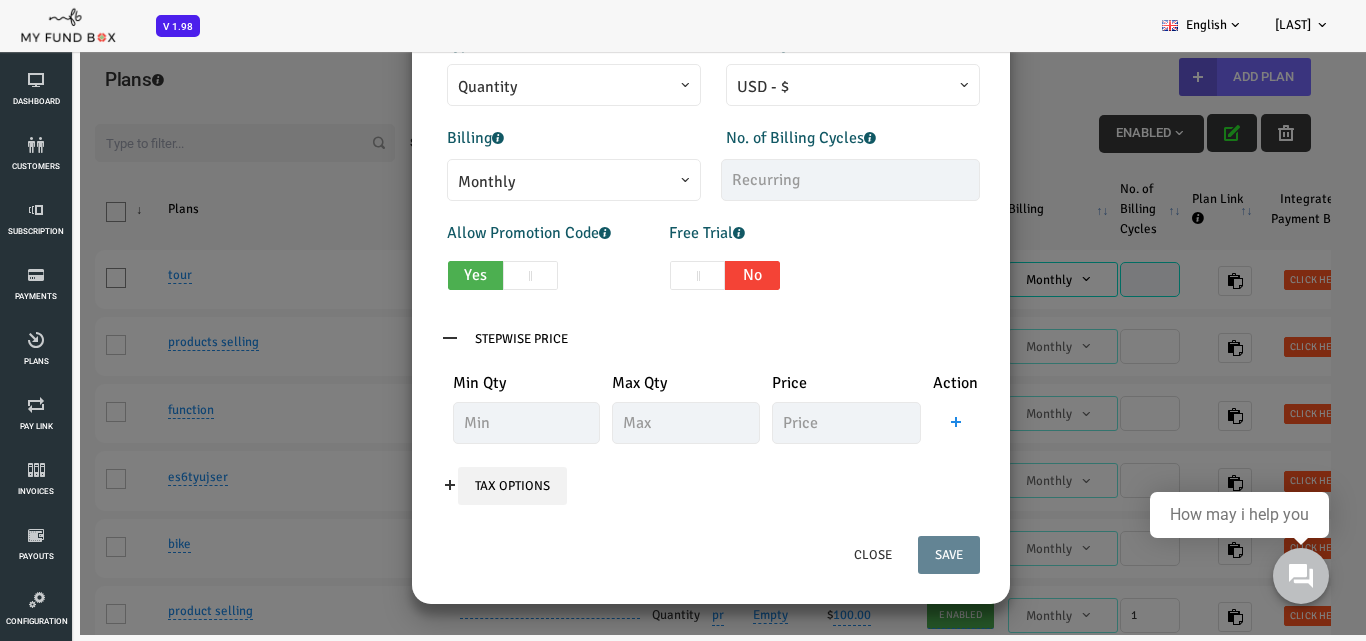 click on "Tax Options" at bounding box center [457, 486] 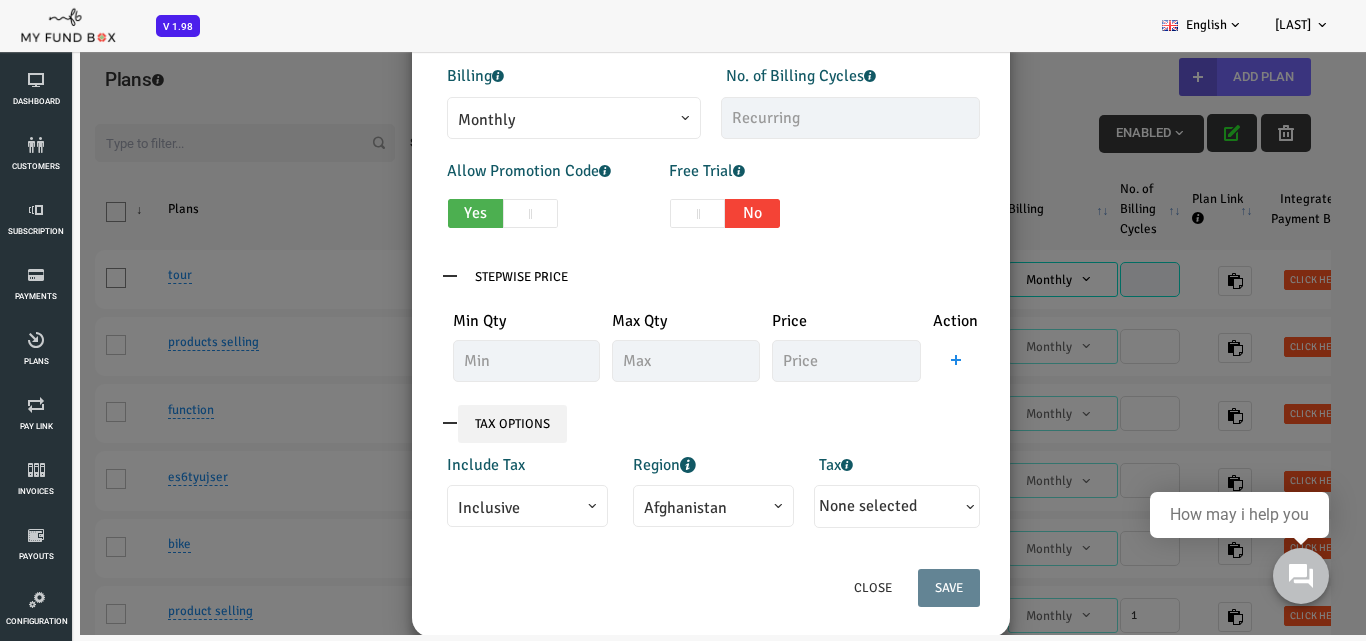 scroll, scrollTop: 478, scrollLeft: 0, axis: vertical 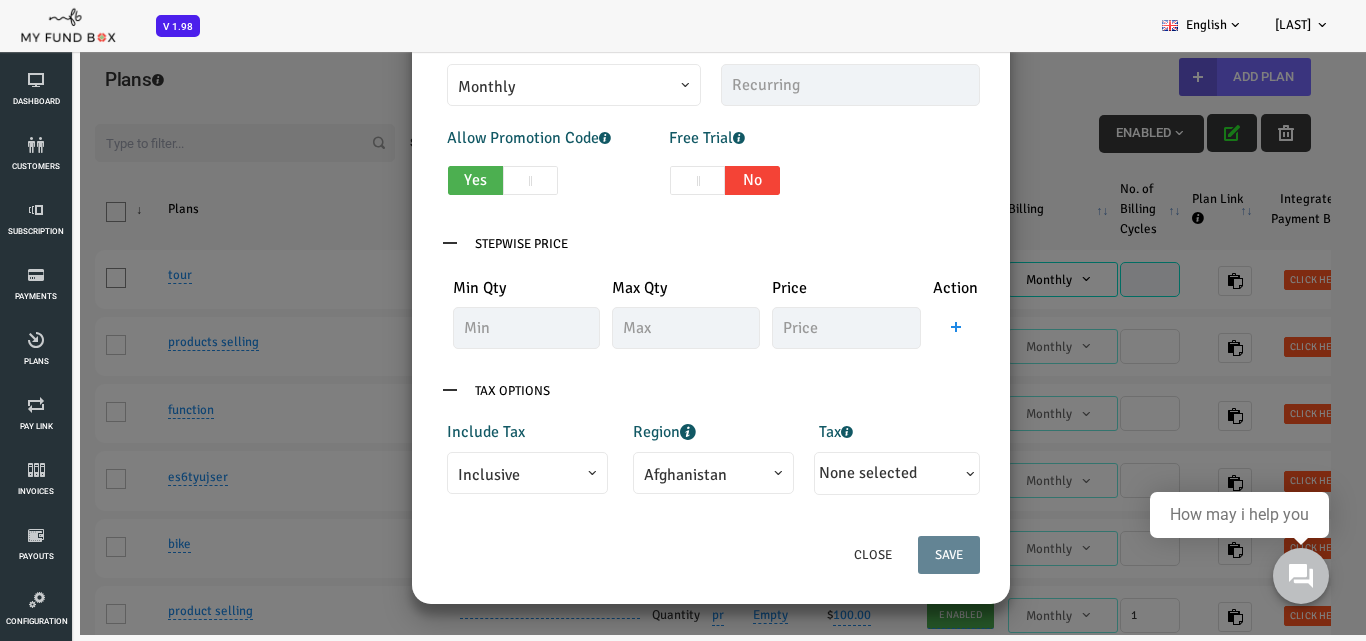 click on "Afghanistan" at bounding box center [658, 473] 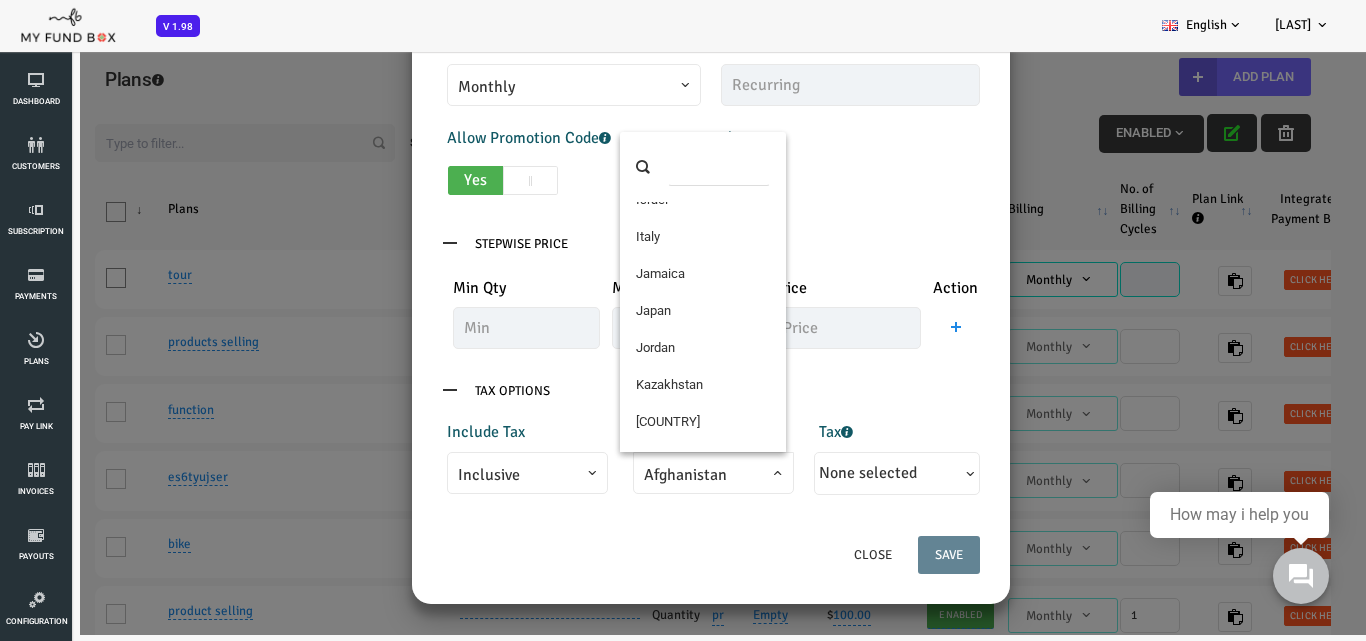 scroll, scrollTop: 2300, scrollLeft: 0, axis: vertical 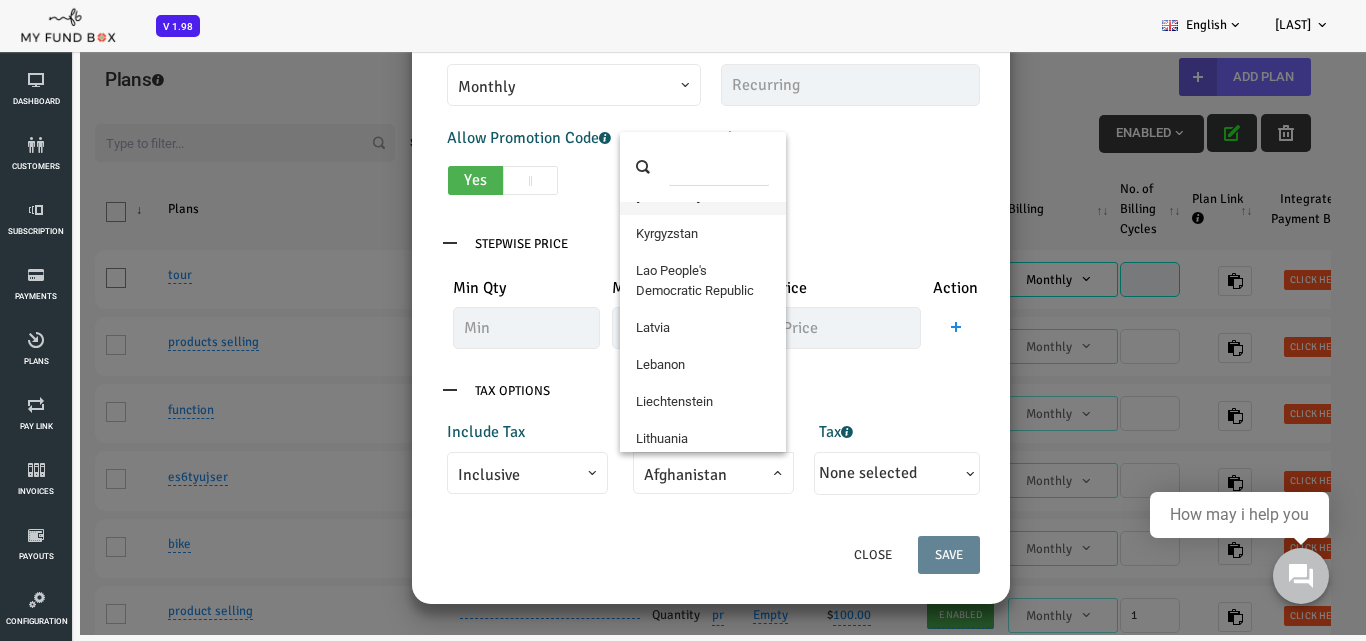 click at bounding box center (664, 167) 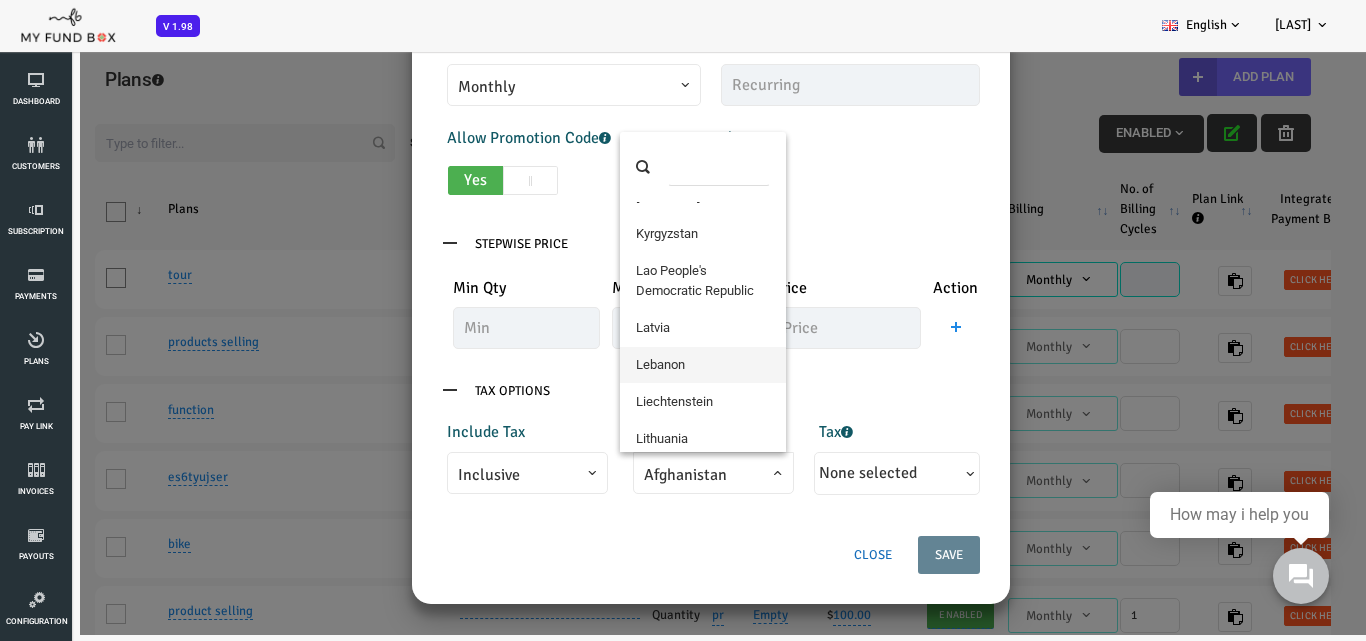 scroll, scrollTop: 478, scrollLeft: 0, axis: vertical 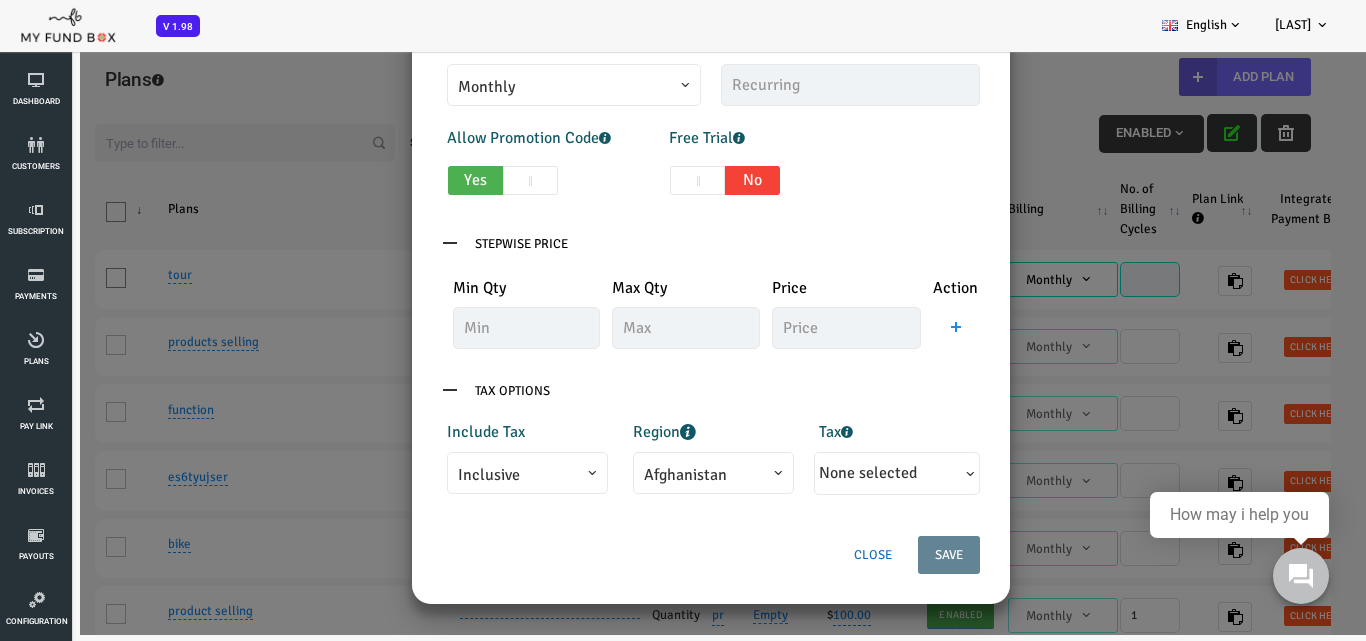 click on "Close" at bounding box center (818, 555) 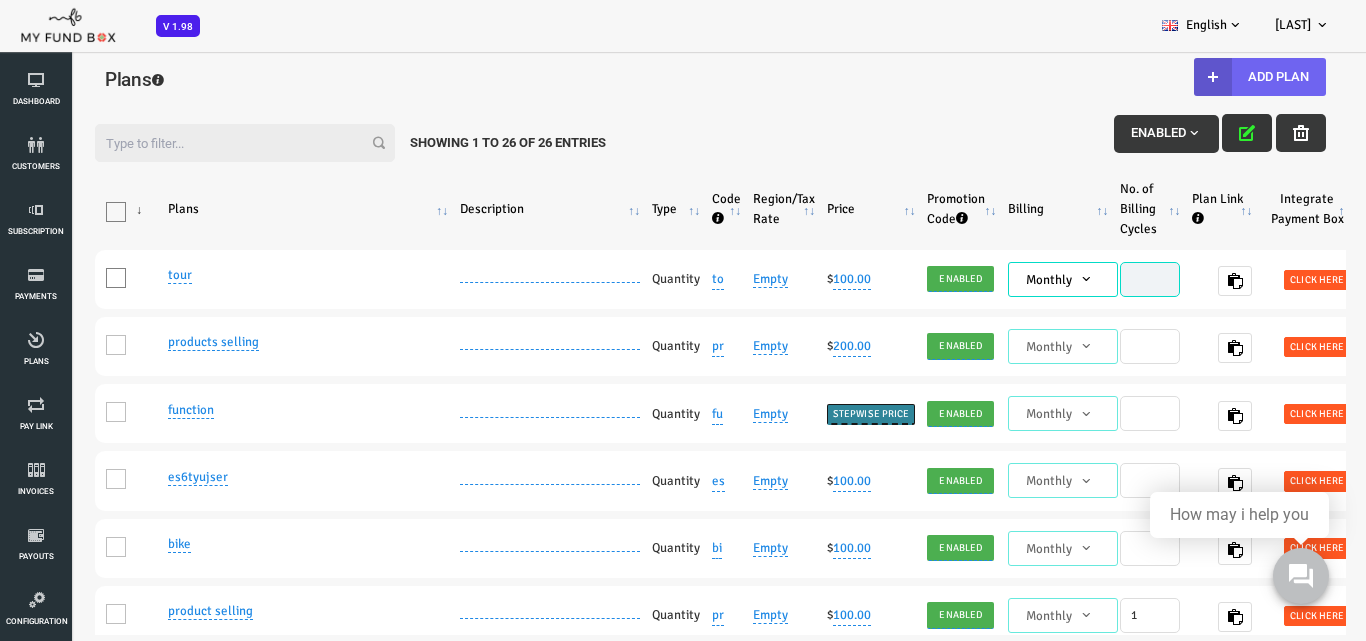 click on "Add Plan" at bounding box center (1205, 77) 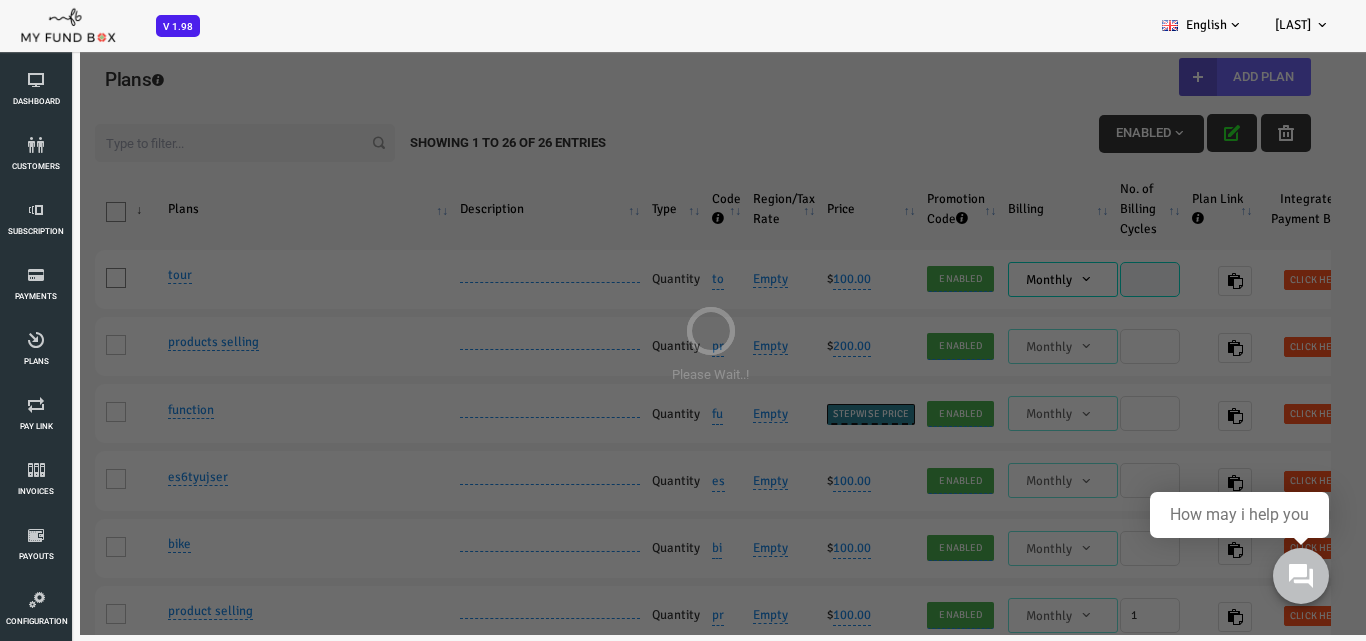 scroll, scrollTop: 0, scrollLeft: 0, axis: both 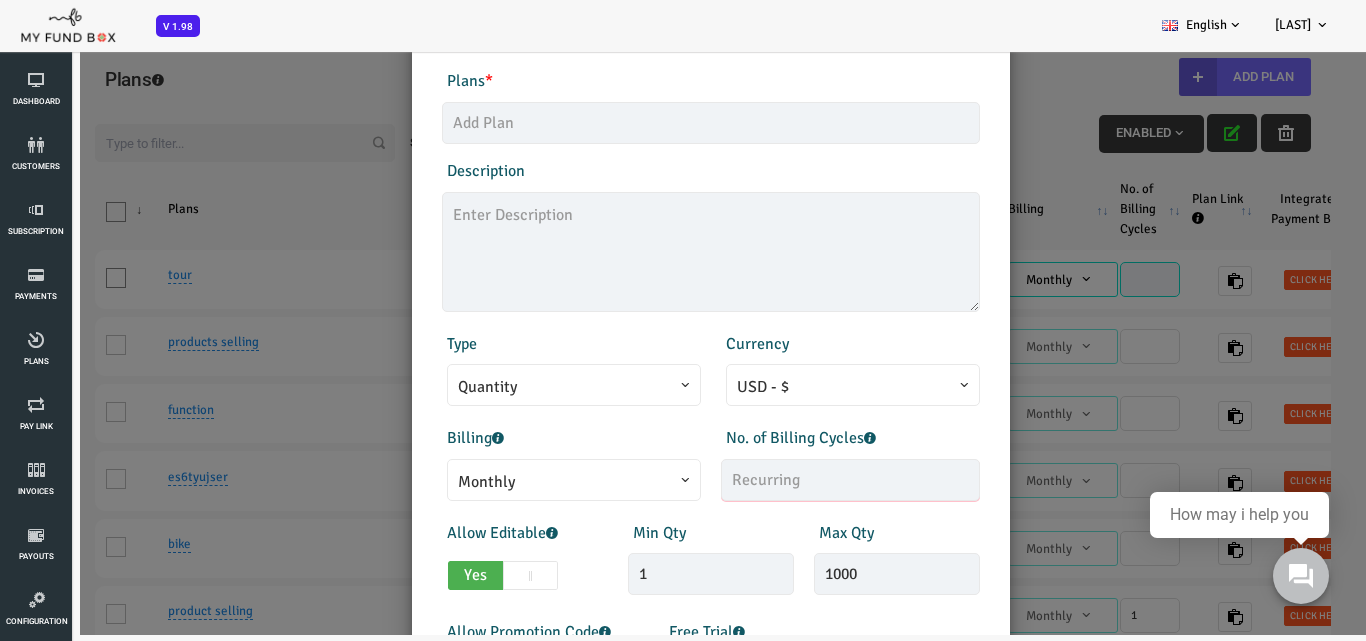 click at bounding box center [795, 480] 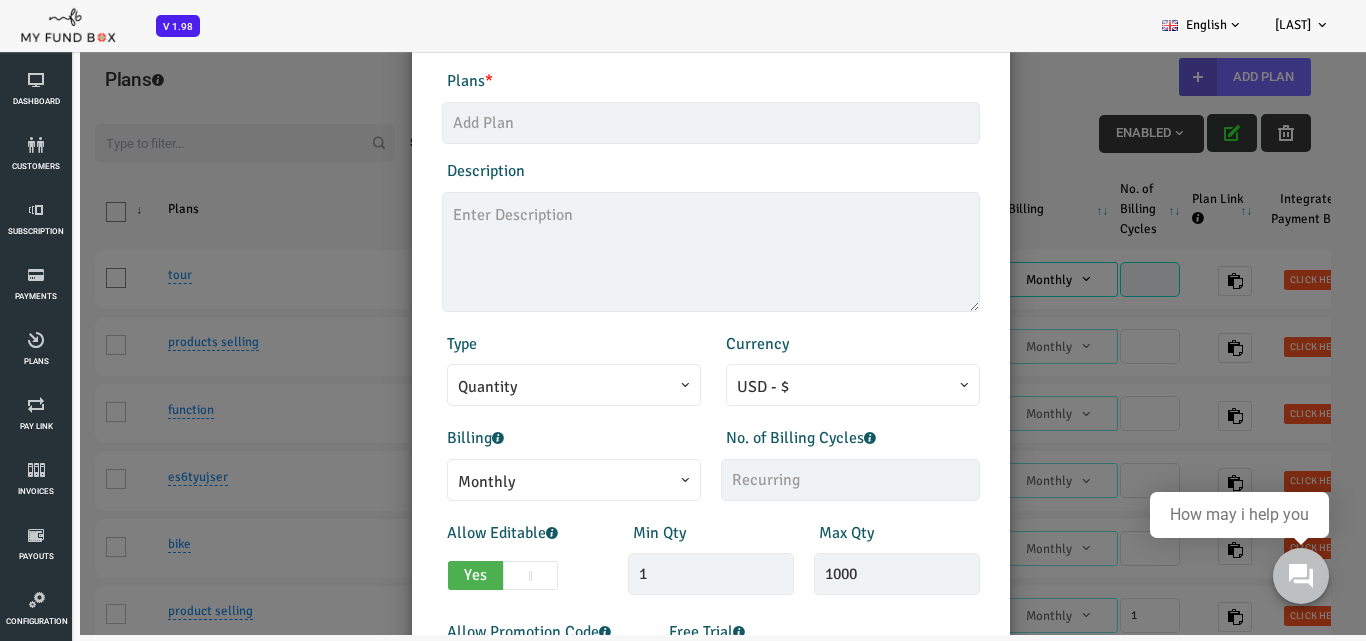 click on "Billing Monthly One-Off Annual Quarterly Half Yearly Daily Weekly Monthly" at bounding box center (516, 463) 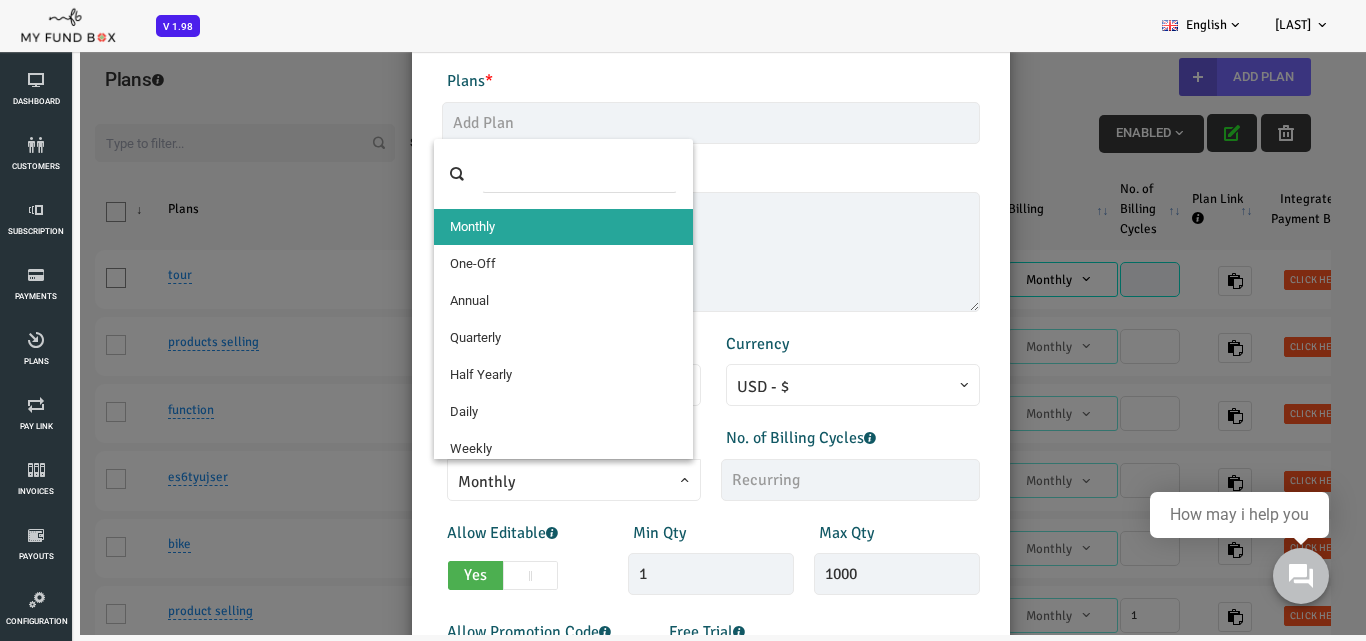 click at bounding box center (524, 174) 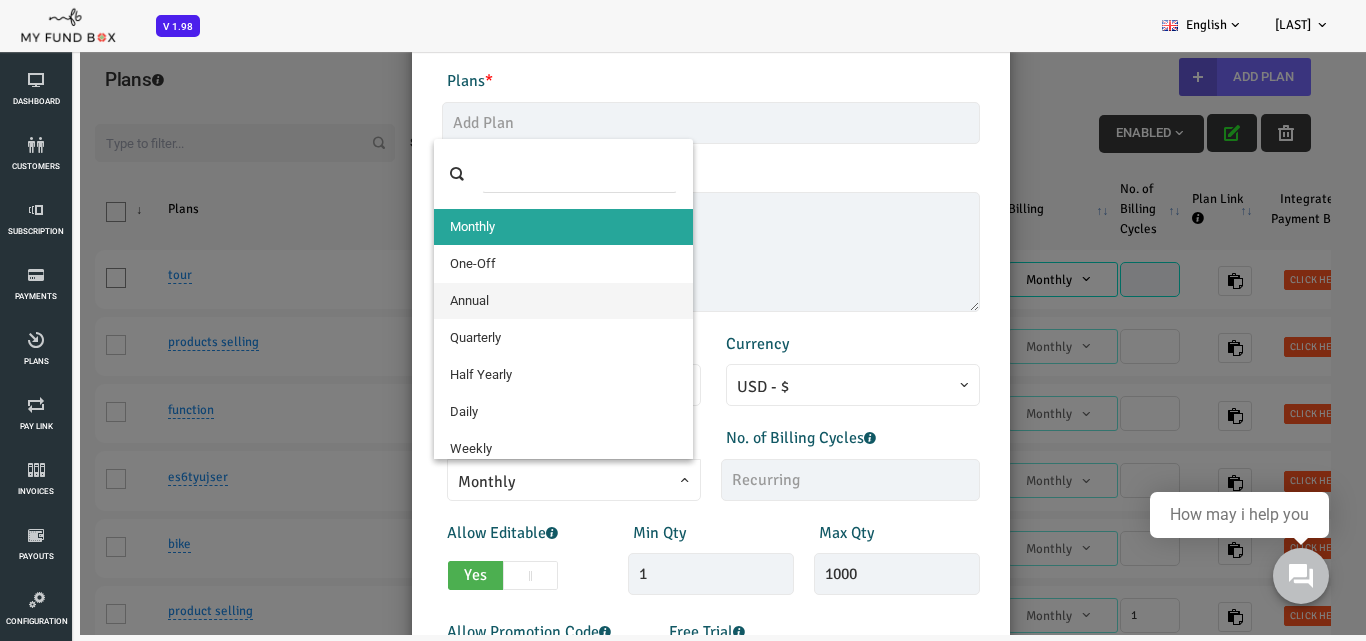 click on "USD - $" at bounding box center [798, 387] 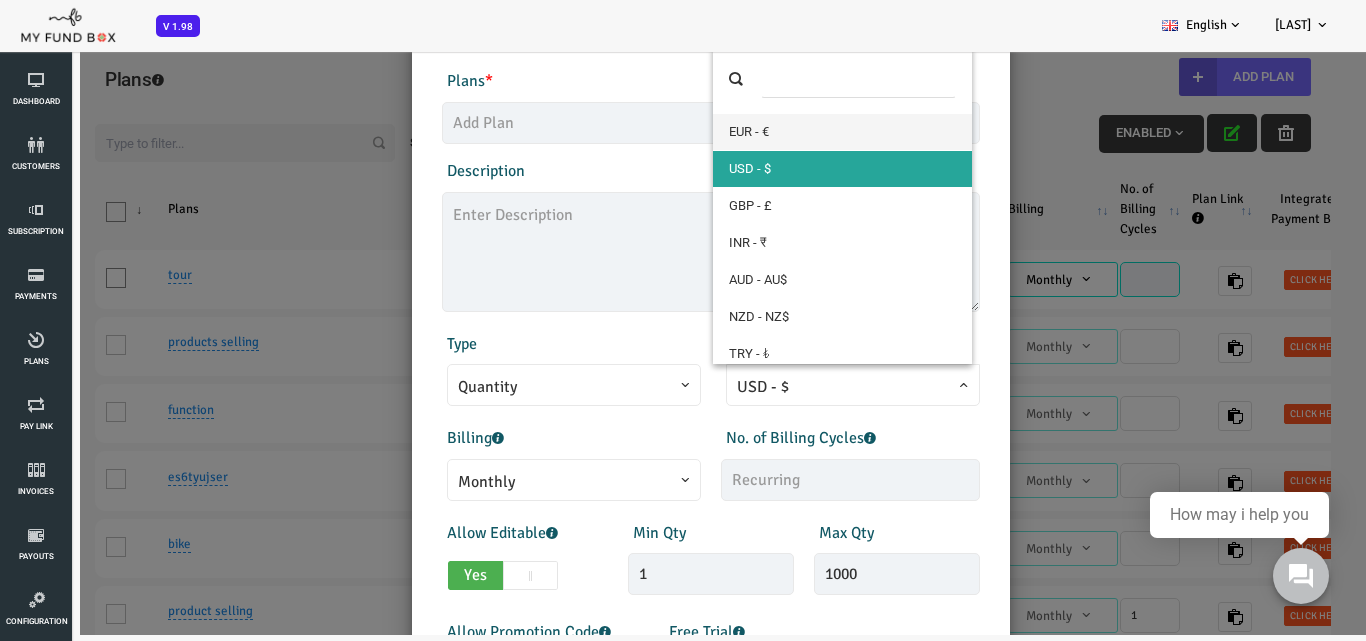 click at bounding box center [803, 79] 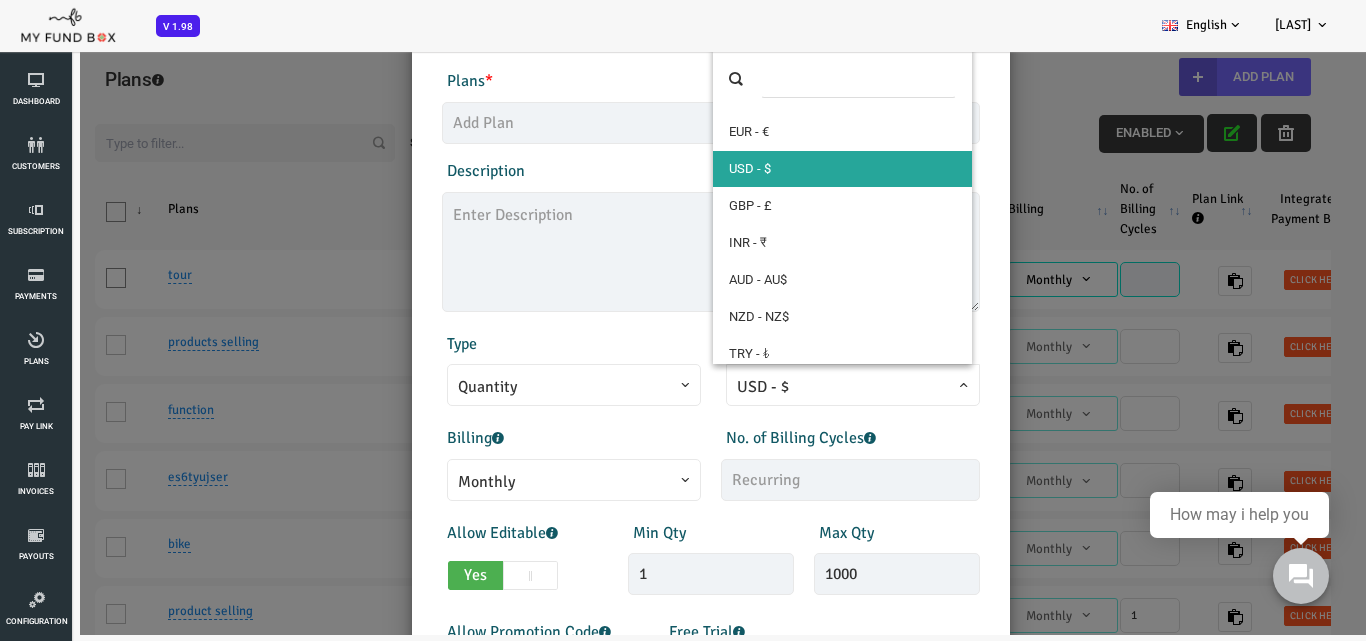 scroll, scrollTop: 83, scrollLeft: 0, axis: vertical 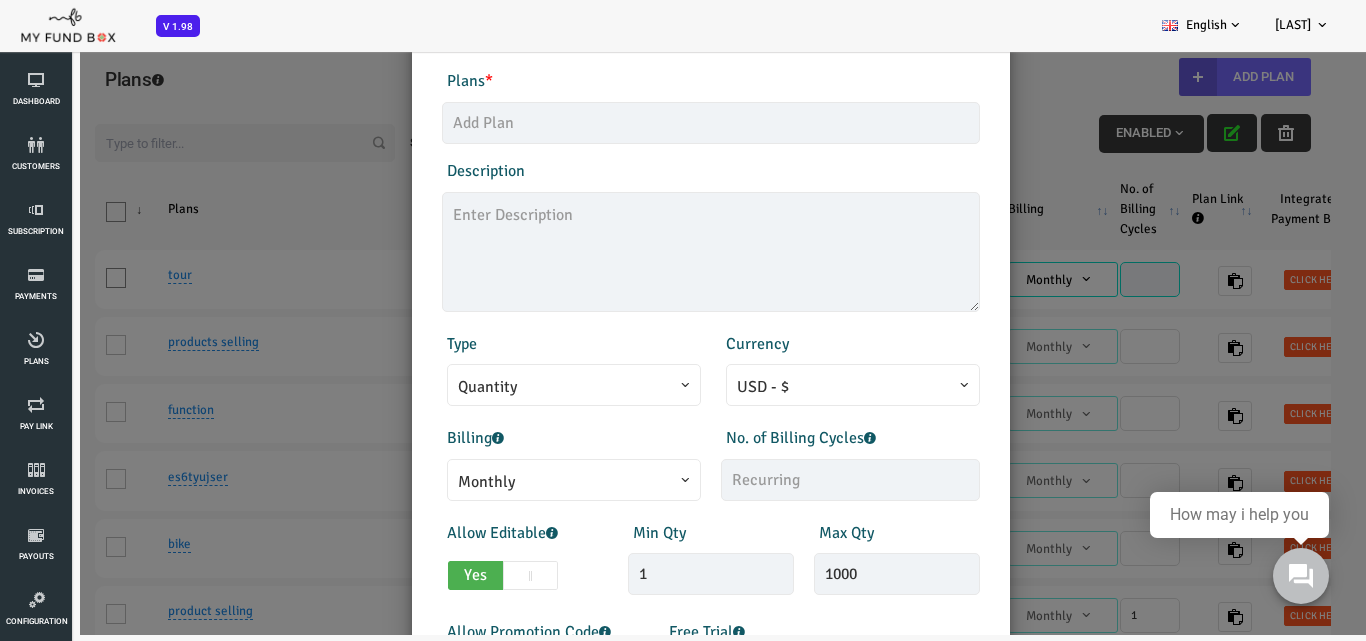 click on "Type
Quantity
Variable
Quantity" at bounding box center (516, 369) 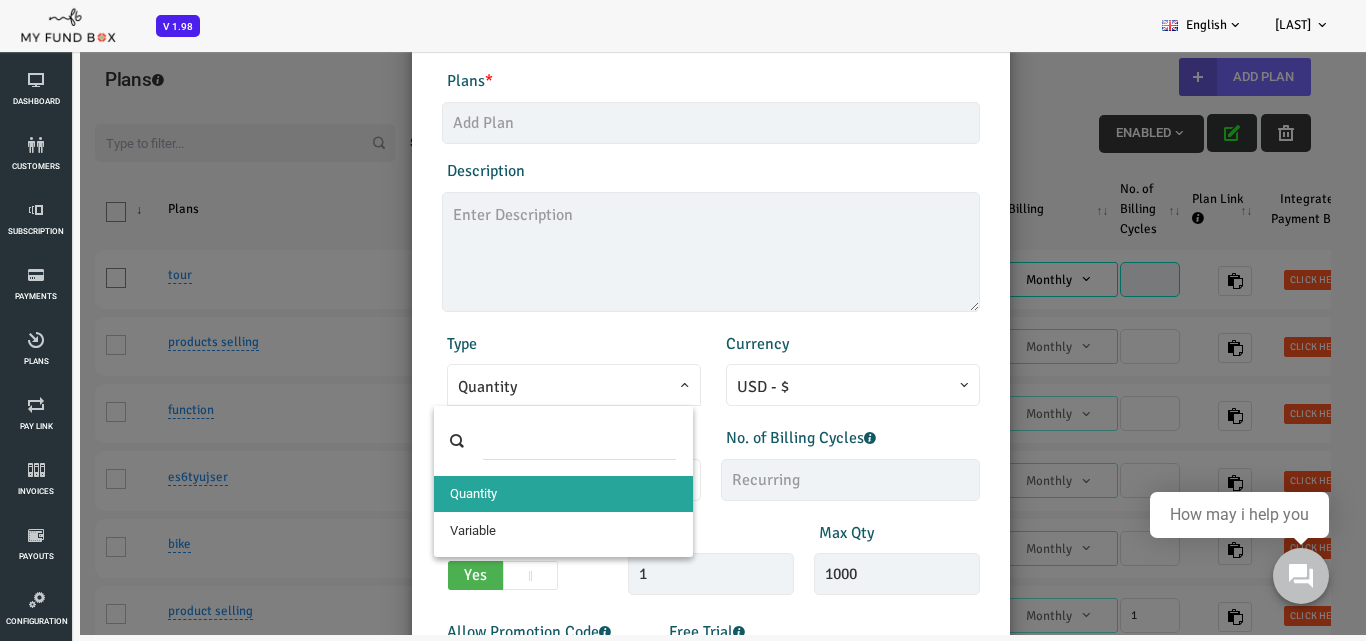click on "Quantity" at bounding box center [519, 387] 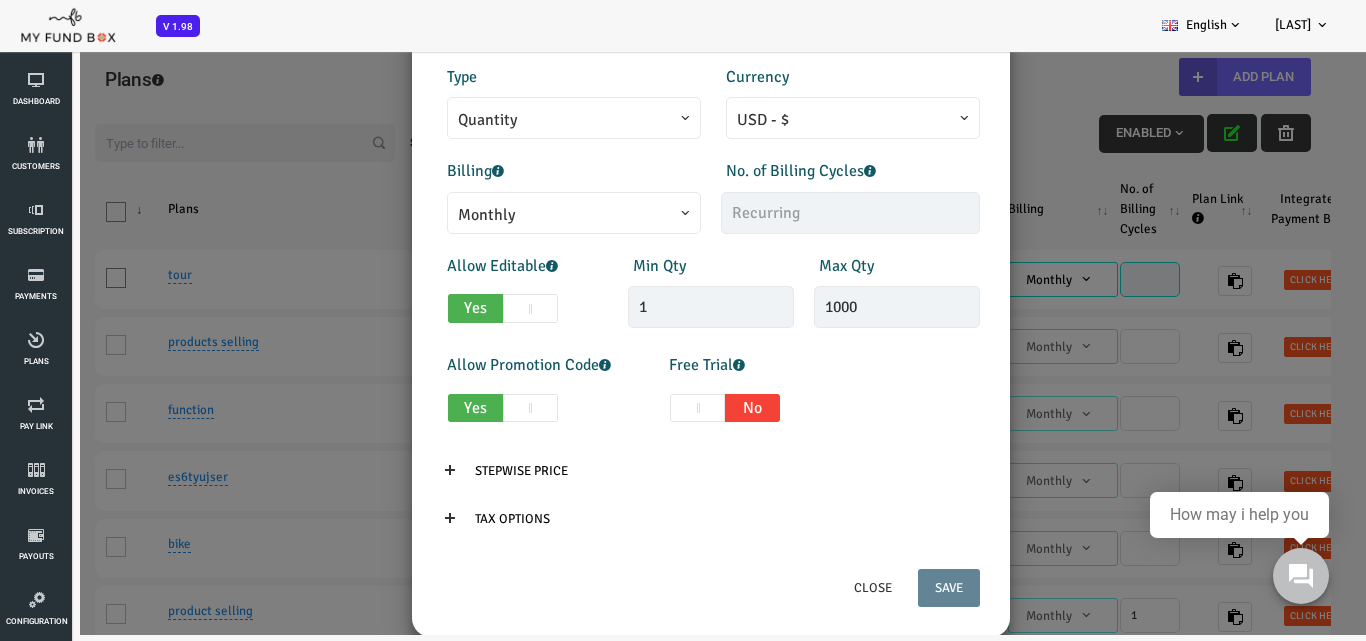 scroll, scrollTop: 383, scrollLeft: 0, axis: vertical 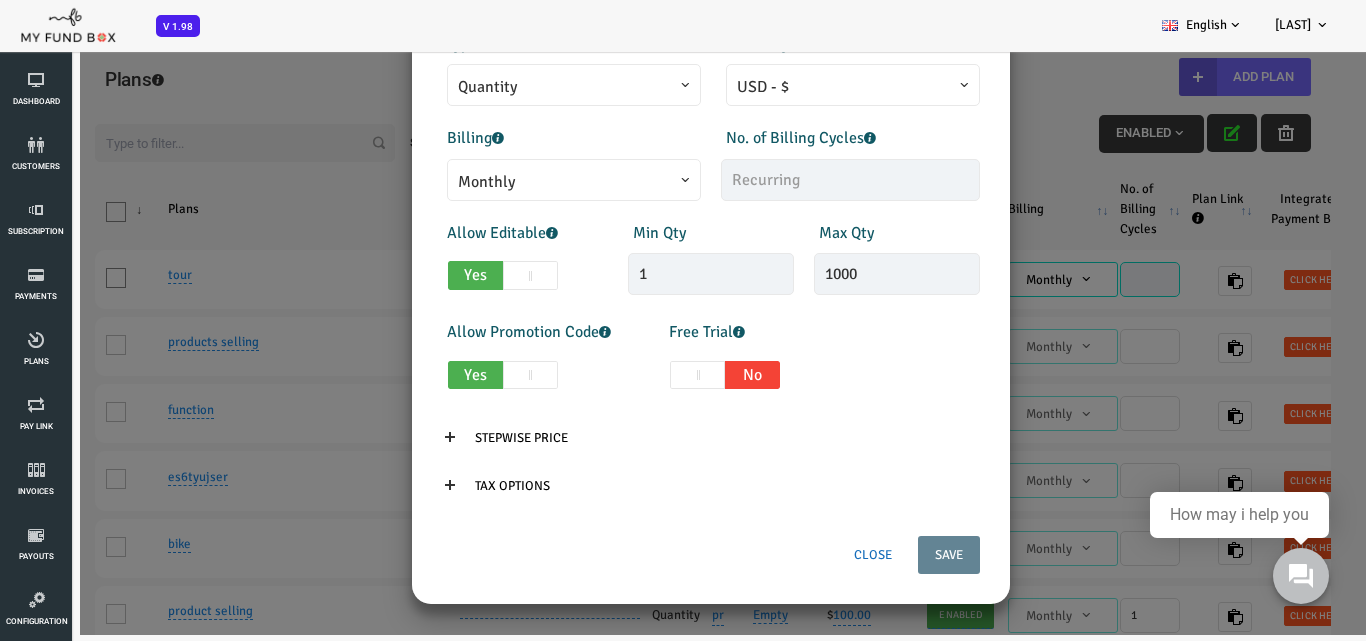 click on "Close" at bounding box center (818, 555) 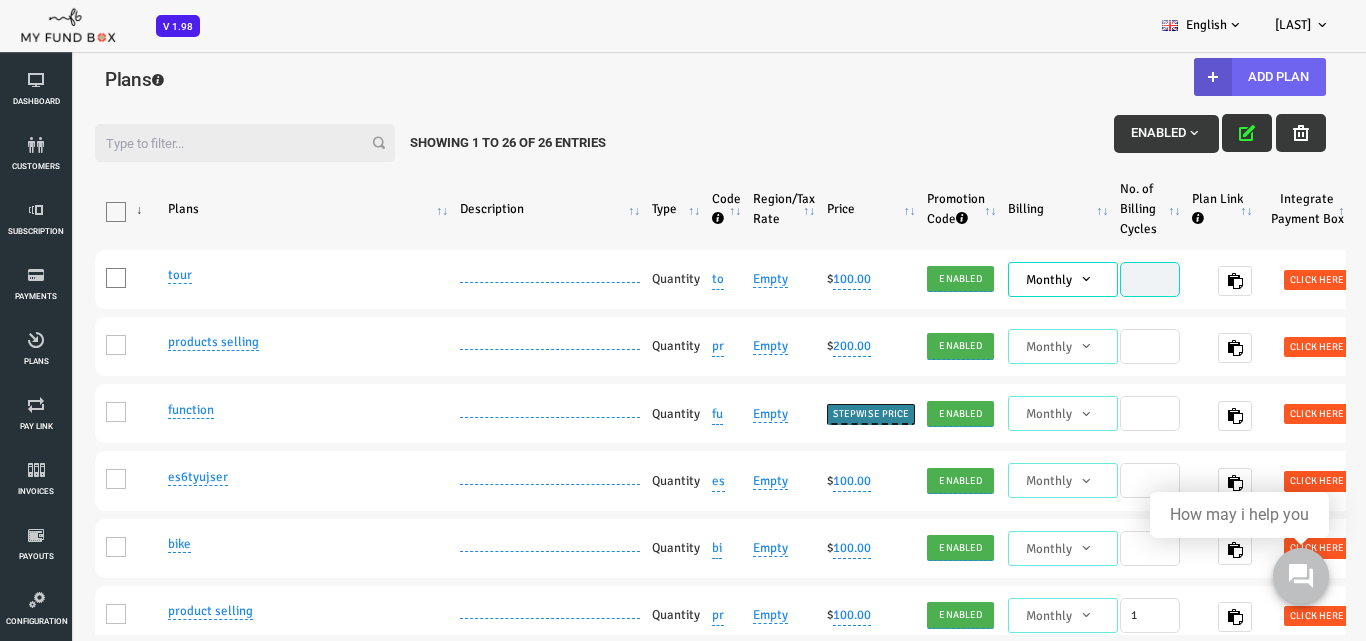 click on "Add Plan" at bounding box center (1205, 77) 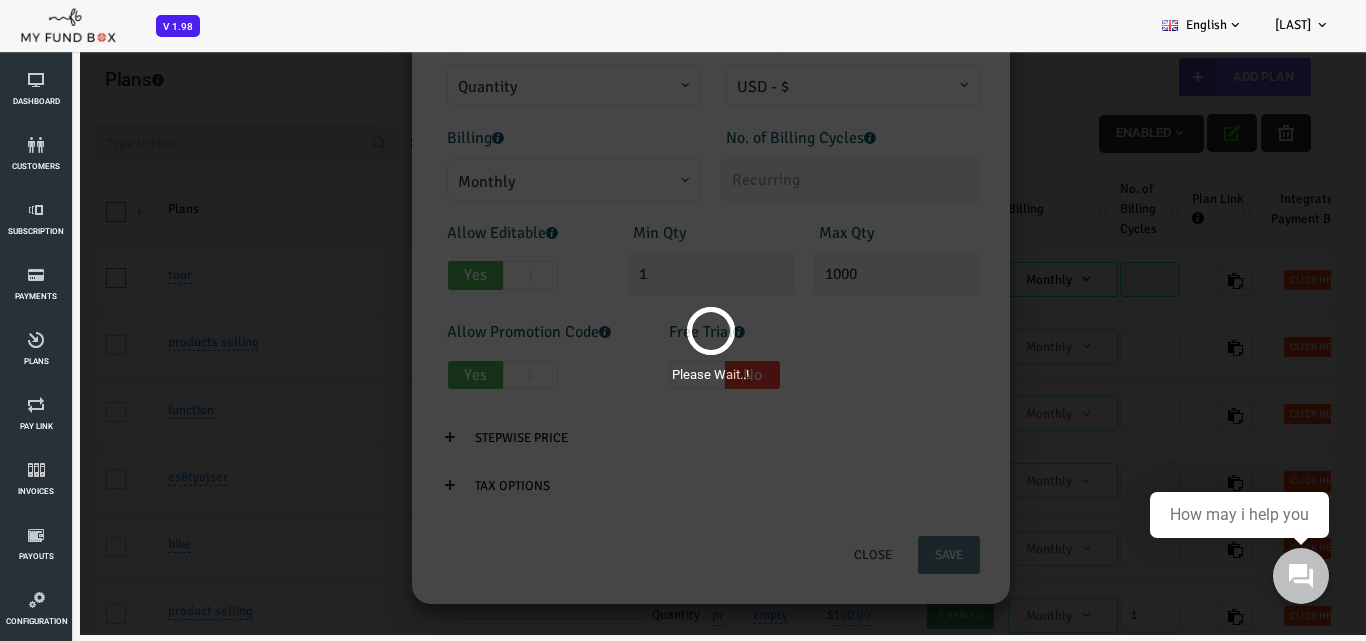 scroll, scrollTop: 0, scrollLeft: 0, axis: both 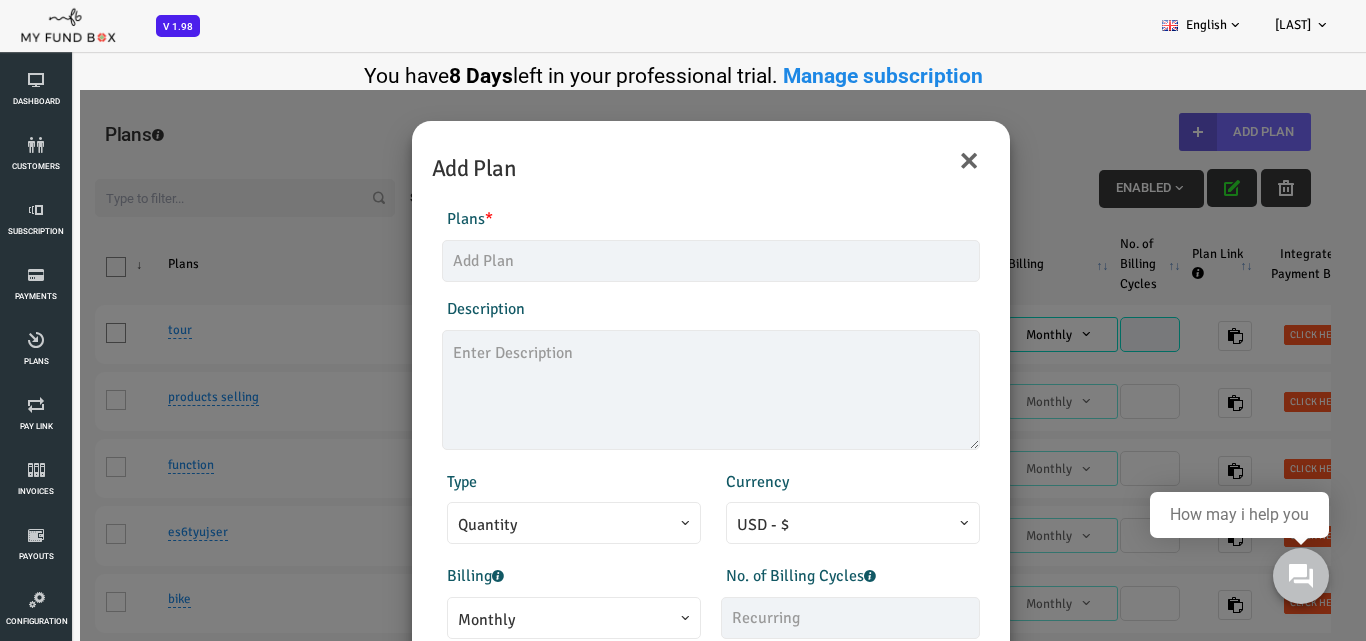 click on "Products Invoice Product is empty Plans * Description 1/255 Type Quantity Variable Quantity Price 100 Currency EUR - € USD - $ GBP - £" at bounding box center [656, 328] 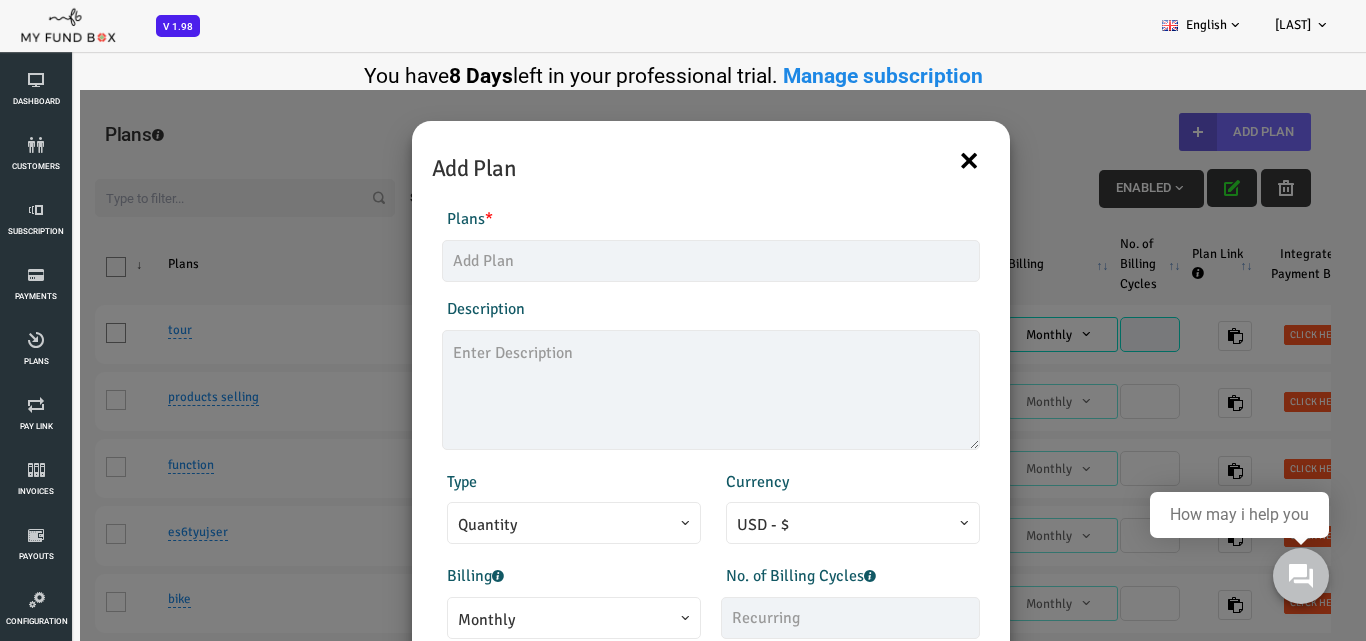 click on "×" at bounding box center (914, 160) 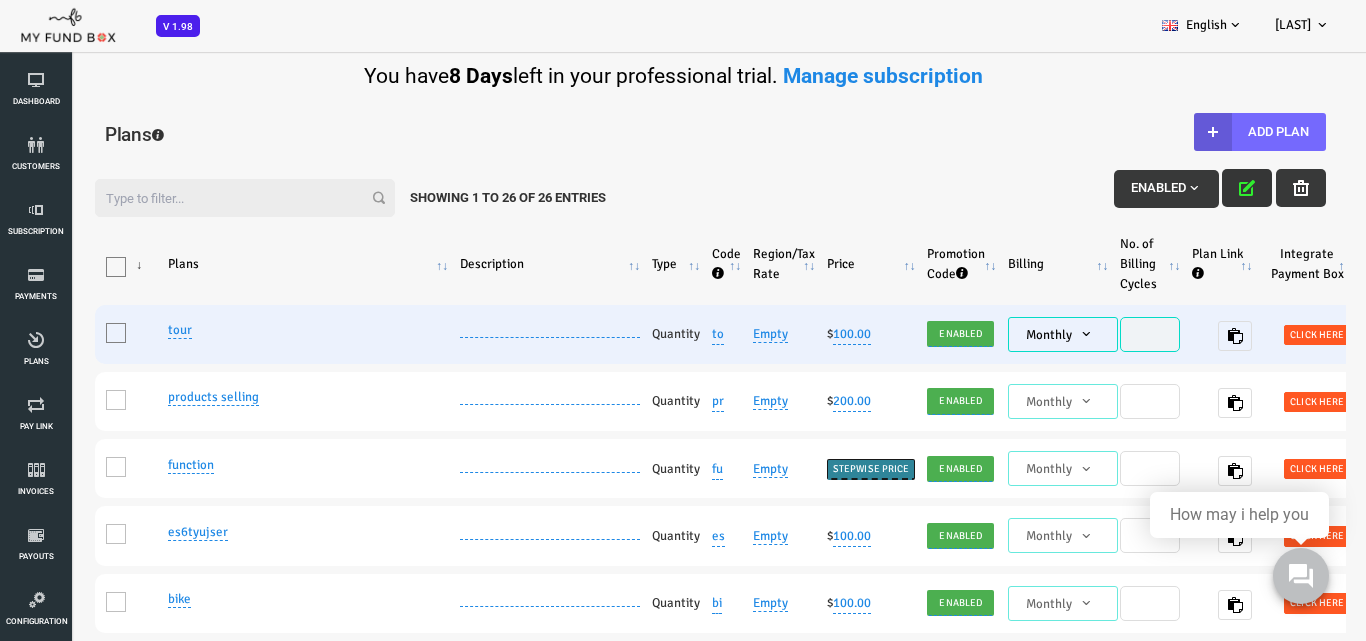 click on "Monthly" at bounding box center [1008, 335] 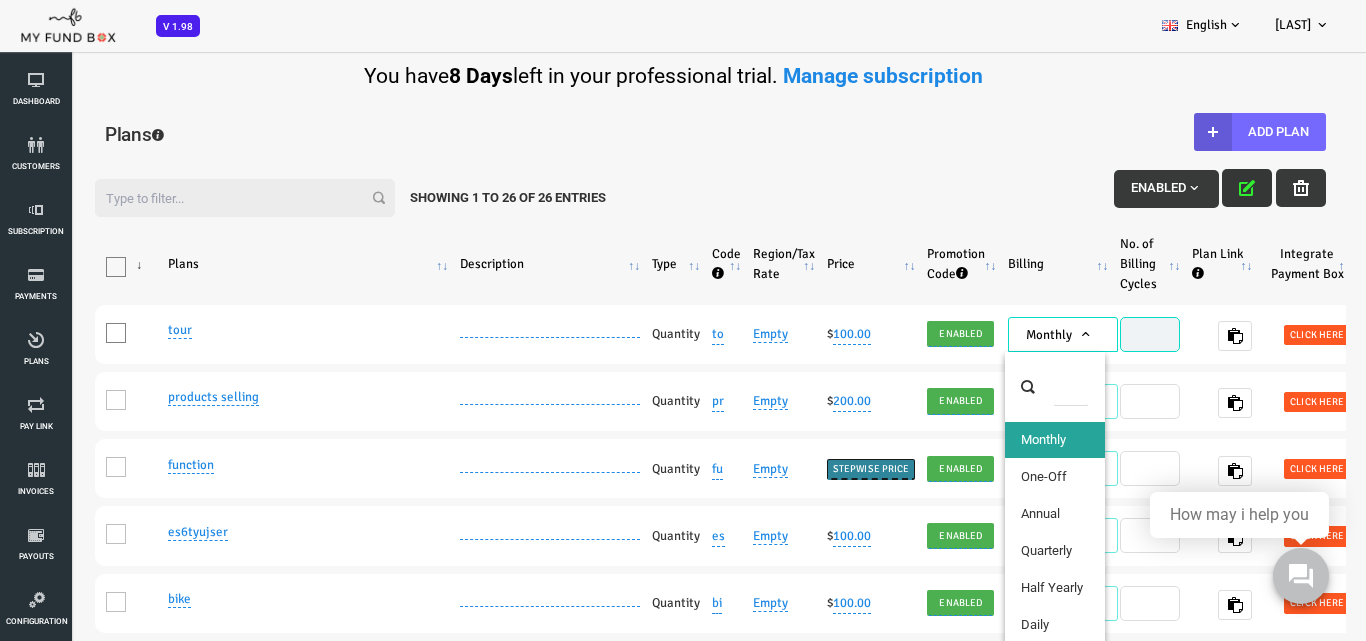 click at bounding box center (1016, 387) 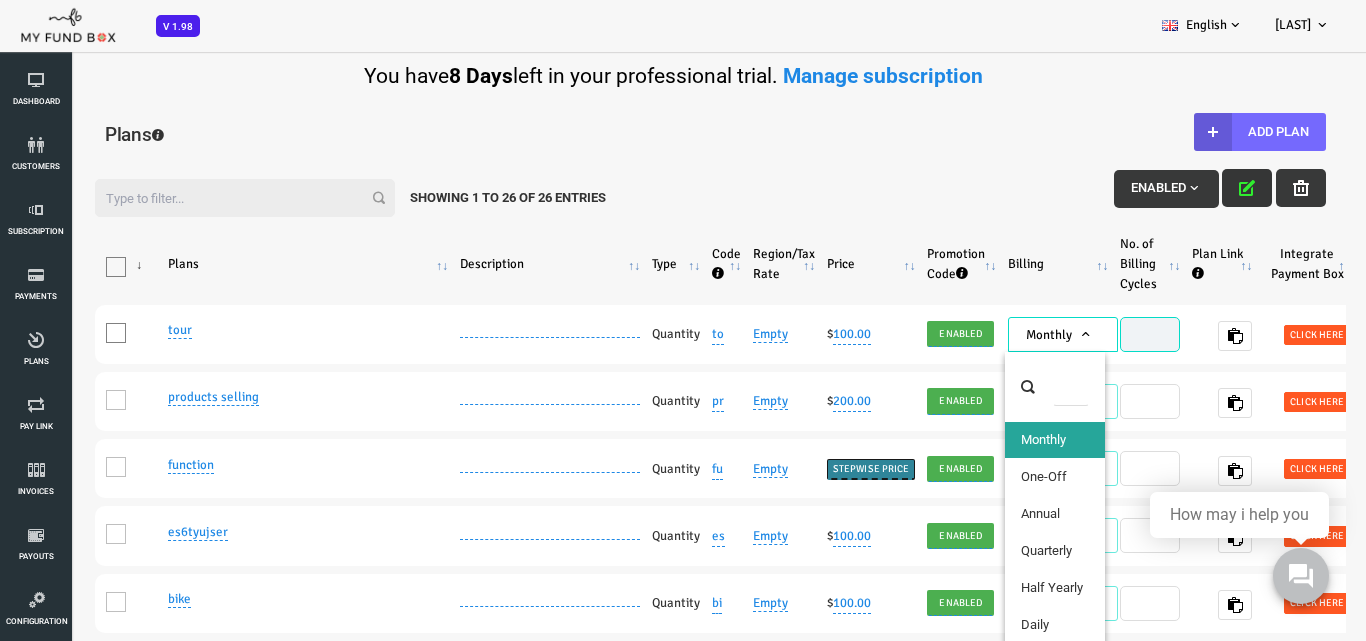 type on "s" 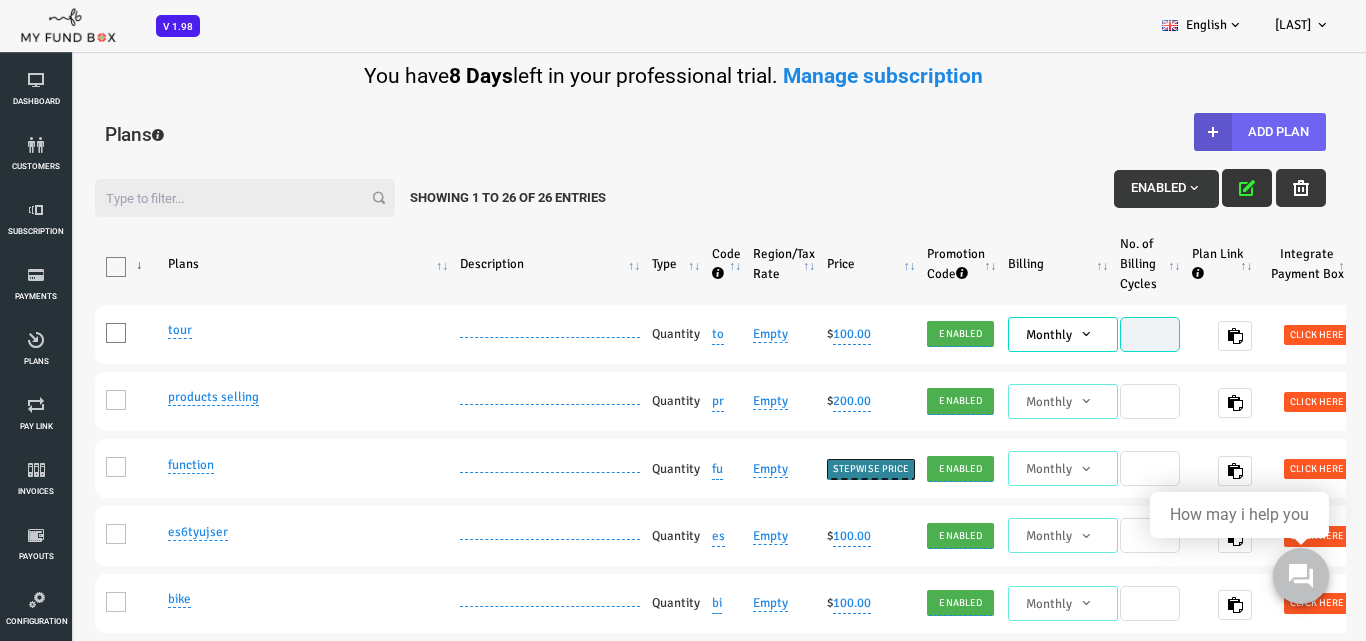 click on "Add Plan" at bounding box center [1205, 132] 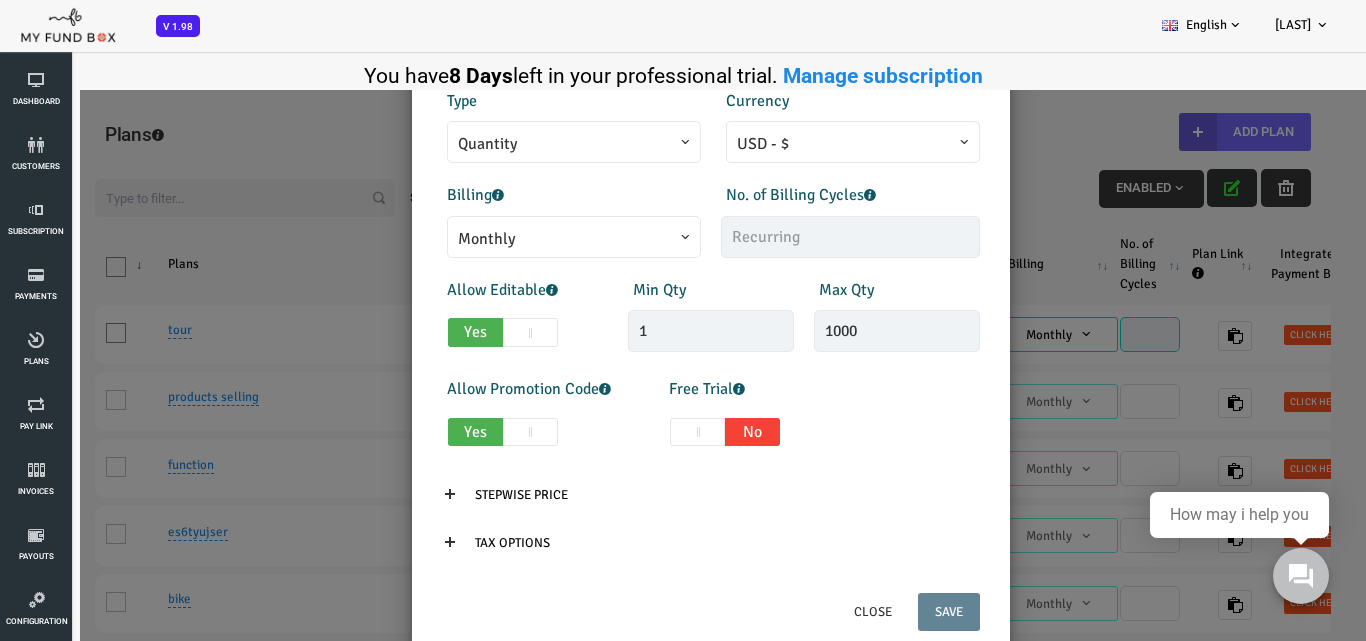 scroll, scrollTop: 383, scrollLeft: 0, axis: vertical 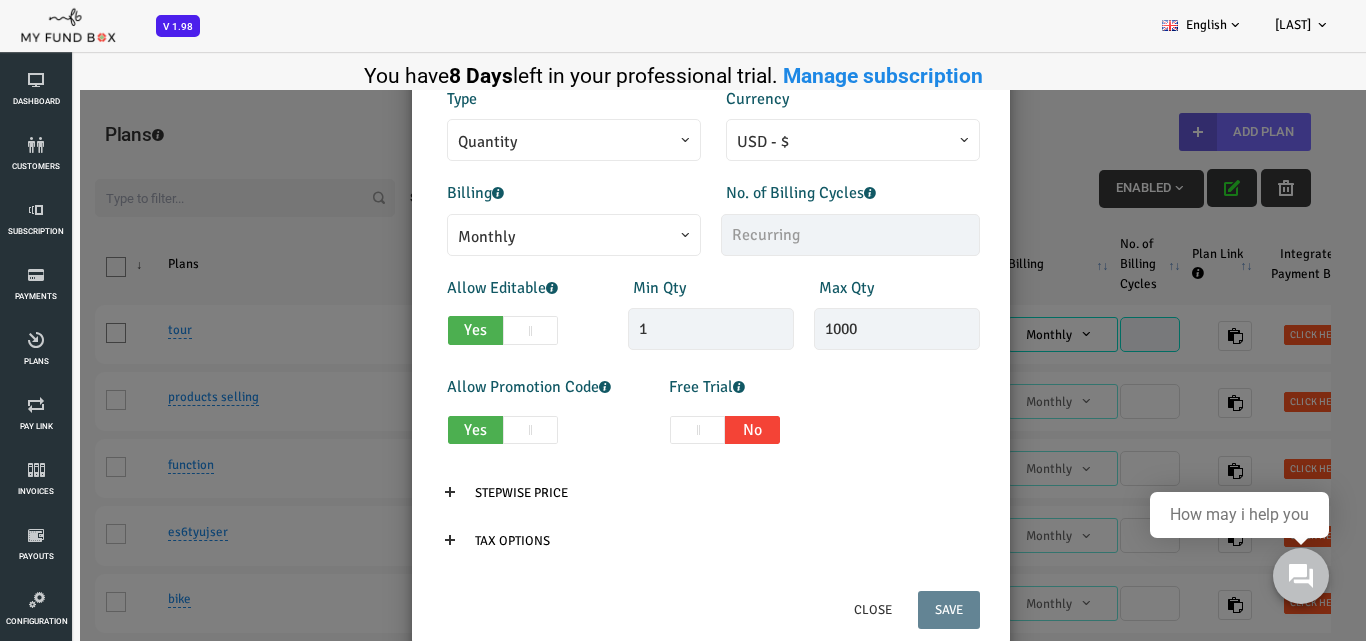 click on "Monthly" at bounding box center [519, 237] 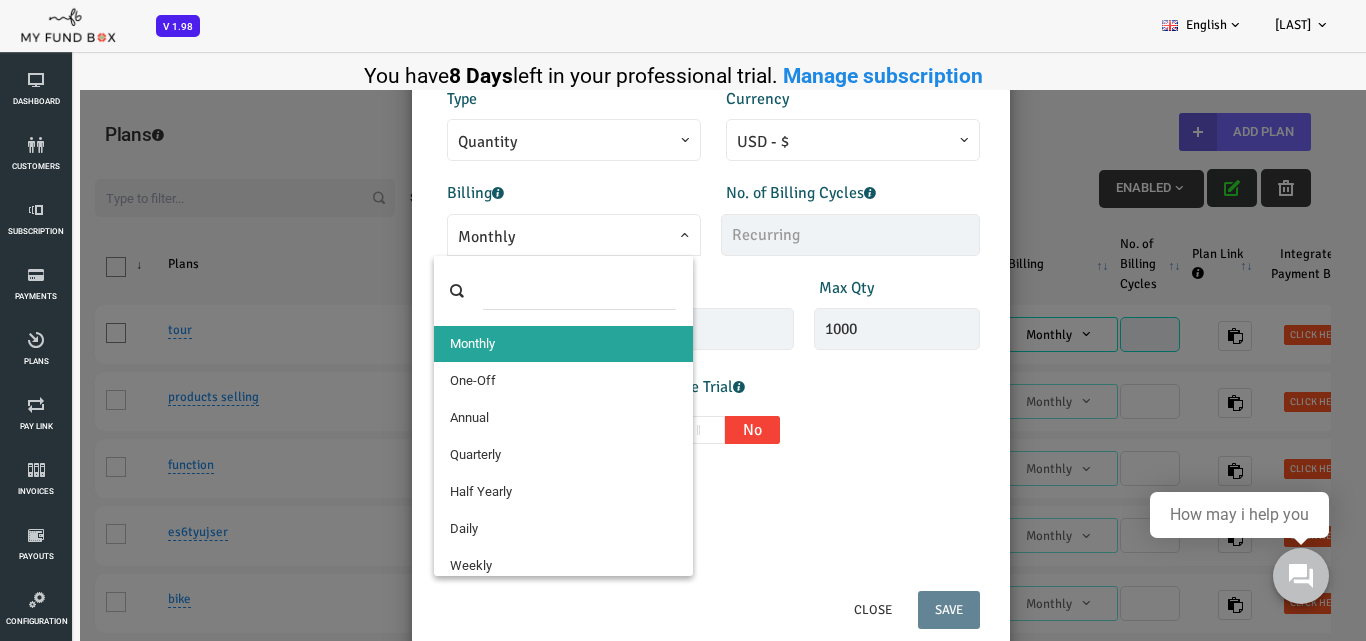 click at bounding box center [524, 291] 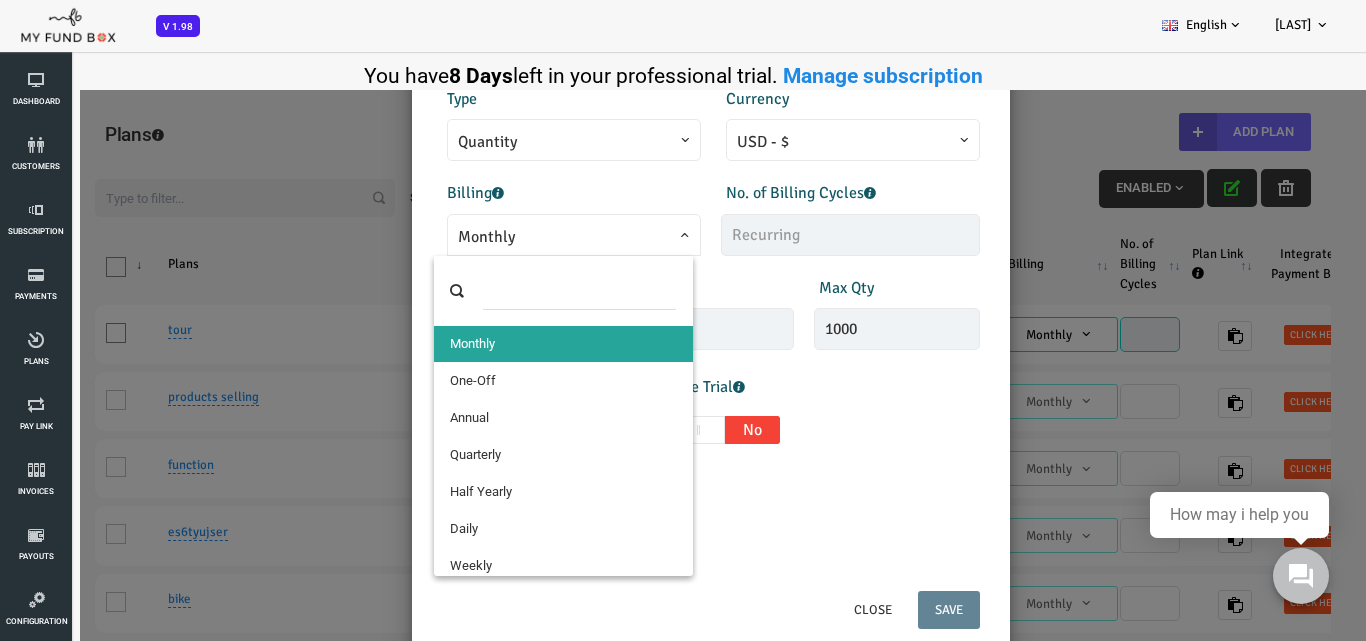 click at bounding box center (524, 291) 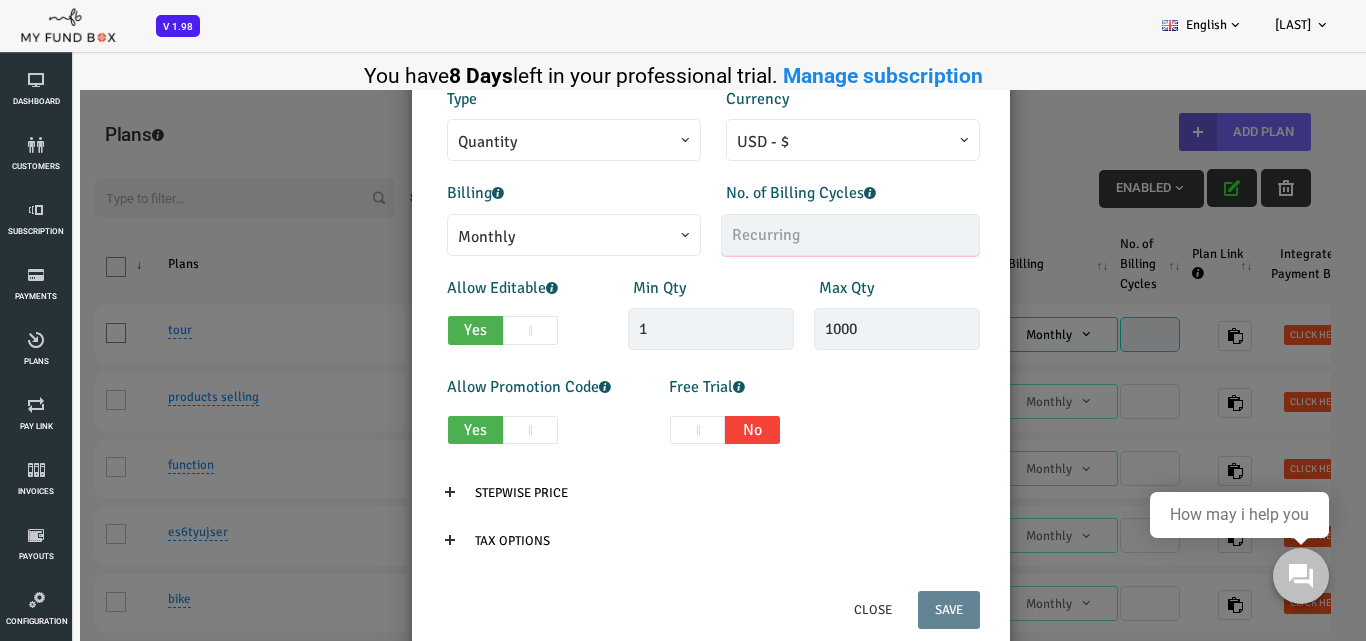 click at bounding box center [795, 235] 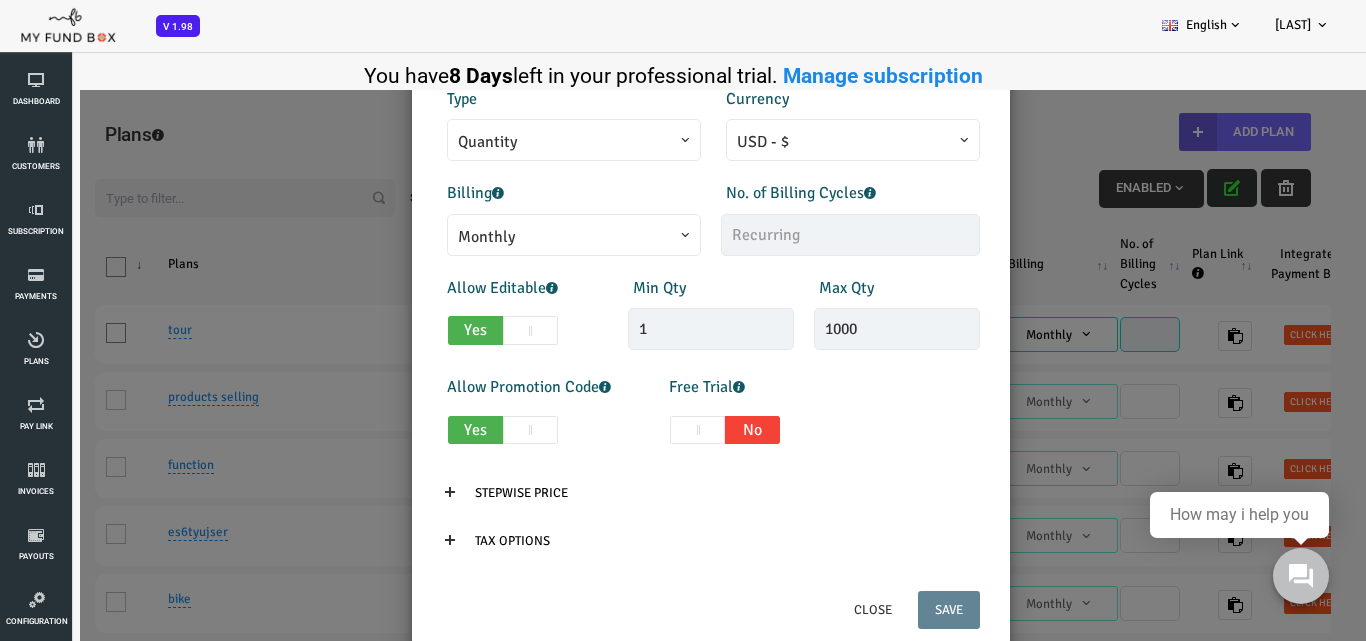 click on "×
Add Plan
Products
Invoice
Product is empty
Plans *
This field is required
Description
1/255
Type
Quantity
Variable
Quantity
Price
100
Currency
EUR - €
USD - $
Daily" at bounding box center [655, 390] 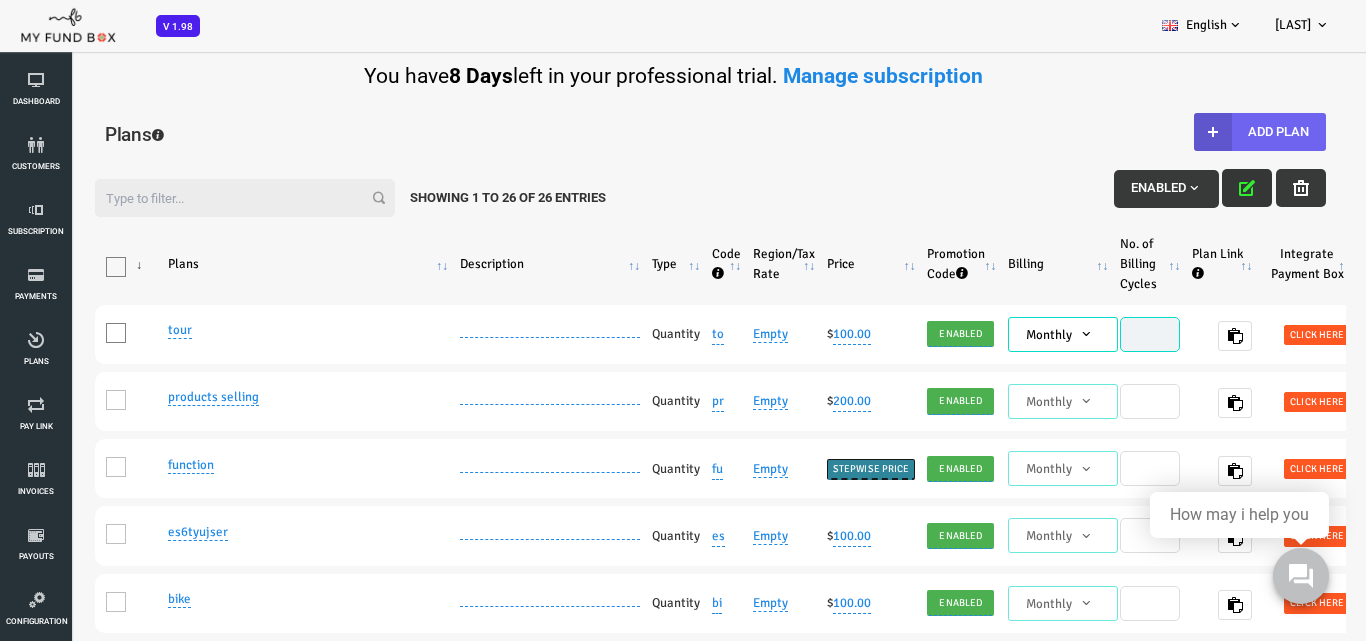 click on "Add Plan" at bounding box center (1205, 132) 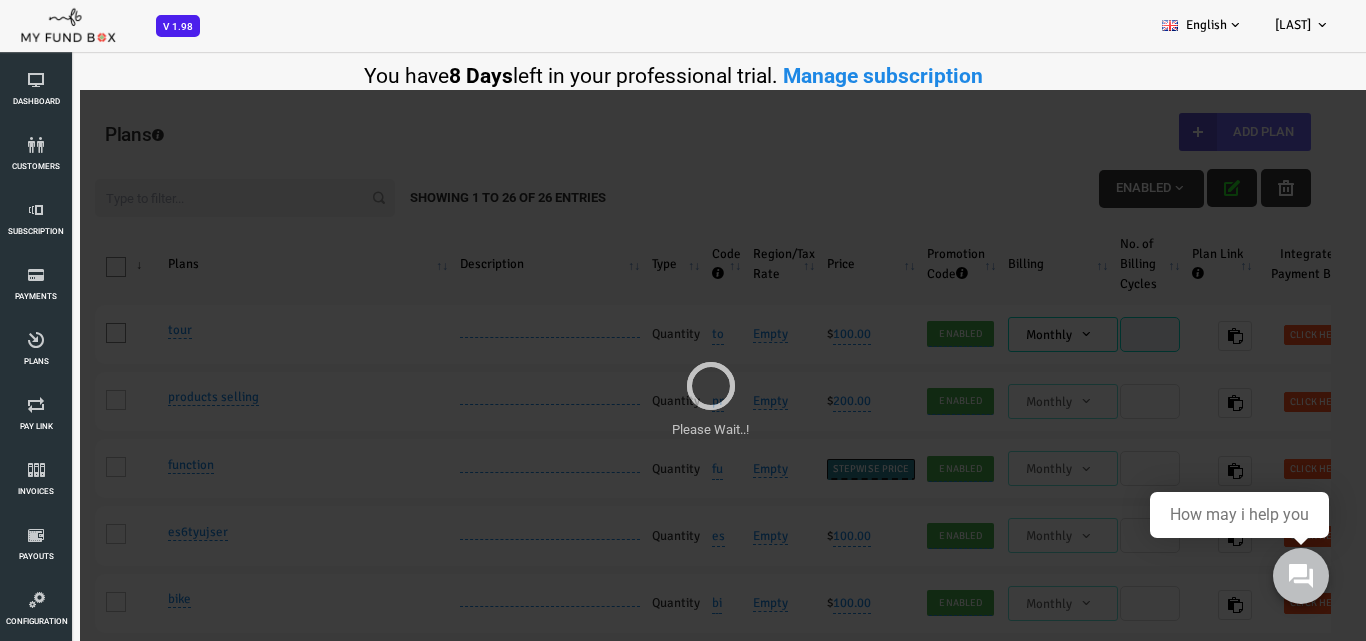 scroll, scrollTop: 0, scrollLeft: 0, axis: both 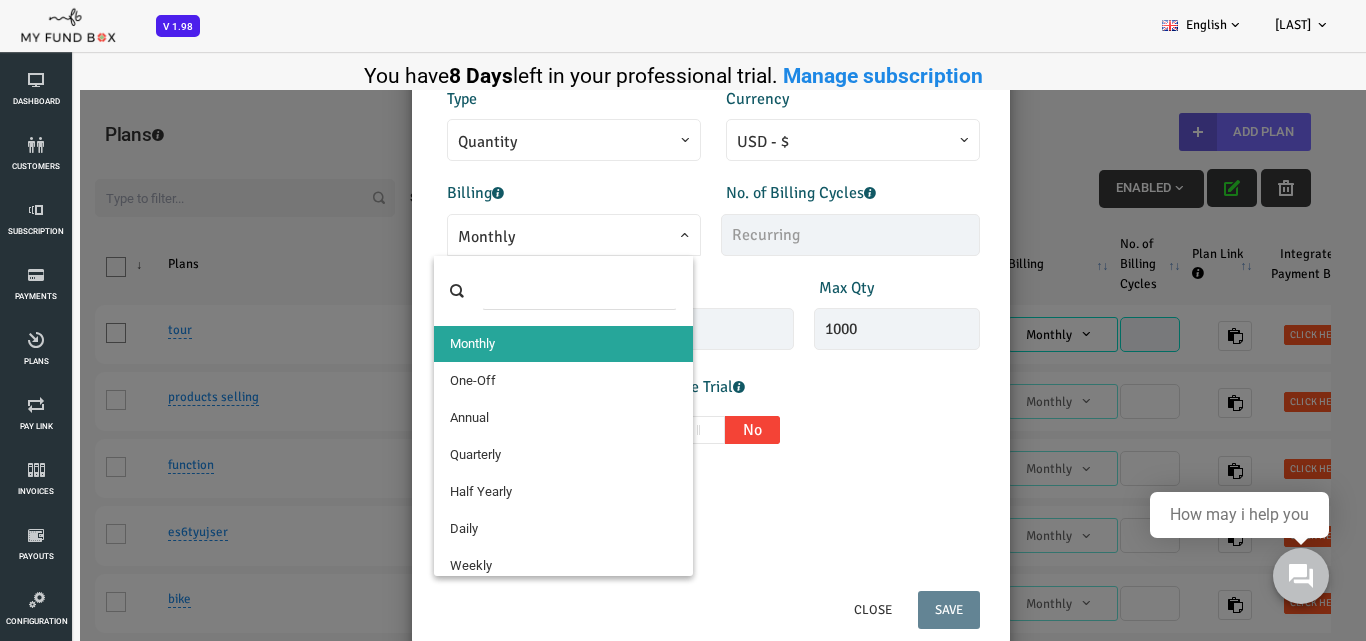 click on "Monthly" at bounding box center (519, 237) 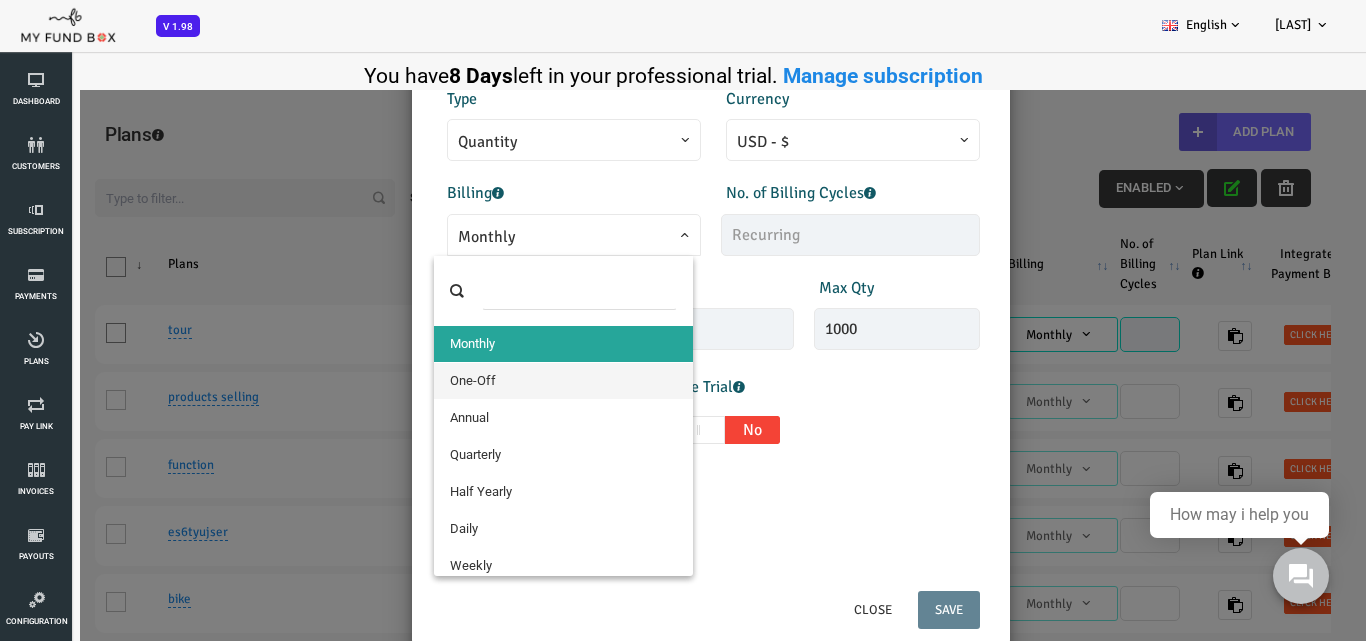select on "4" 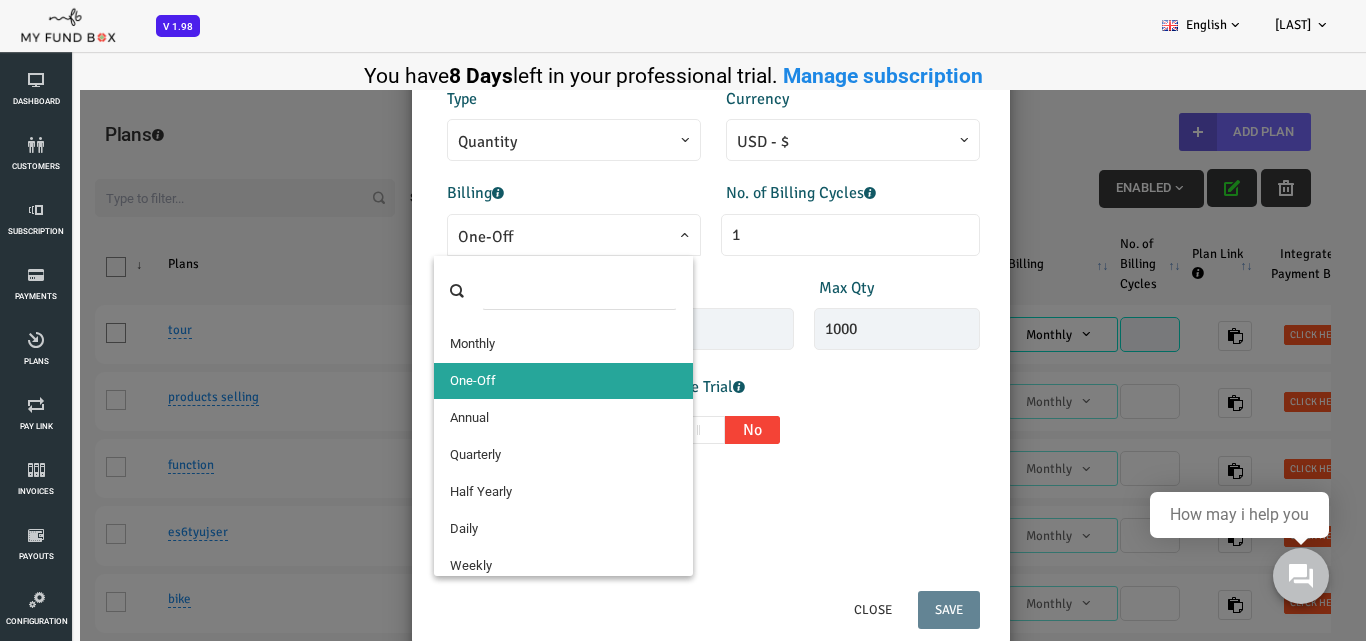 drag, startPoint x: 506, startPoint y: 243, endPoint x: 490, endPoint y: 277, distance: 37.576588 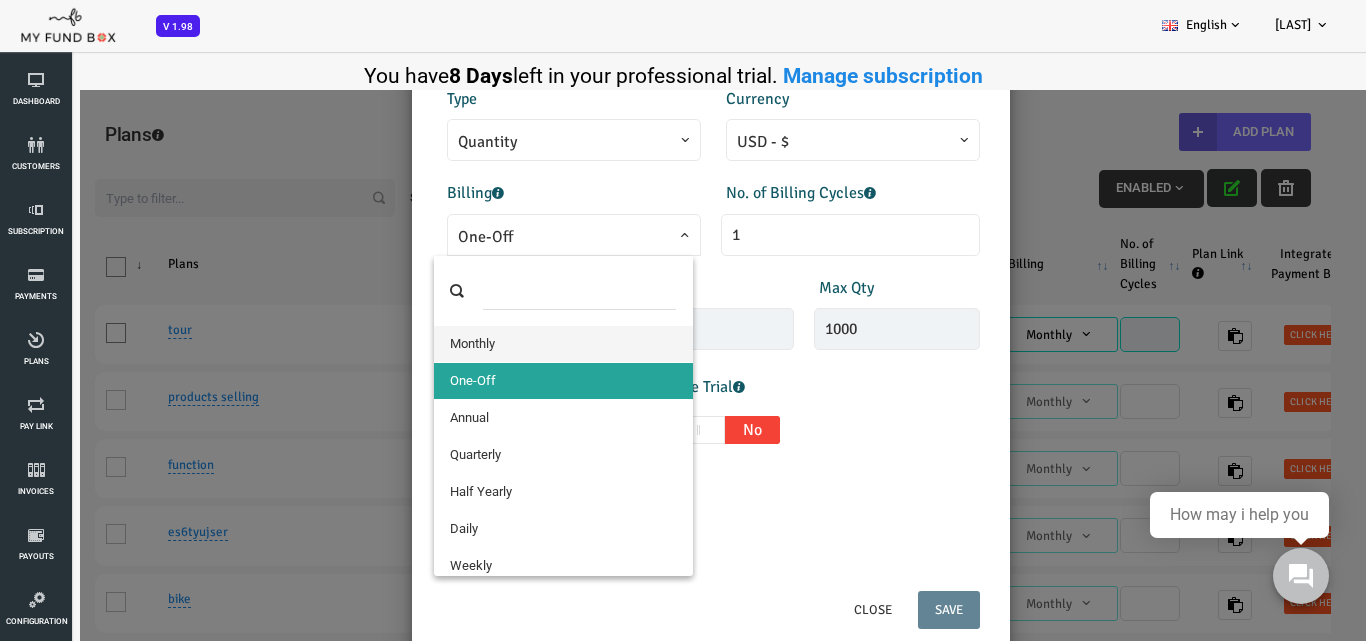 select on "3" 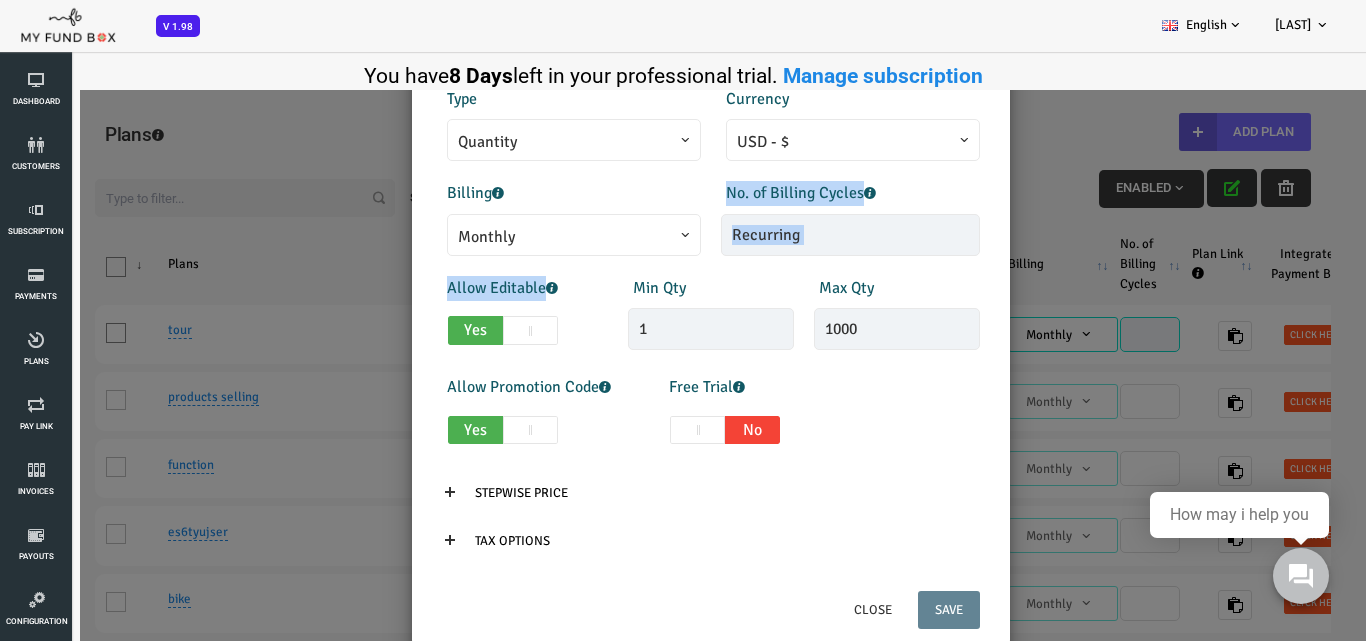 click on "Products Invoice Product is empty Plans * Description 1/255 Type Quantity Variable Quantity Price 100 Currency EUR - € USD - $ GBP - £ Billing" at bounding box center [656, 197] 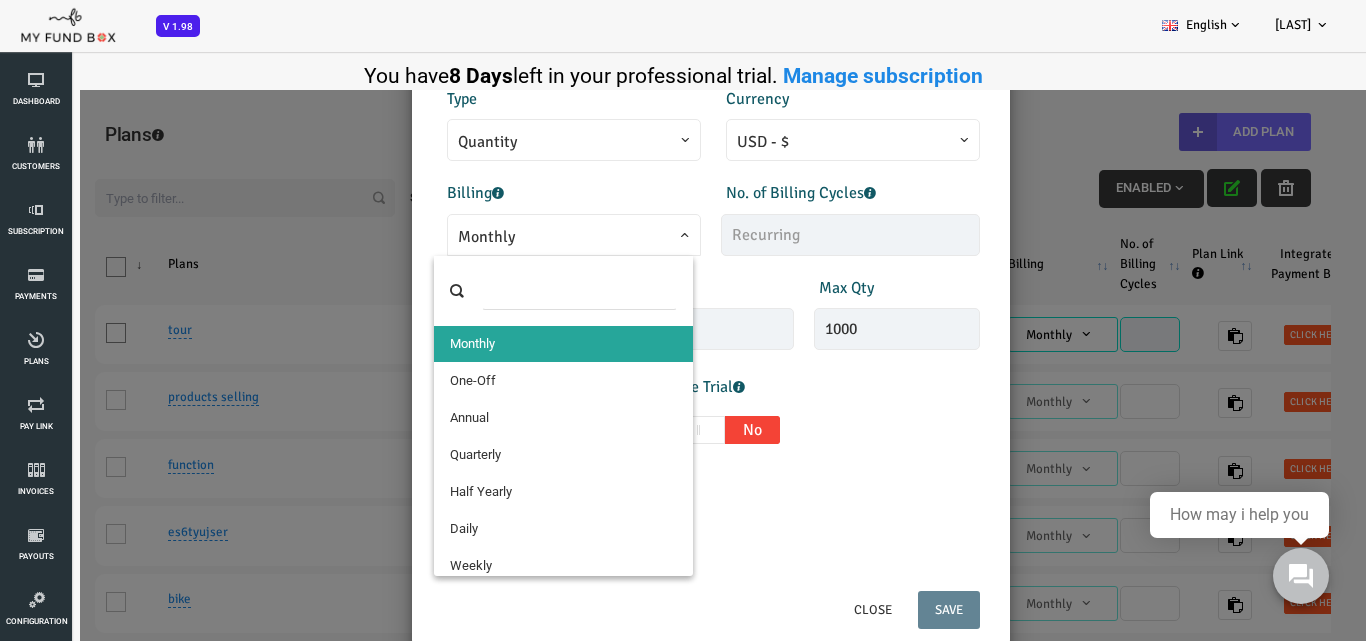 click on "Monthly" at bounding box center [519, 237] 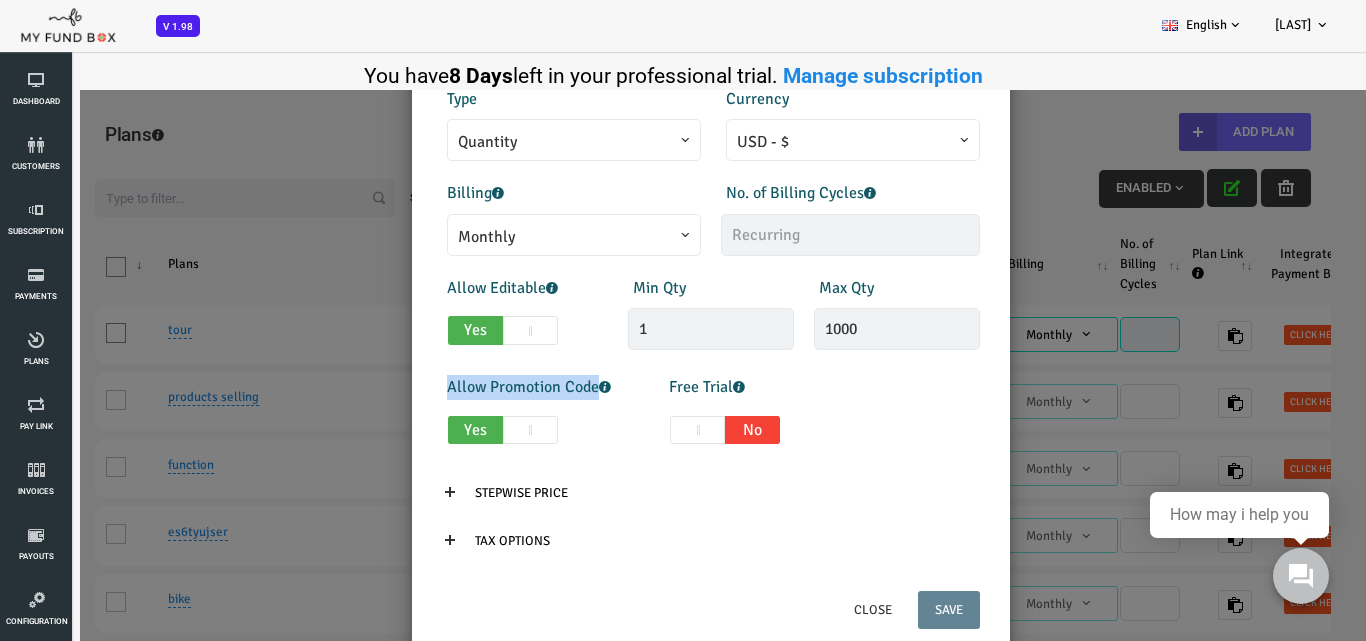 drag, startPoint x: 468, startPoint y: 377, endPoint x: 456, endPoint y: 404, distance: 29.546574 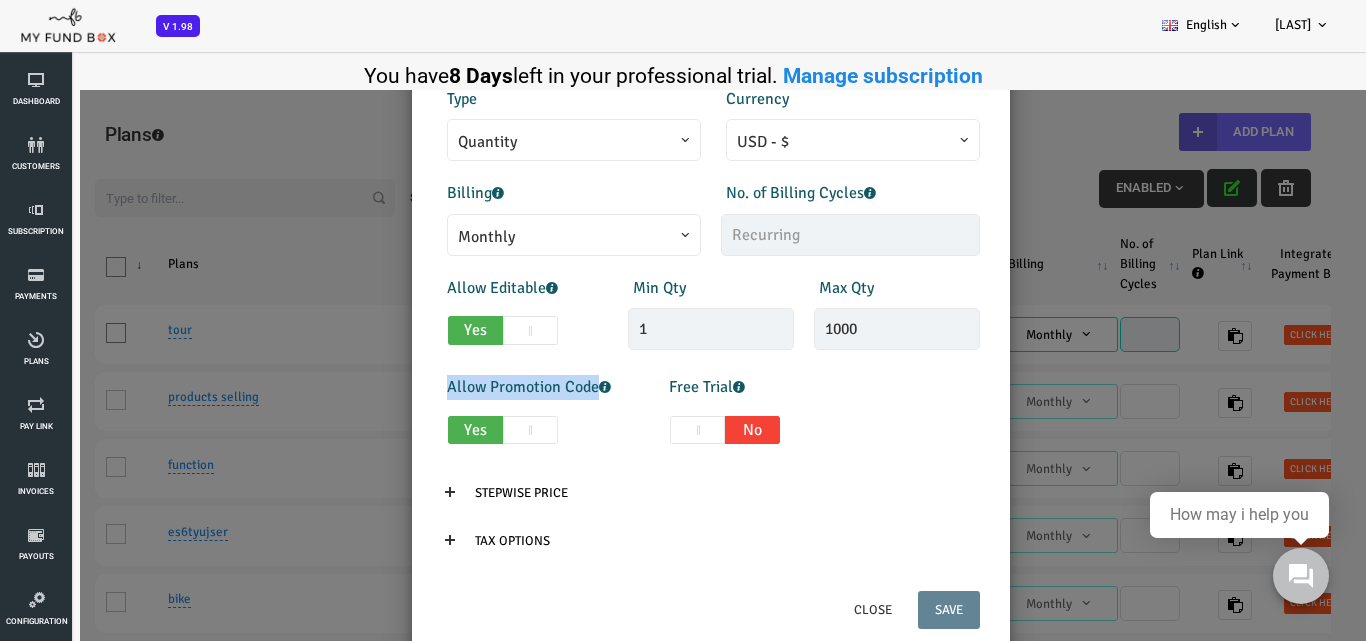 click on "Products Invoice Product is empty Plans * Description 1/255 Type Quantity Variable Quantity Price 100 Currency EUR - € USD - $ GBP - £ Billing" at bounding box center (656, 197) 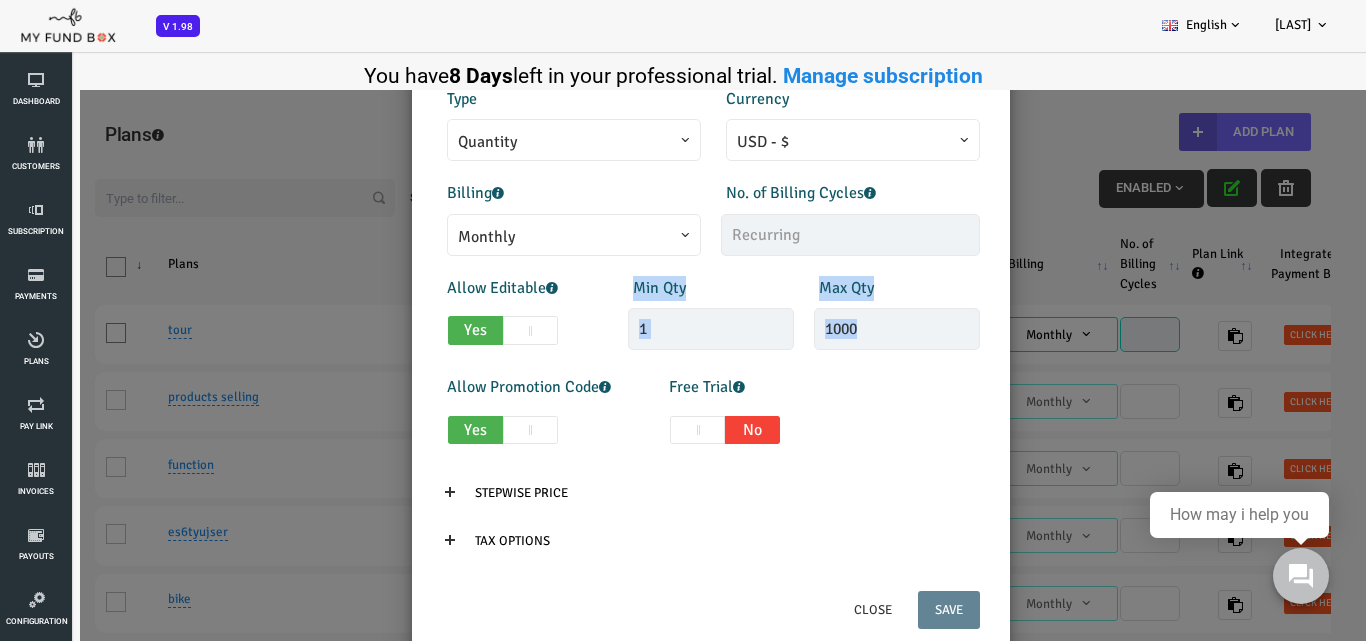 click on "Products Invoice Product is empty Plans * Description 1/255 Type Quantity Variable Quantity Price 100 Currency EUR - € USD - $ GBP - £ Billing" at bounding box center [656, 197] 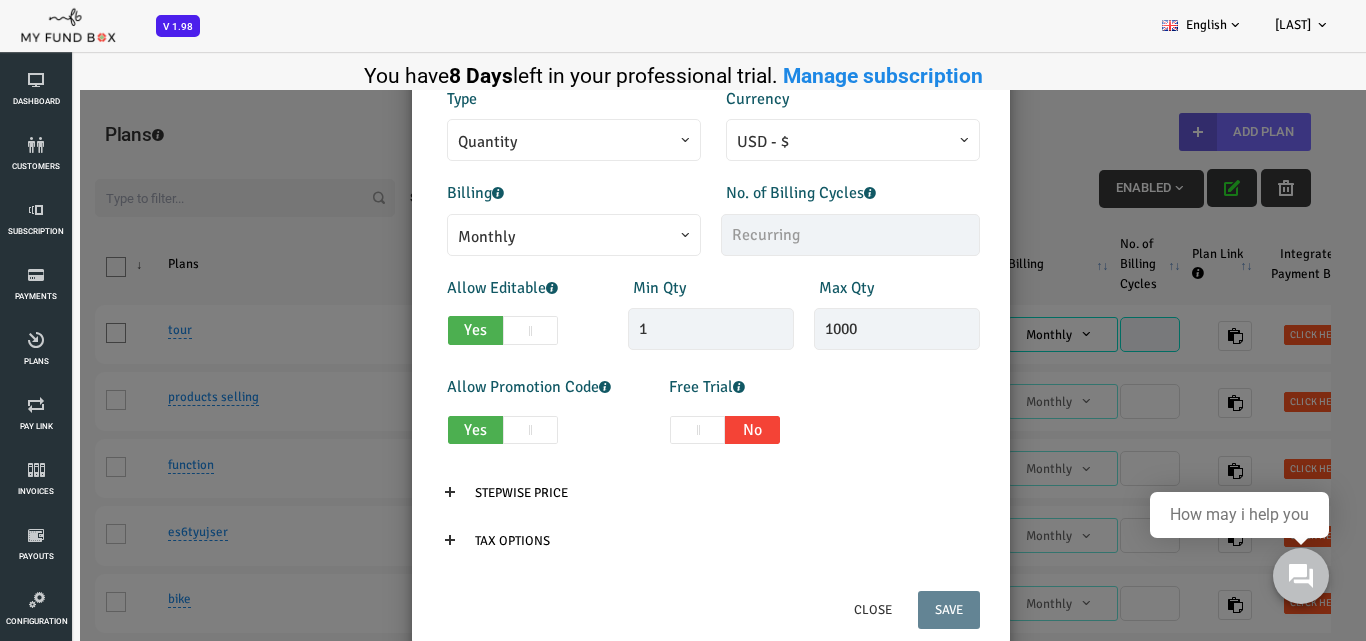 drag, startPoint x: 550, startPoint y: 271, endPoint x: 533, endPoint y: 277, distance: 18.027756 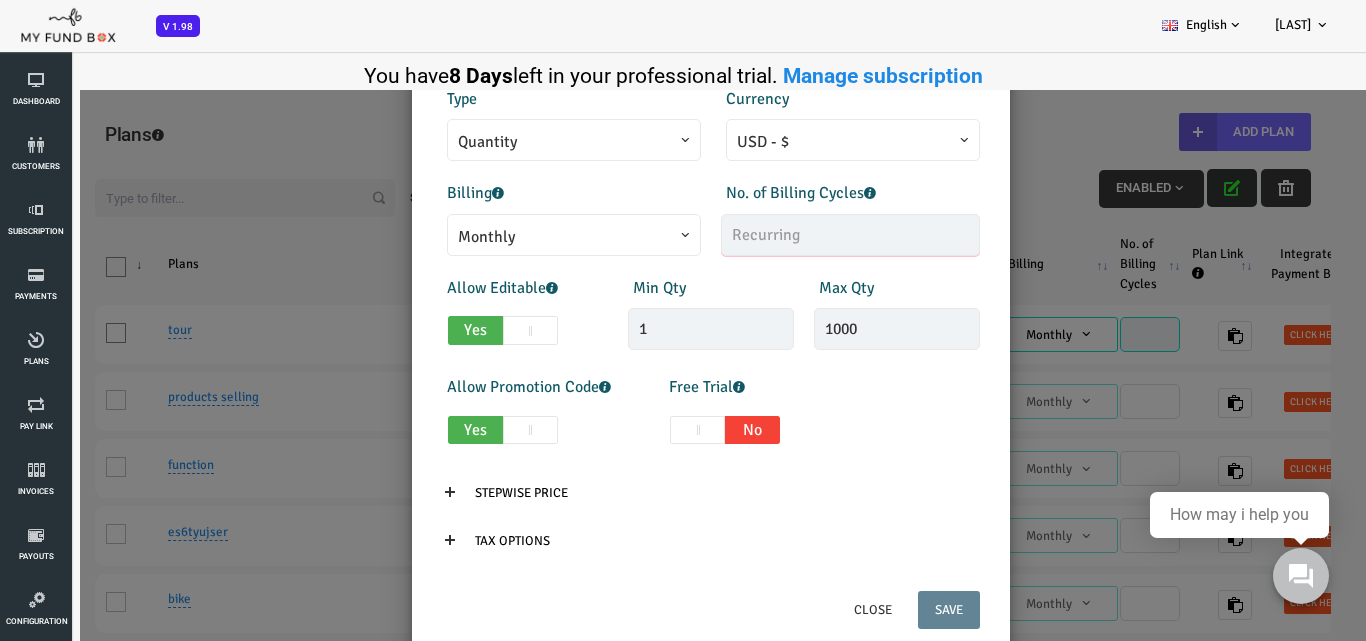 drag, startPoint x: 710, startPoint y: 241, endPoint x: 659, endPoint y: 253, distance: 52.392746 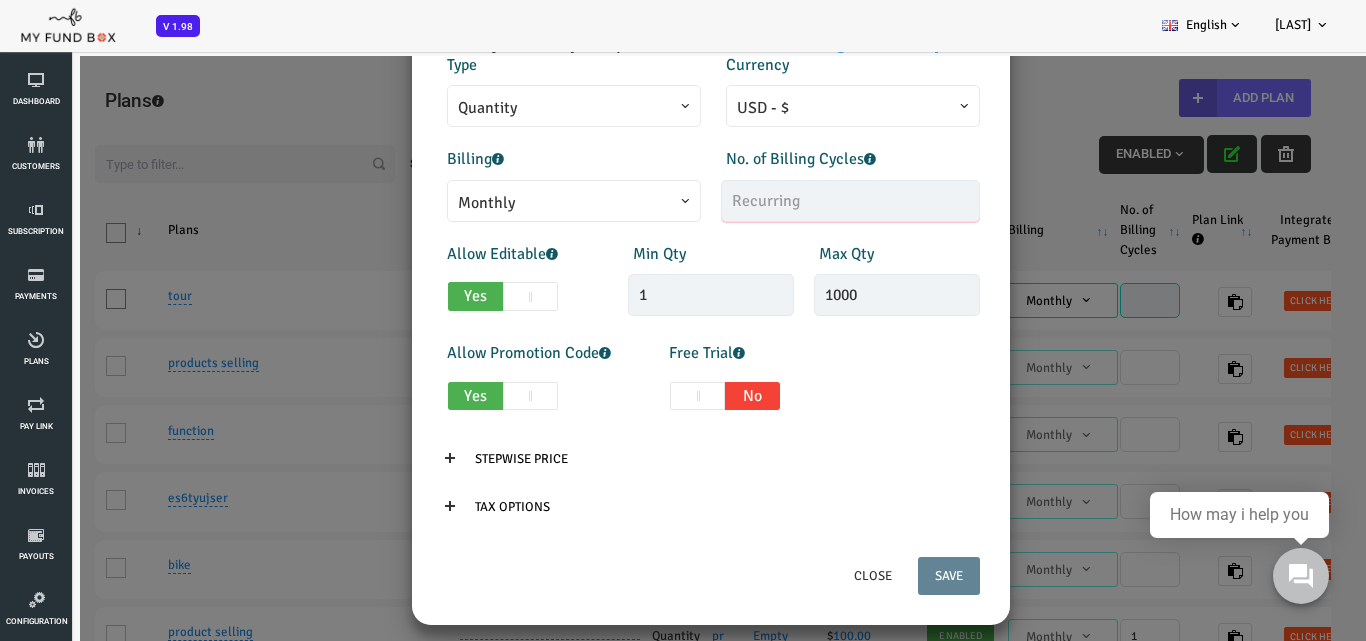 scroll, scrollTop: 0, scrollLeft: 0, axis: both 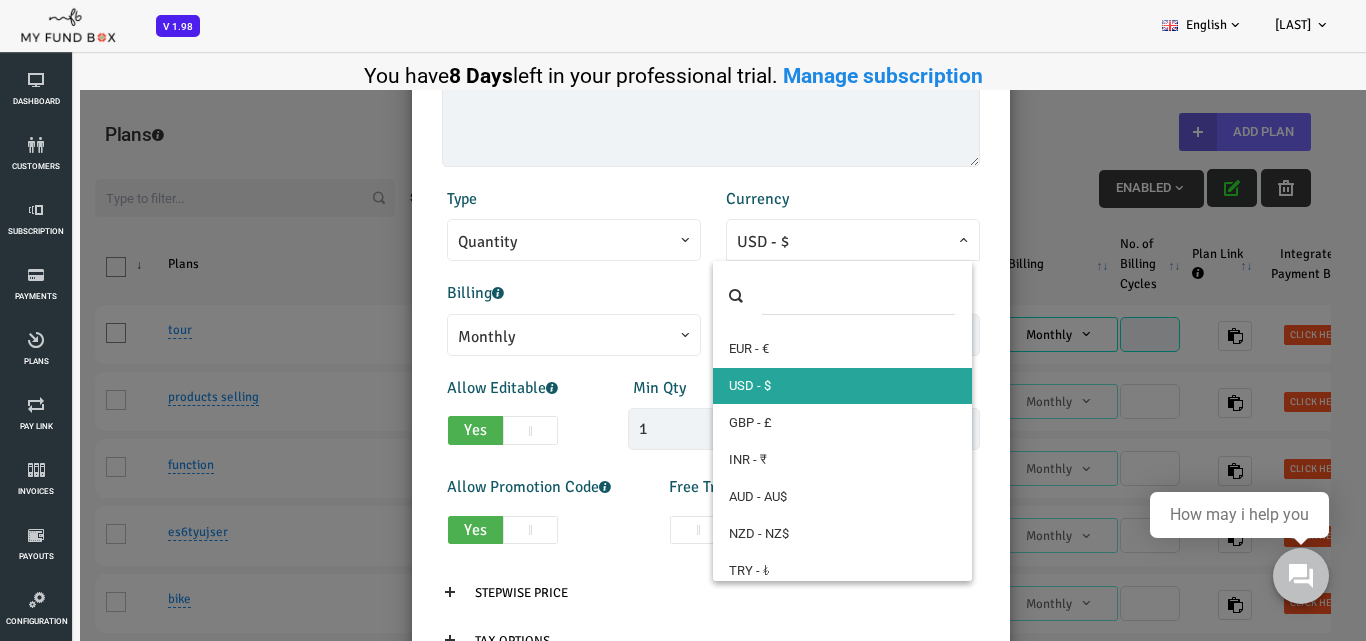 click on "USD - $" at bounding box center (798, 242) 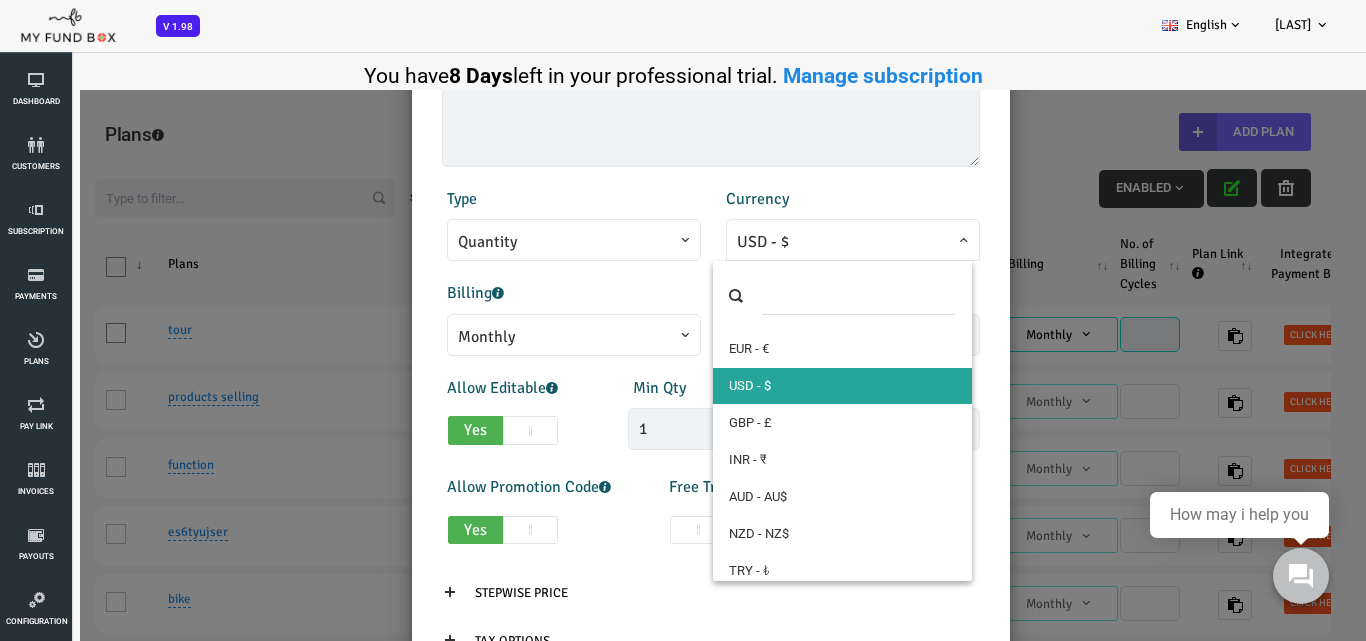 scroll, scrollTop: 283, scrollLeft: 0, axis: vertical 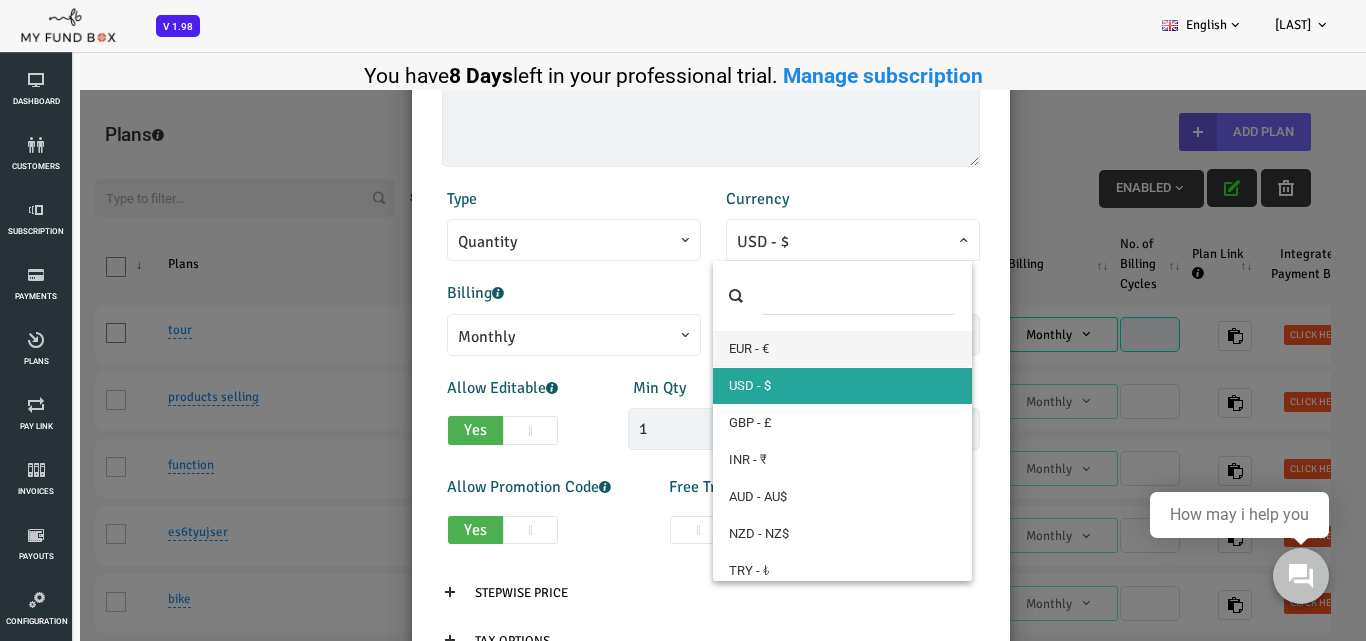 select on "3" 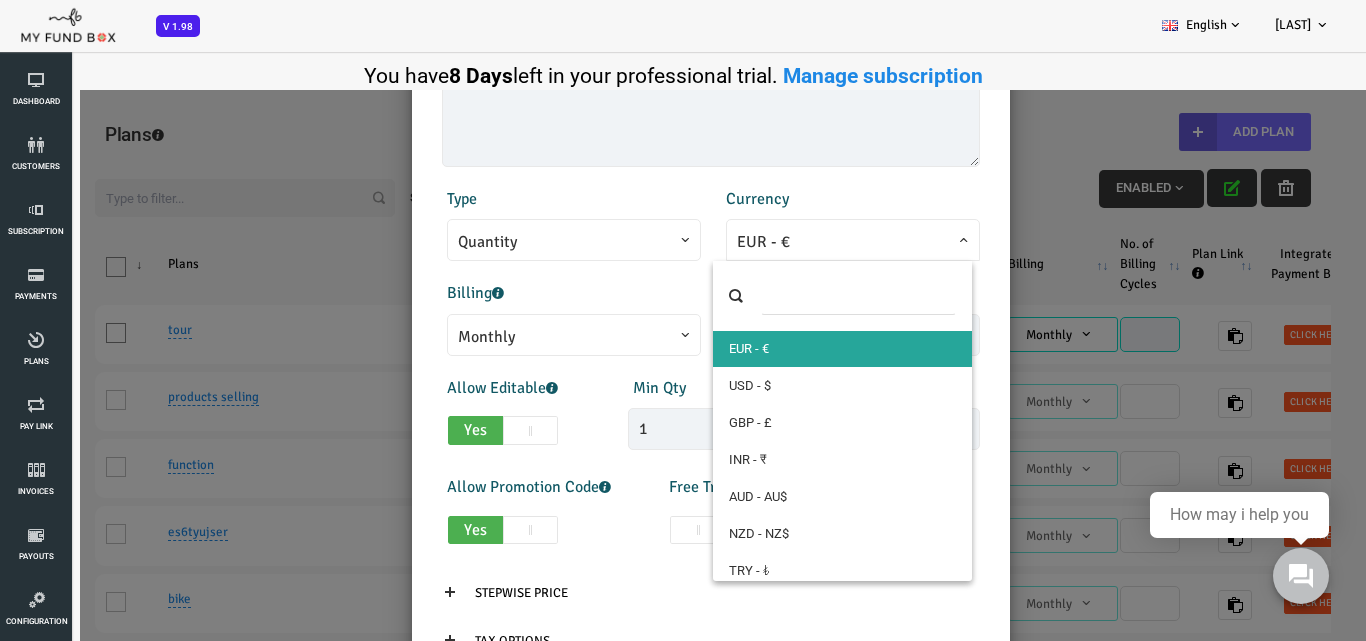 click on "EUR - €" at bounding box center [798, 242] 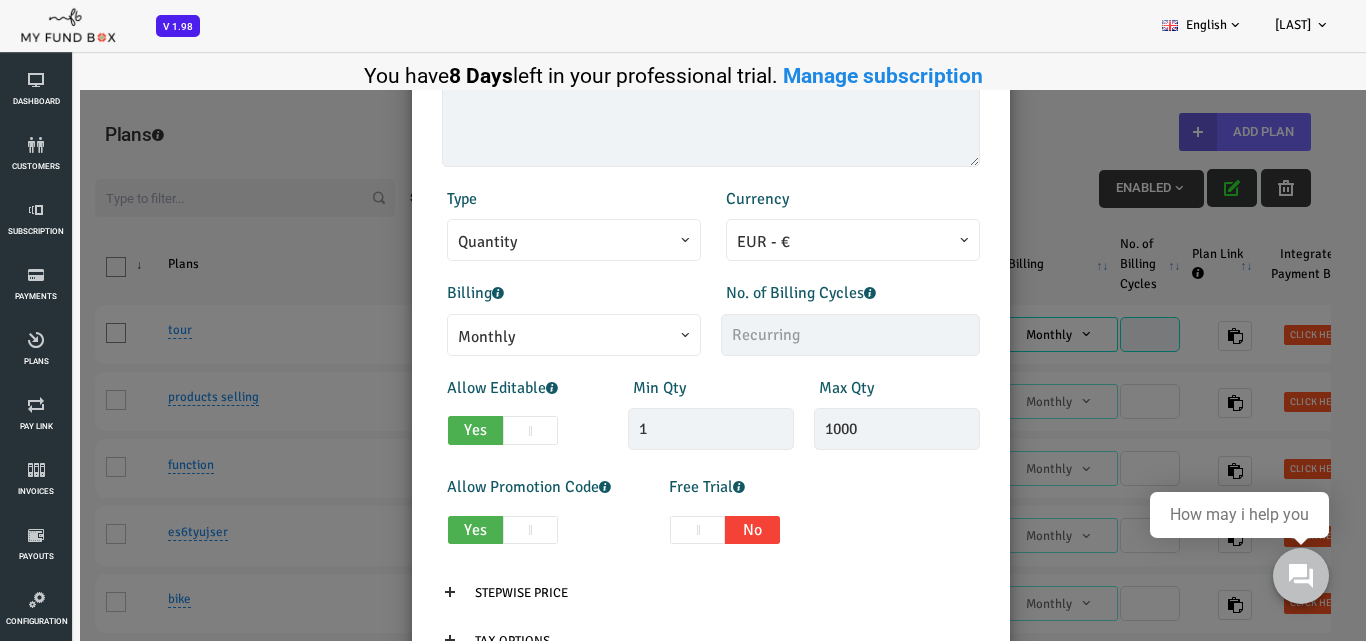 click on "EUR - €" at bounding box center (798, 242) 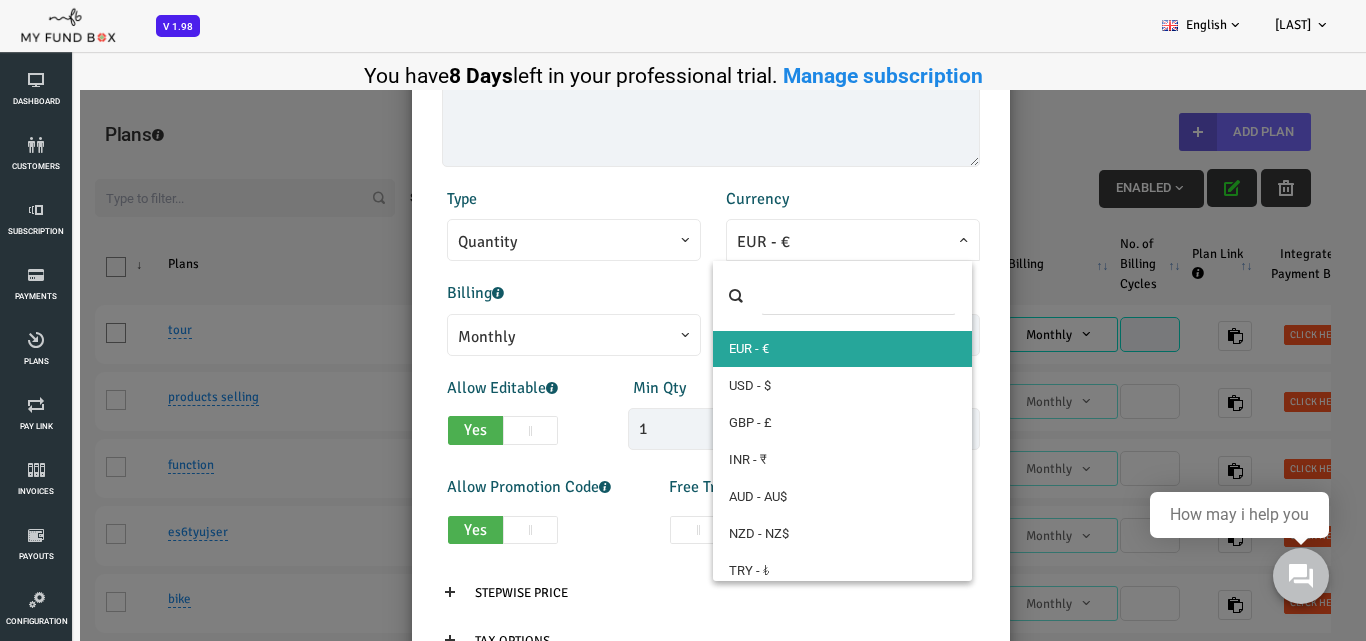 drag, startPoint x: 710, startPoint y: 305, endPoint x: 705, endPoint y: 273, distance: 32.38827 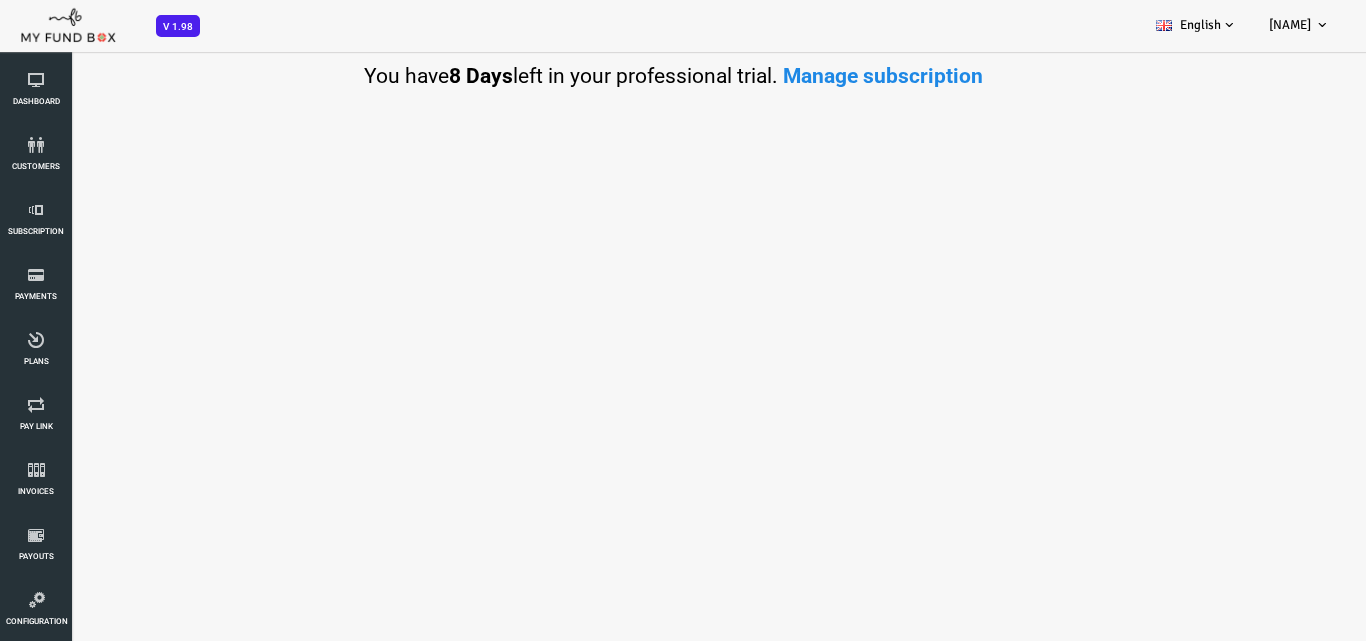 select on "100" 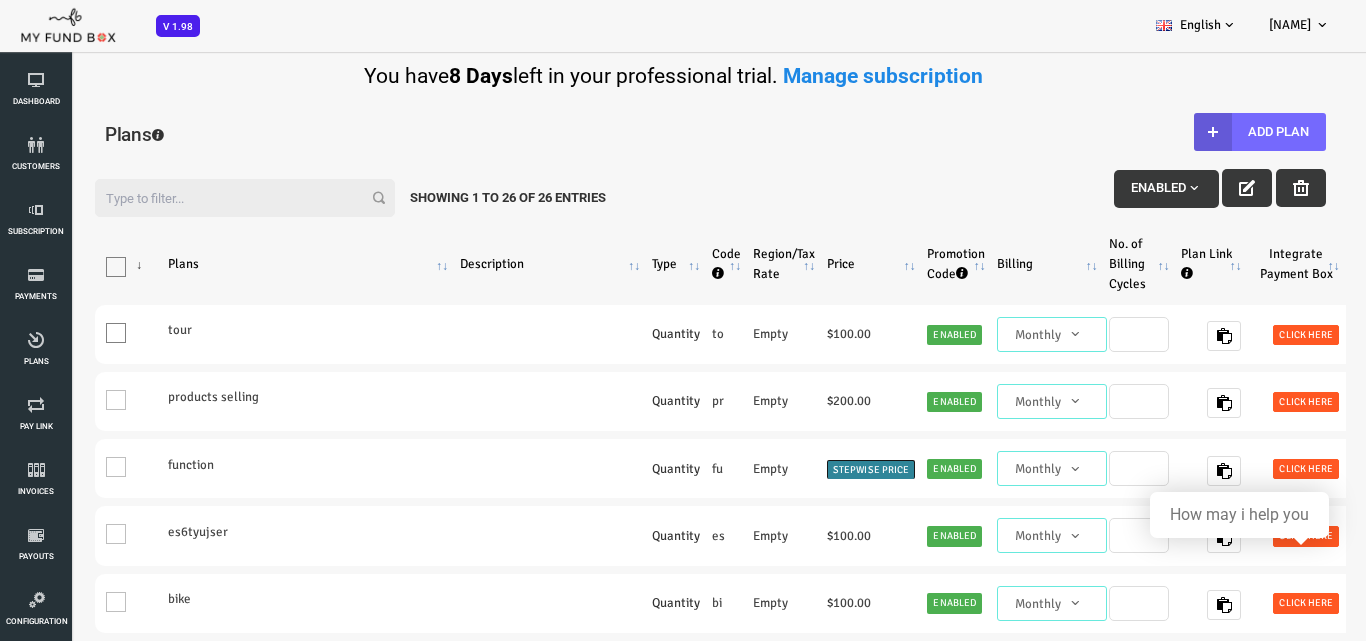 scroll, scrollTop: 0, scrollLeft: 0, axis: both 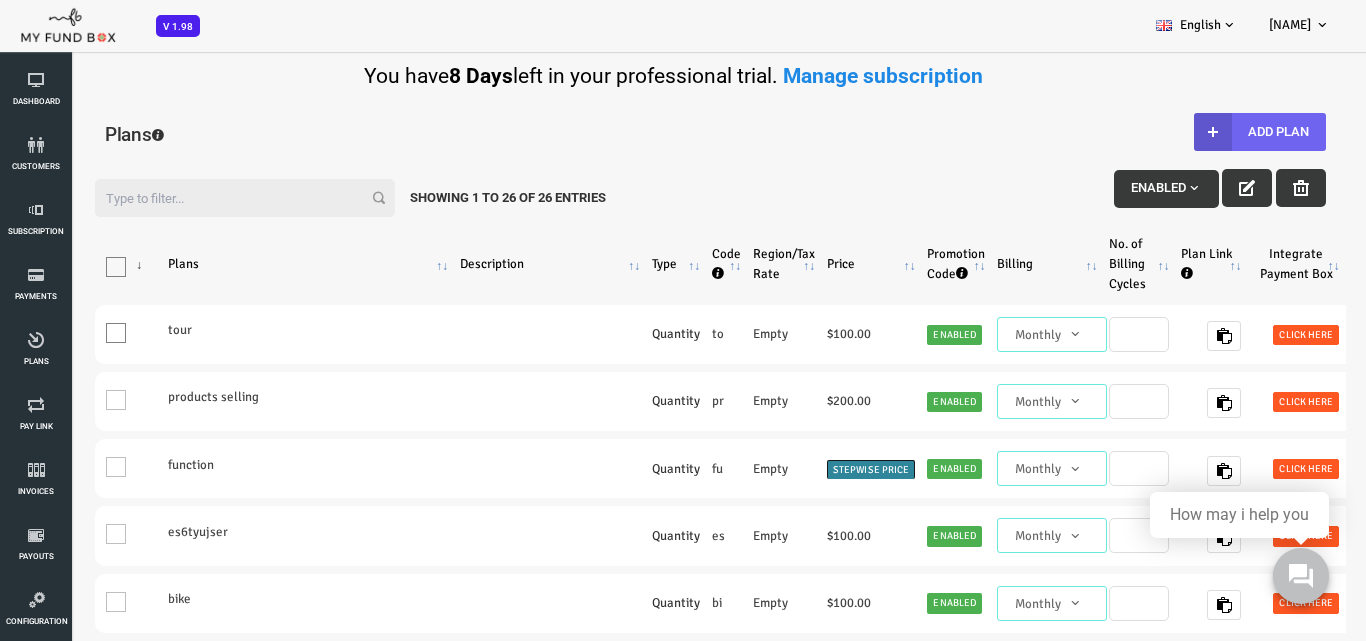 click on "Add Plan" at bounding box center [1205, 132] 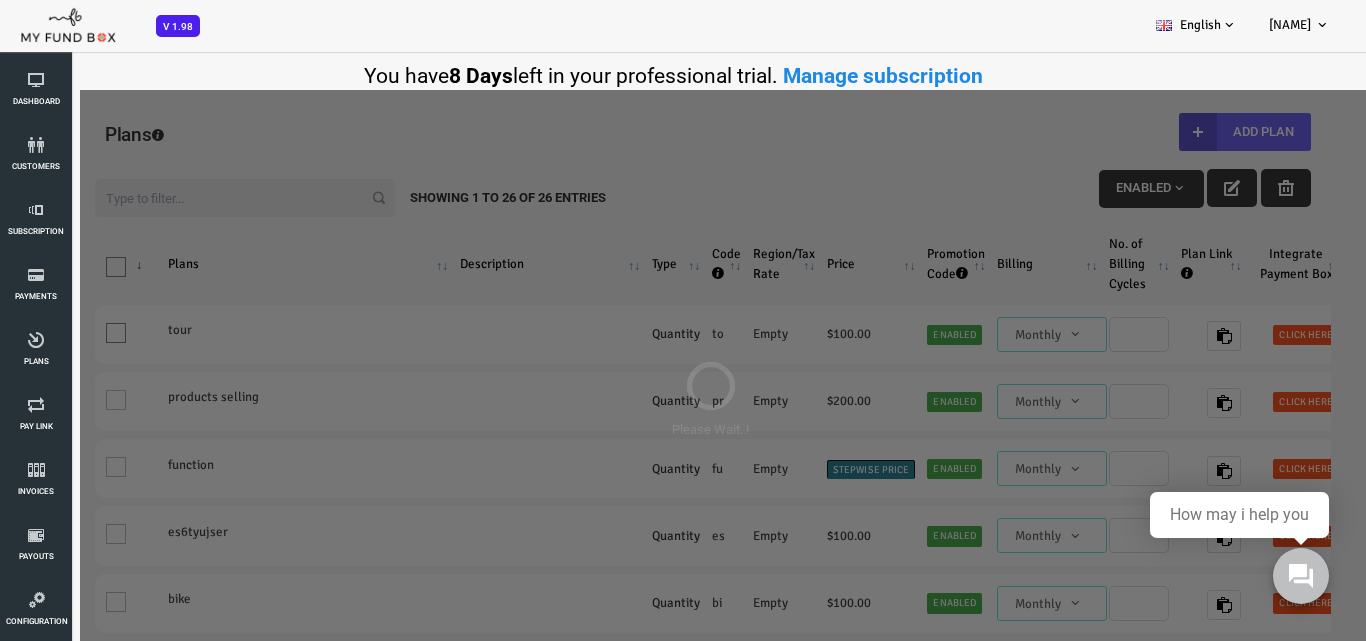 type on "100" 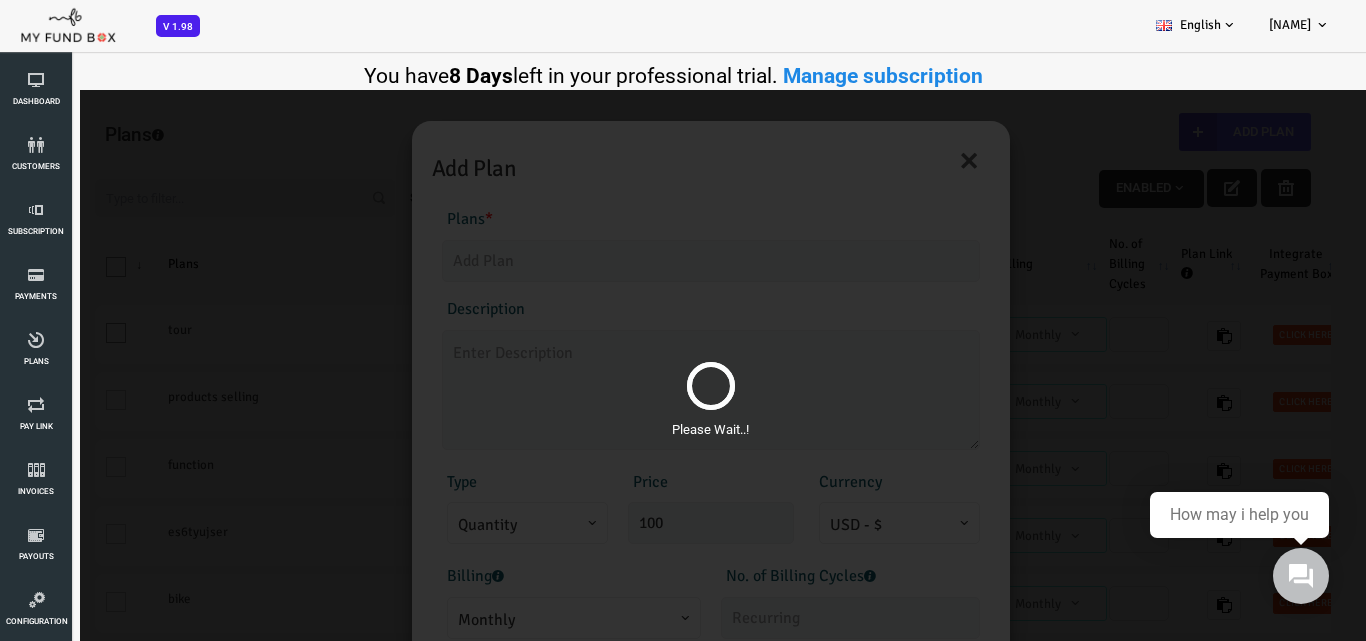scroll, scrollTop: 55, scrollLeft: 0, axis: vertical 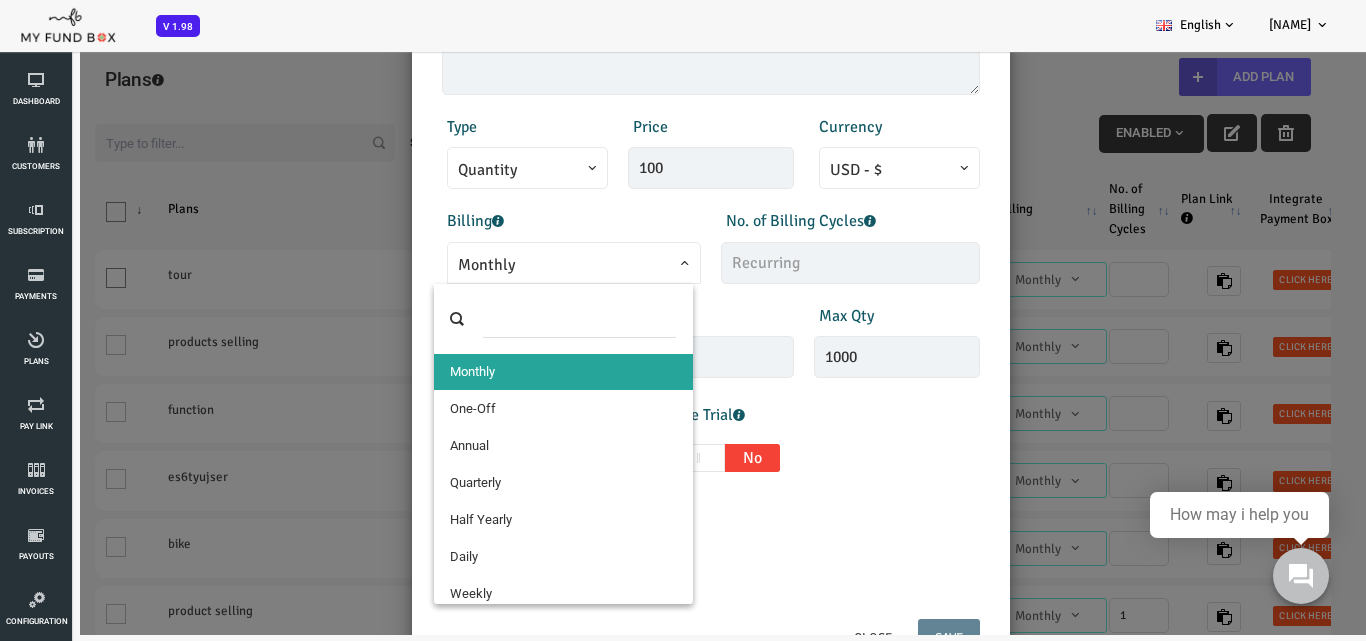 click on "Monthly" at bounding box center (519, 263) 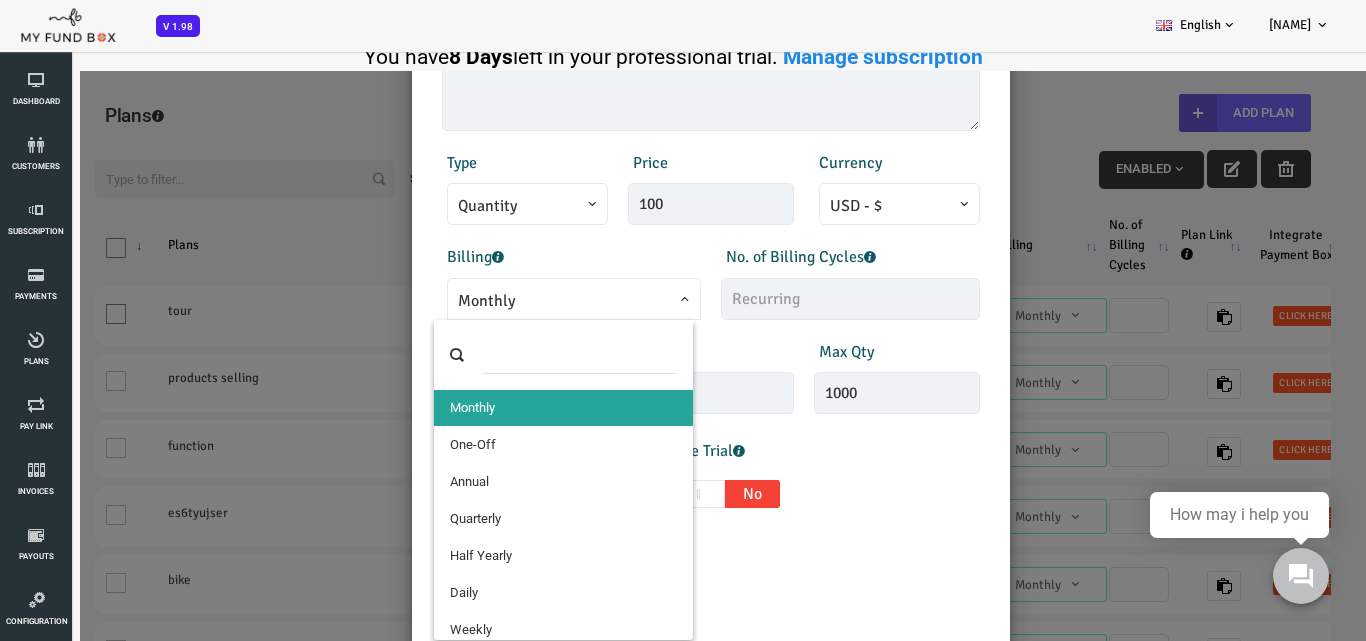 scroll, scrollTop: 0, scrollLeft: 0, axis: both 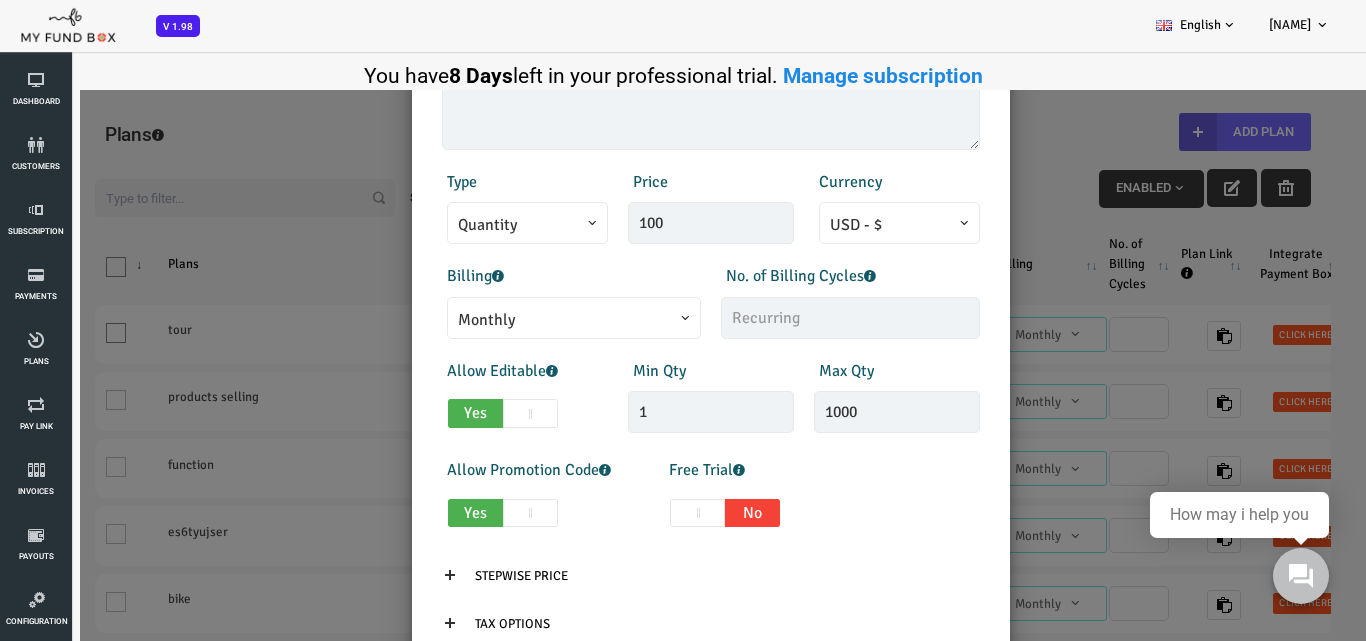 click on "×
Add Plan
Products
Invoice
Product is empty
Plans *
This field is required
Description
1/255
Type
Quantity
Variable
Quantity
Price
100
Currency
EUR - €
USD - $
Daily" at bounding box center (655, 390) 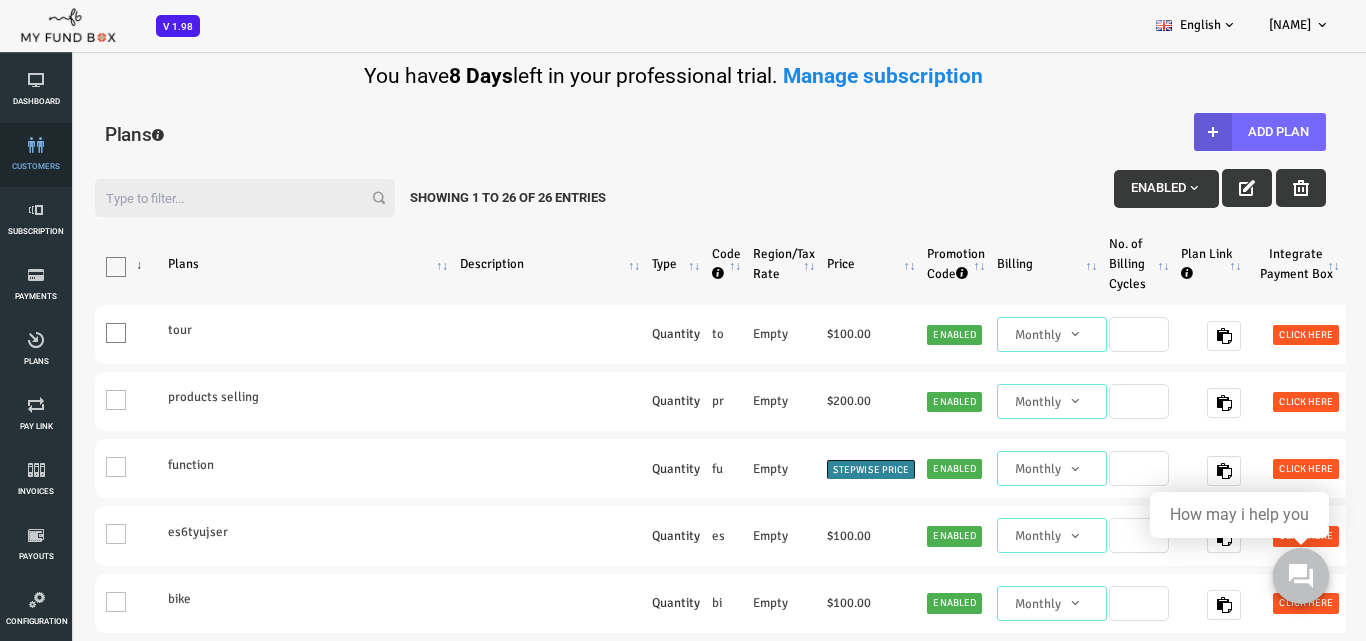 click on "customers" at bounding box center (36, 155) 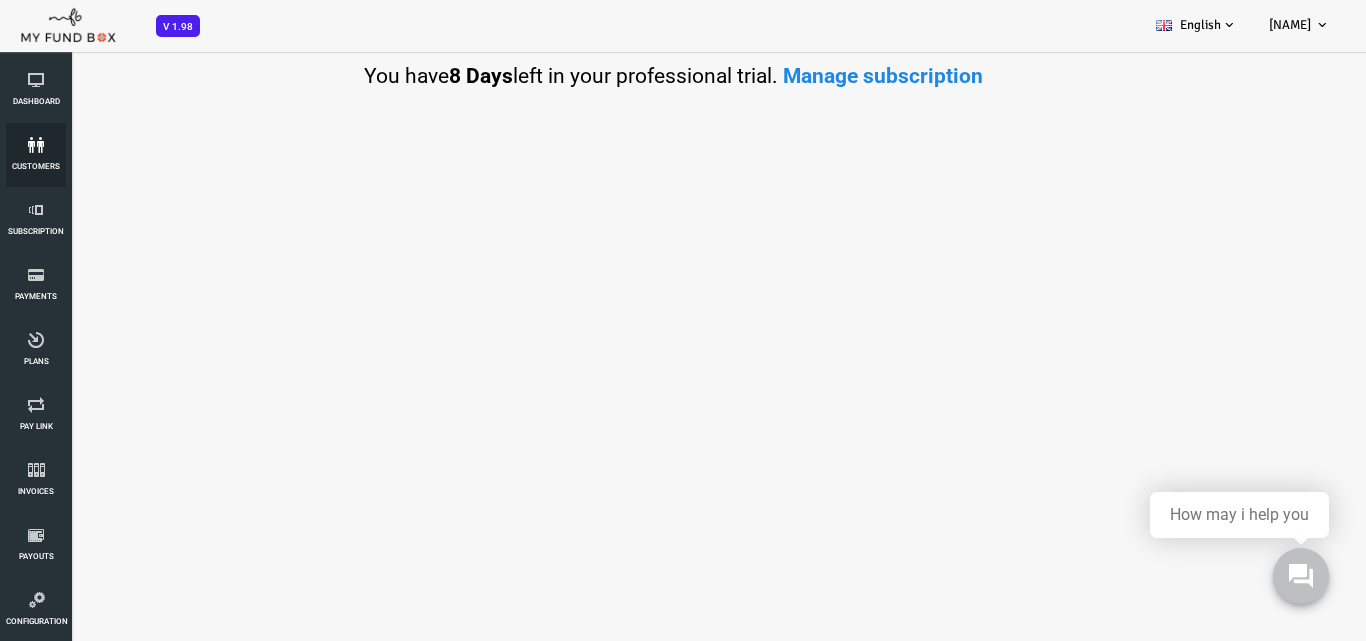 select on "100" 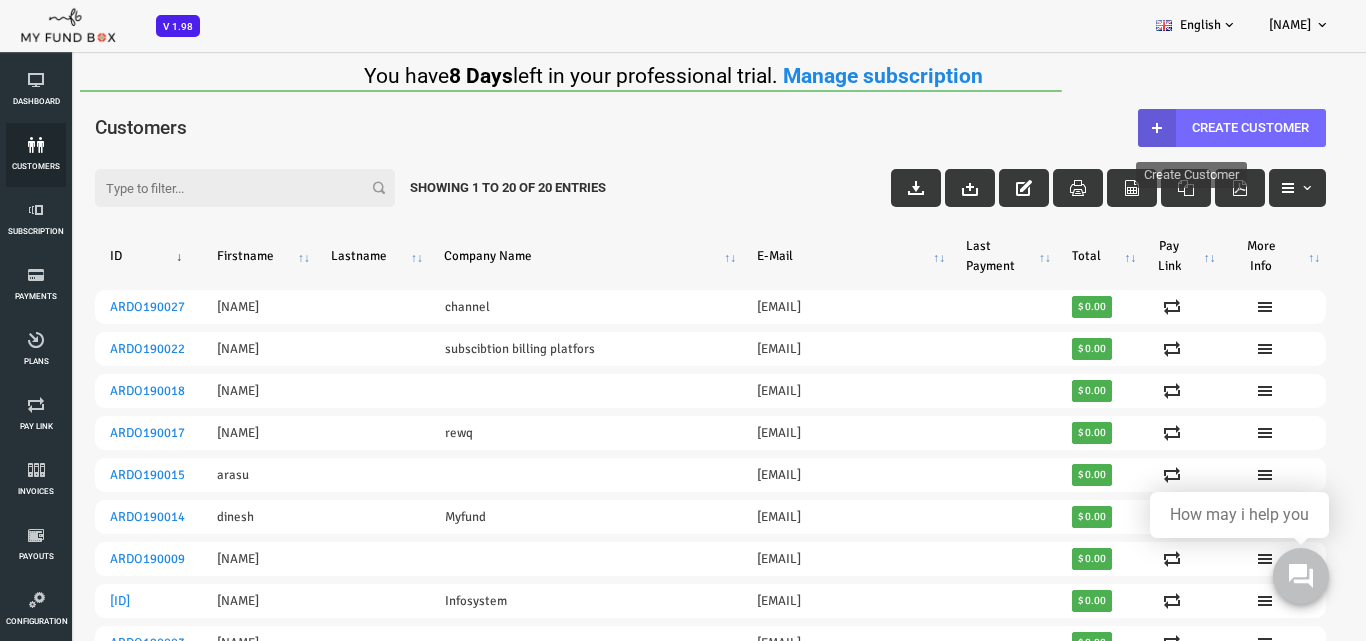 scroll, scrollTop: 0, scrollLeft: 0, axis: both 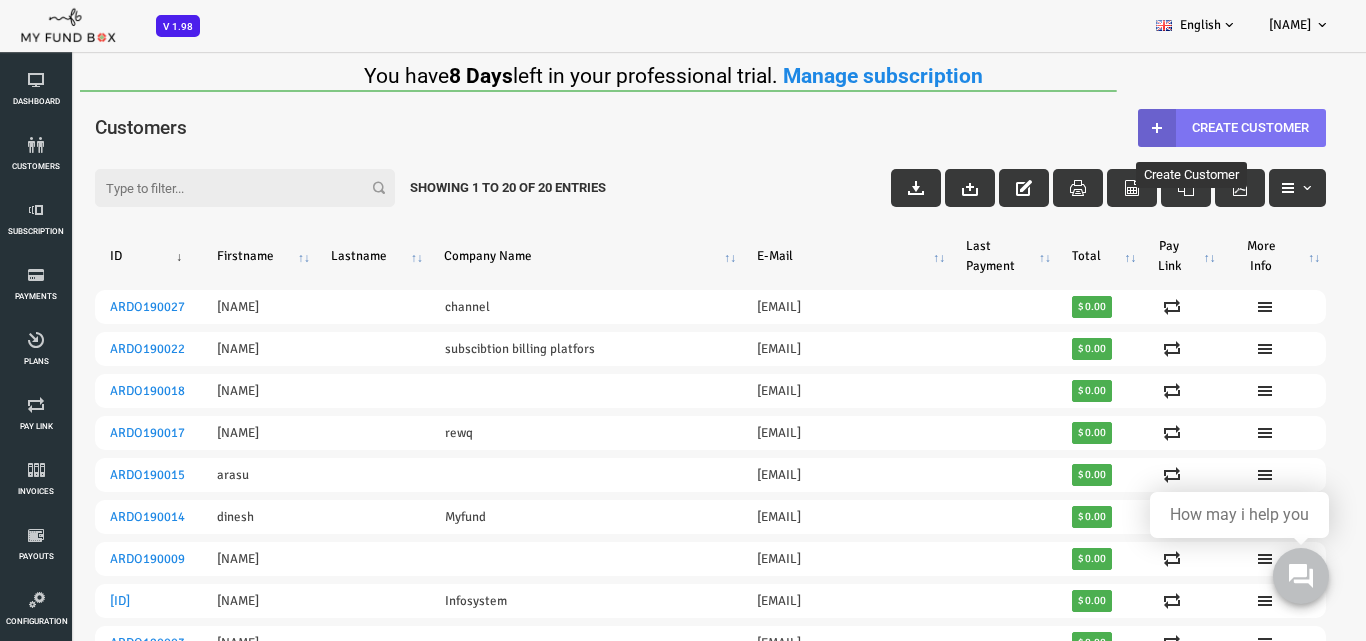 drag, startPoint x: 1254, startPoint y: 235, endPoint x: 1191, endPoint y: 133, distance: 119.88744 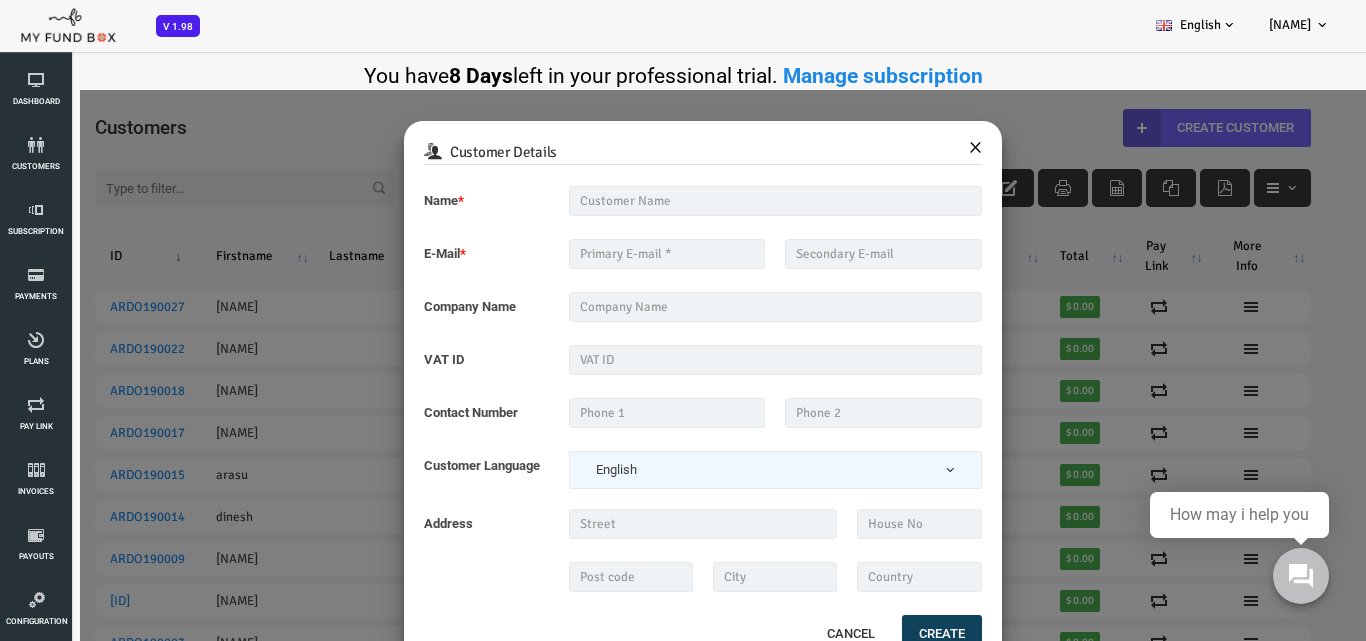 click on "×" at bounding box center (920, 145) 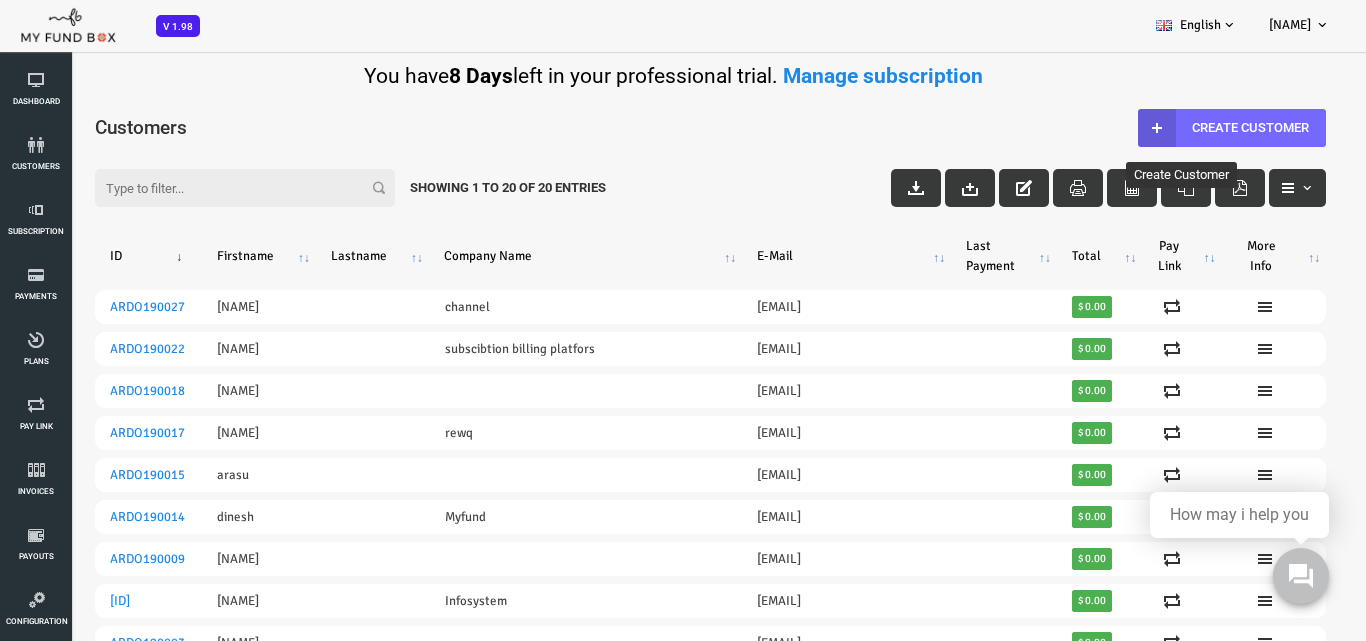 click on "Filter:" at bounding box center [190, 188] 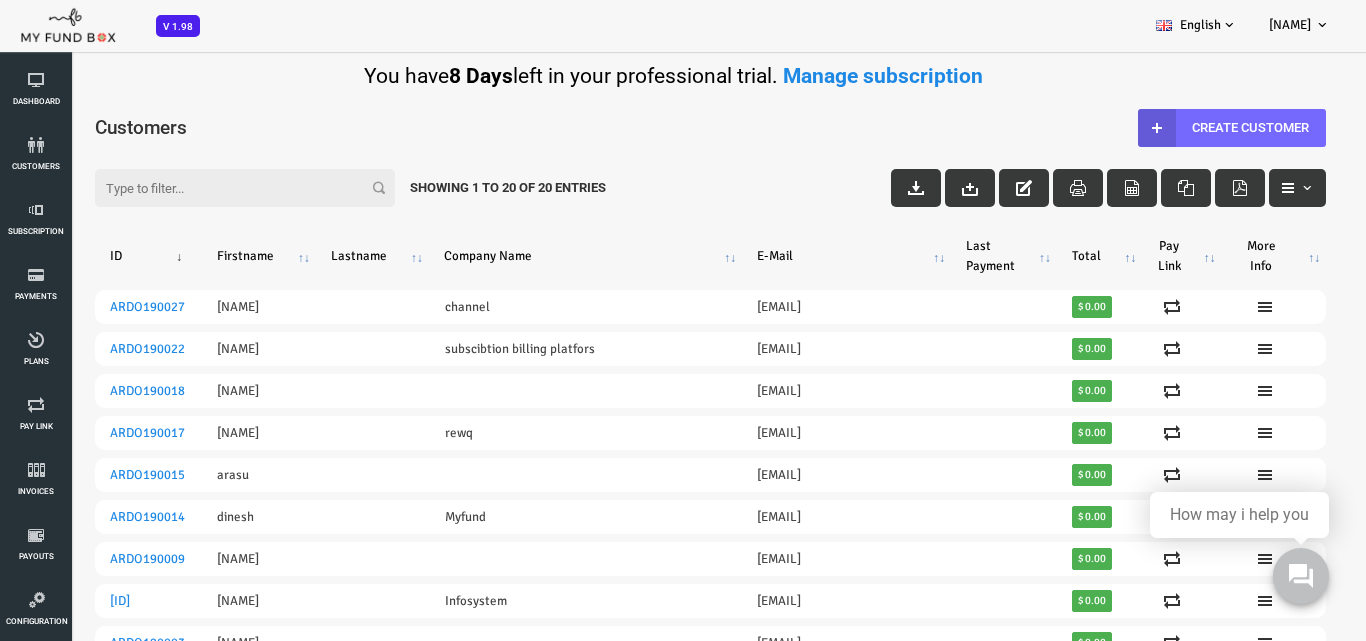 type on "s" 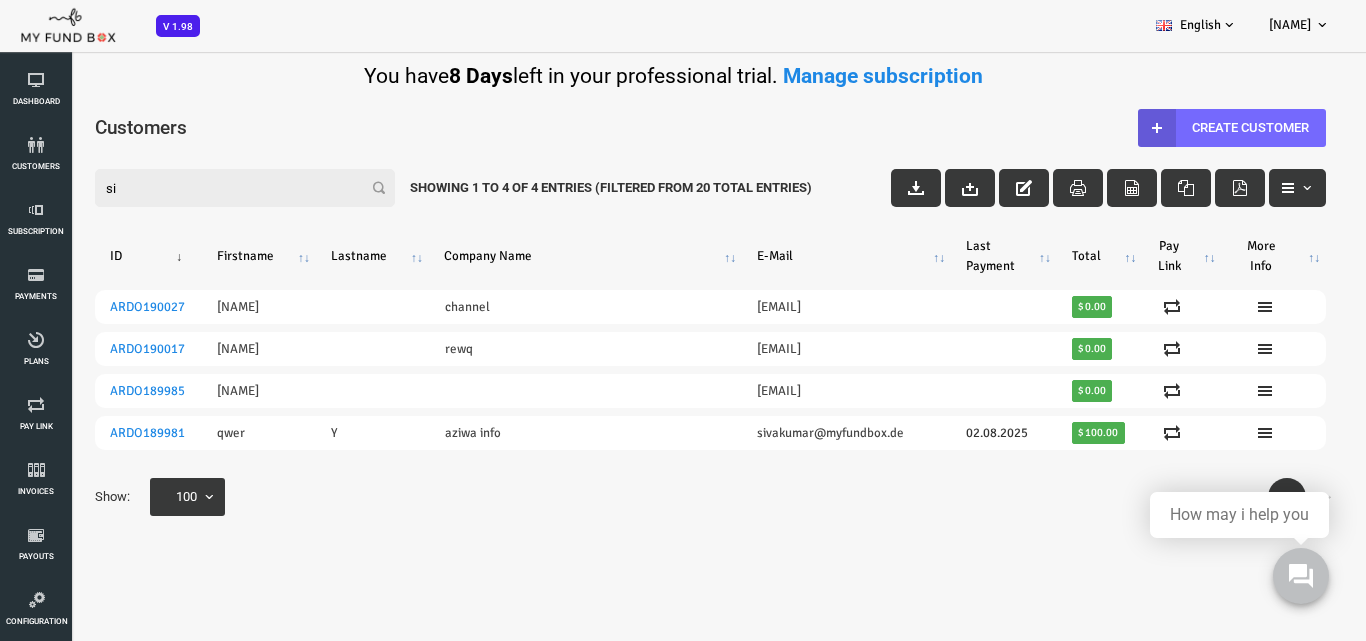 click on "si" at bounding box center [190, 188] 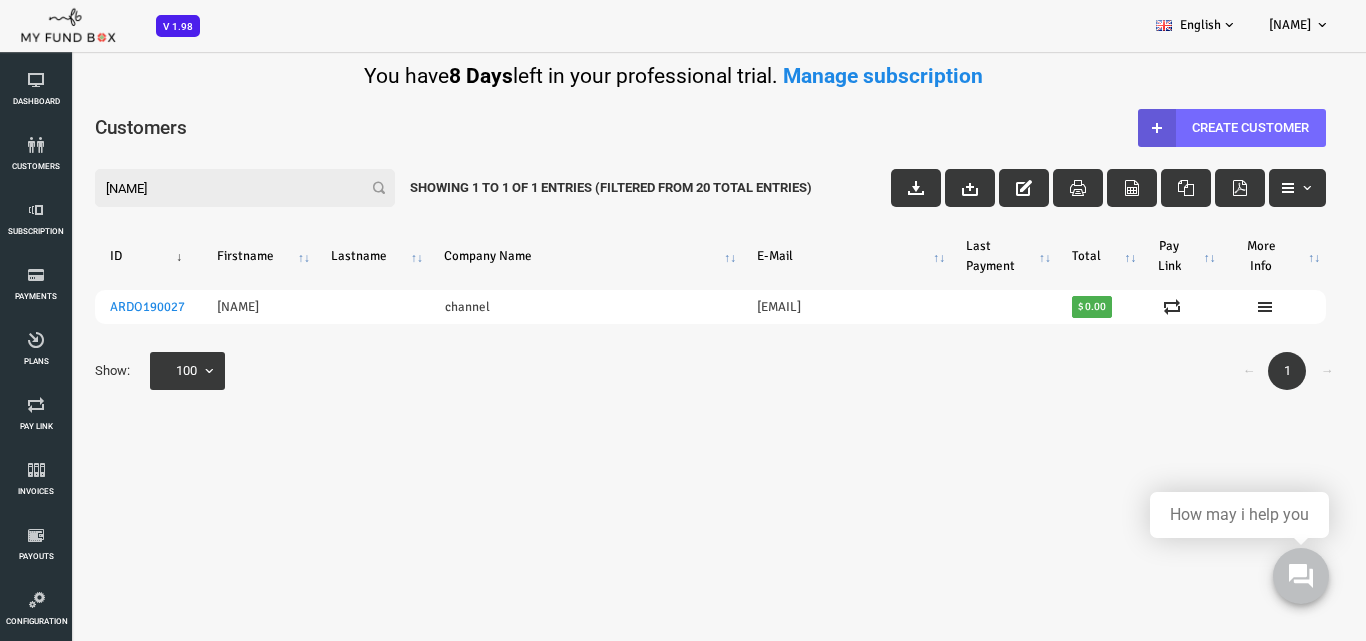 drag, startPoint x: 325, startPoint y: 180, endPoint x: 307, endPoint y: 193, distance: 22.203604 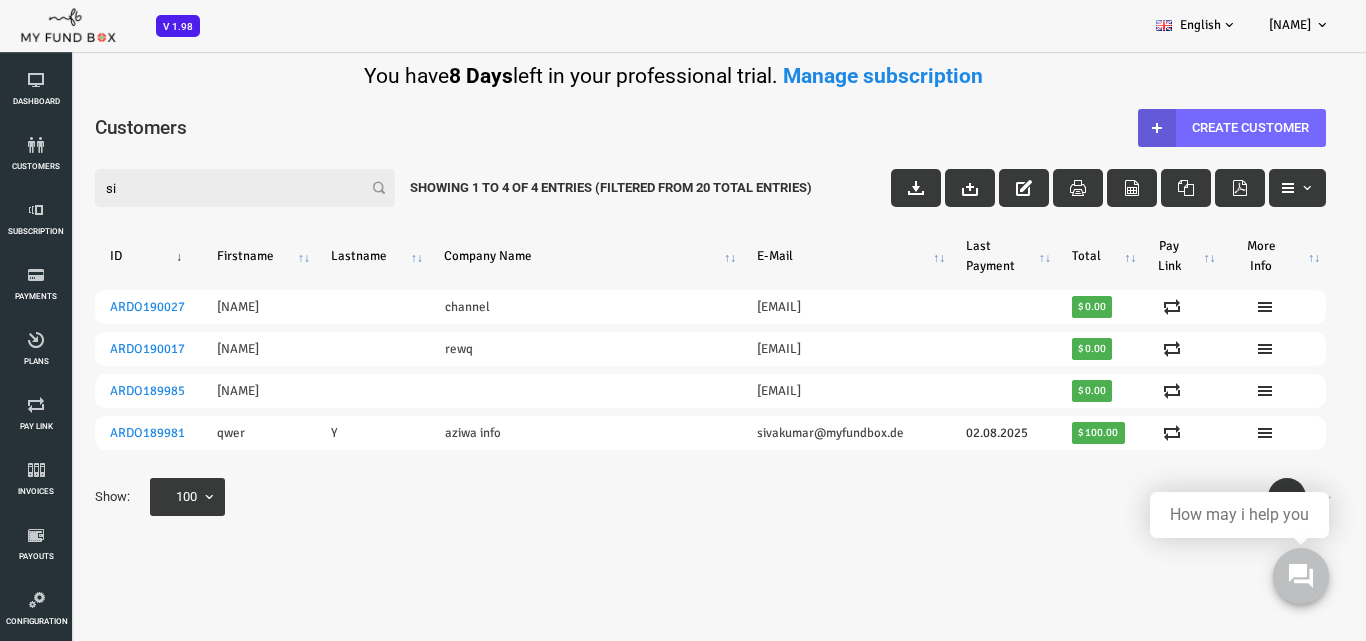 type on "s" 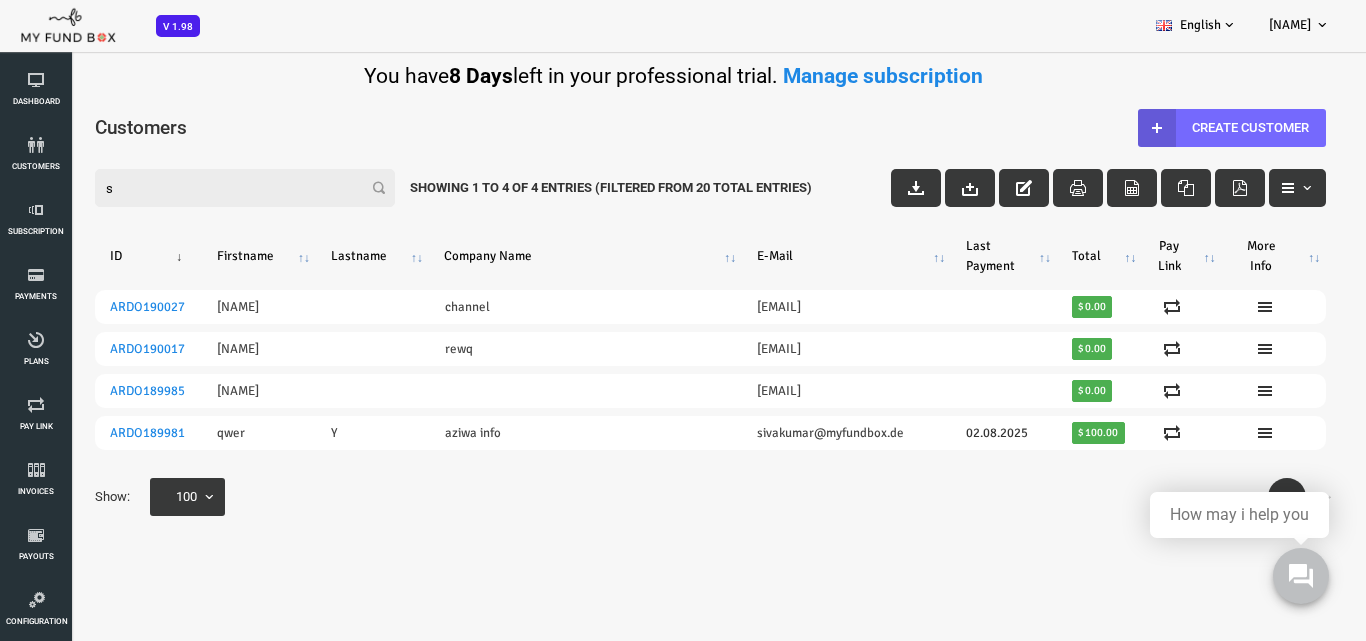 type 